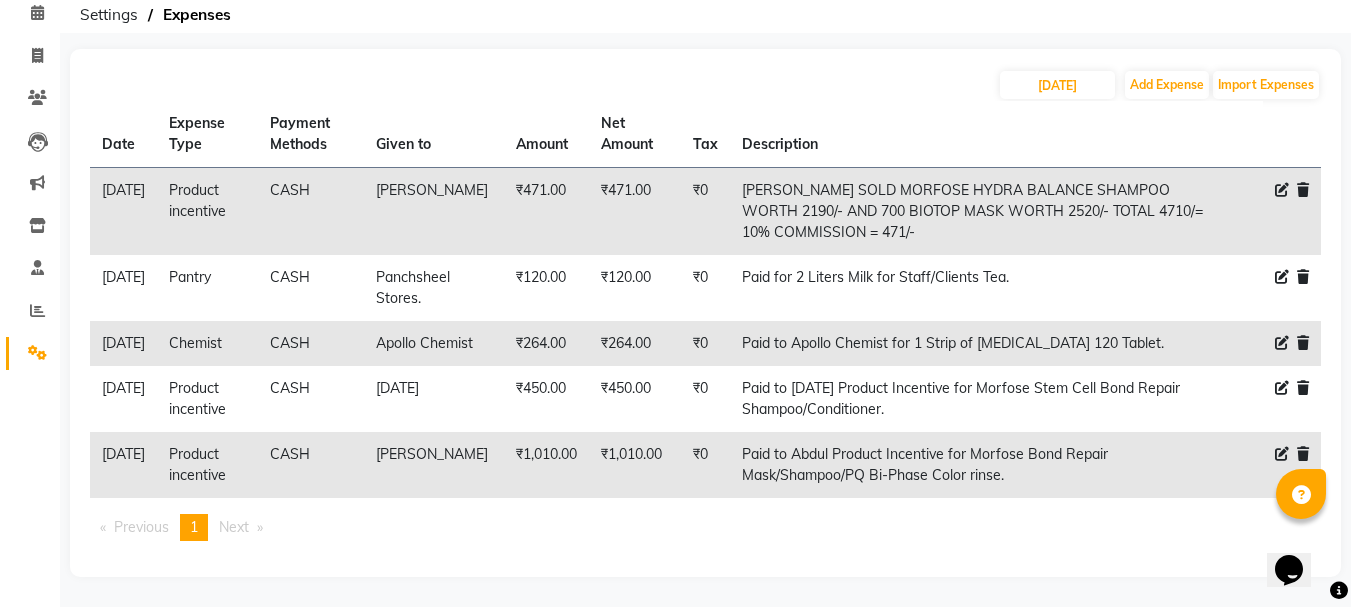scroll, scrollTop: 0, scrollLeft: 0, axis: both 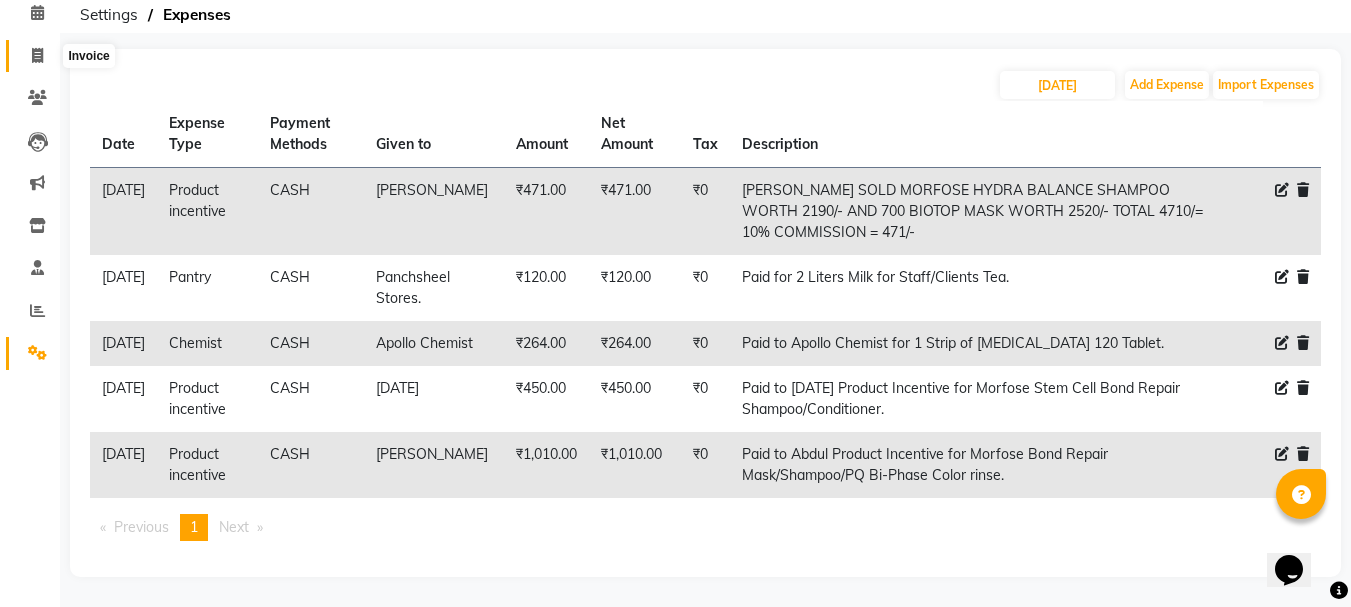 click 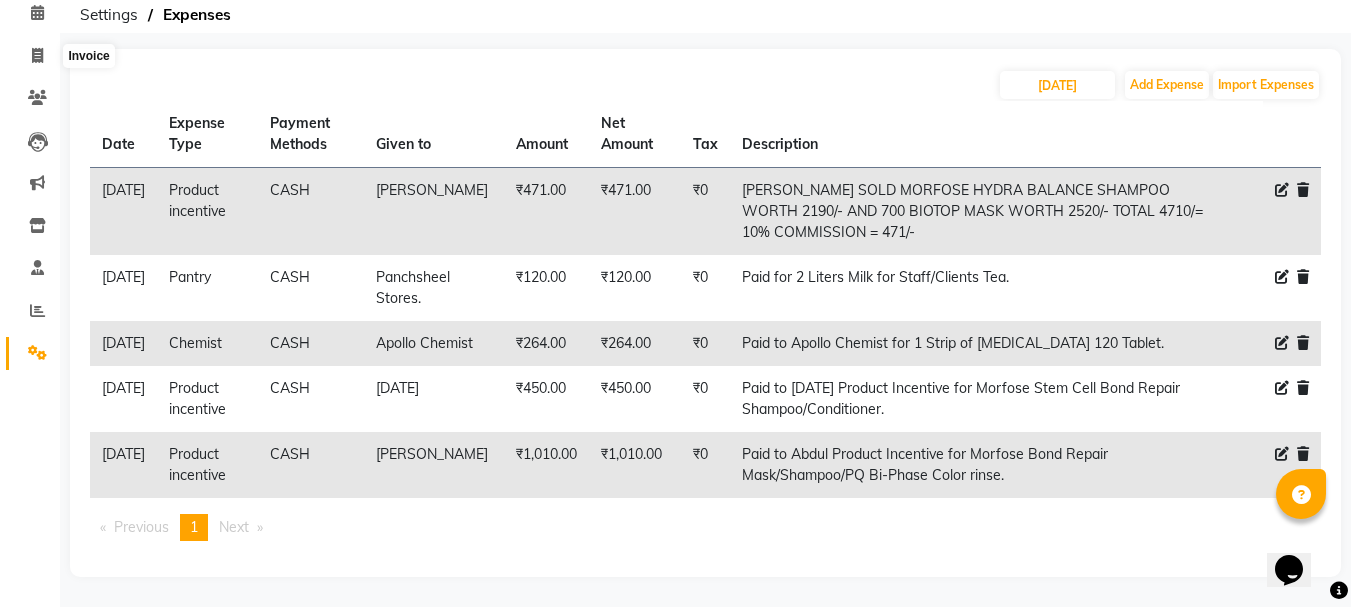select on "7997" 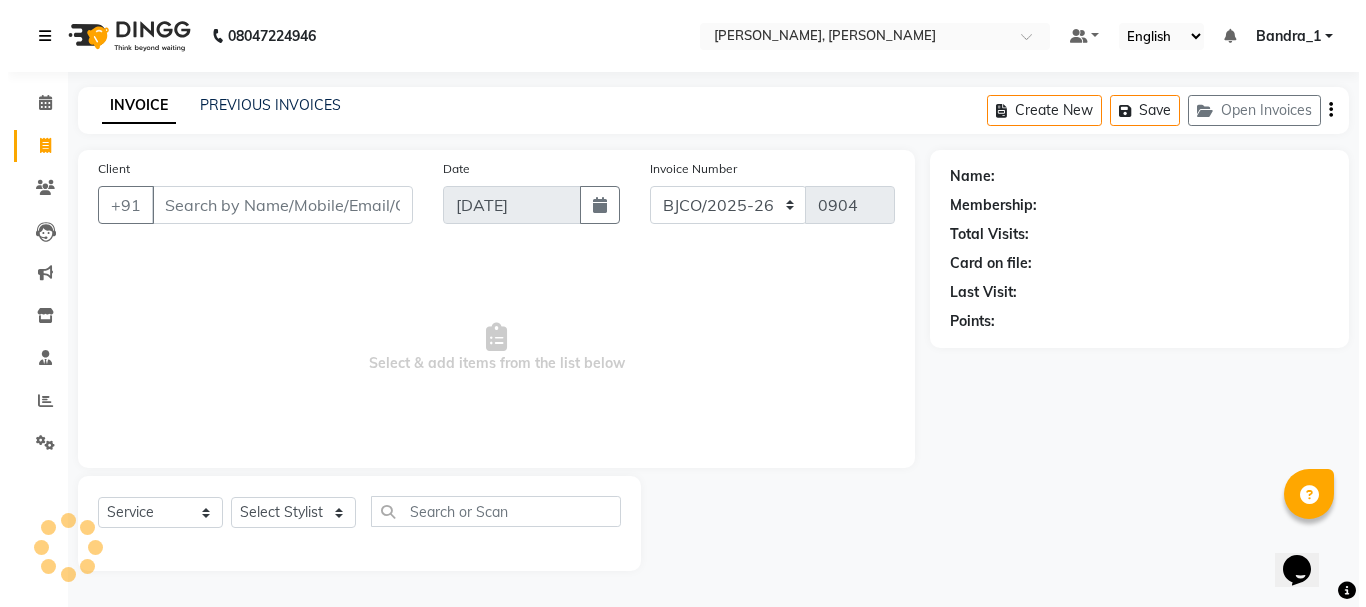 scroll, scrollTop: 0, scrollLeft: 0, axis: both 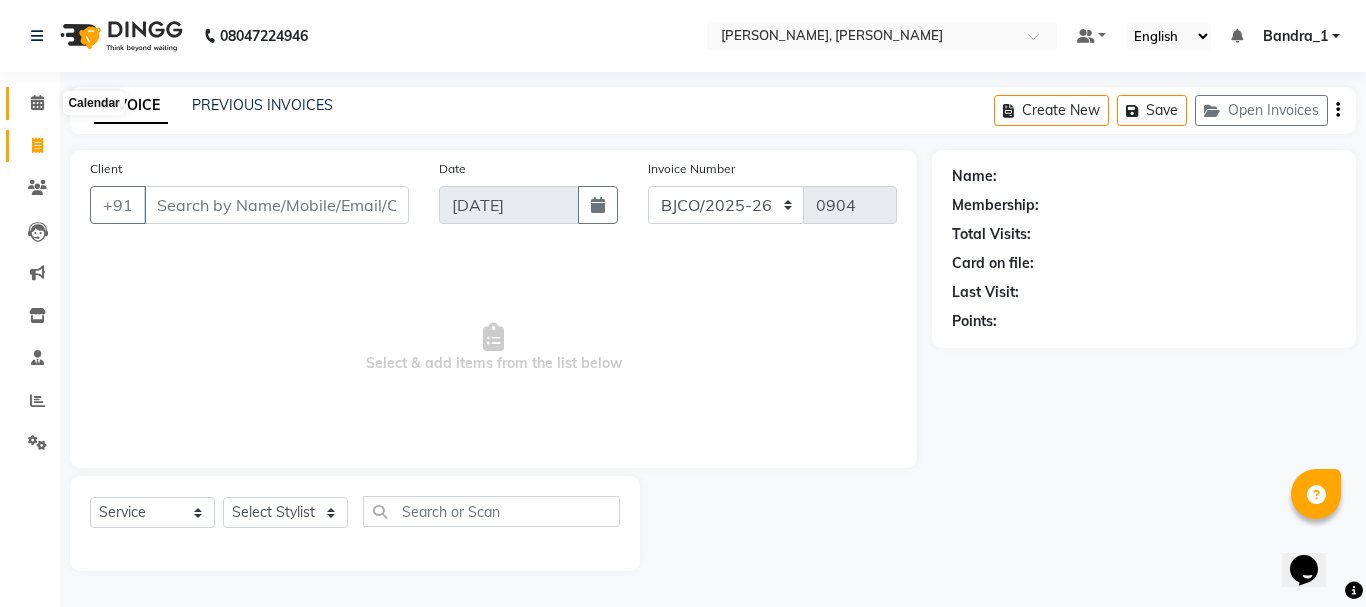 click 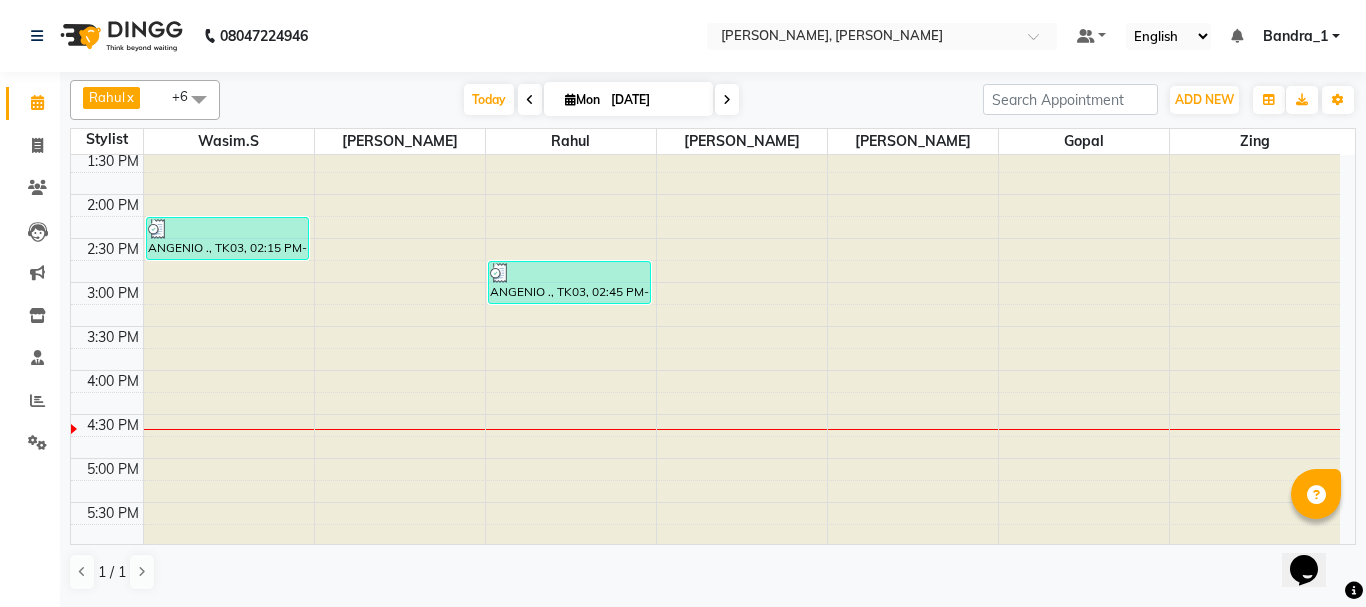 scroll, scrollTop: 0, scrollLeft: 0, axis: both 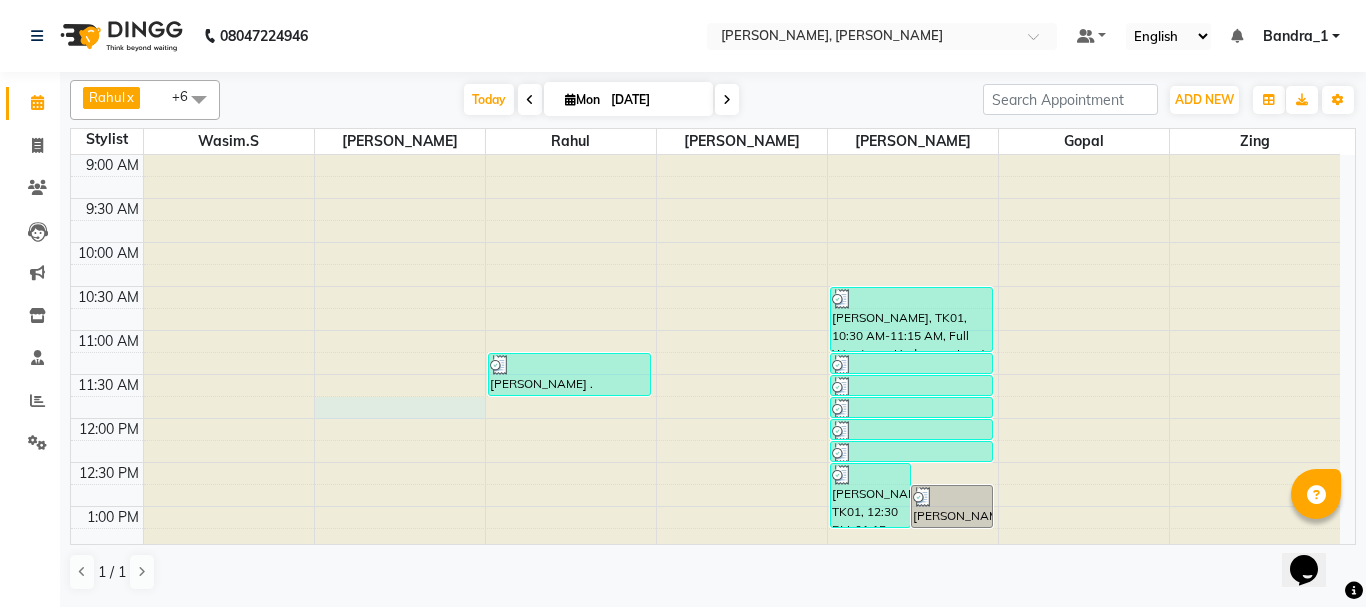 click at bounding box center (400, 155) 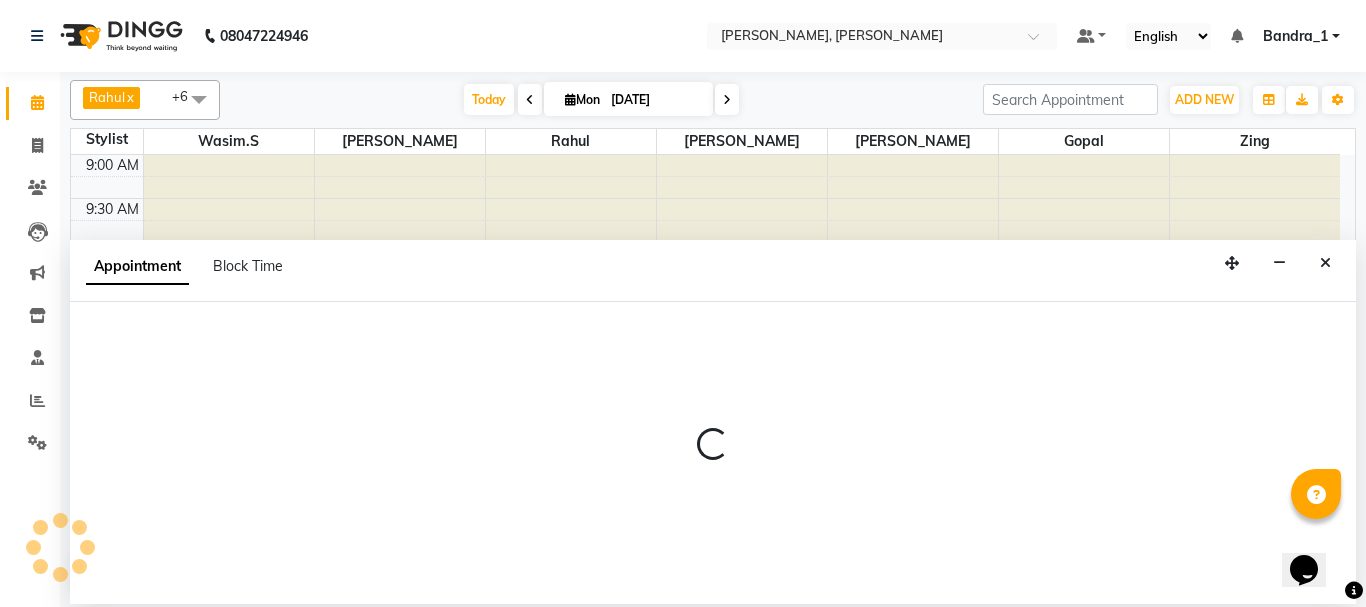 select on "72175" 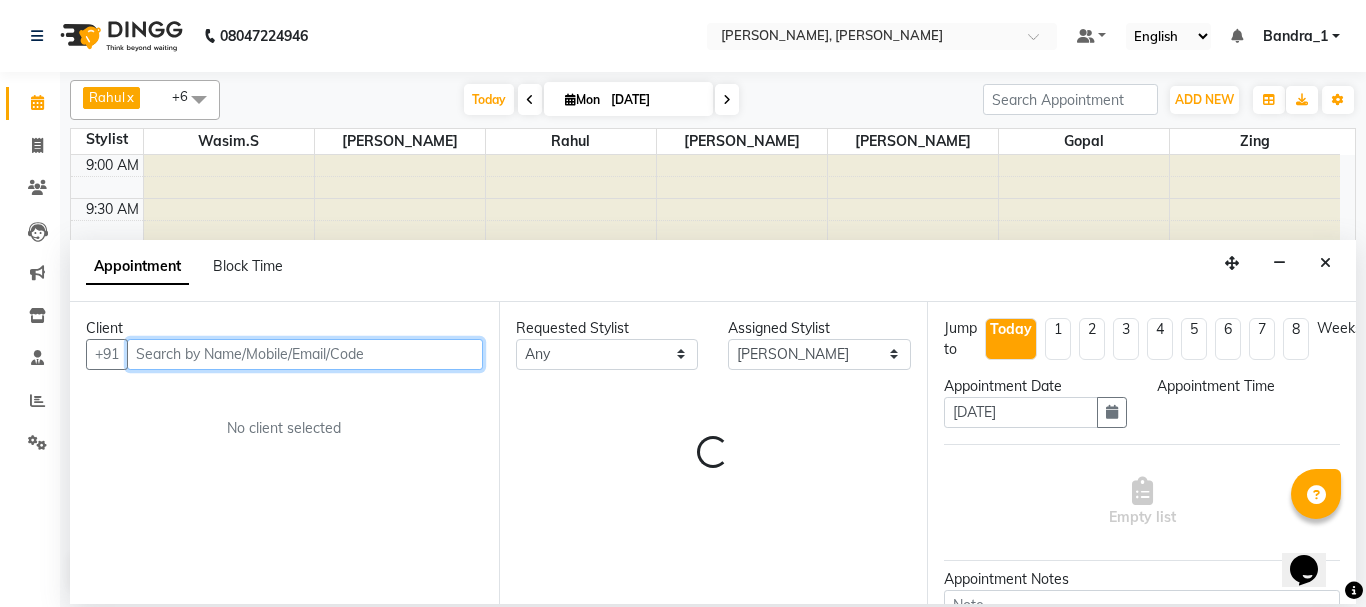 select on "705" 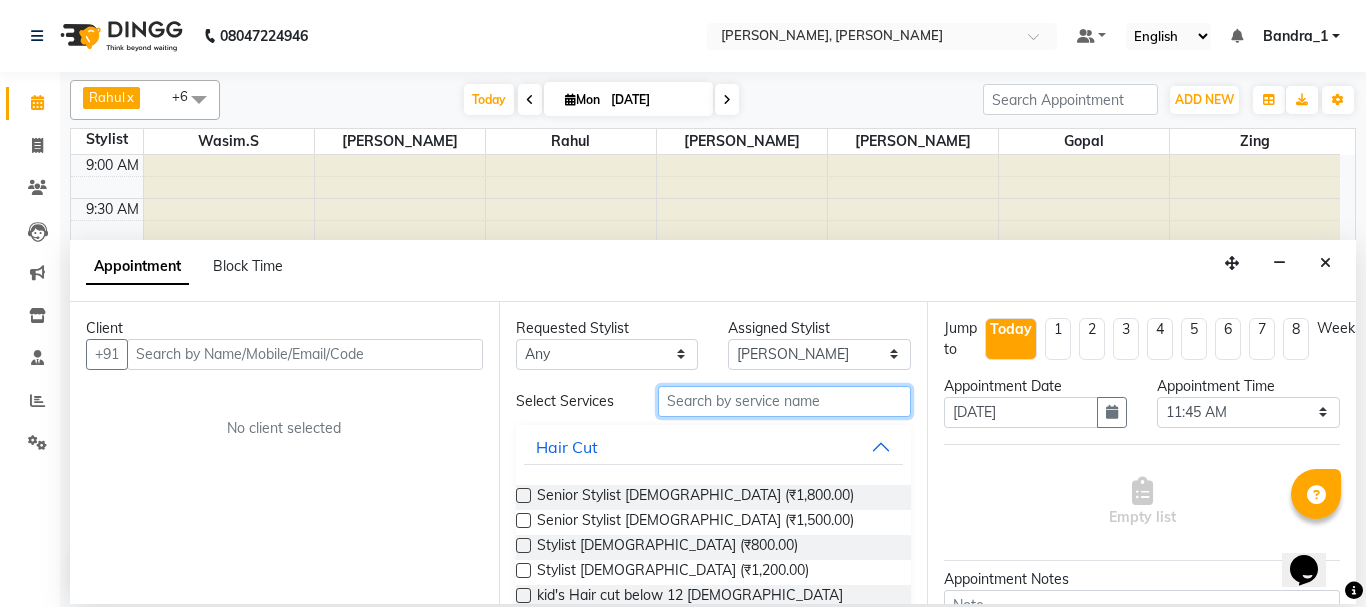 click at bounding box center [785, 401] 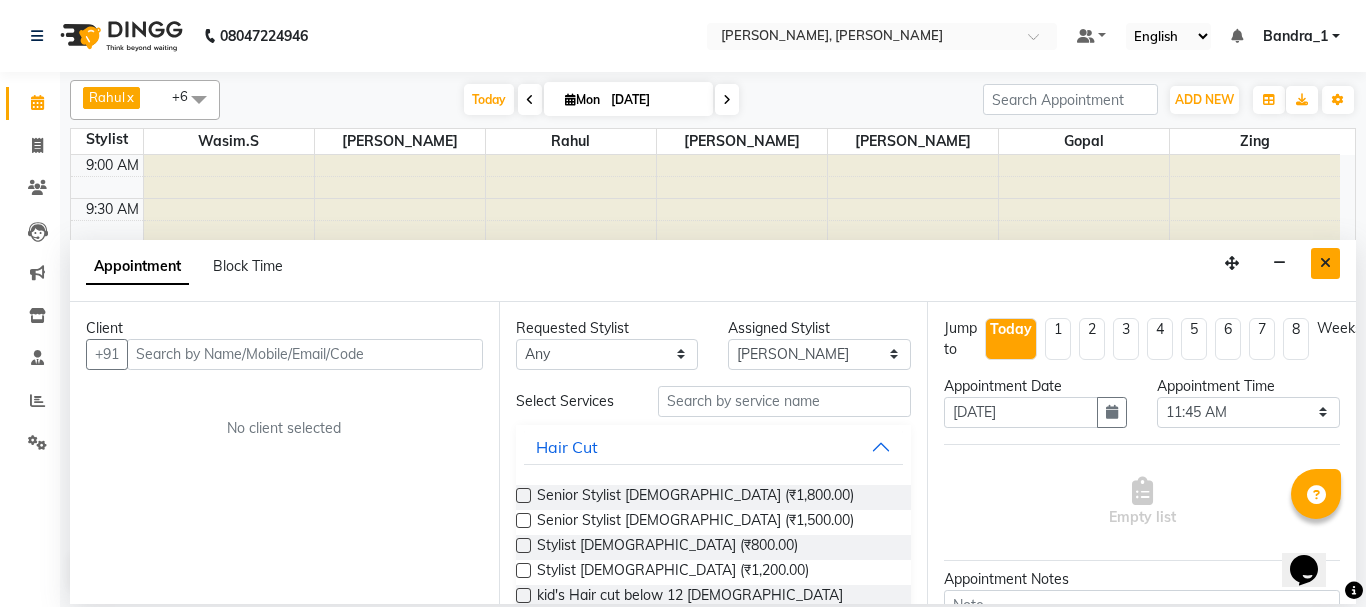 click at bounding box center (1325, 263) 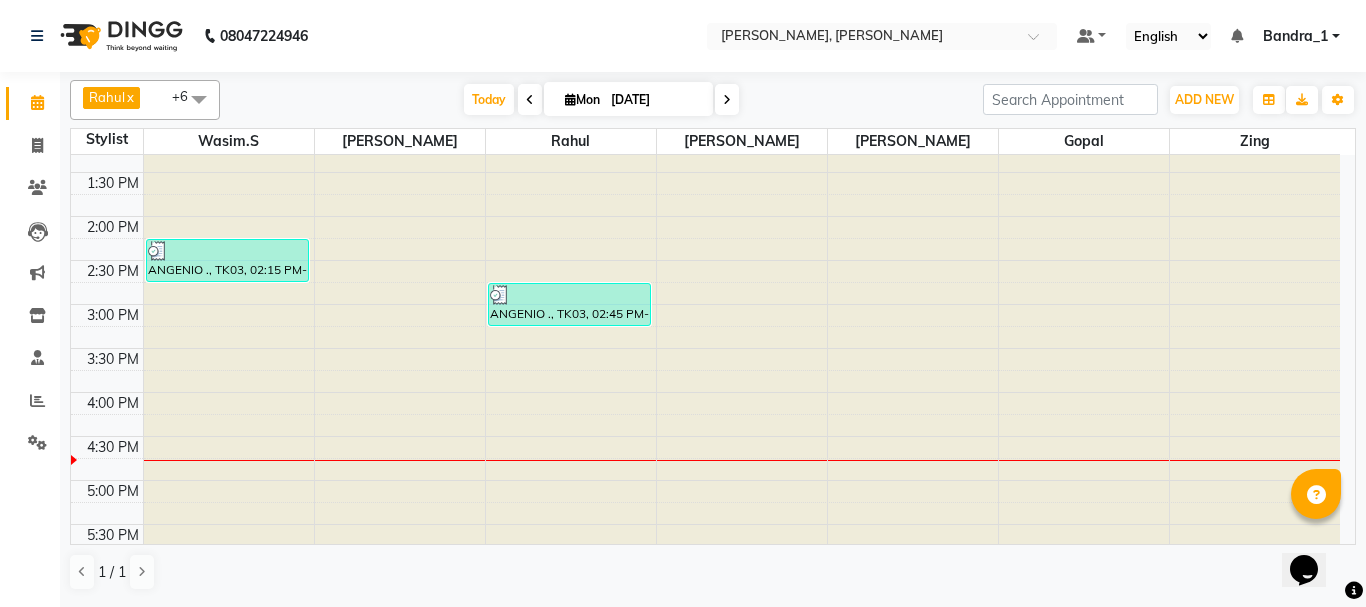 scroll, scrollTop: 400, scrollLeft: 0, axis: vertical 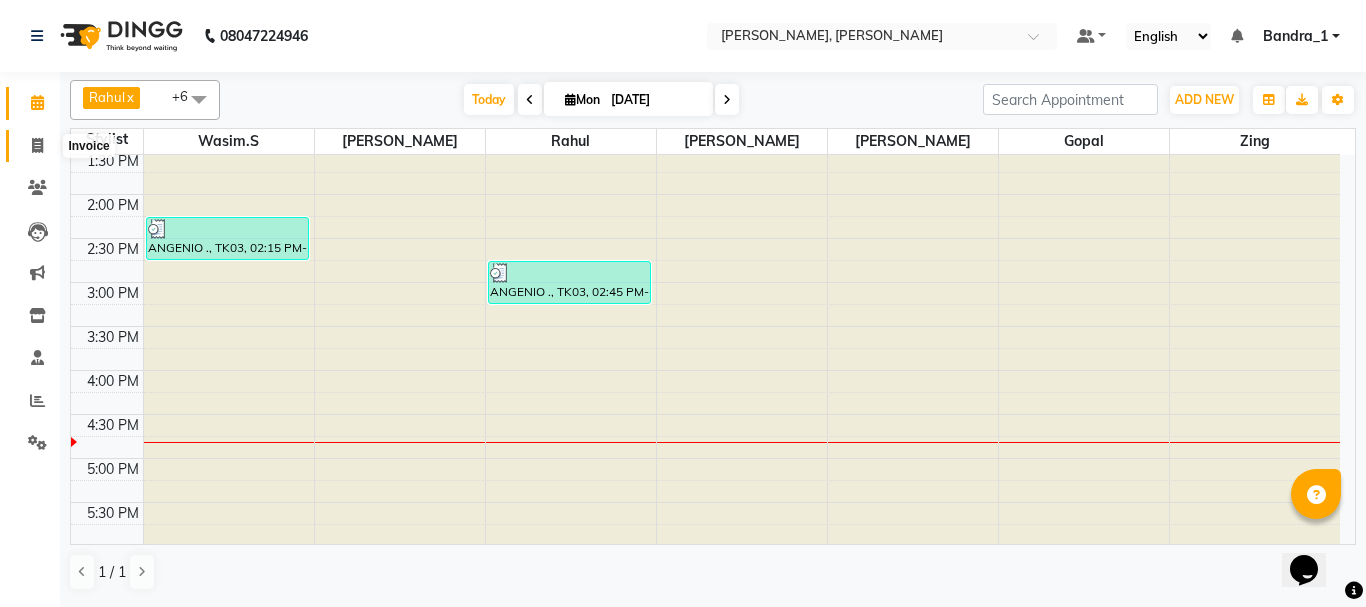 click 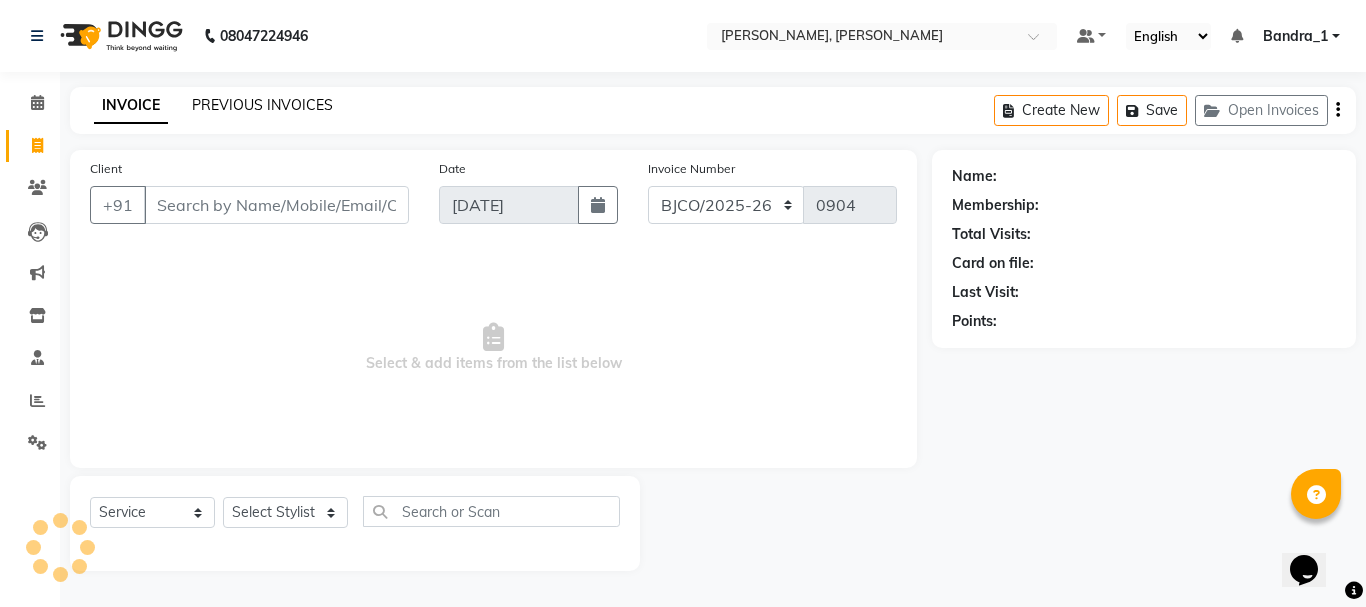 click on "PREVIOUS INVOICES" 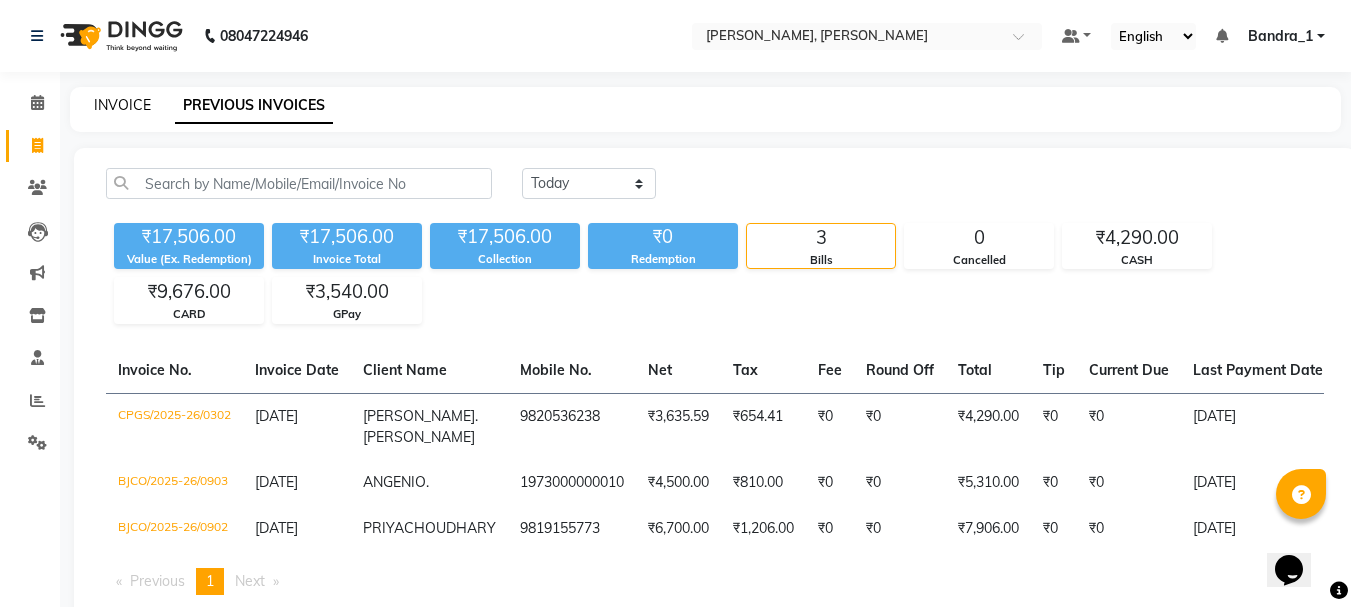 click on "INVOICE" 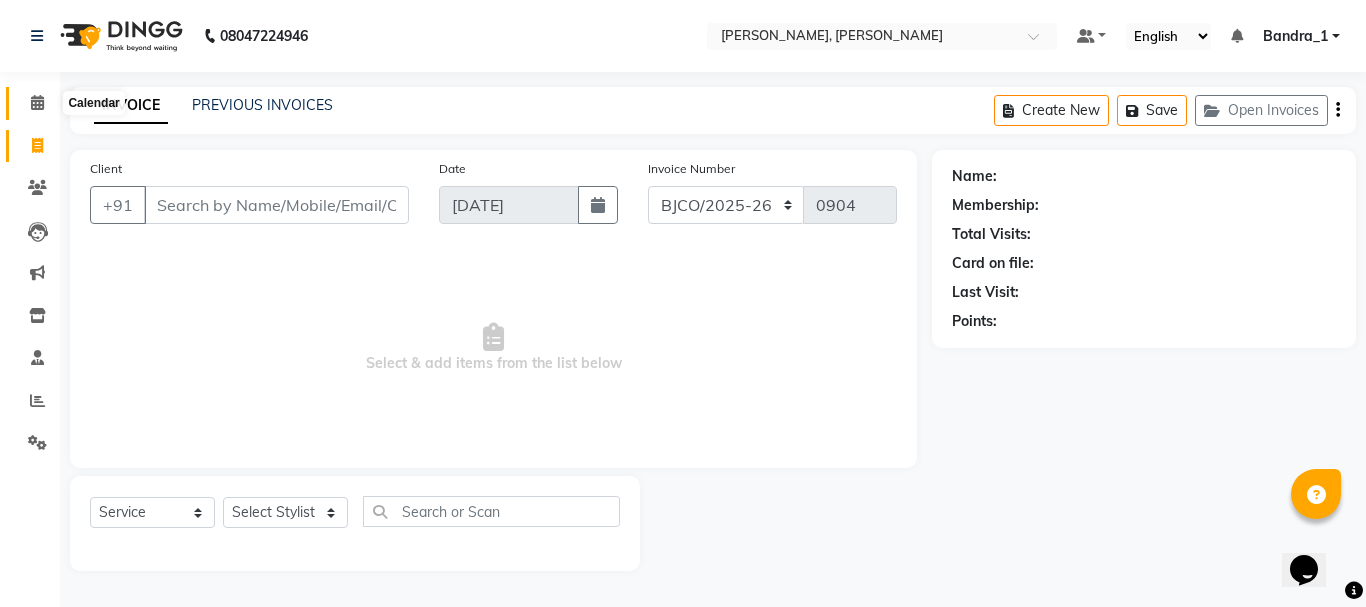 click 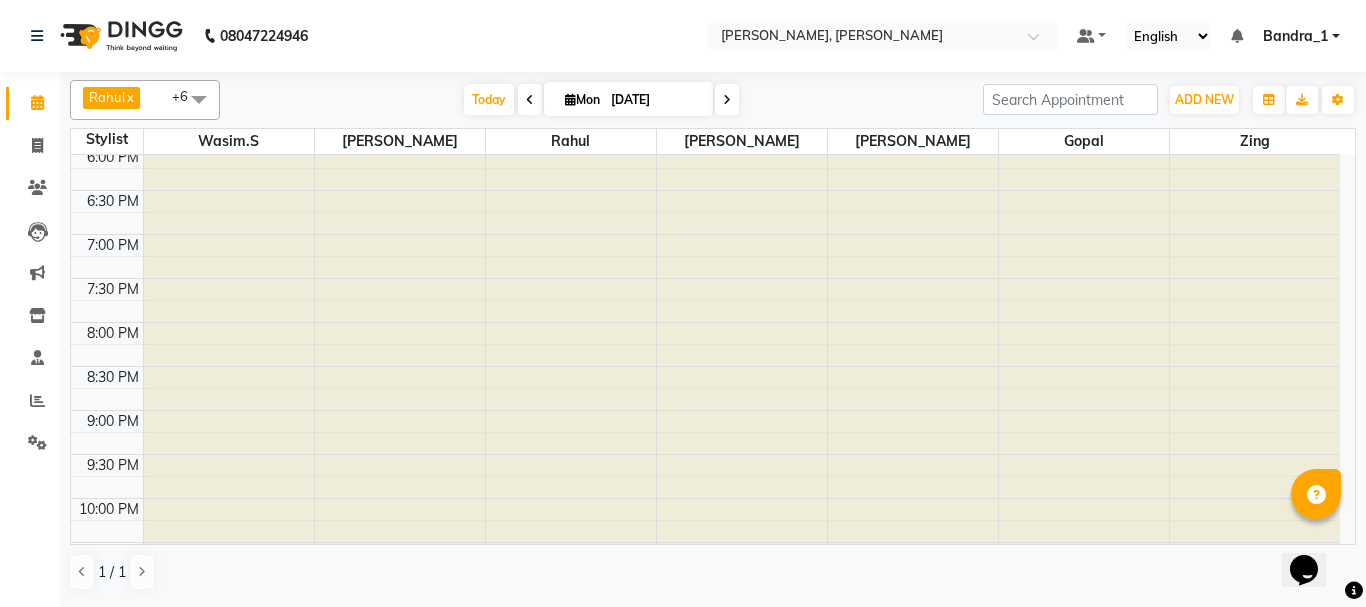 scroll, scrollTop: 400, scrollLeft: 0, axis: vertical 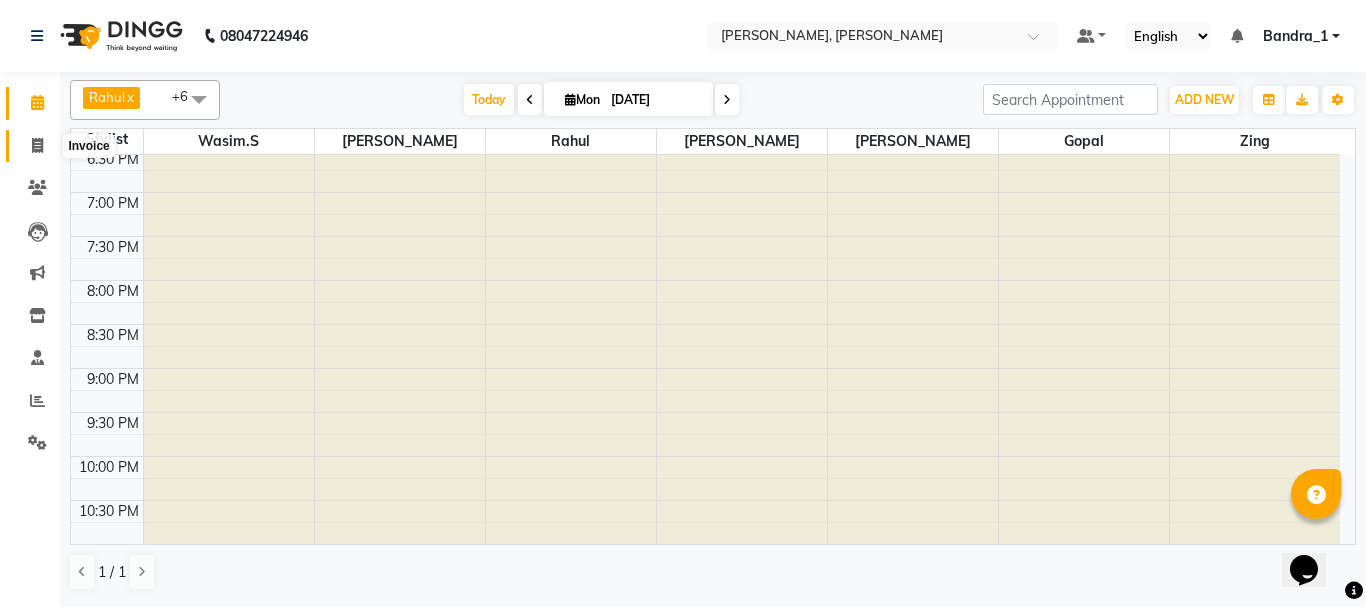 click 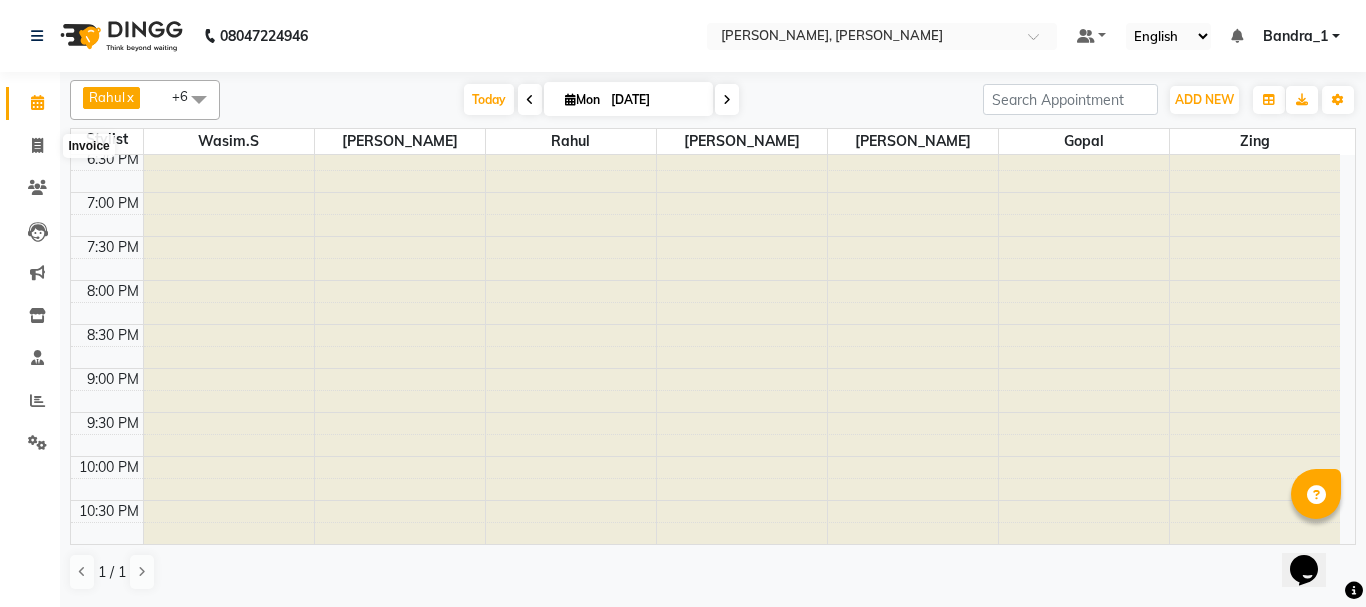 select on "7997" 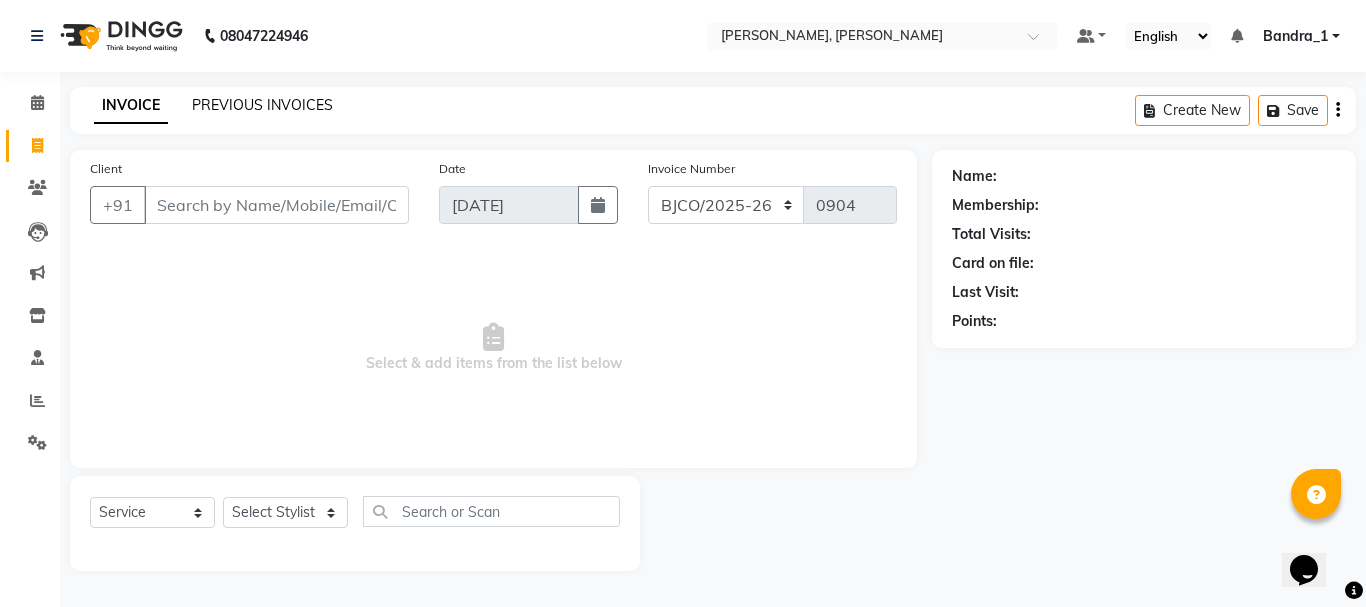 click on "PREVIOUS INVOICES" 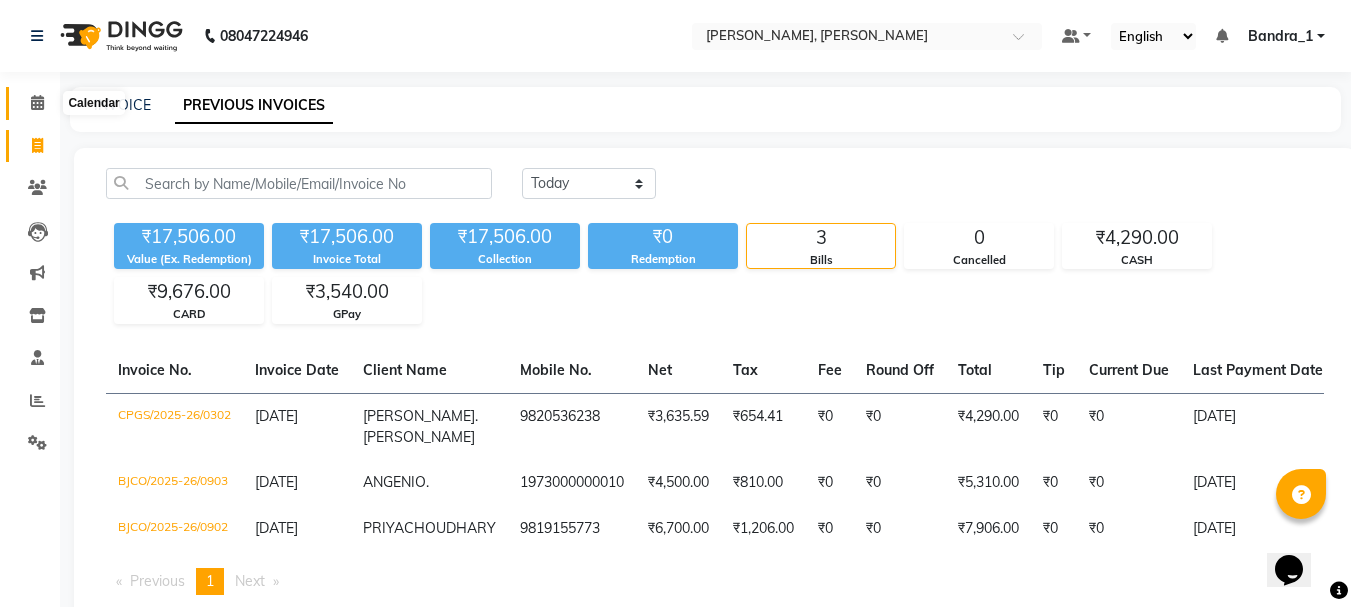 click 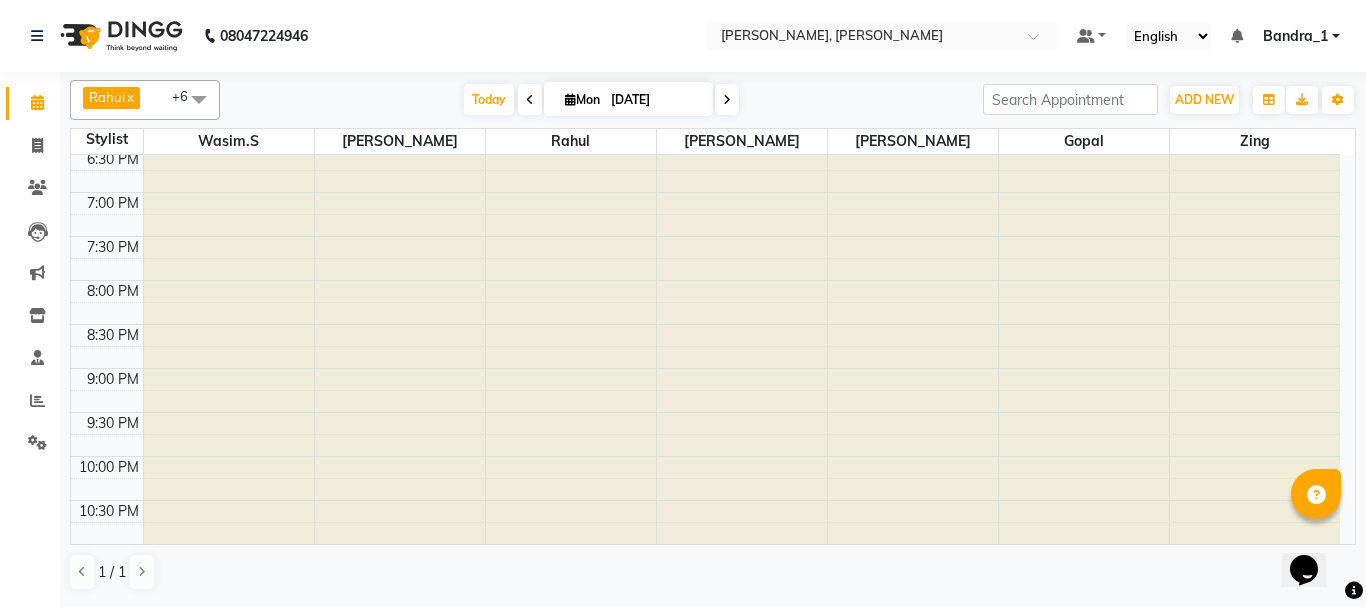 scroll, scrollTop: 0, scrollLeft: 0, axis: both 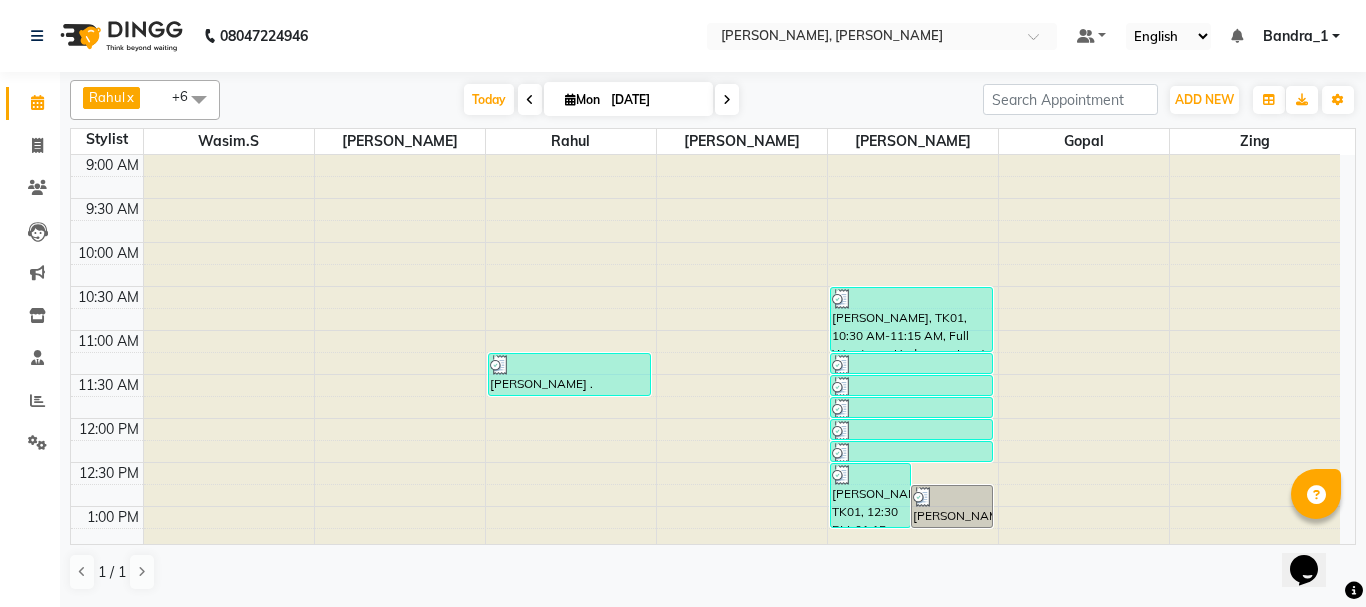 click at bounding box center (571, 155) 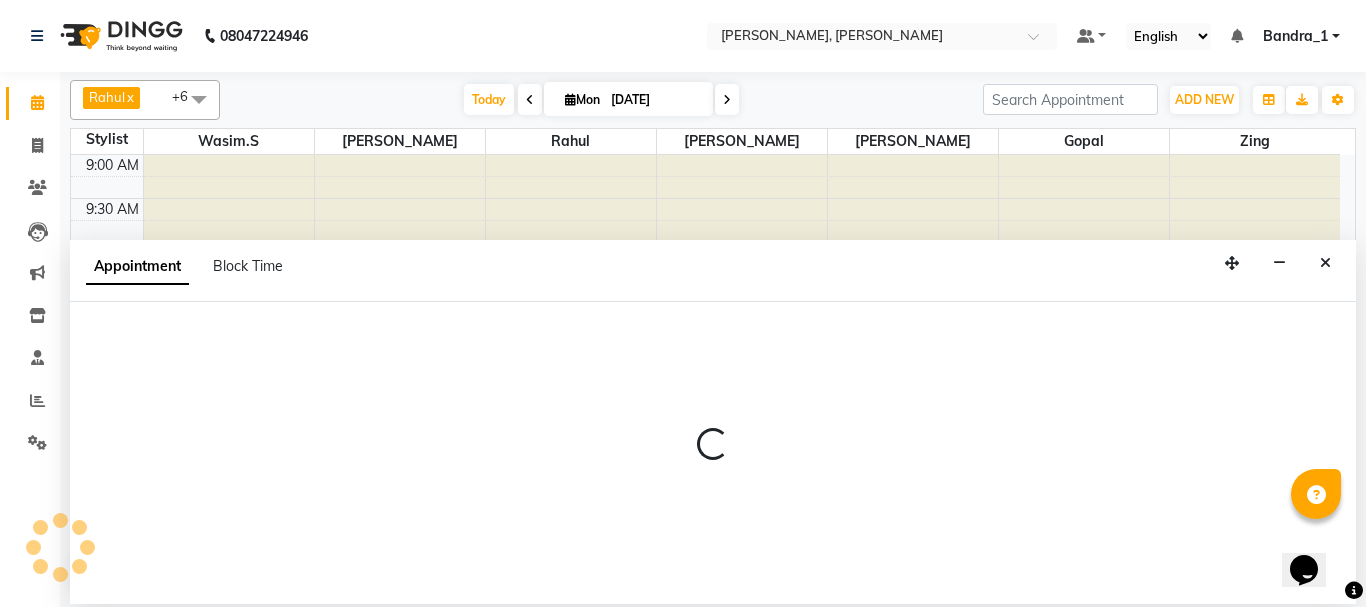 select on "23859" 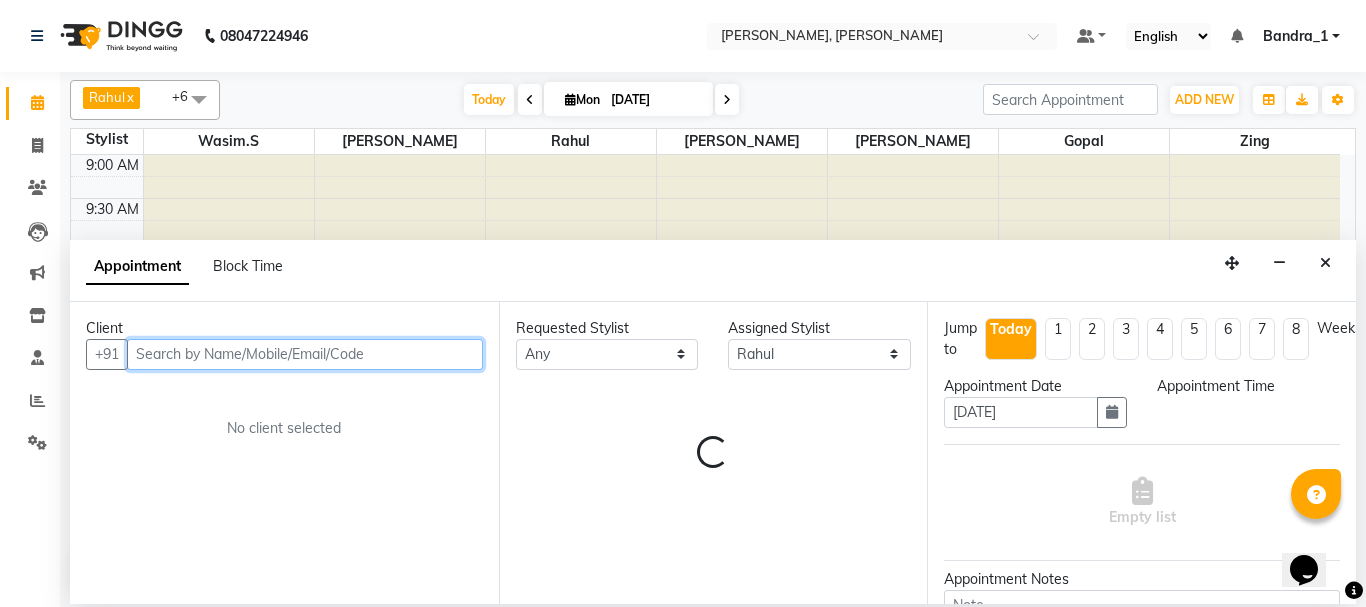 click at bounding box center (305, 354) 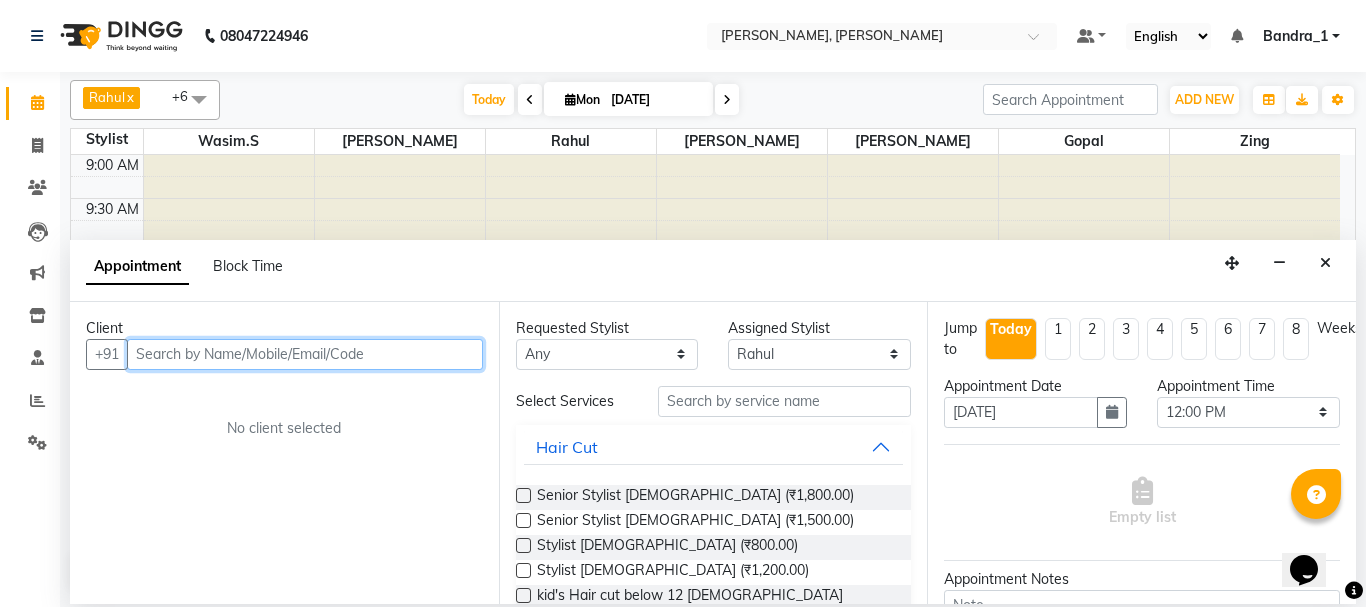 type on "s" 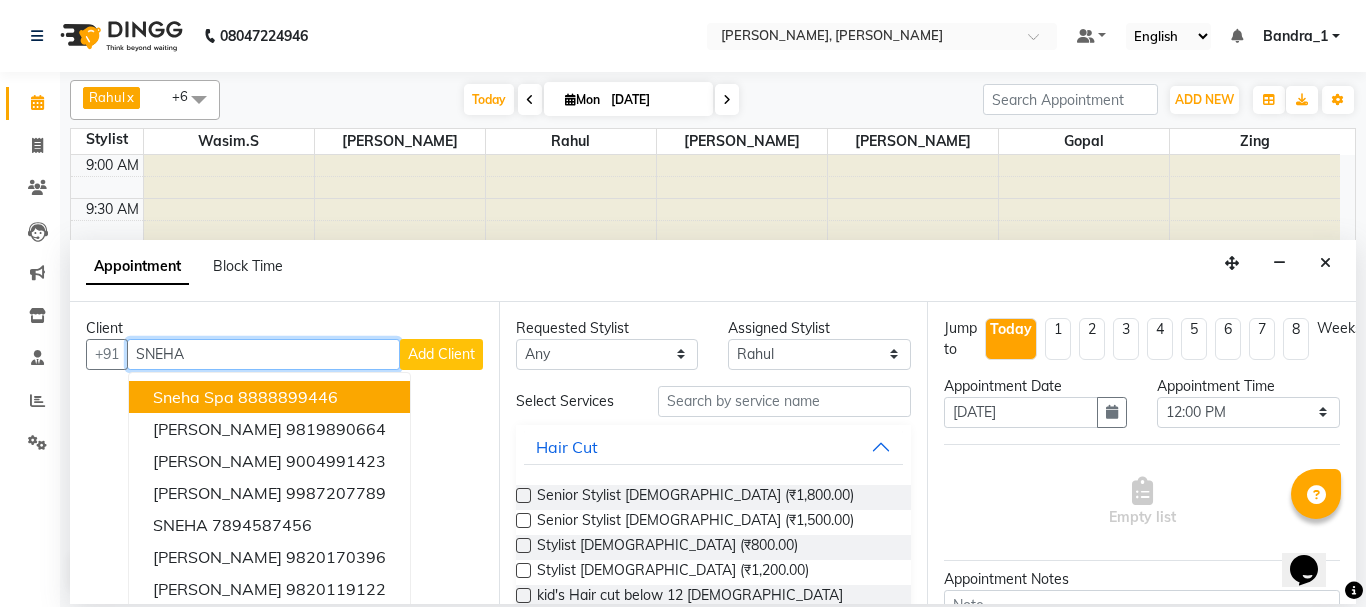 type on "SNEHA" 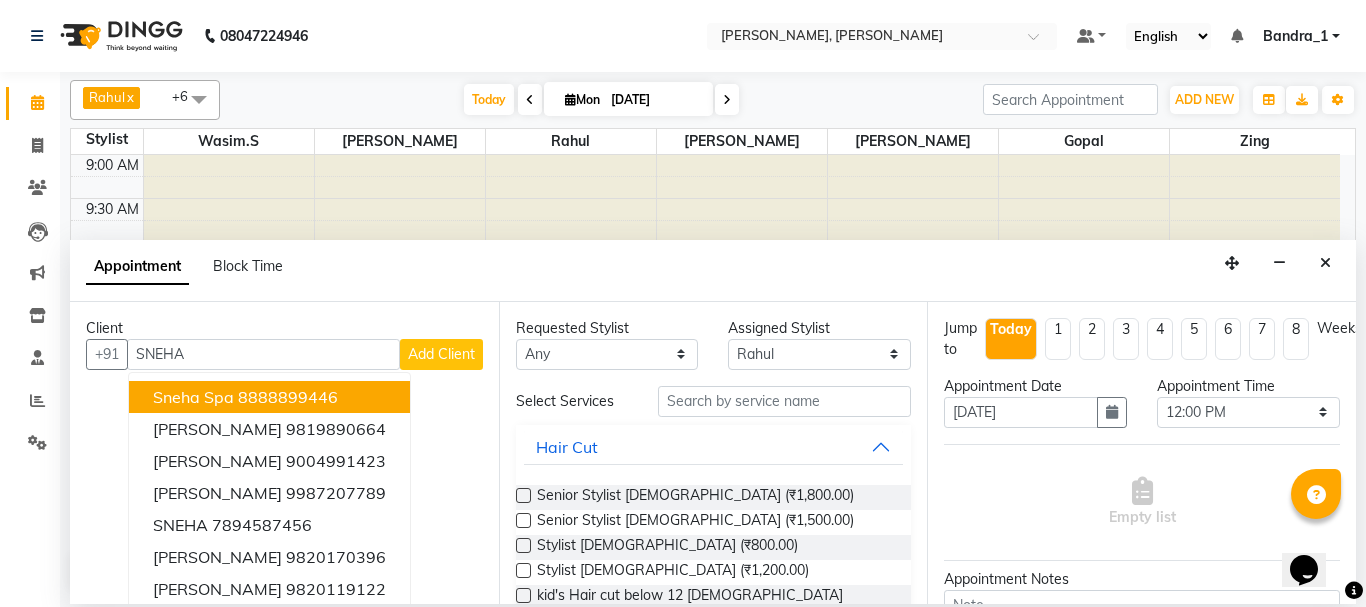 click on "Add Client" at bounding box center (441, 354) 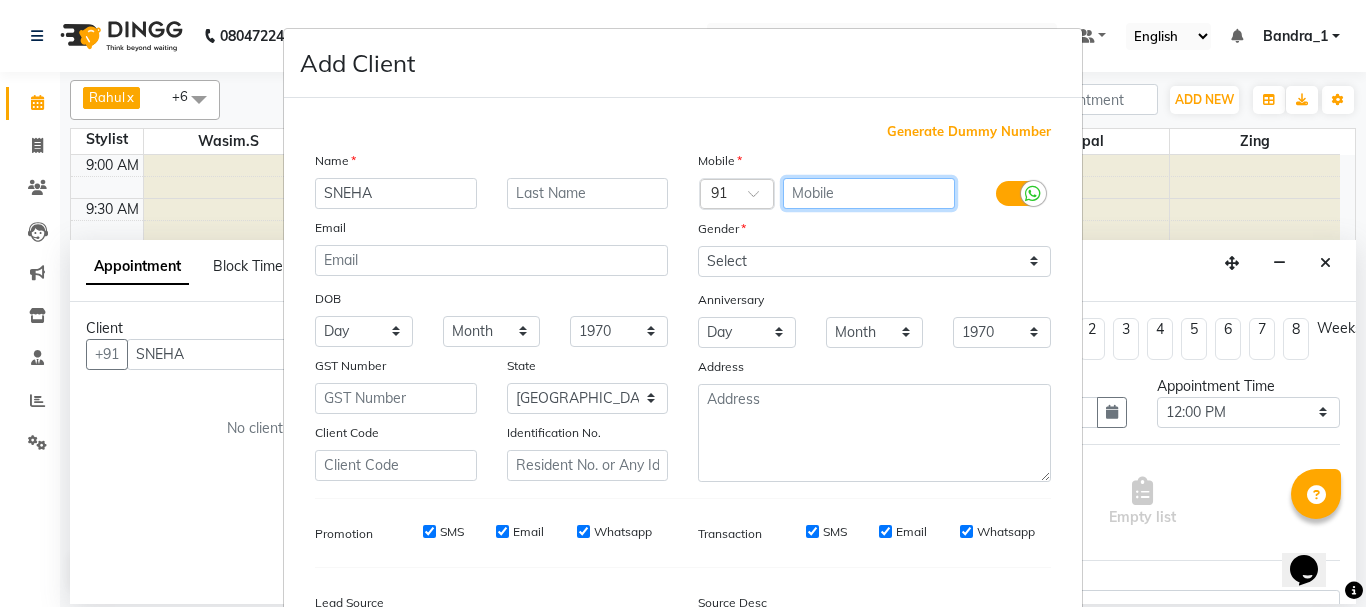 click at bounding box center (869, 193) 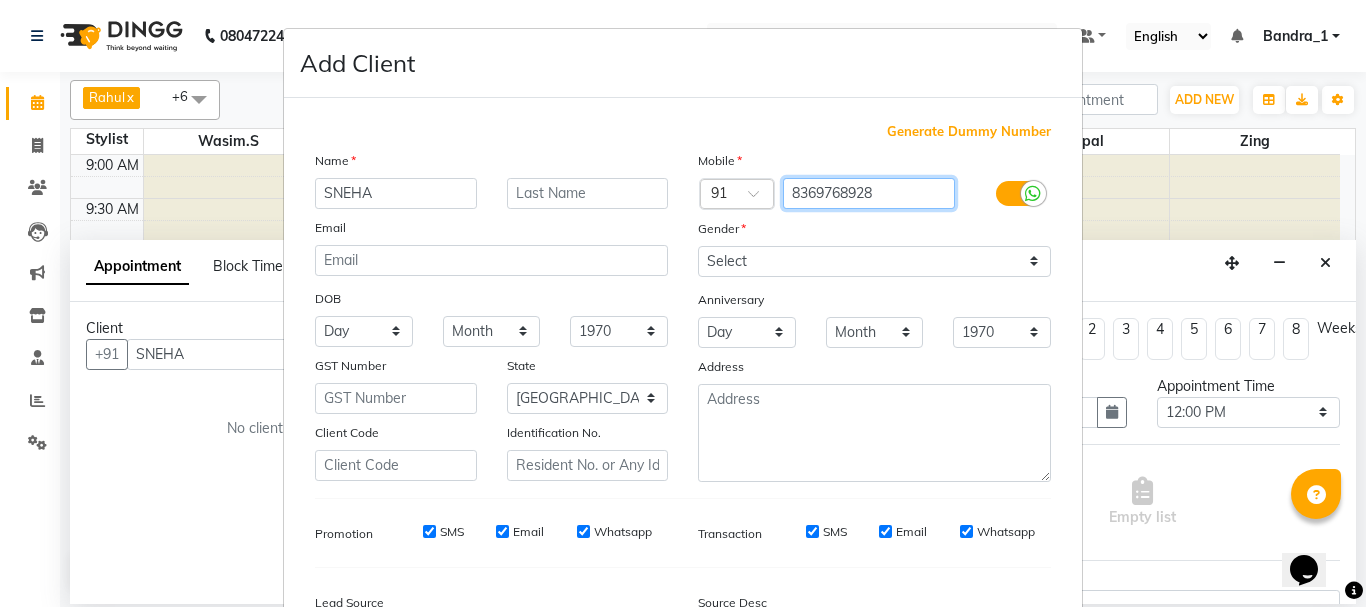 type on "8369768928" 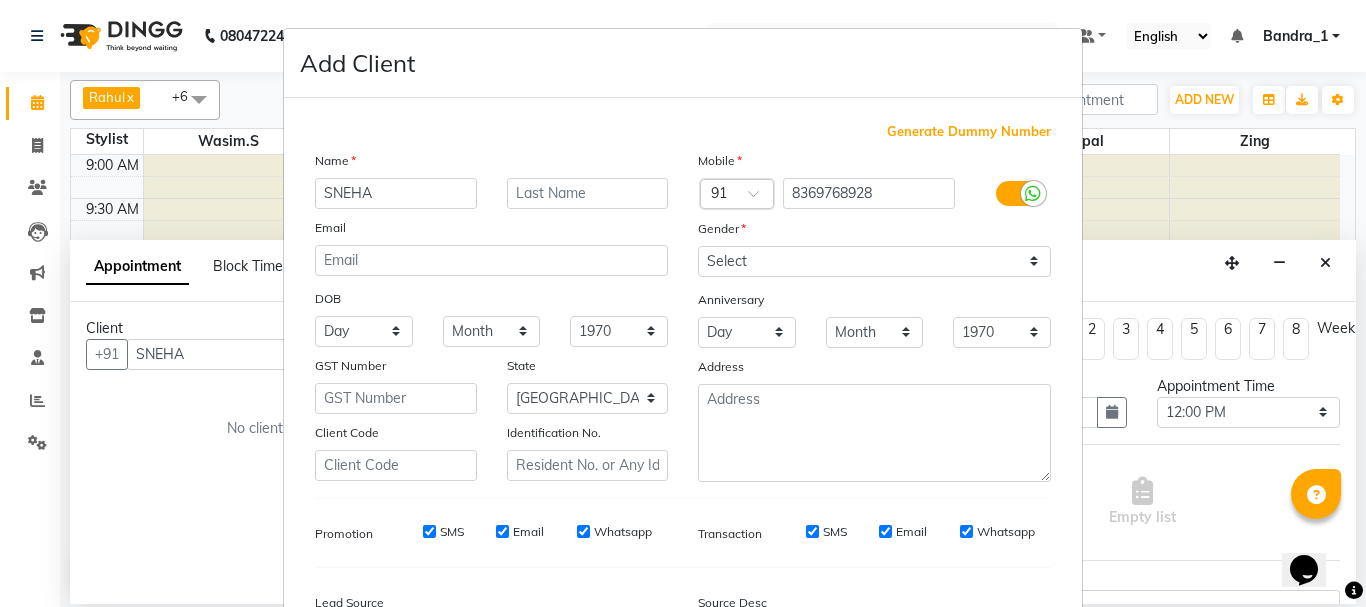 click on "SMS" at bounding box center [429, 531] 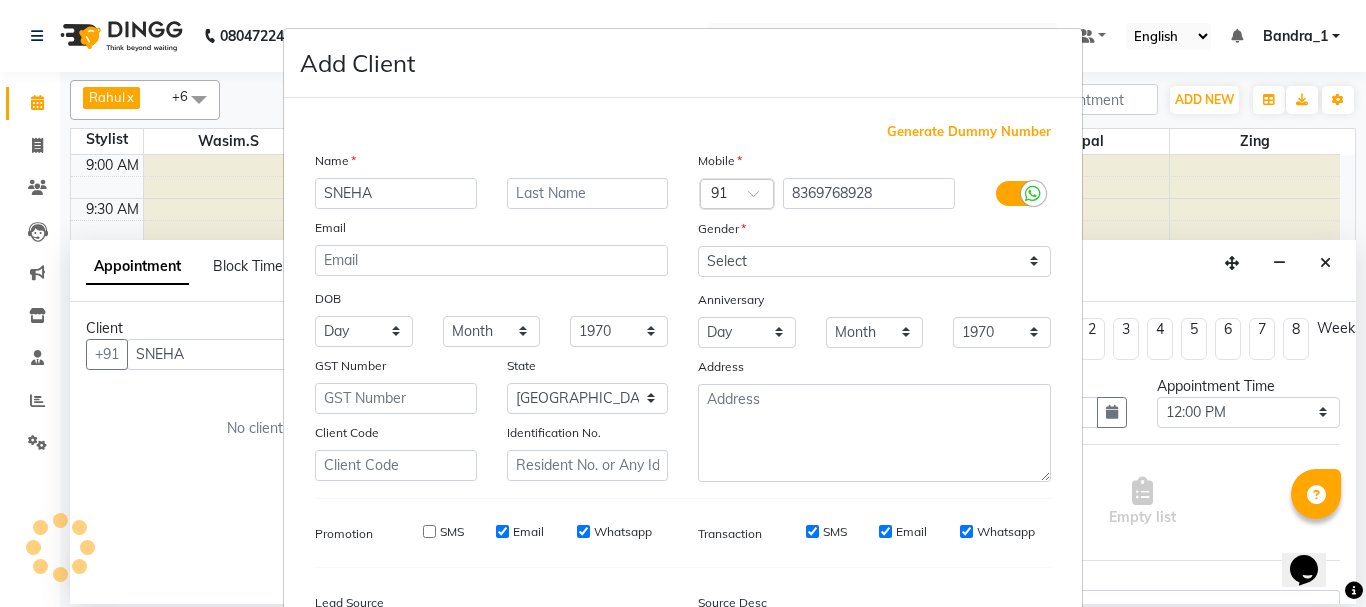 click on "Email" at bounding box center [502, 531] 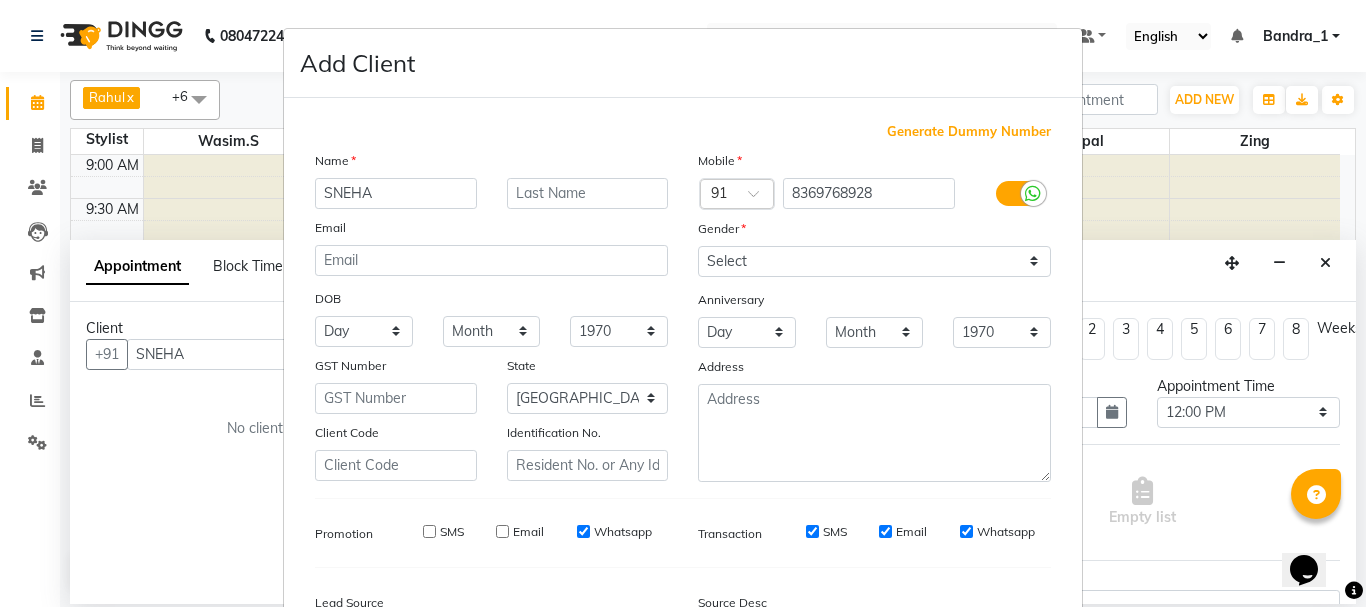 click on "Whatsapp" at bounding box center (583, 531) 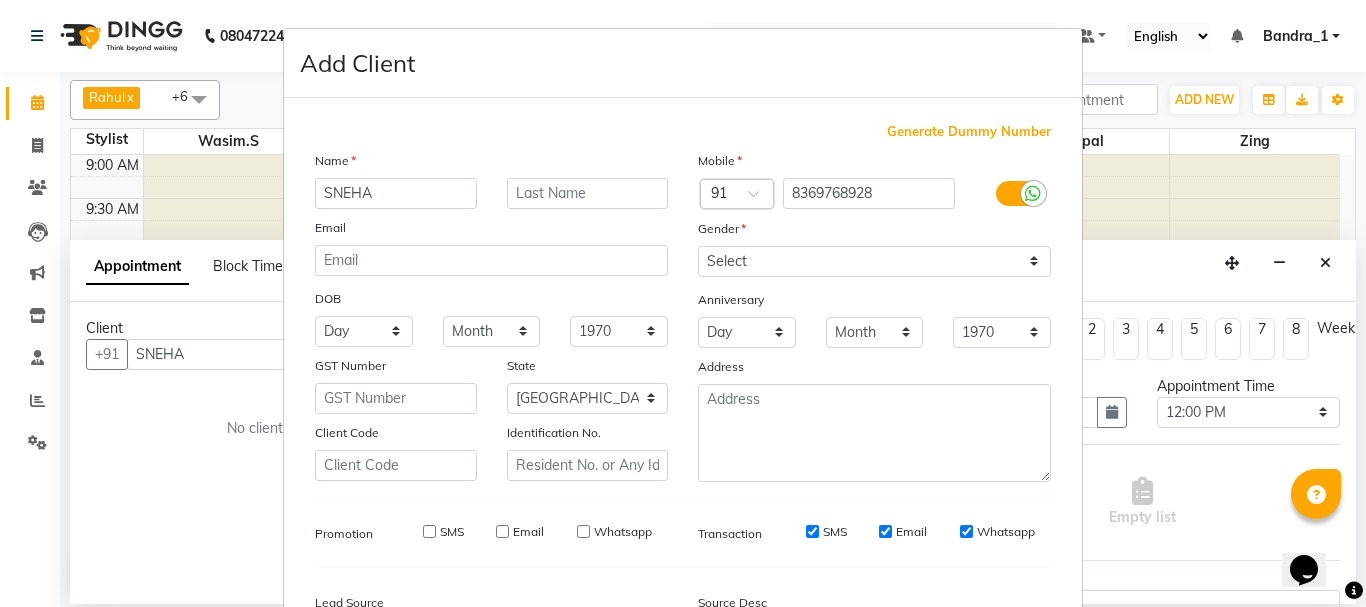 checkbox on "false" 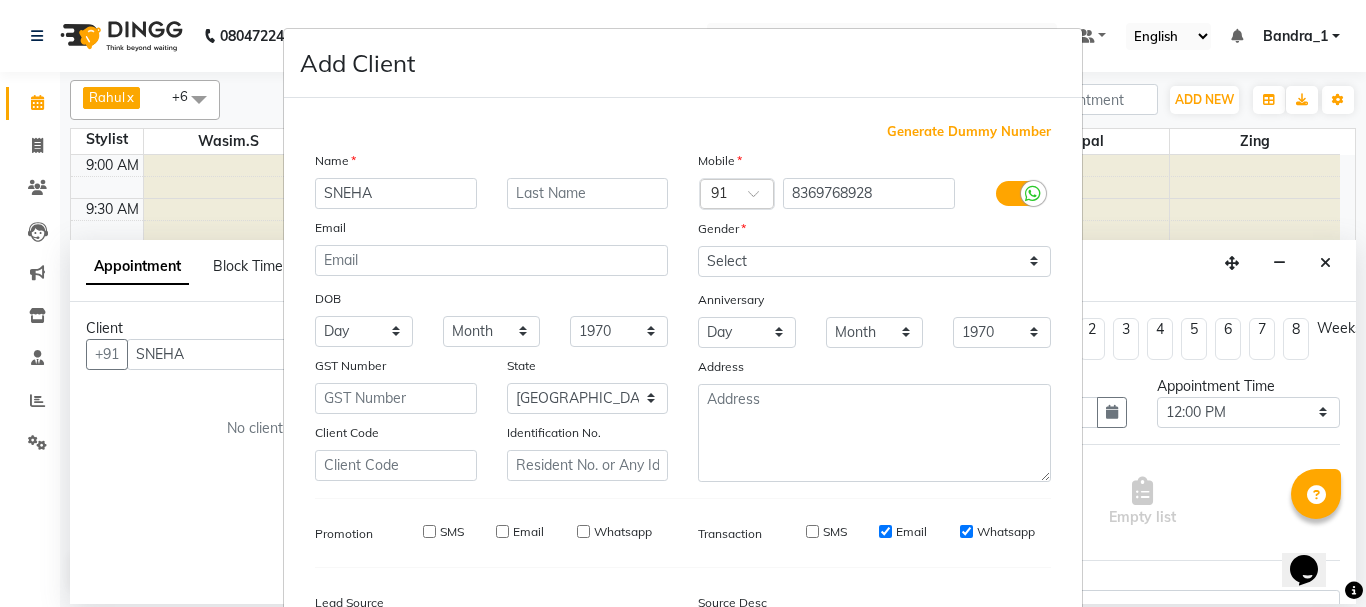 click on "Email" at bounding box center [885, 531] 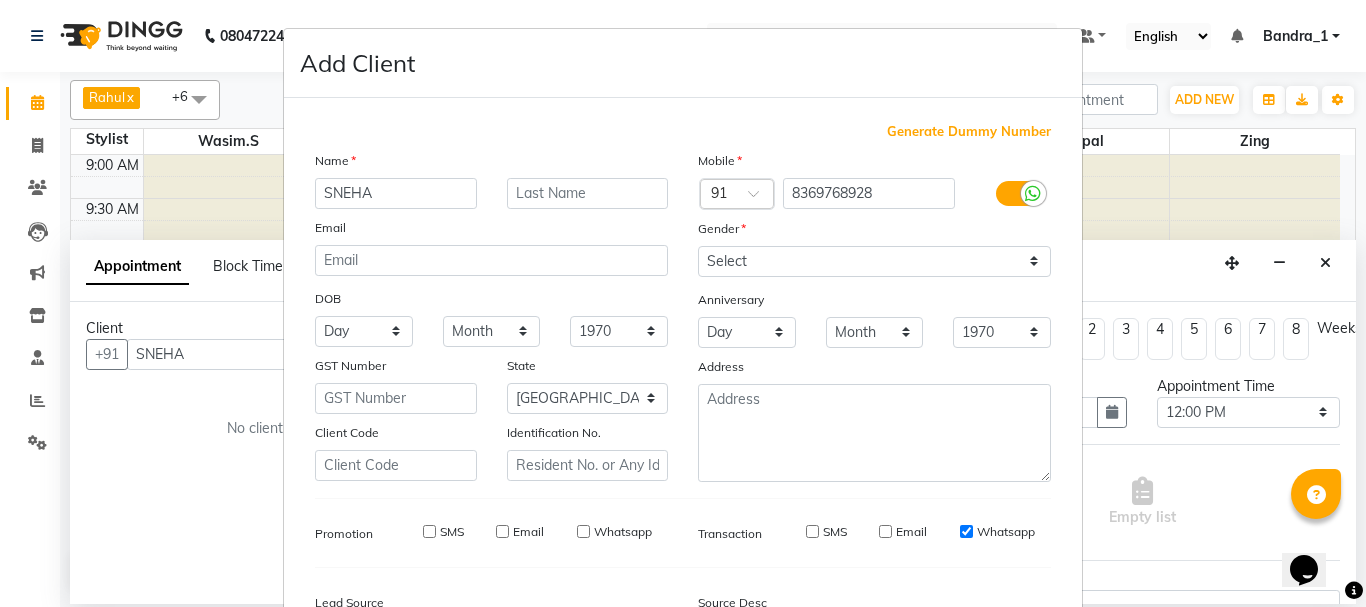 click on "Whatsapp" at bounding box center (966, 531) 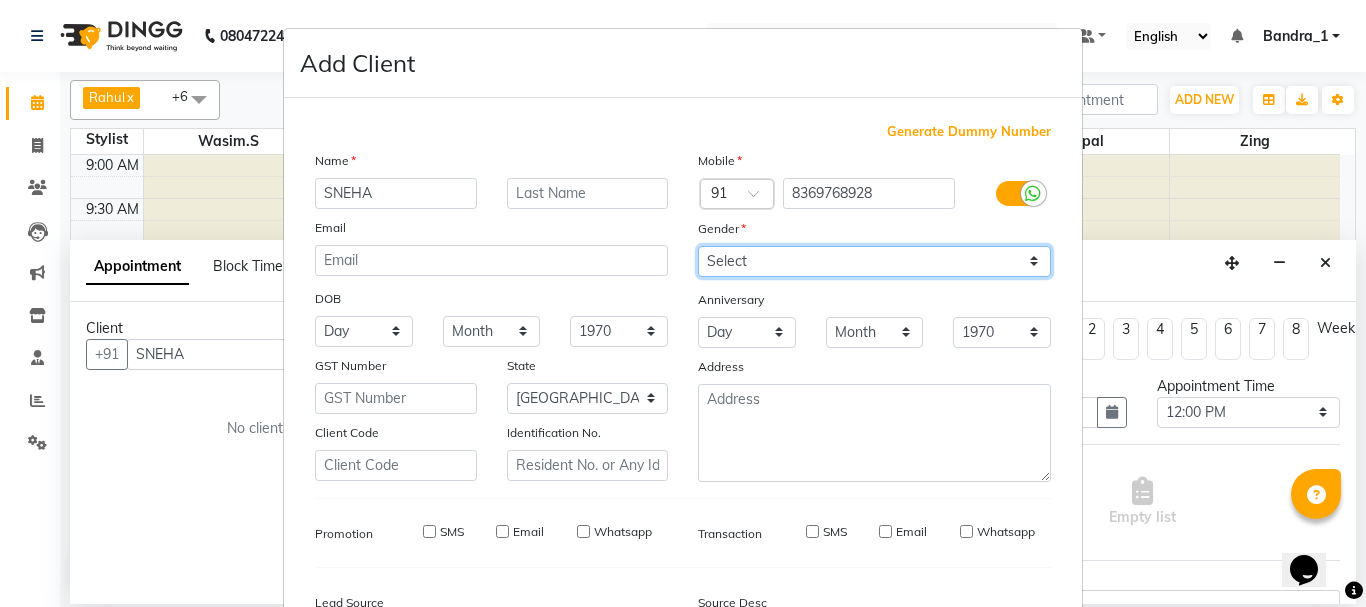 click on "Select [DEMOGRAPHIC_DATA] [DEMOGRAPHIC_DATA] Other Prefer Not To Say" at bounding box center (874, 261) 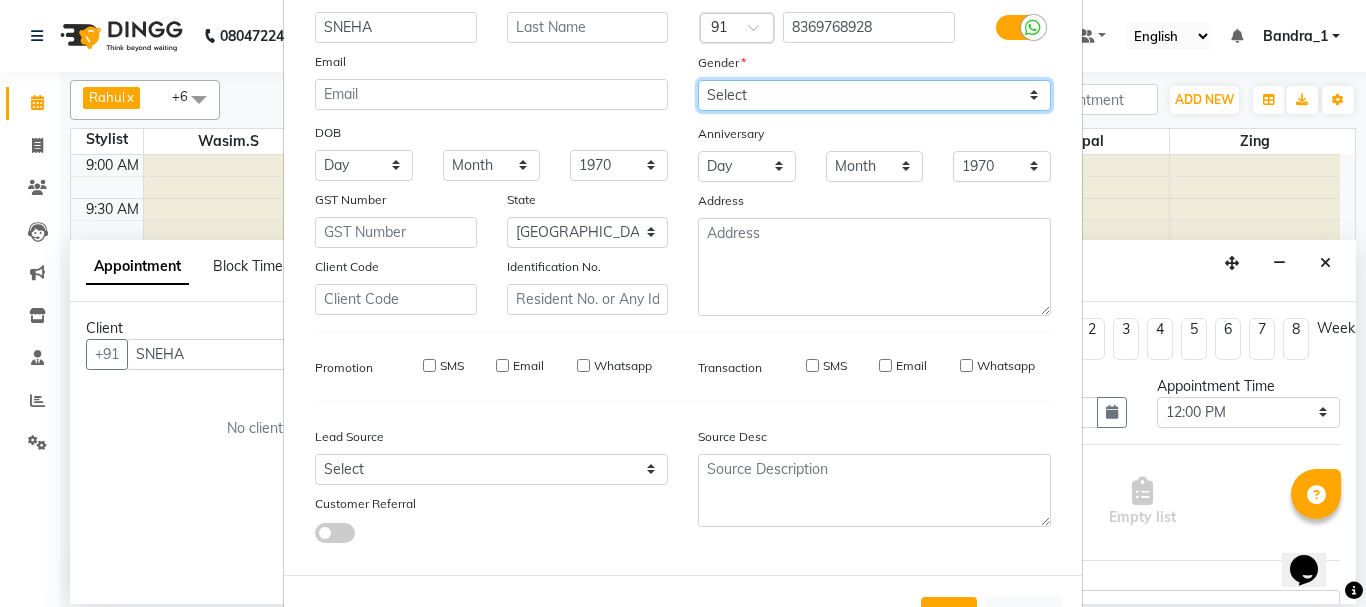 scroll, scrollTop: 242, scrollLeft: 0, axis: vertical 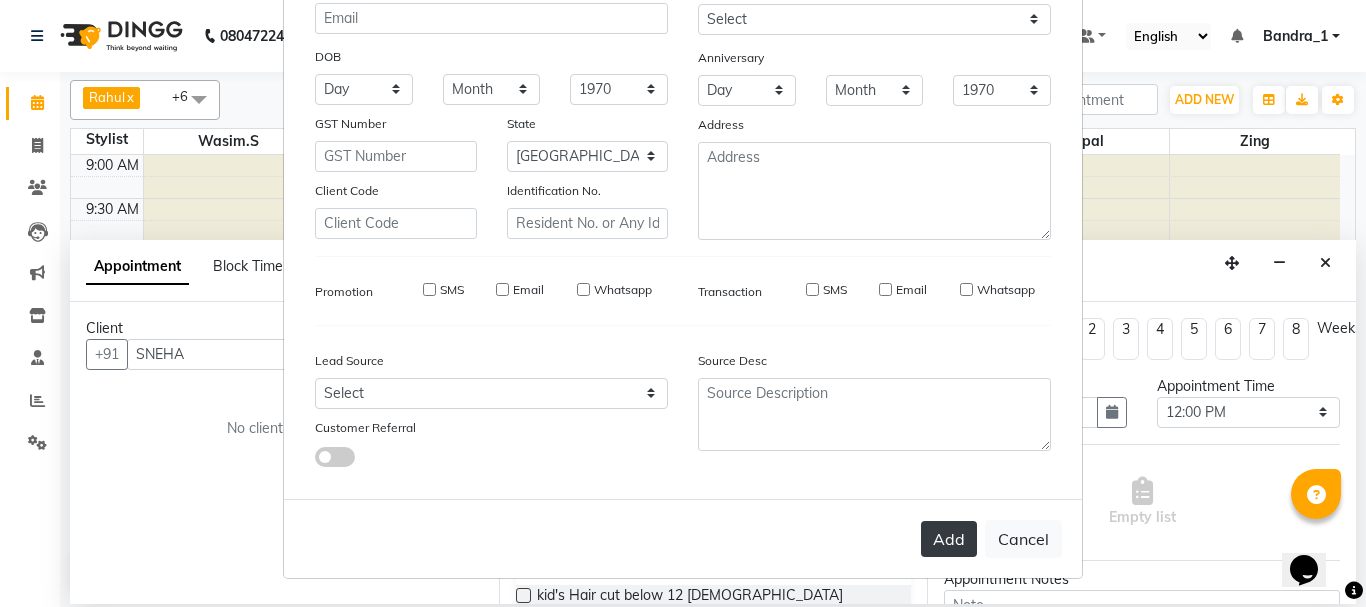 click on "Add" at bounding box center (949, 539) 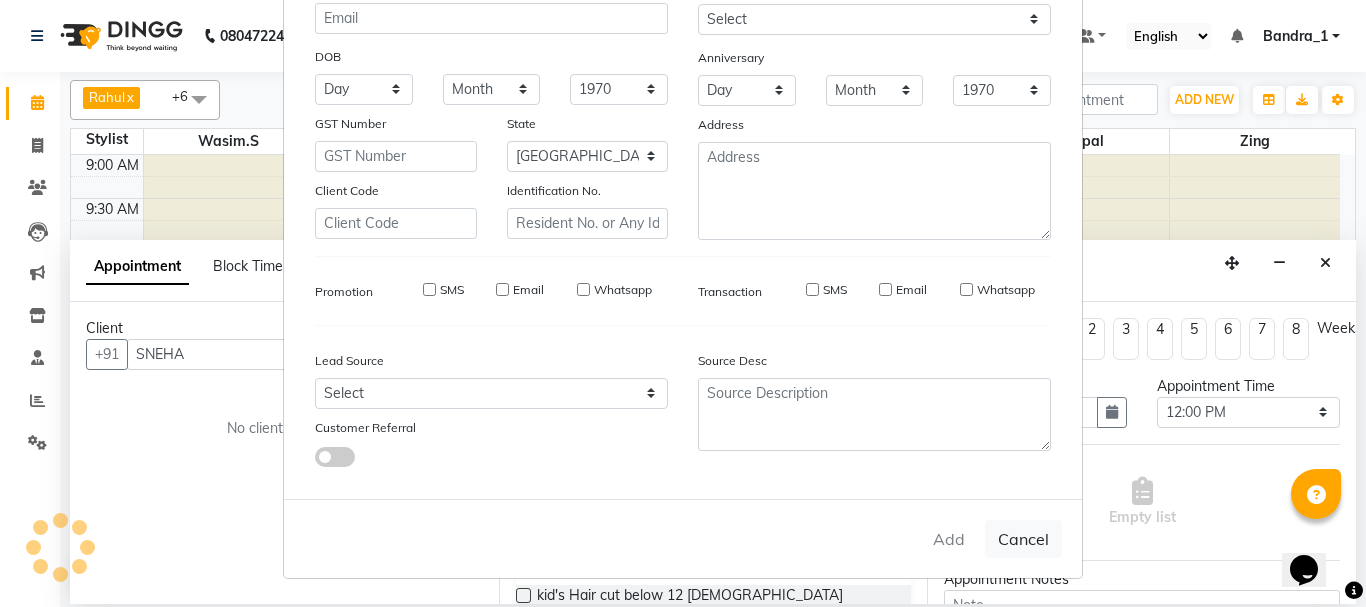 type on "8369768928" 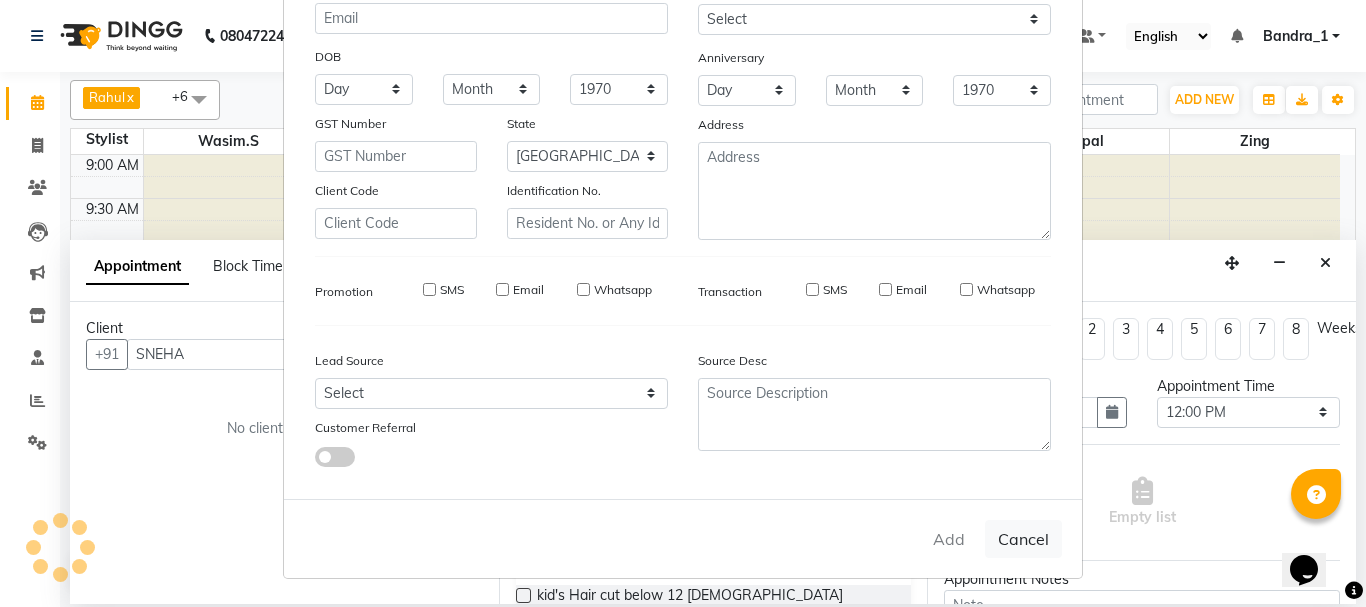type 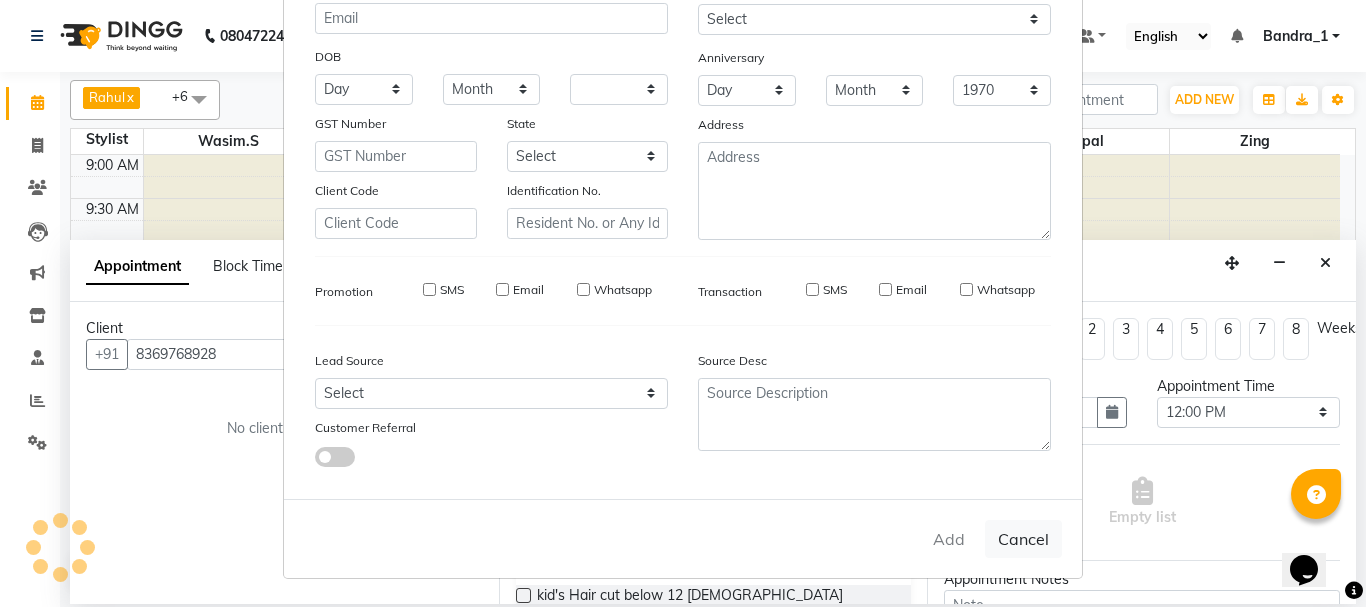 select 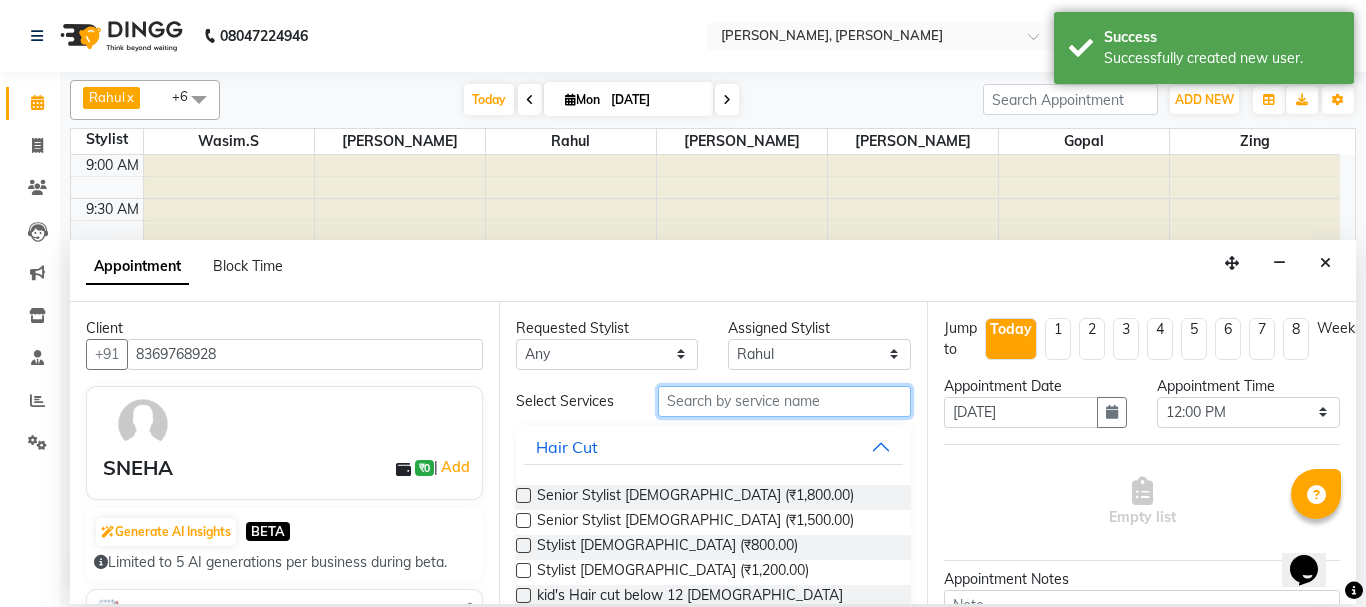click at bounding box center [785, 401] 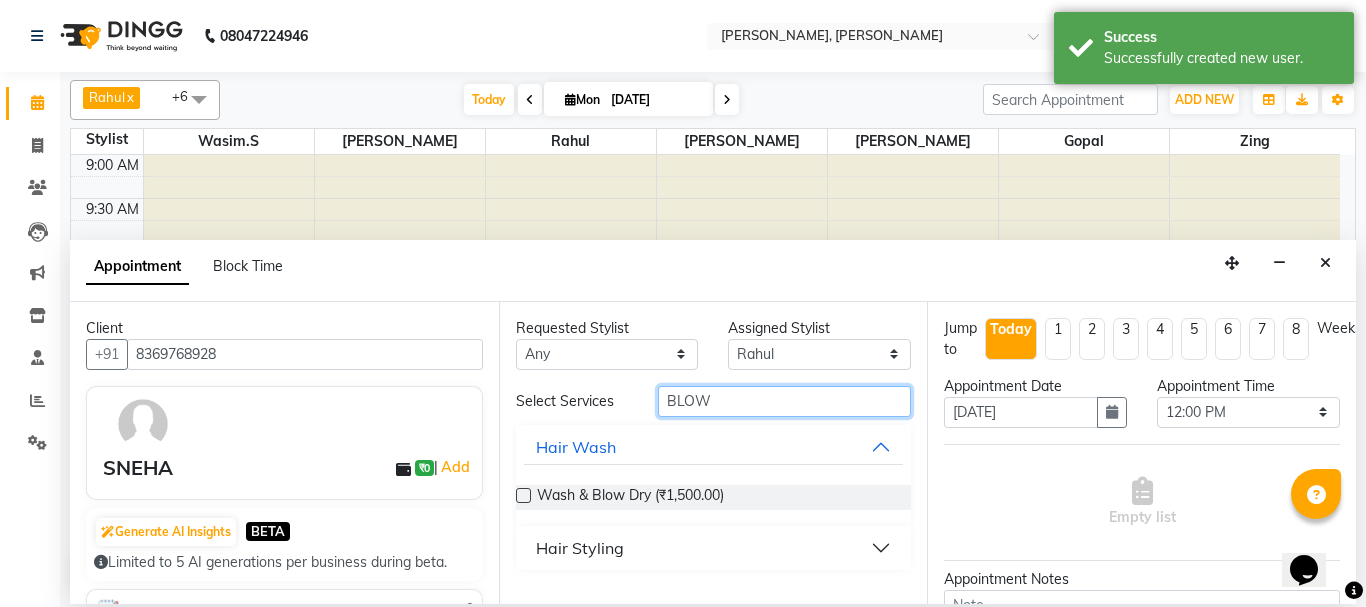 type on "BLOW" 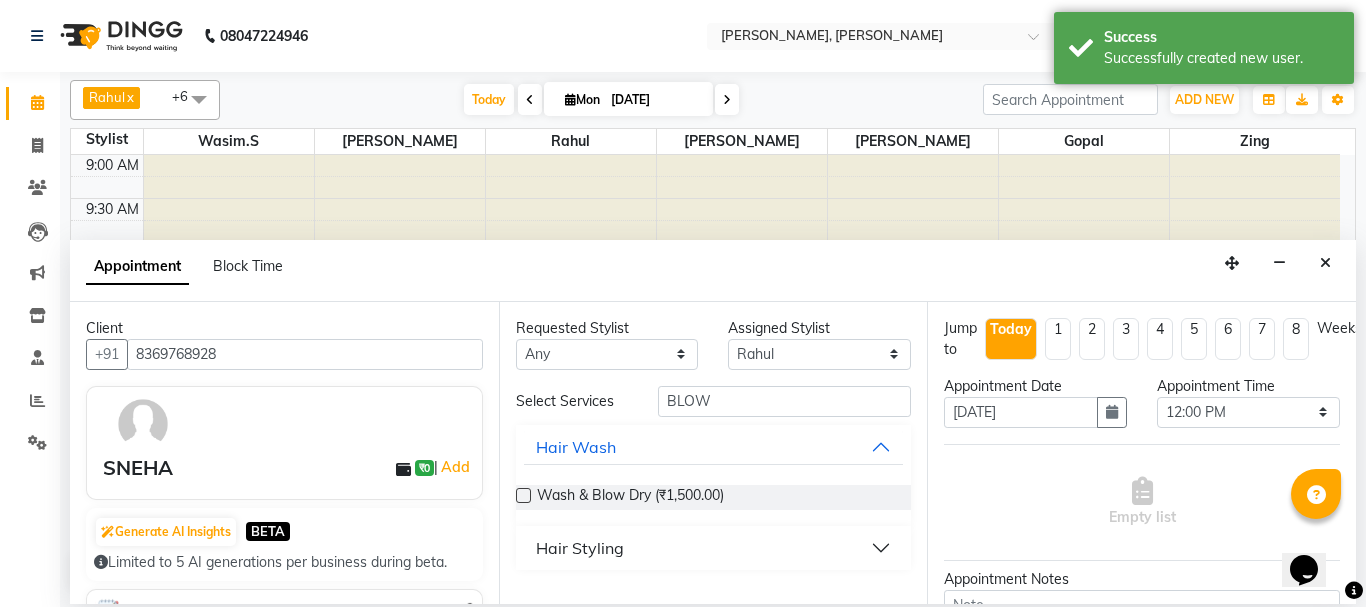 click at bounding box center (523, 495) 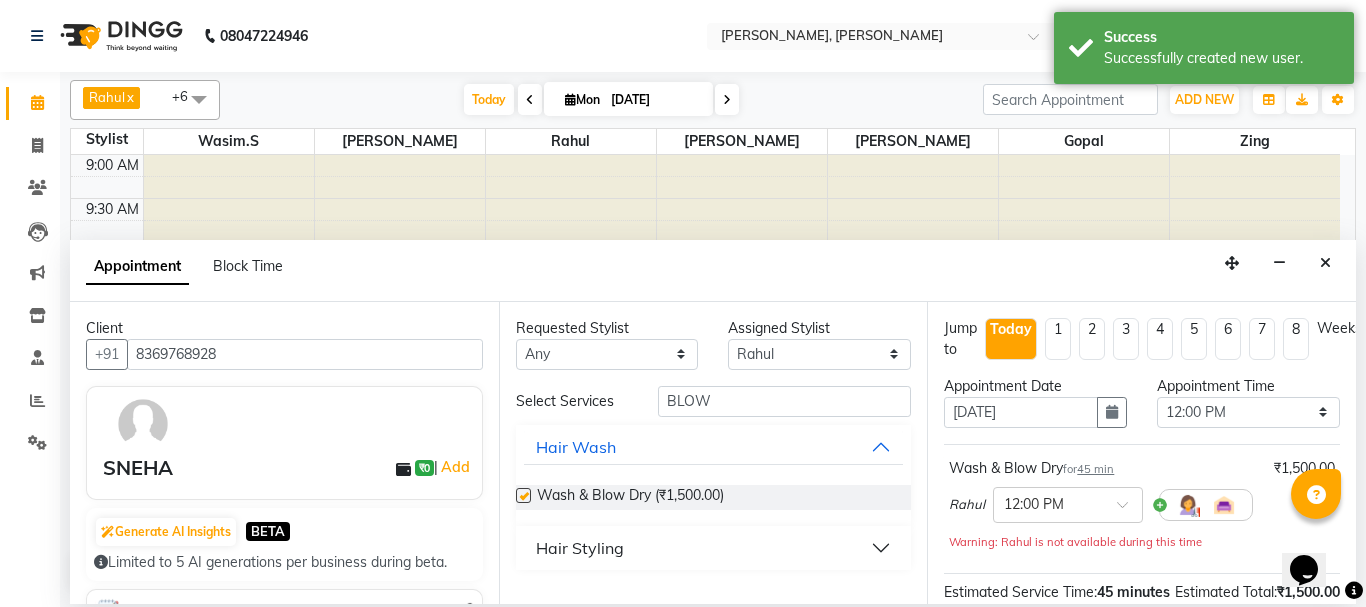 checkbox on "false" 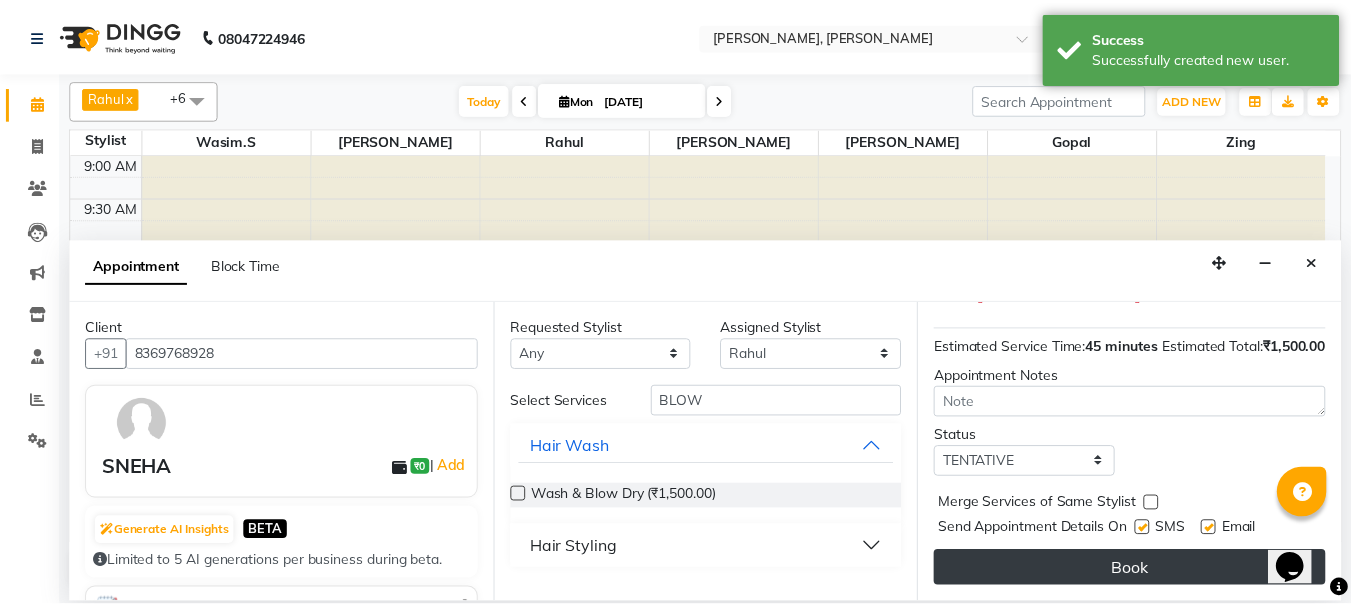 scroll, scrollTop: 281, scrollLeft: 0, axis: vertical 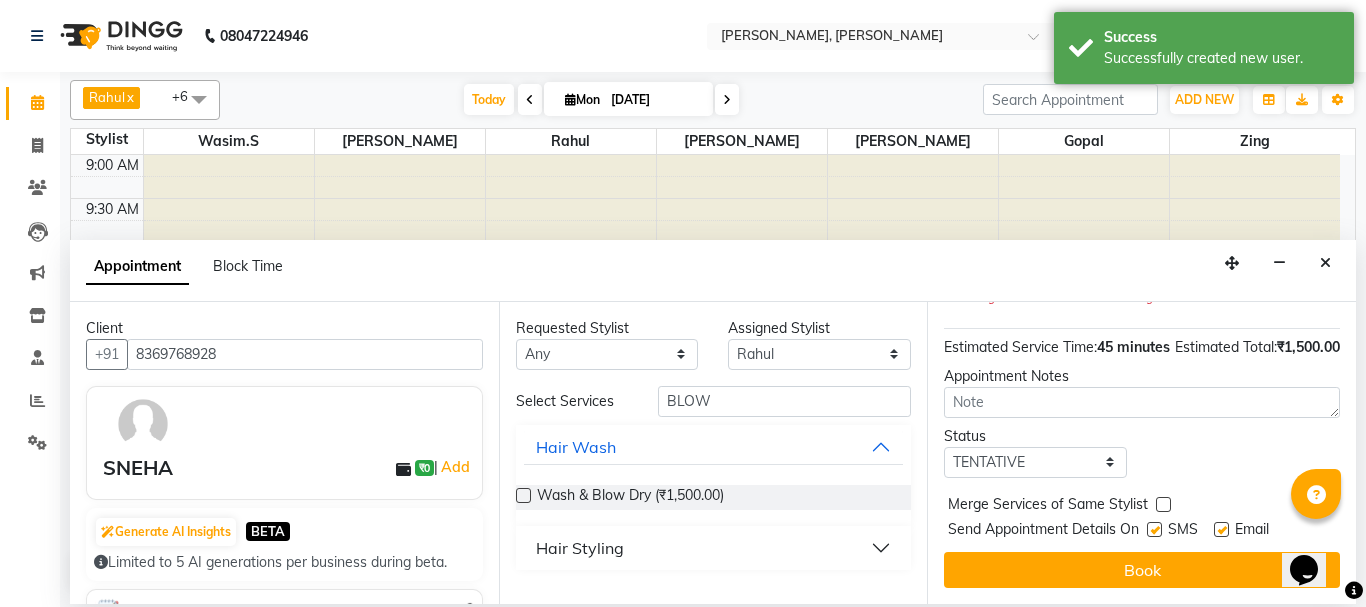 click at bounding box center (1154, 529) 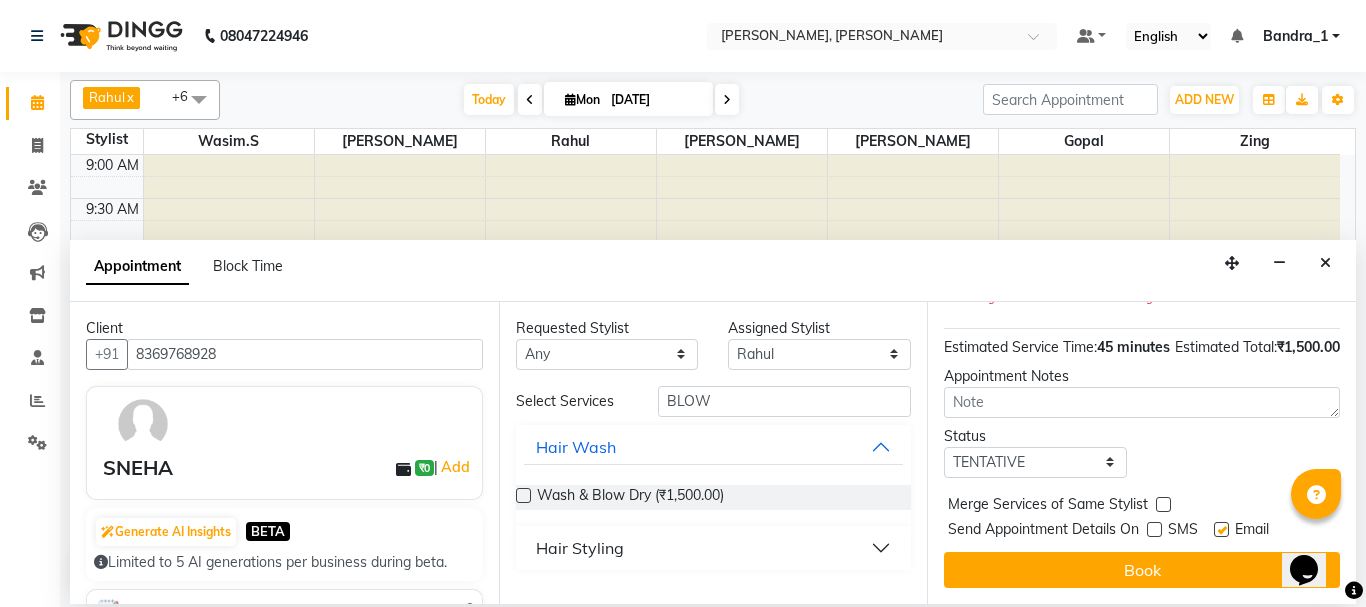 click at bounding box center [1221, 529] 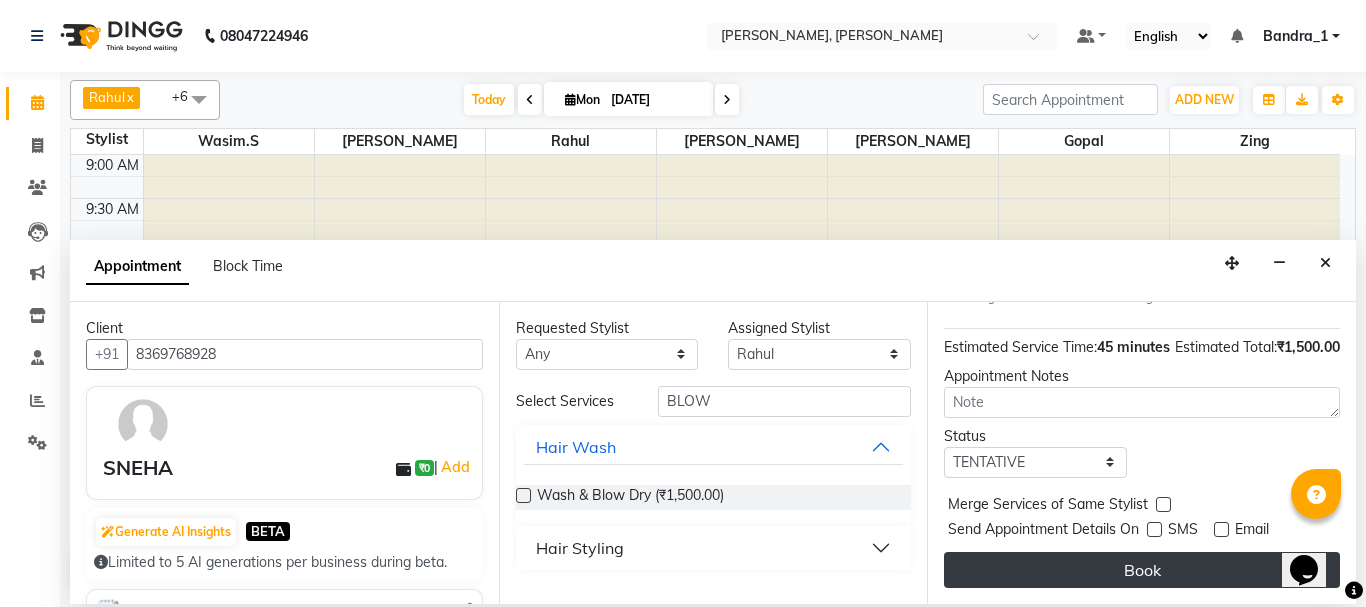 click on "Book" at bounding box center (1142, 570) 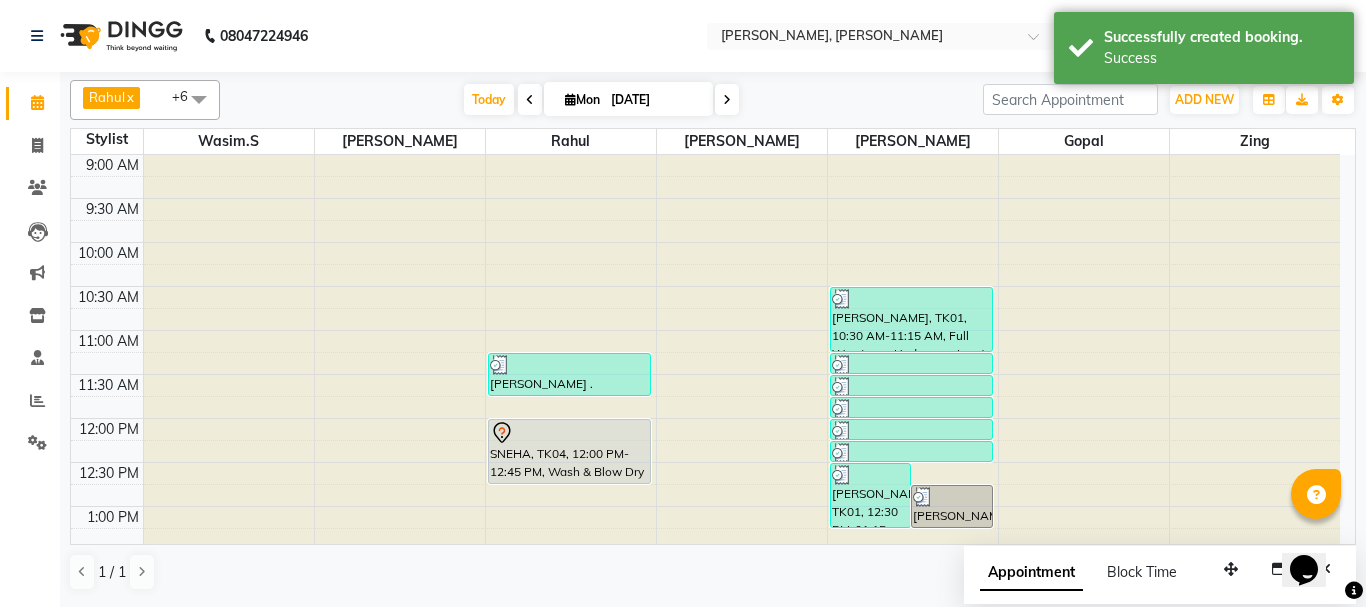 click at bounding box center (570, 433) 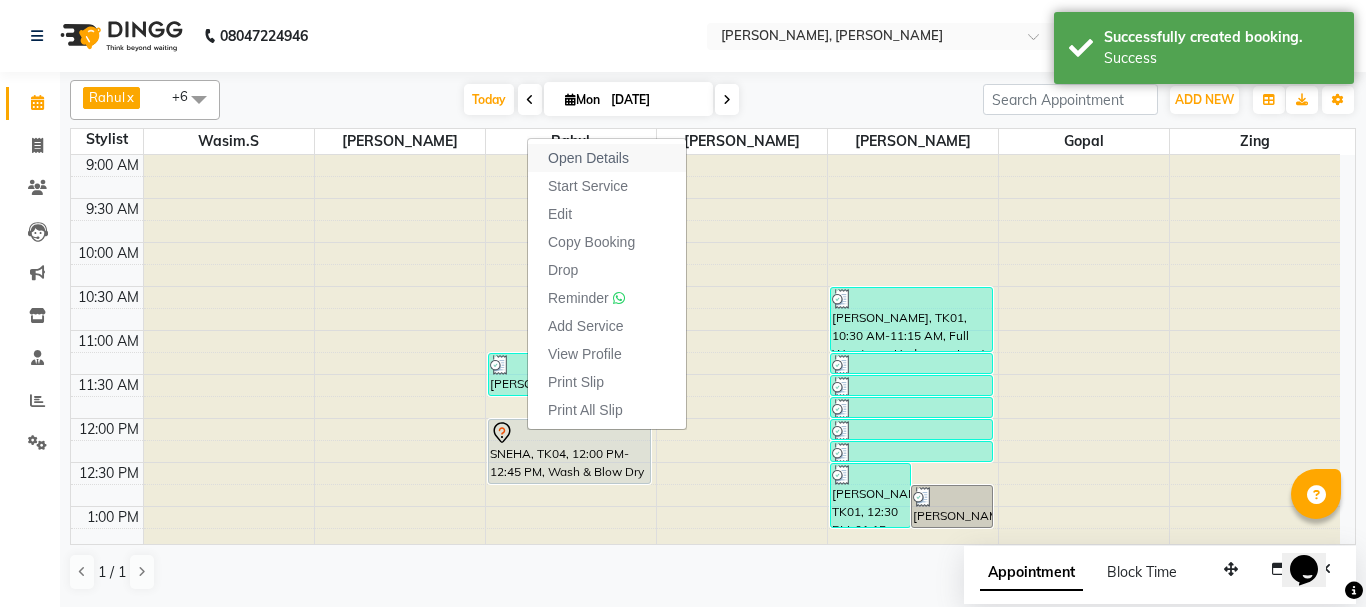 click on "Open Details" at bounding box center (607, 158) 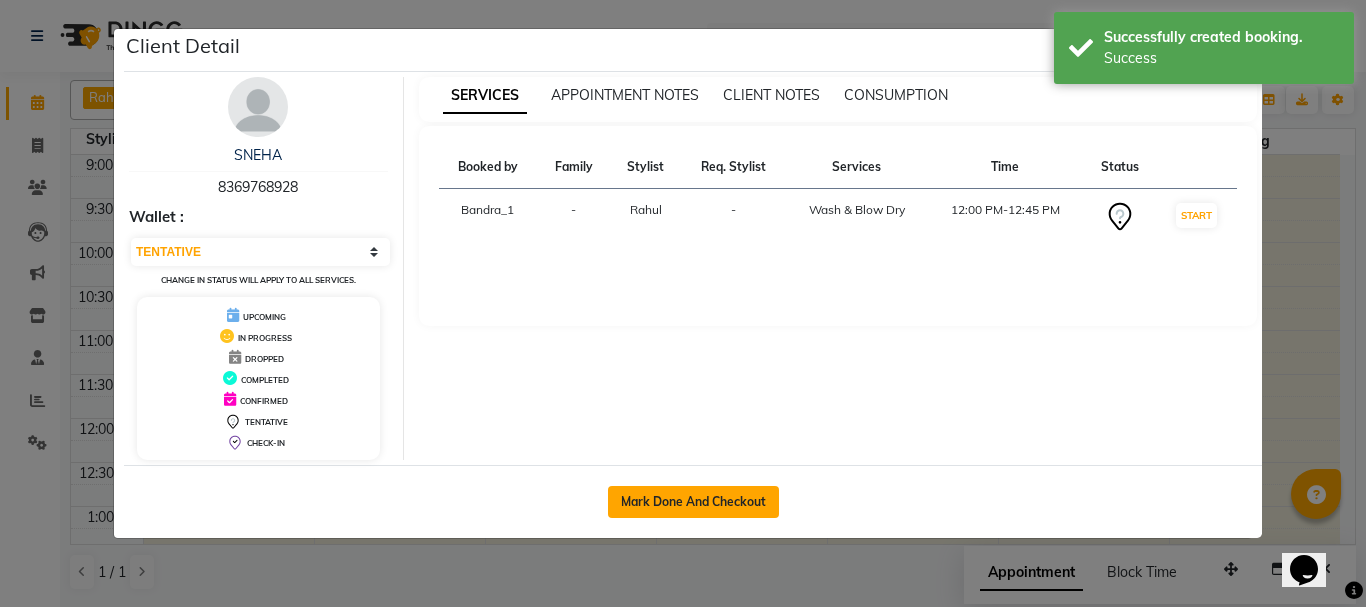 click on "Mark Done And Checkout" 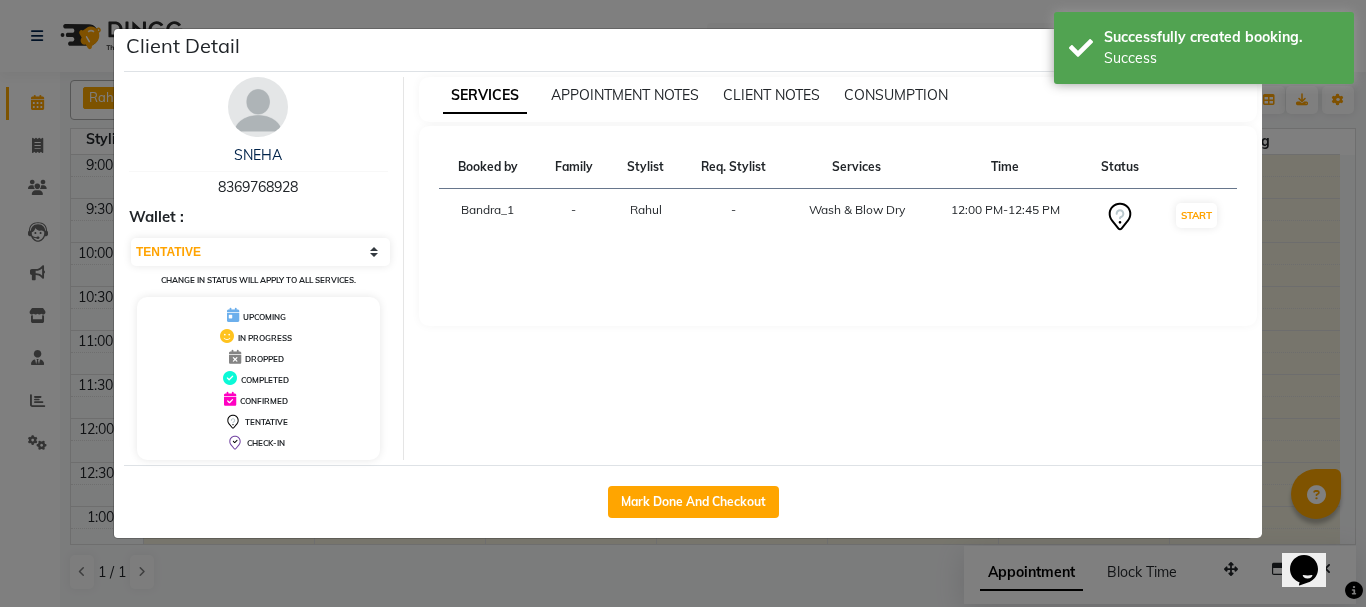 select on "service" 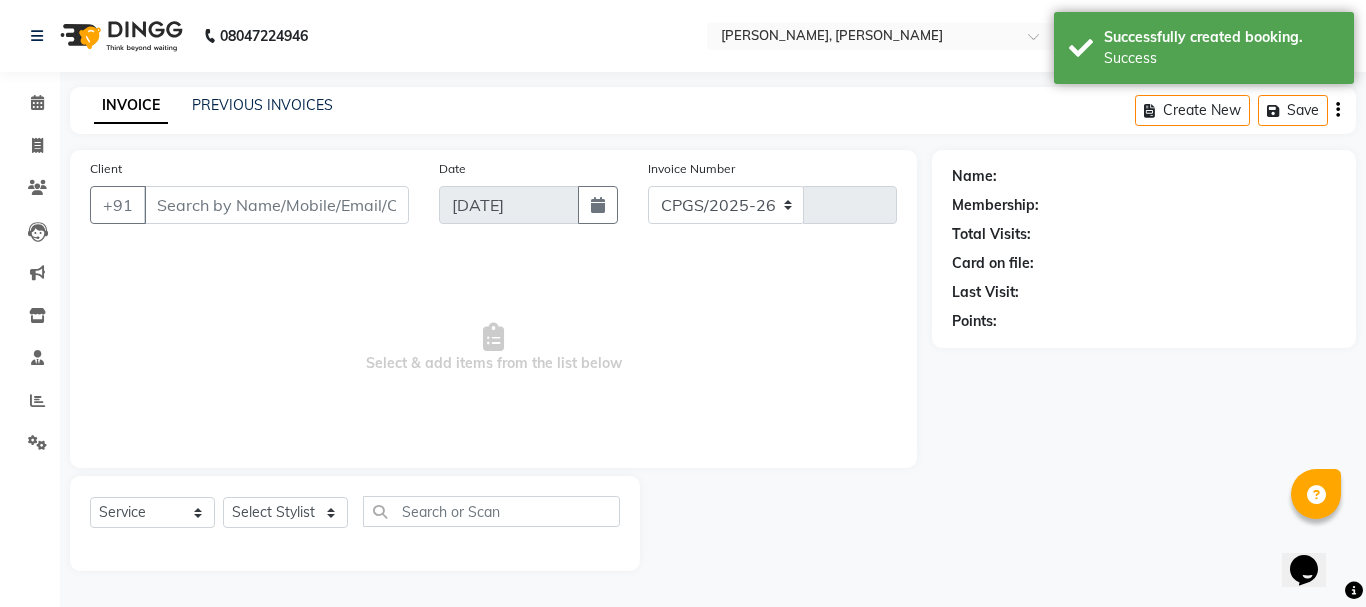 select on "7997" 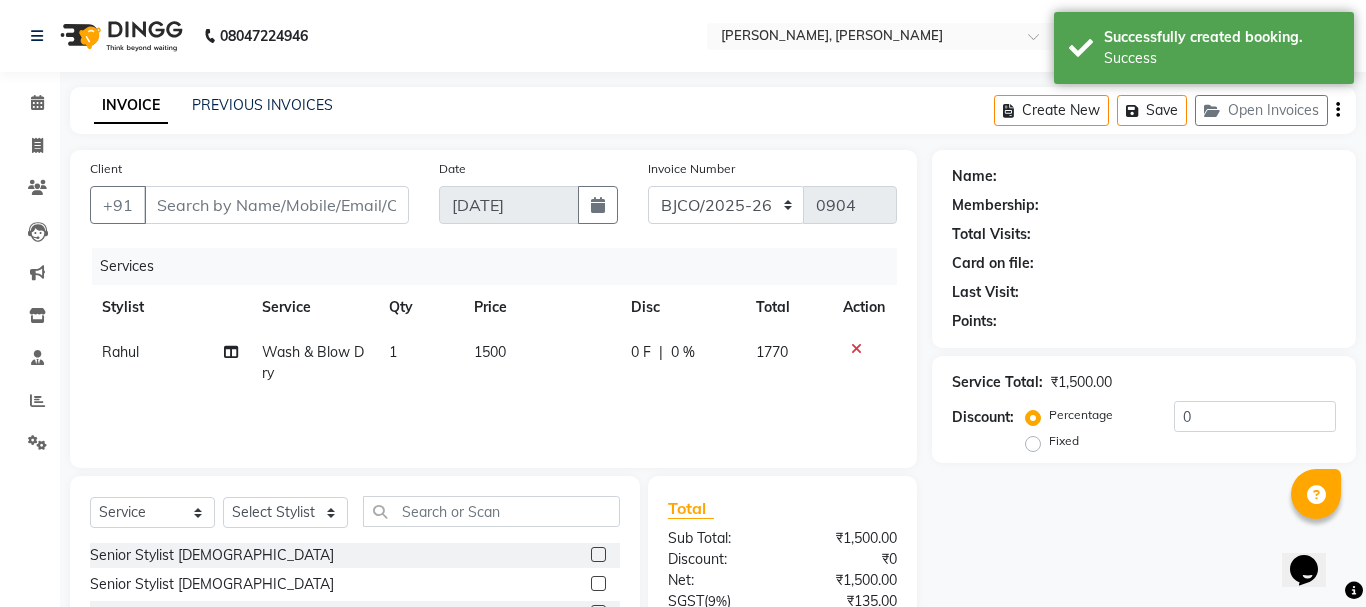 type on "8369768928" 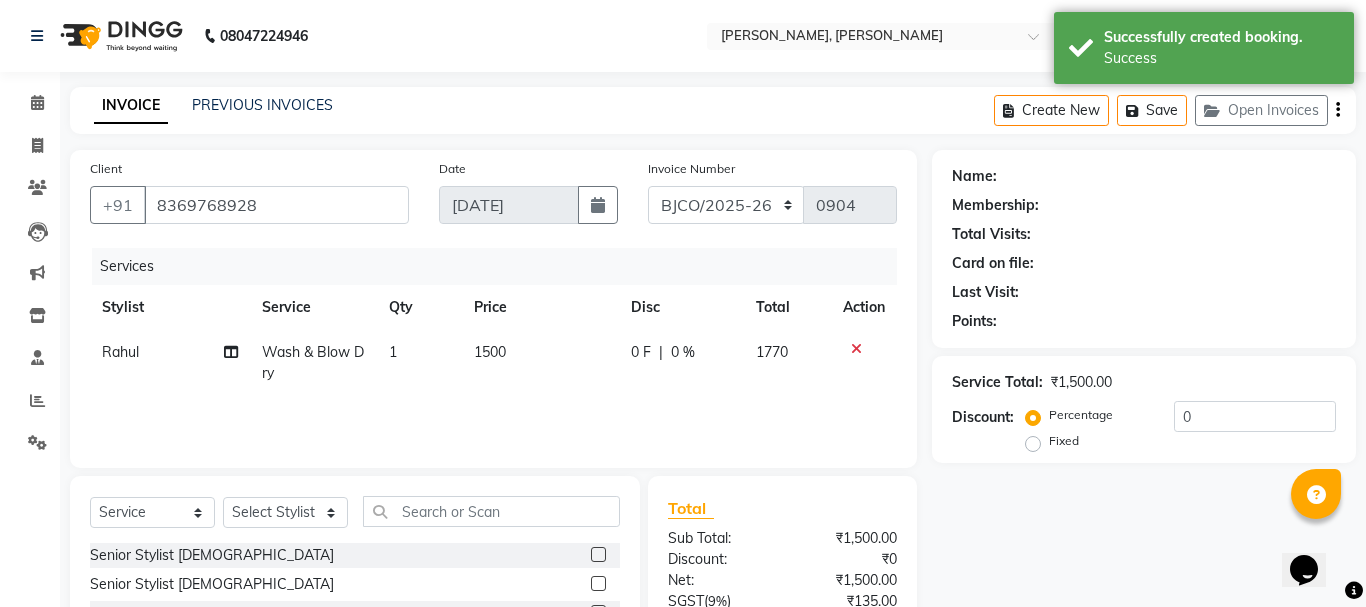 select on "23859" 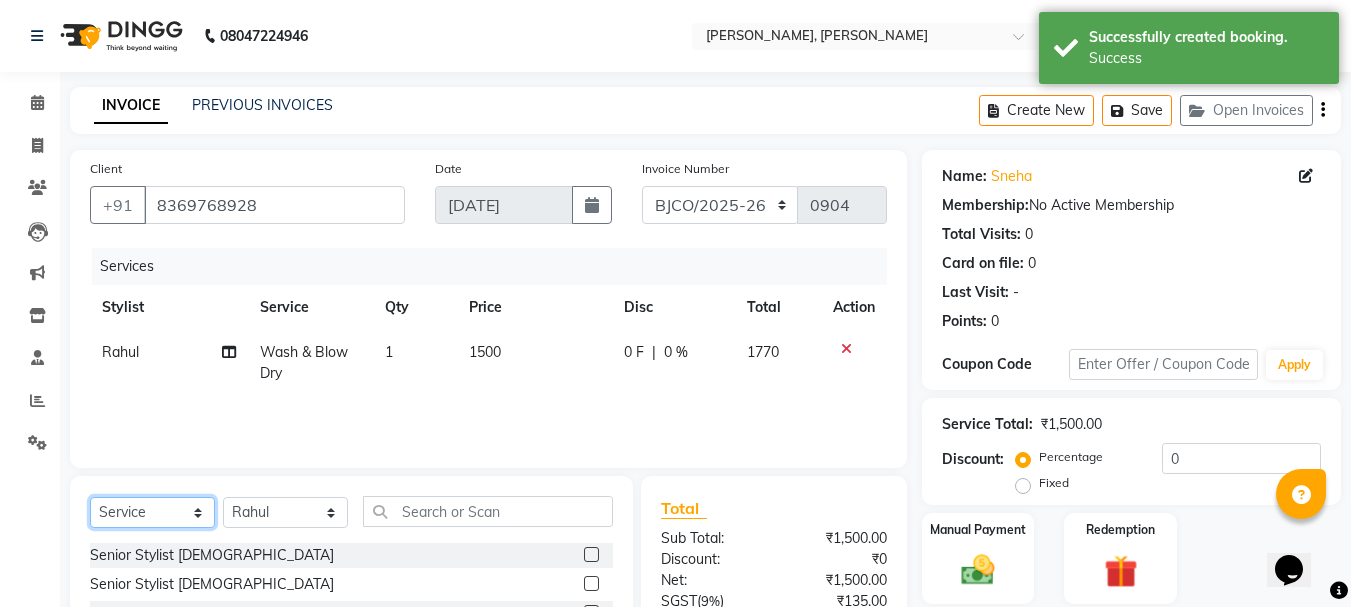 click on "Select  Service  Product  Membership  Package Voucher Prepaid Gift Card" 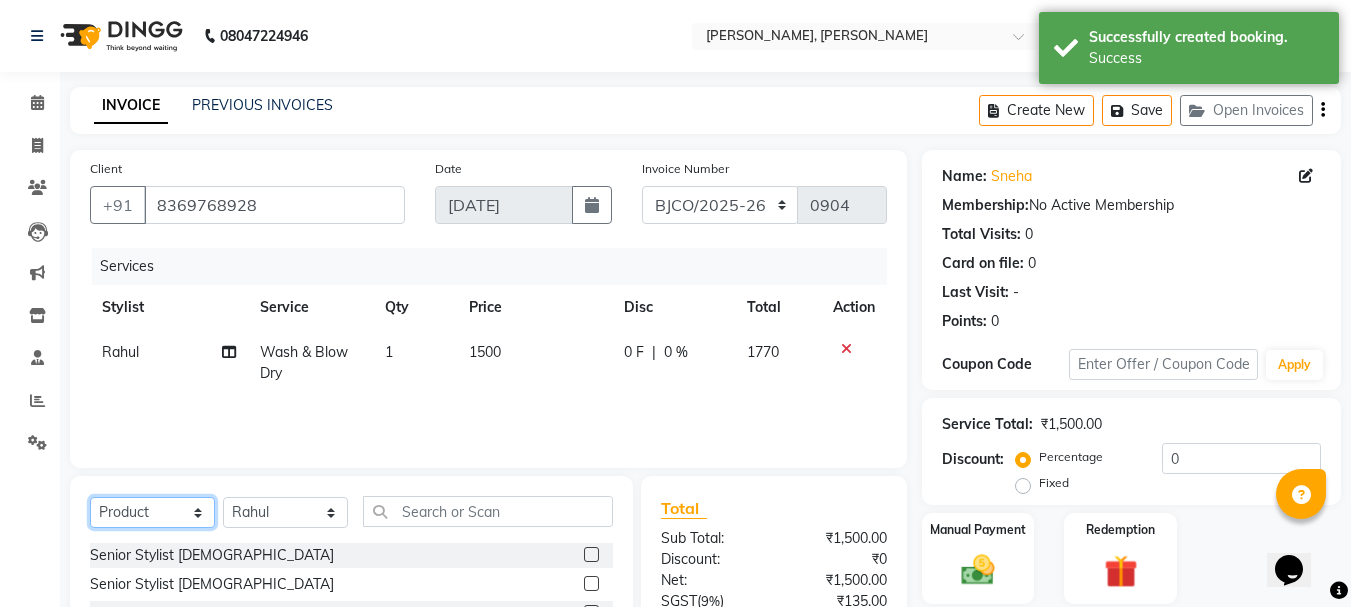 click on "Select  Service  Product  Membership  Package Voucher Prepaid Gift Card" 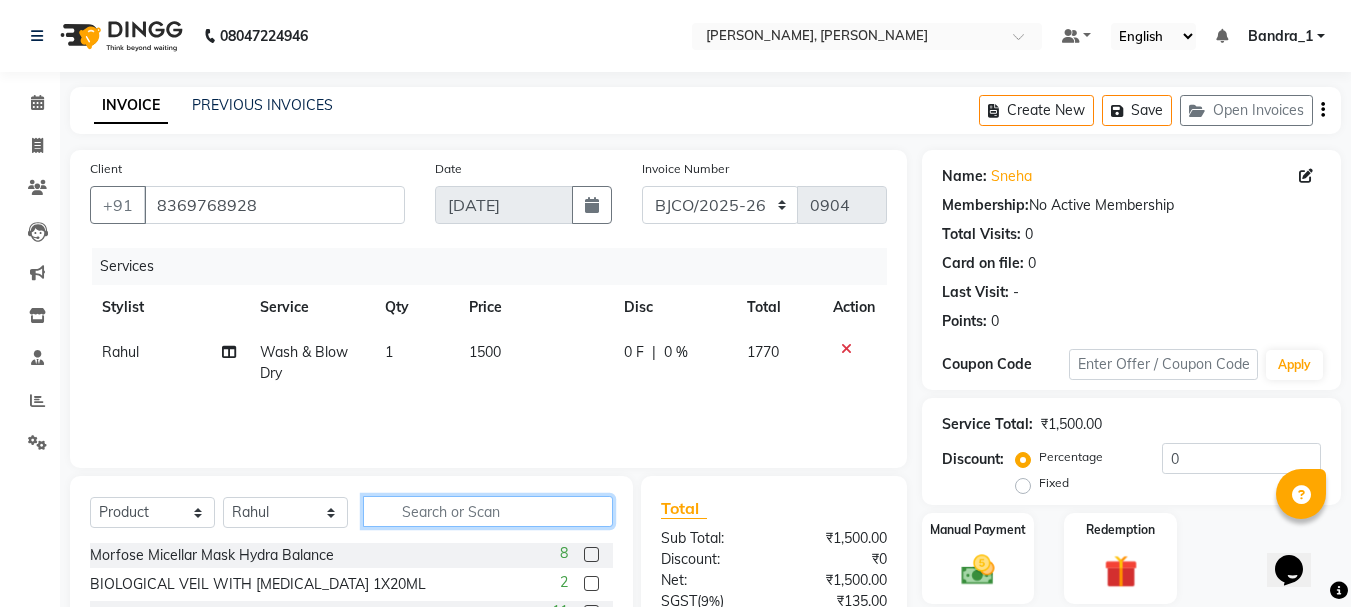 click 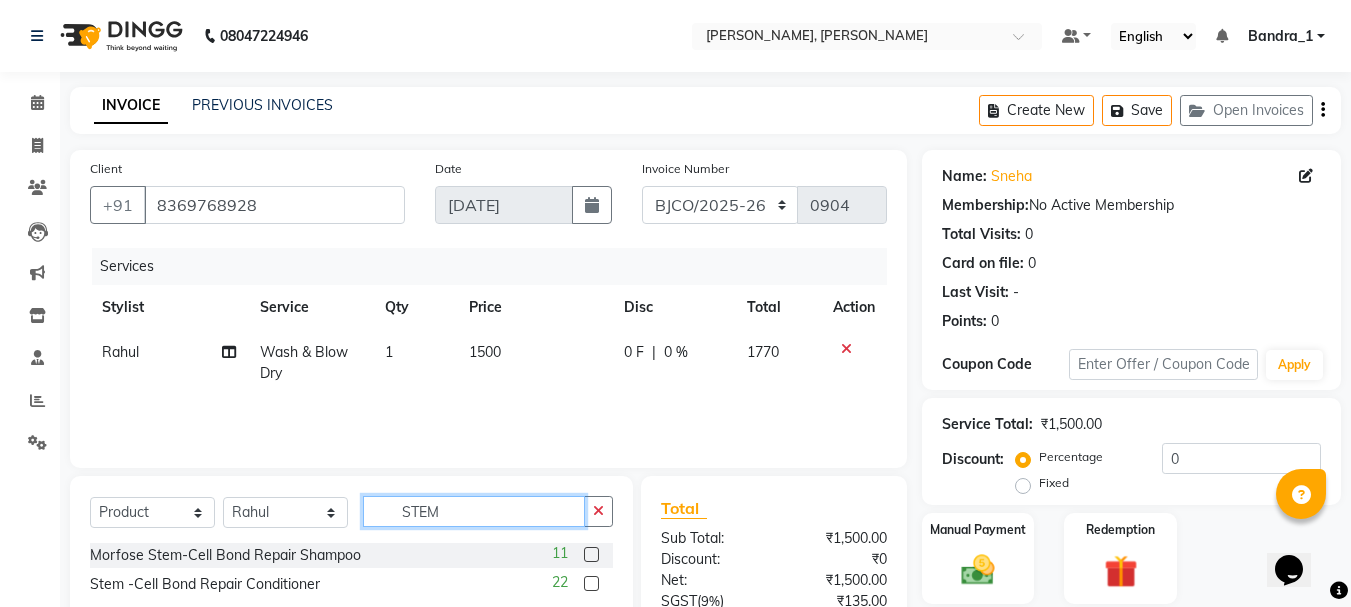 scroll, scrollTop: 193, scrollLeft: 0, axis: vertical 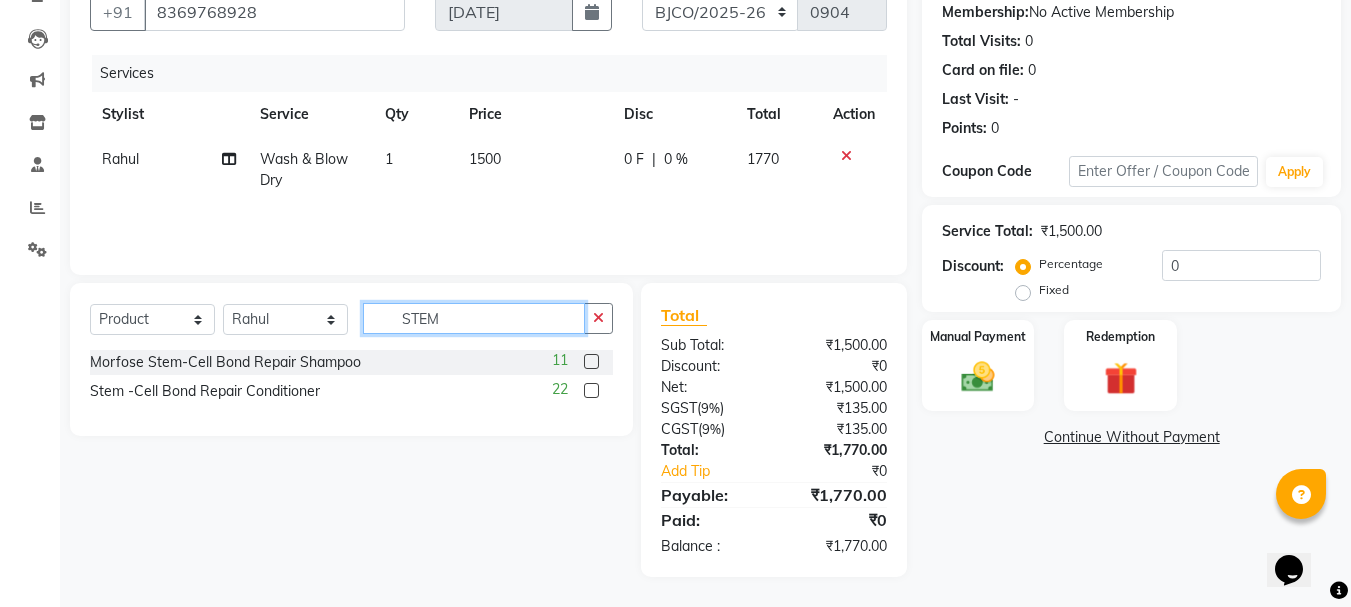 type on "STEM" 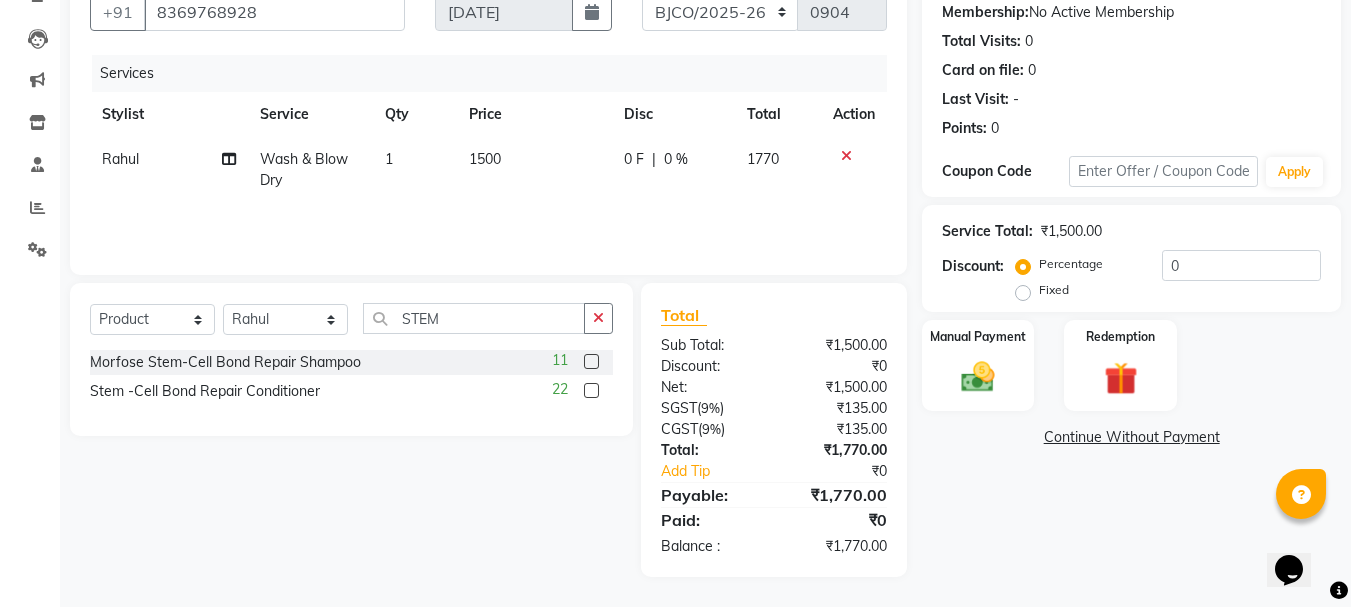 click 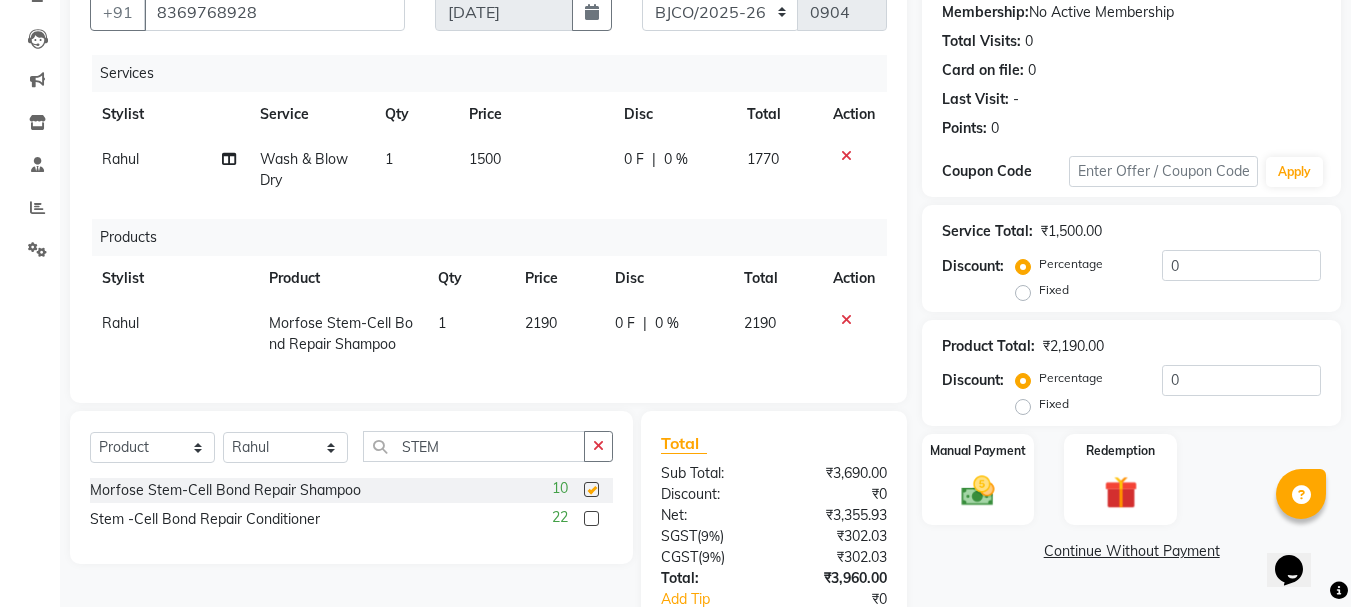 checkbox on "false" 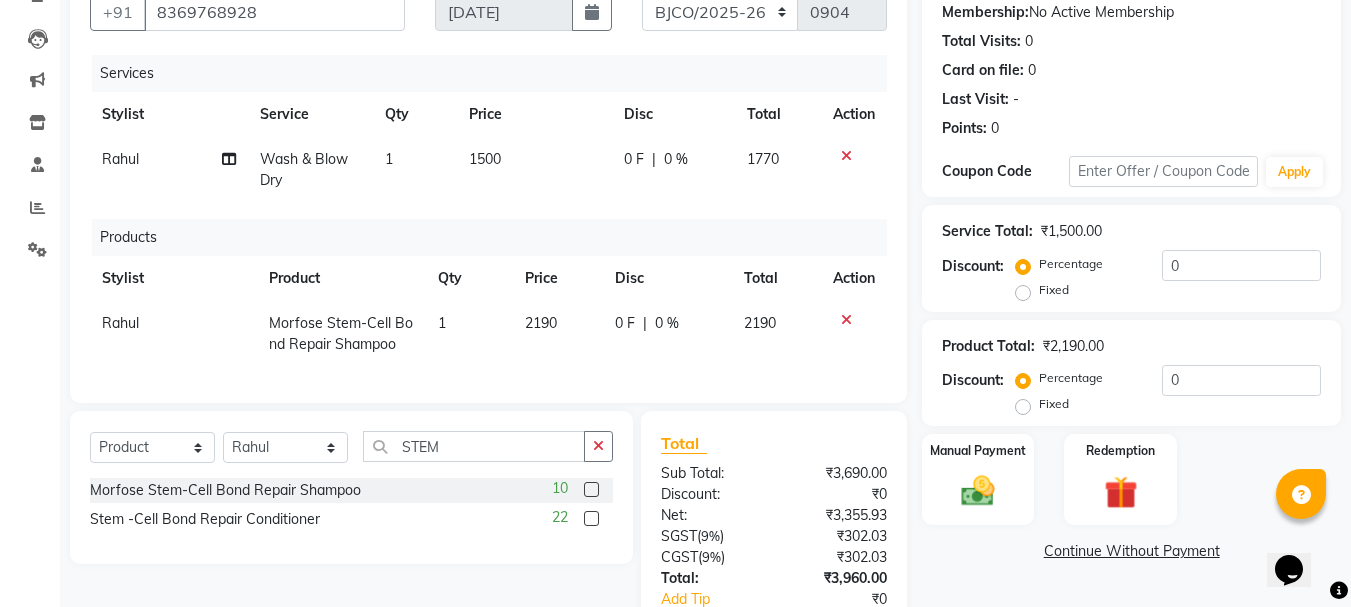 click on "Select  Service  Product  Membership  Package Voucher Prepaid Gift Card  Select Stylist Abdul Bandra_1 Bandra_store [PERSON_NAME] [PERSON_NAME] [PERSON_NAME] [PERSON_NAME] Kiran  Manish [PERSON_NAME] On  Floor  Peetrass Pinky Make up Artist [PERSON_NAME]  [DATE] [PERSON_NAME] [PERSON_NAME] [PERSON_NAME] [PERSON_NAME] [PERSON_NAME] Shilpa [PERSON_NAME] [PERSON_NAME]                         Vinay [PERSON_NAME].S Yangamphy [PERSON_NAME]  Zing STEM" 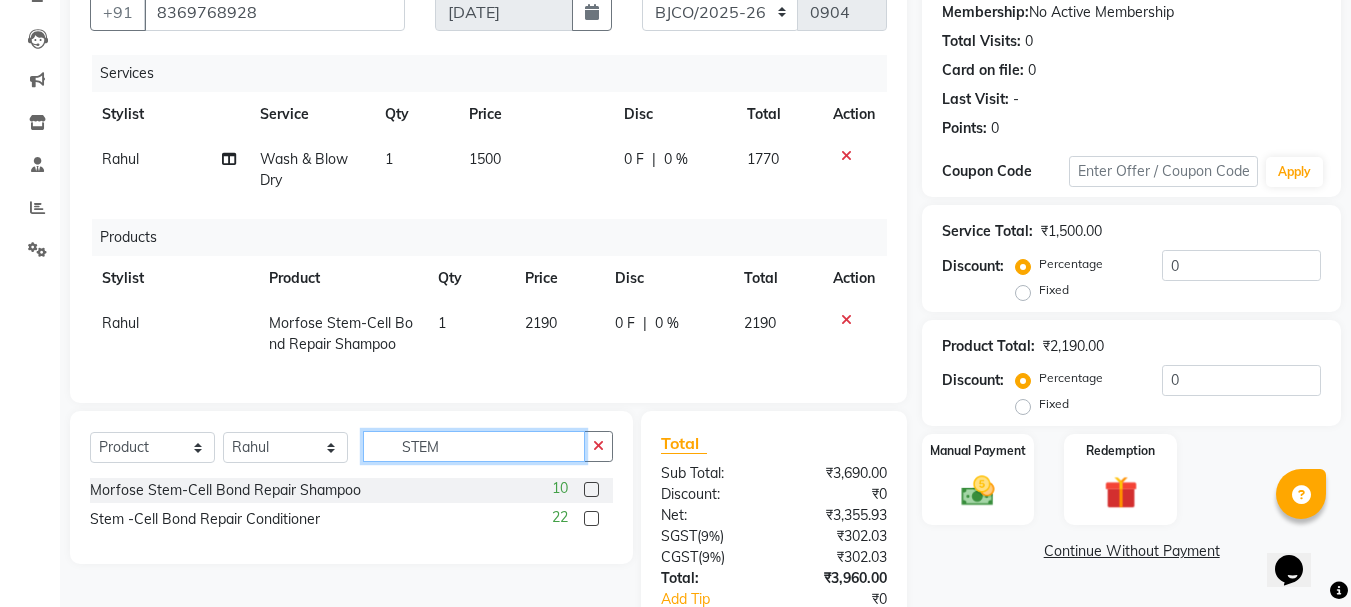 click on "STEM" 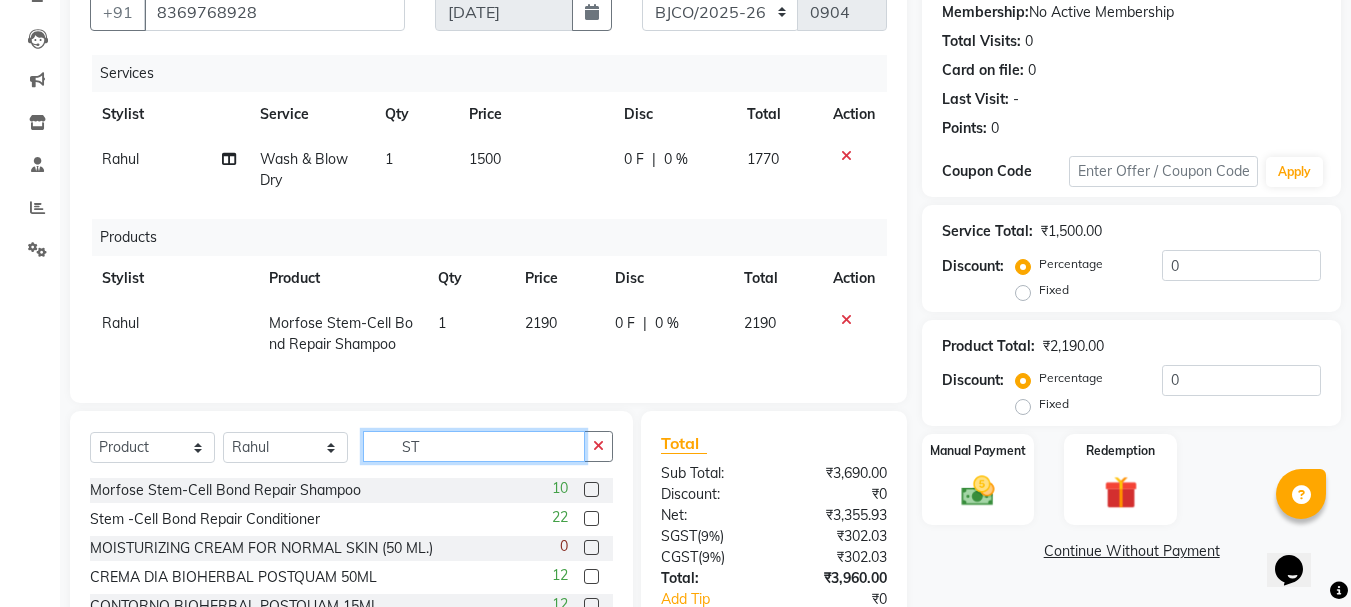 type on "S" 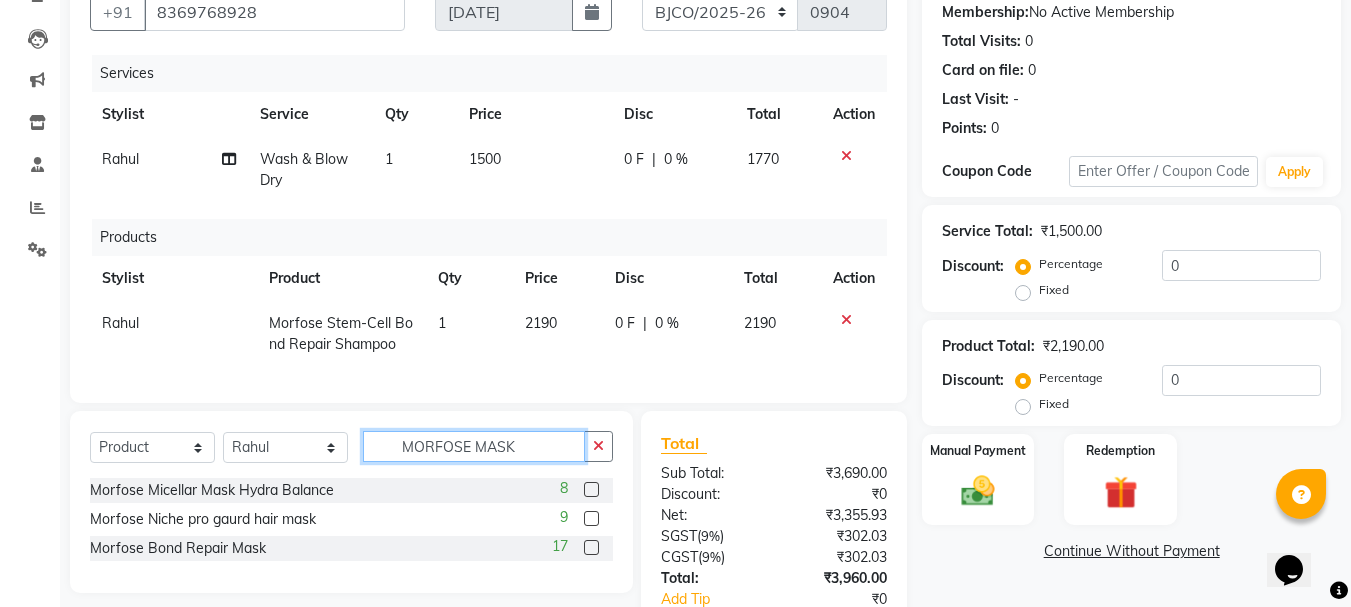 type on "MORFOSE MASK" 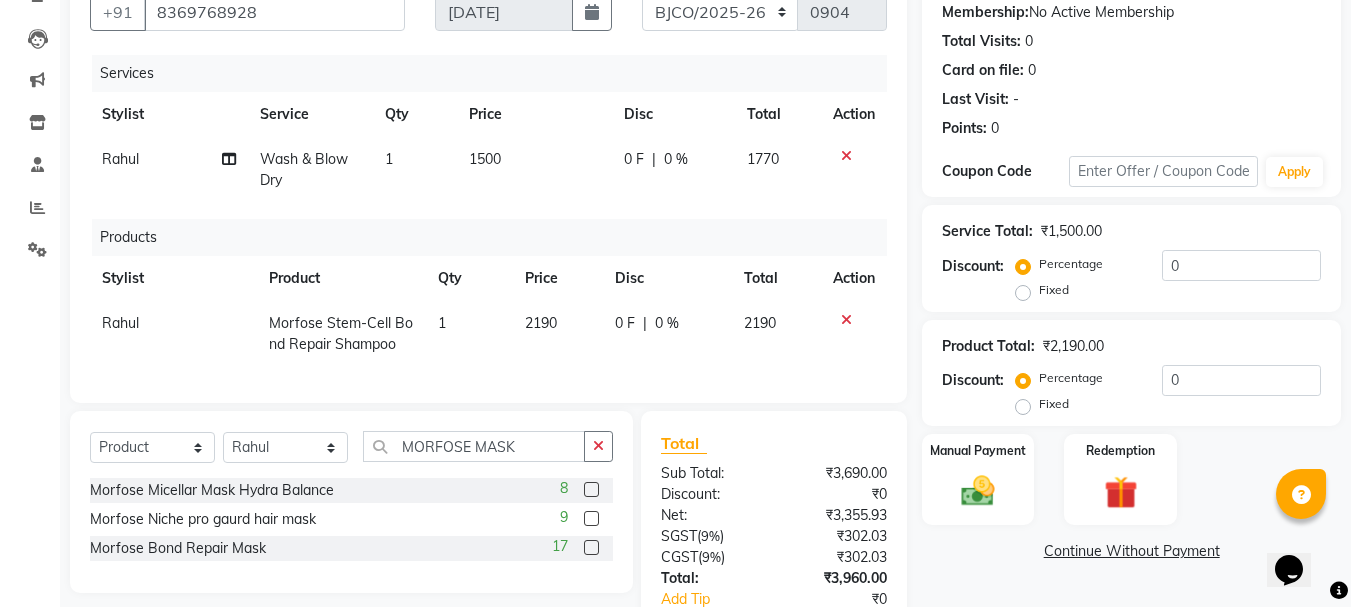 click 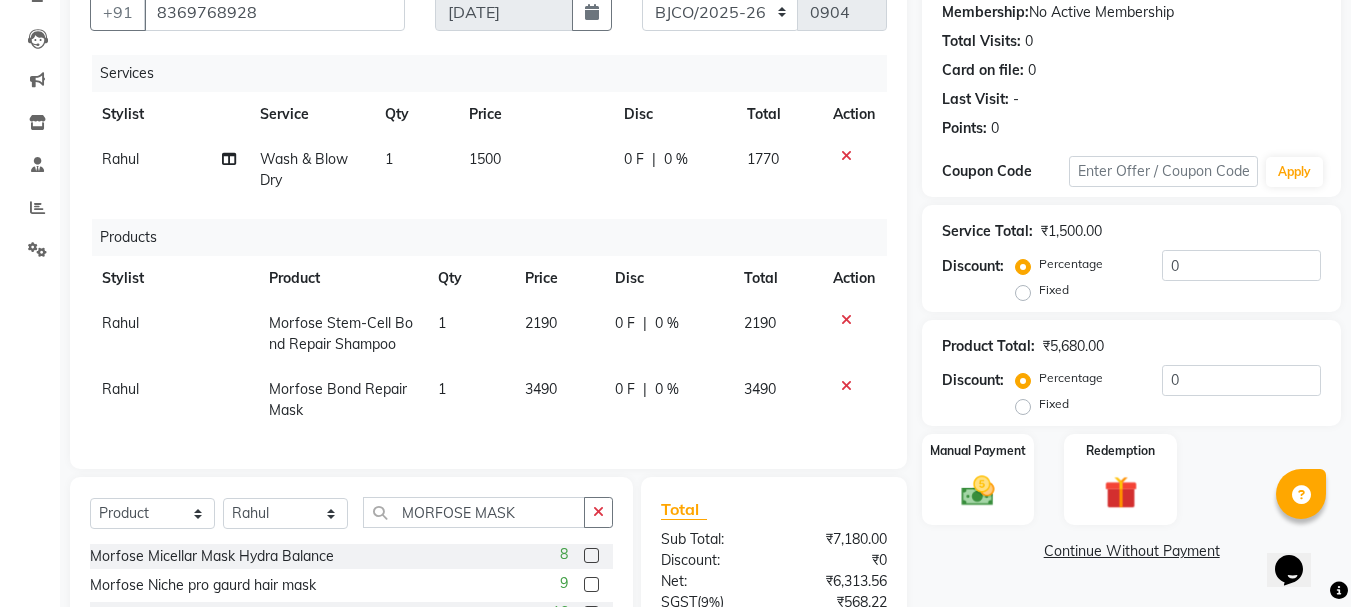 checkbox on "false" 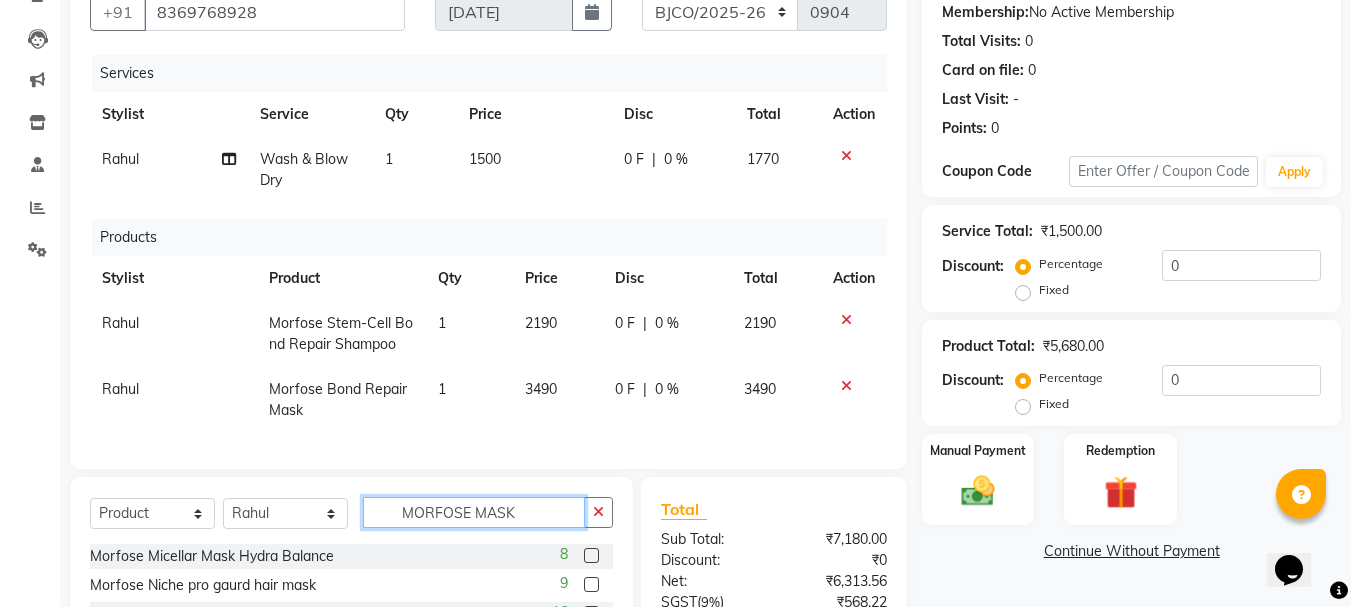 click on "MORFOSE MASK" 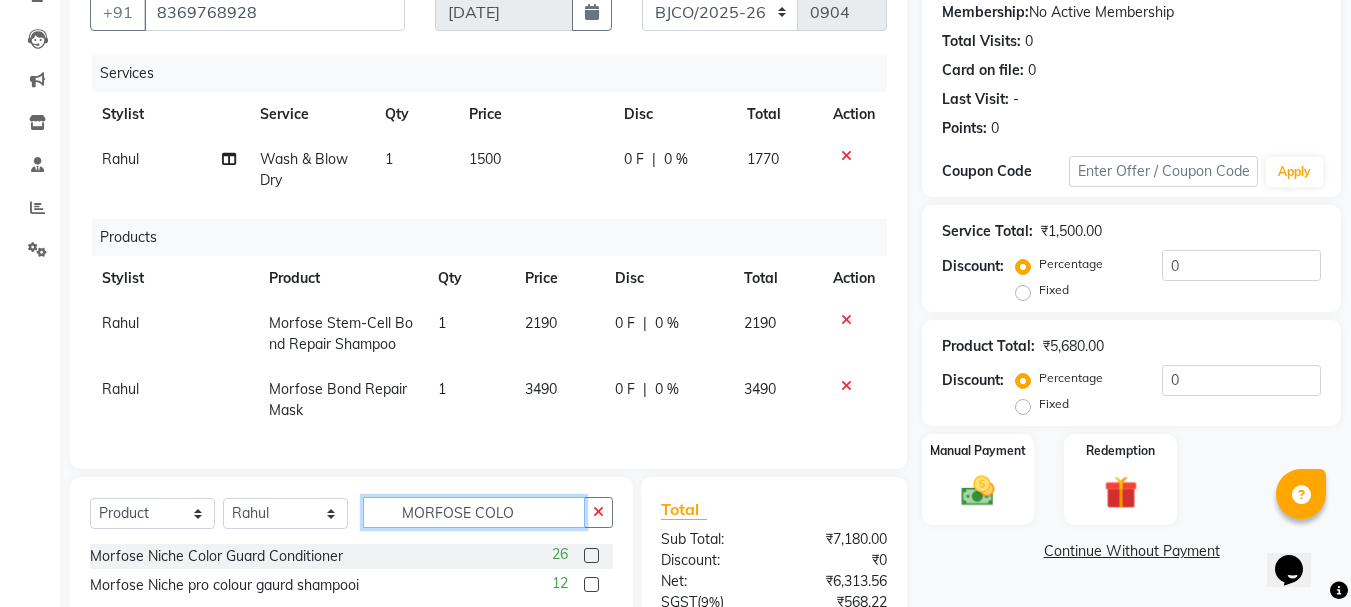 type on "MORFOSE COLO" 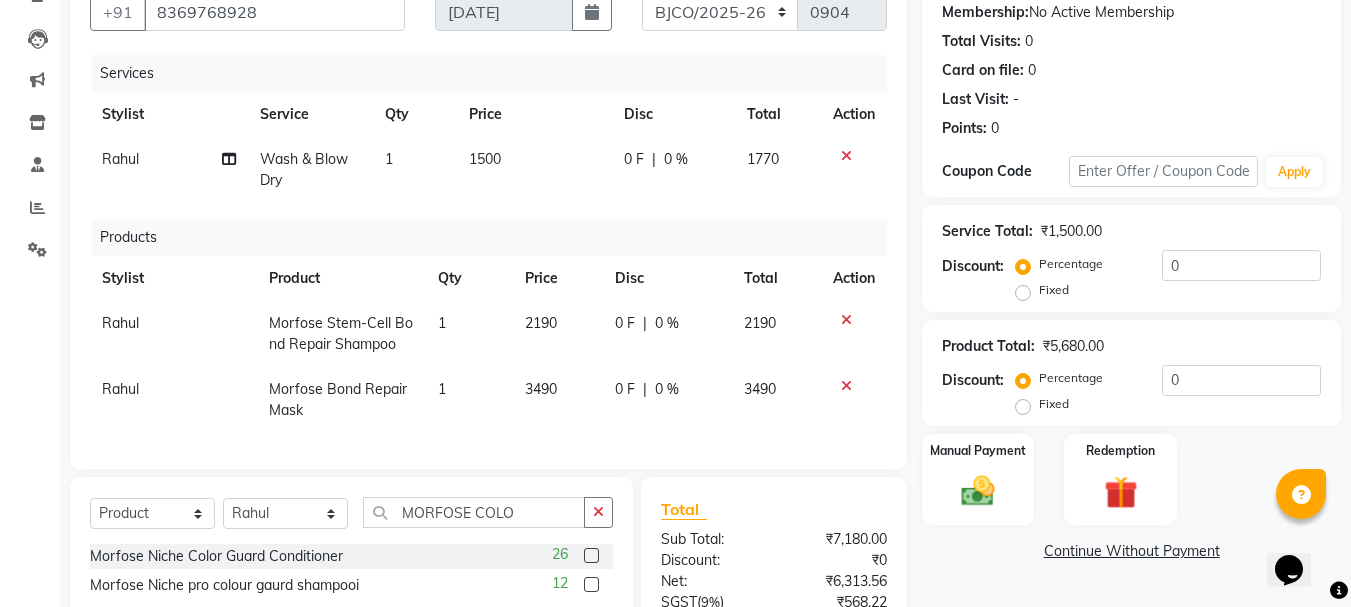 click 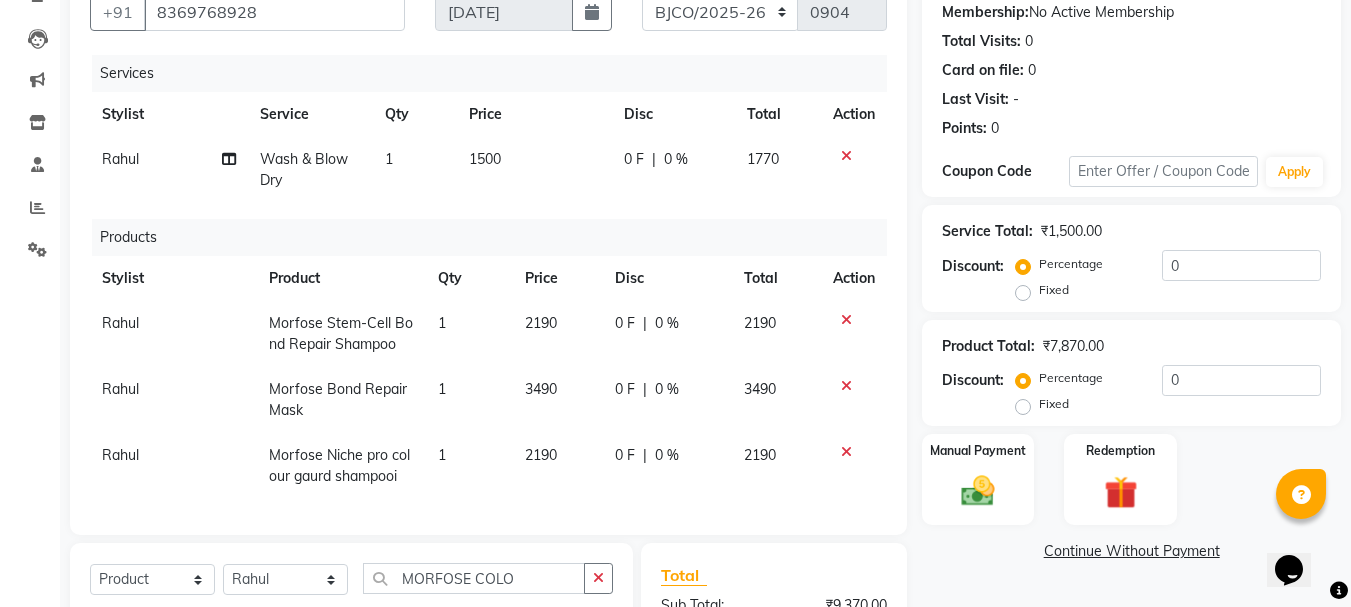 checkbox on "false" 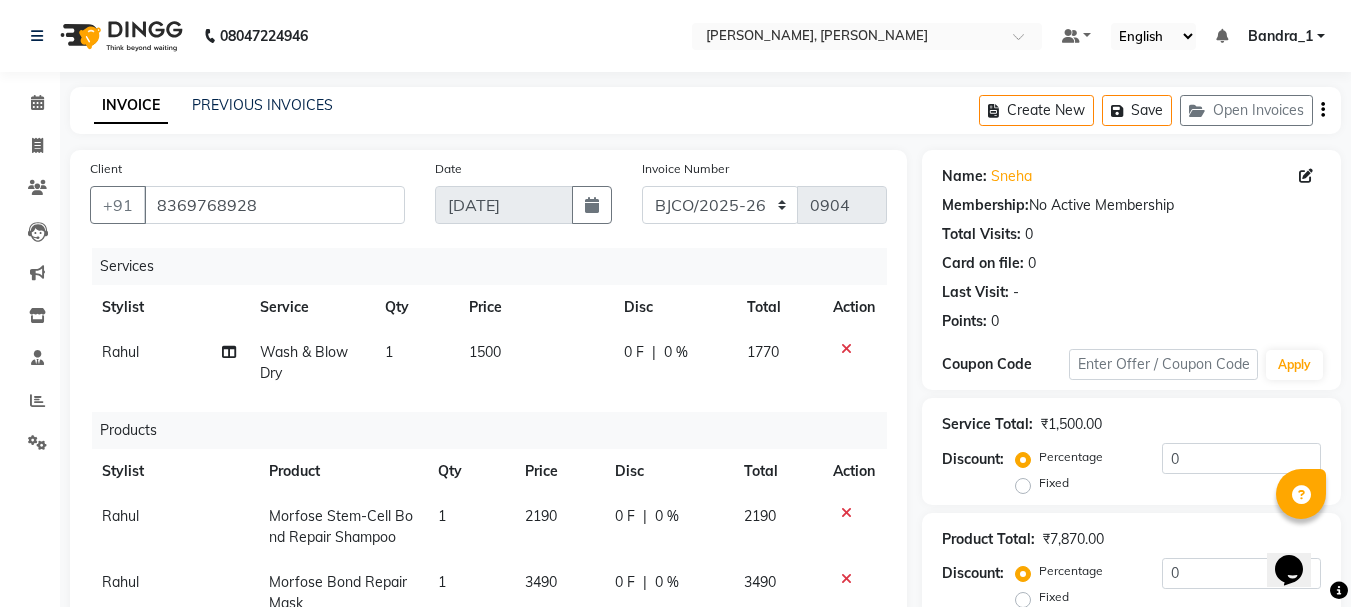 scroll, scrollTop: 468, scrollLeft: 0, axis: vertical 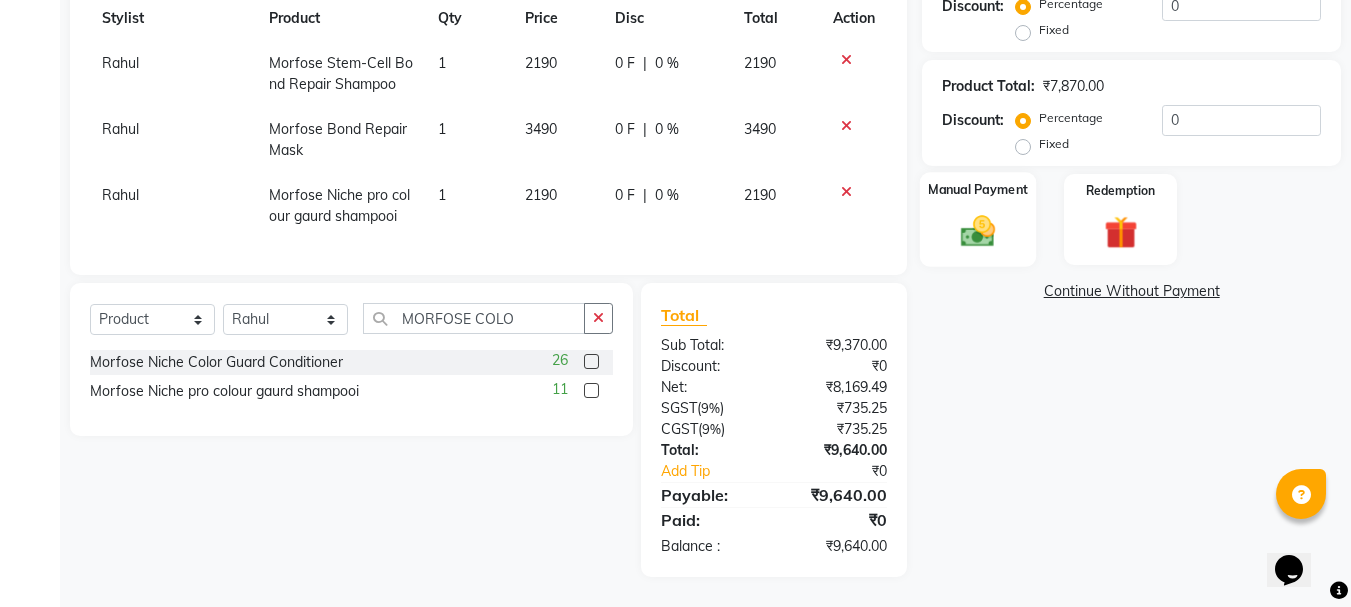 click 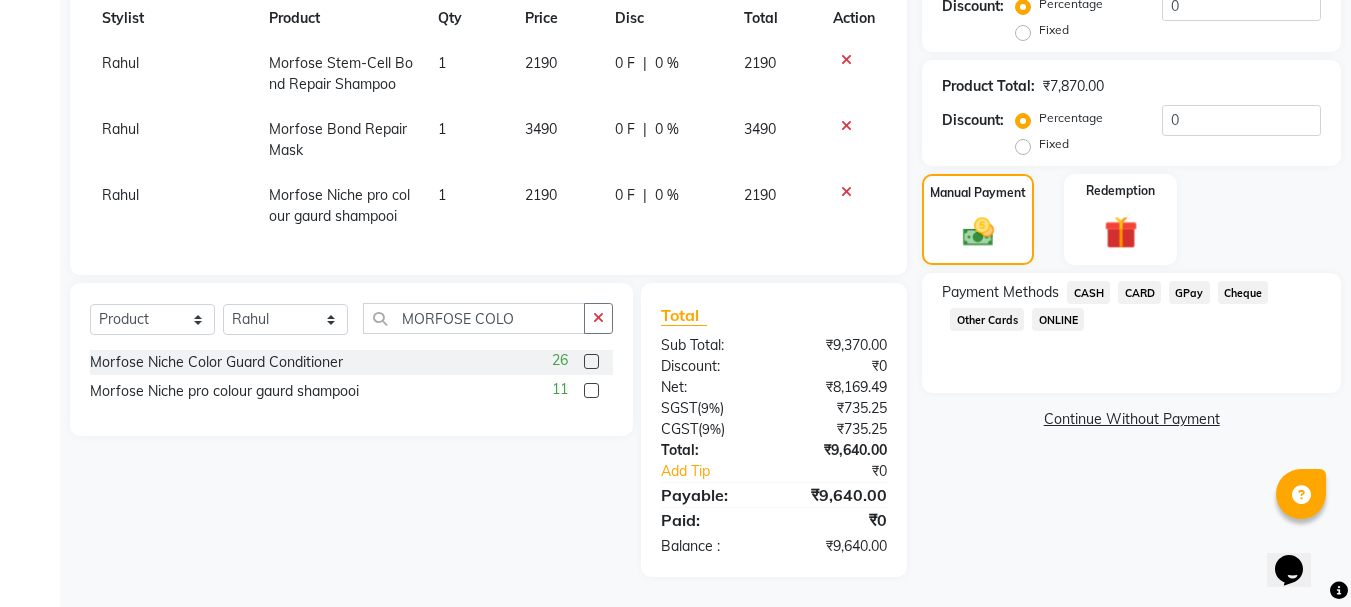 click on "CARD" 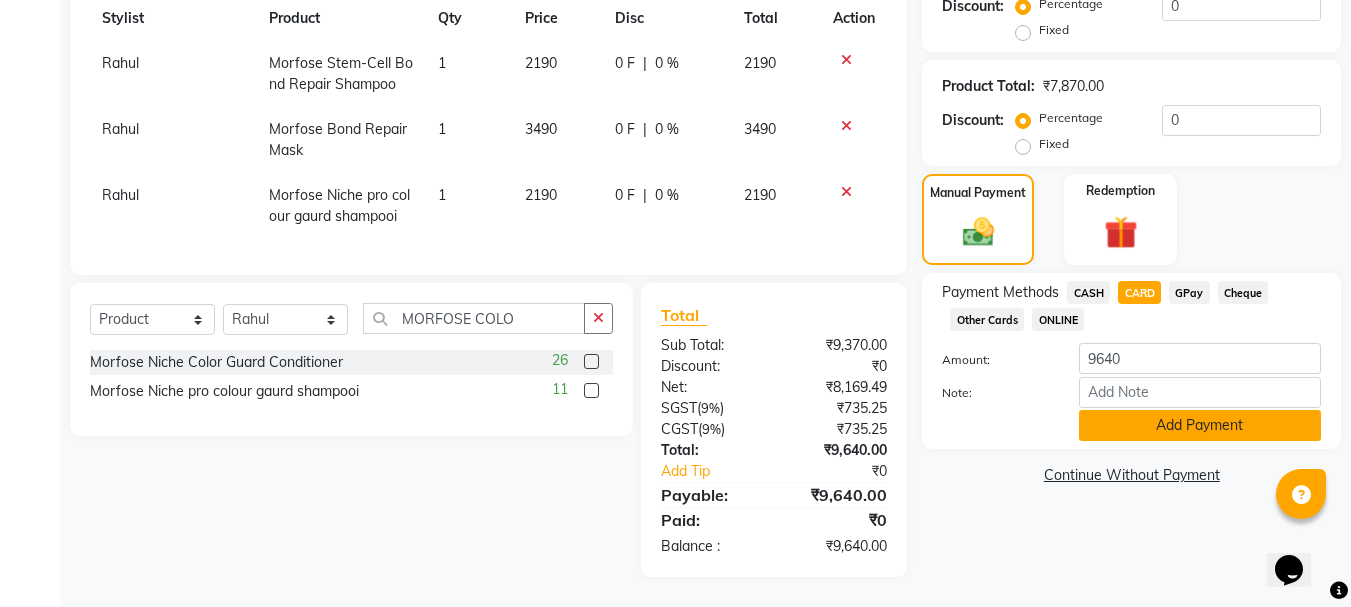 click on "Add Payment" 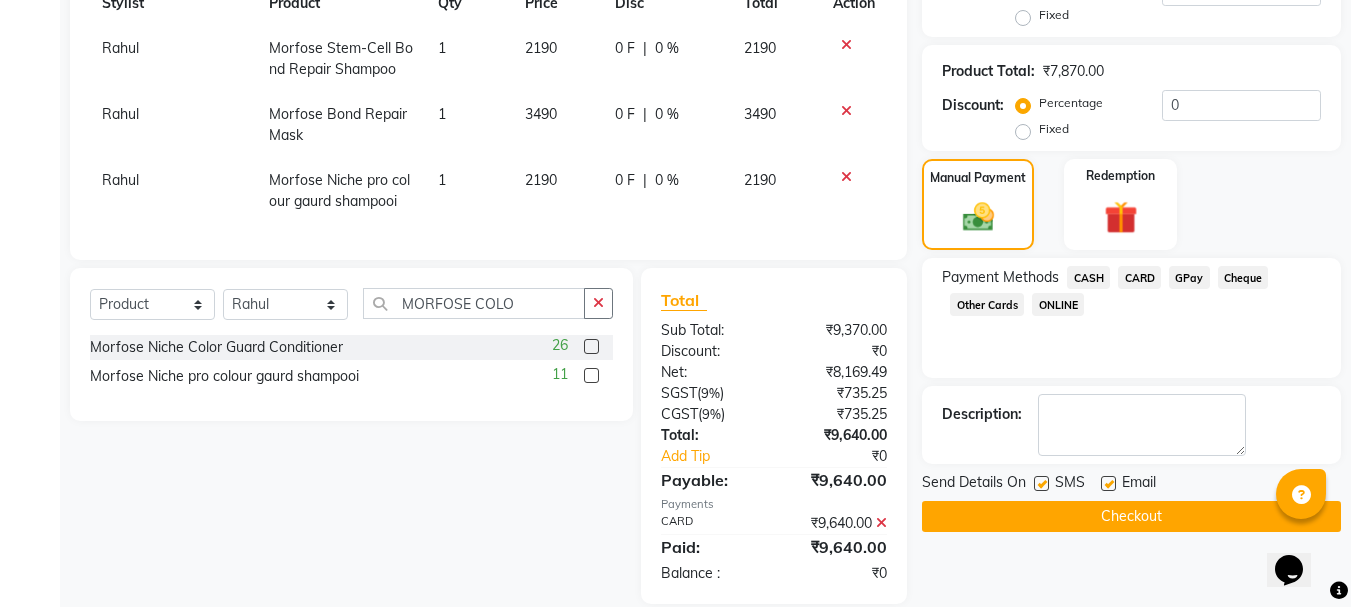 click 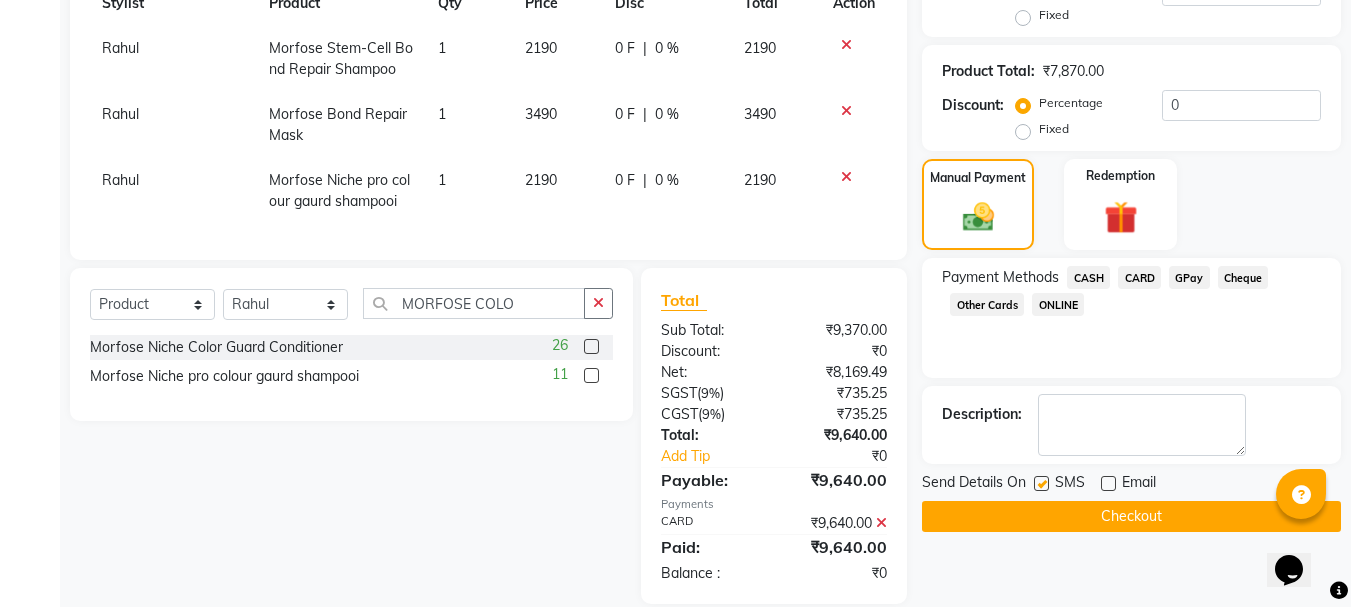 click 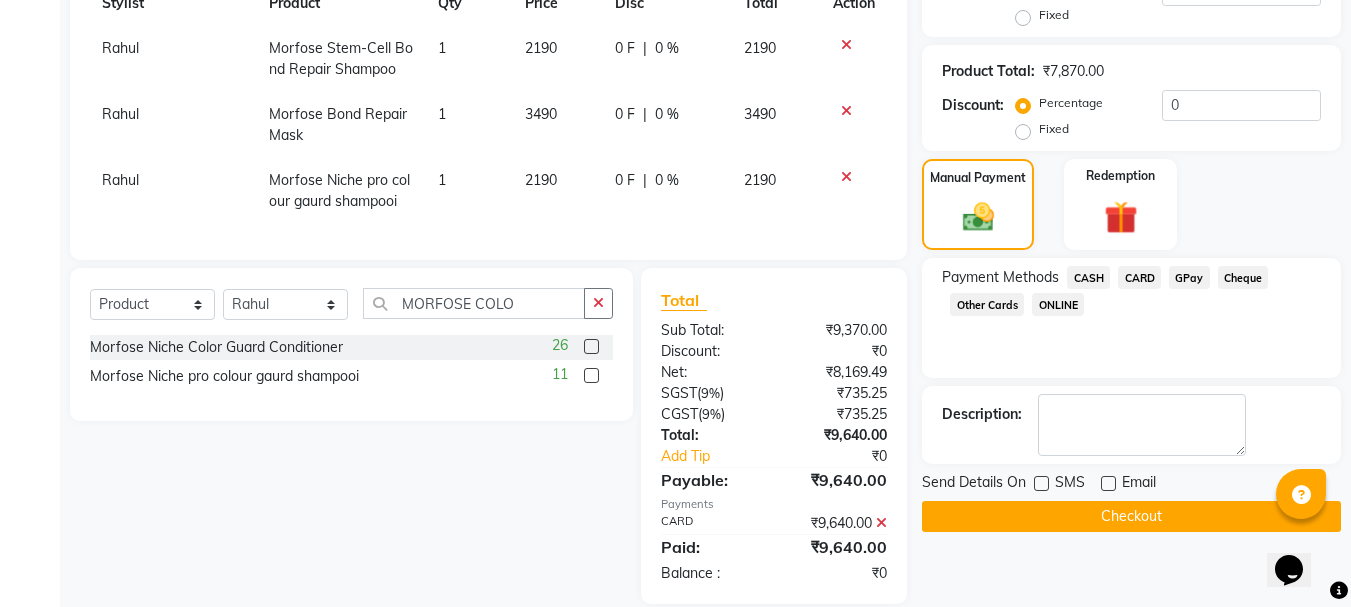 click on "Name: Sneha  Membership:  No Active Membership  Total Visits:  0 Card on file:  0 Last Visit:   - Points:   0  Coupon Code Apply Service Total:  ₹1,500.00  Discount:  Percentage   Fixed  0 Product Total:  ₹7,870.00  Discount:  Percentage   Fixed  0 Manual Payment Redemption Payment Methods  CASH   CARD   GPay   Cheque   Other Cards   ONLINE  Description:                  Send Details On SMS Email  Checkout" 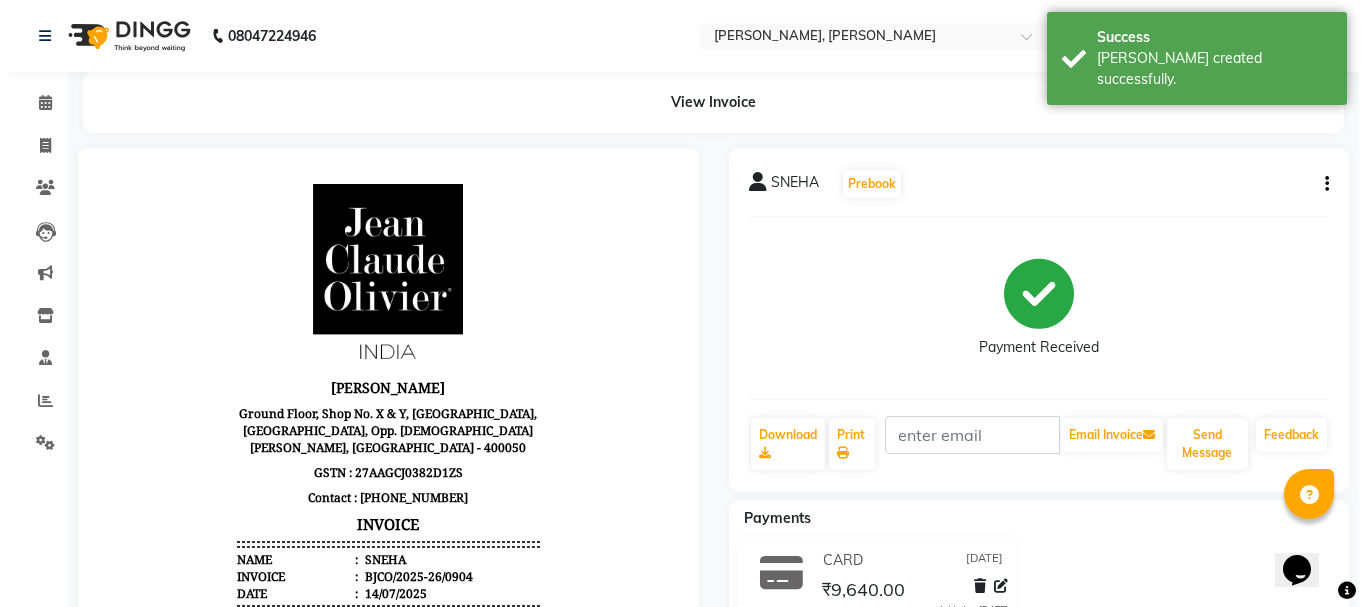 scroll, scrollTop: 0, scrollLeft: 0, axis: both 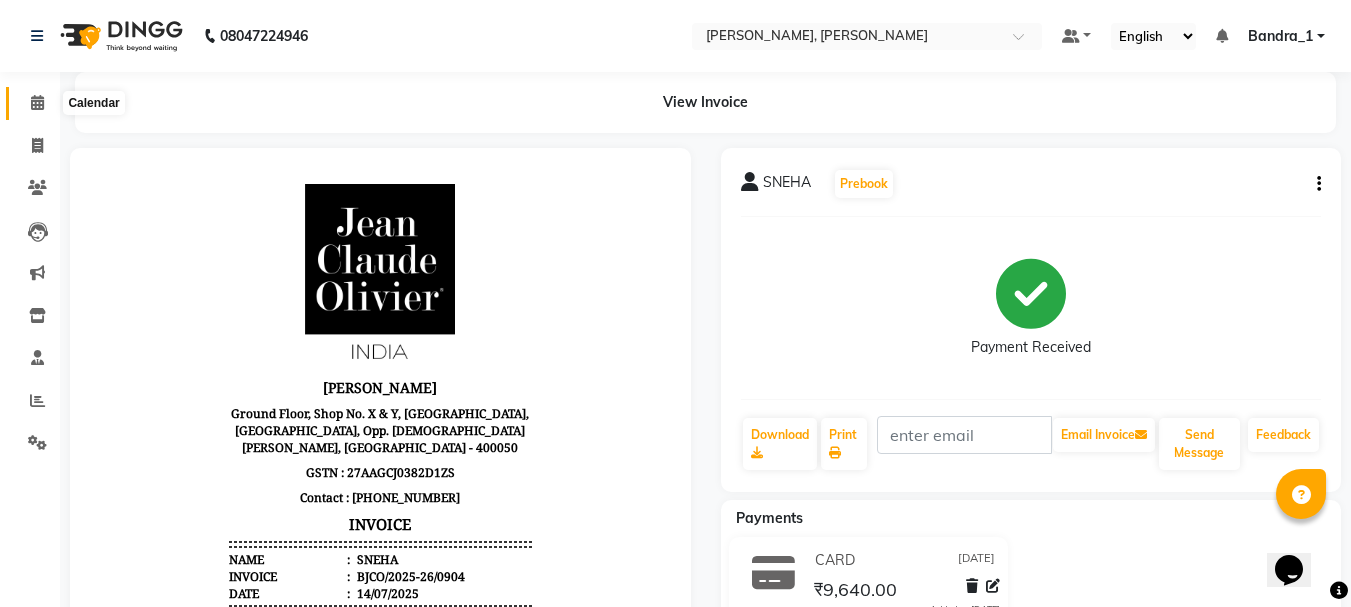 click 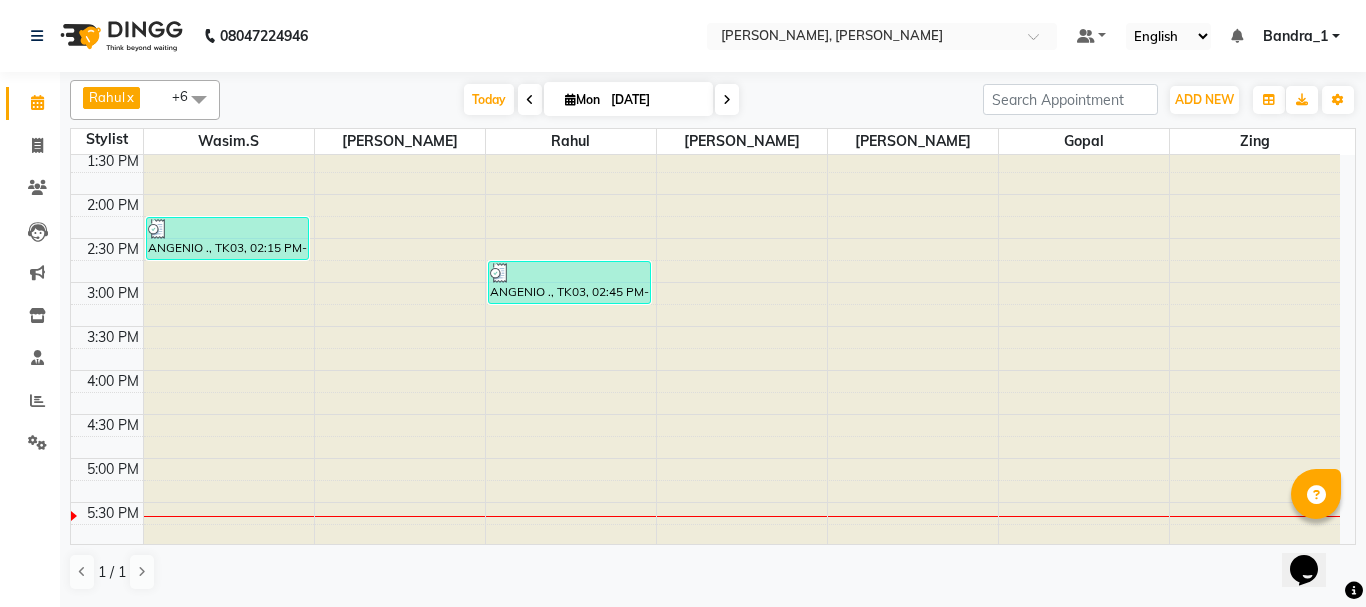scroll, scrollTop: 800, scrollLeft: 0, axis: vertical 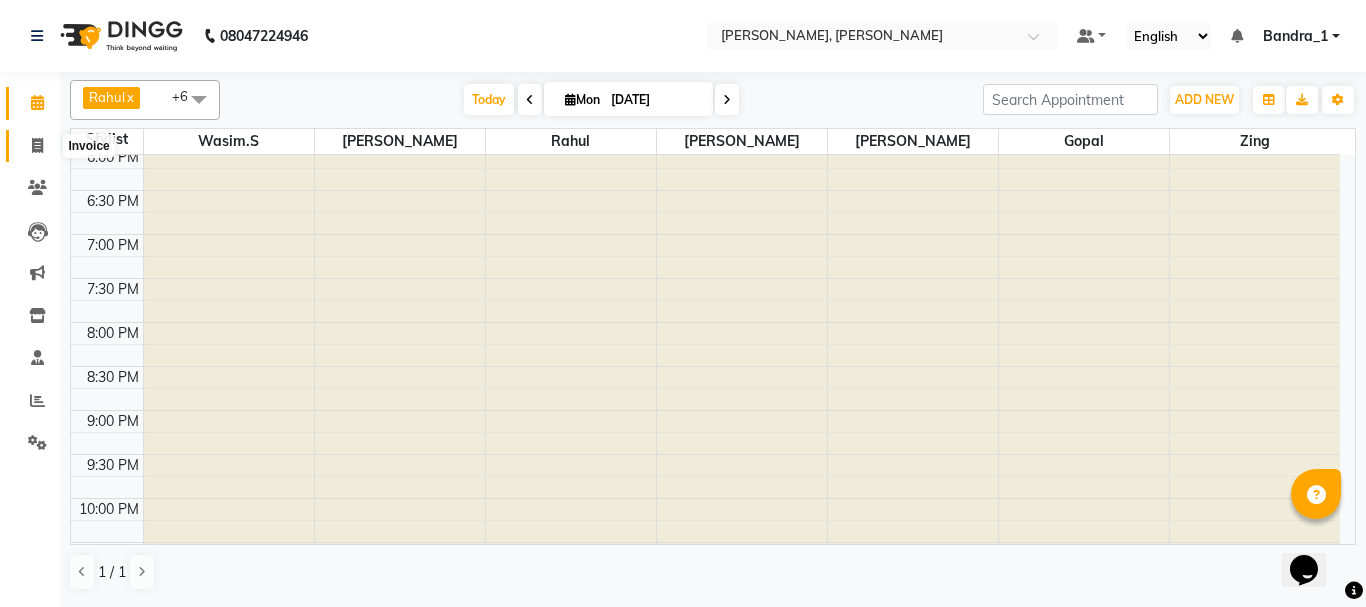 click 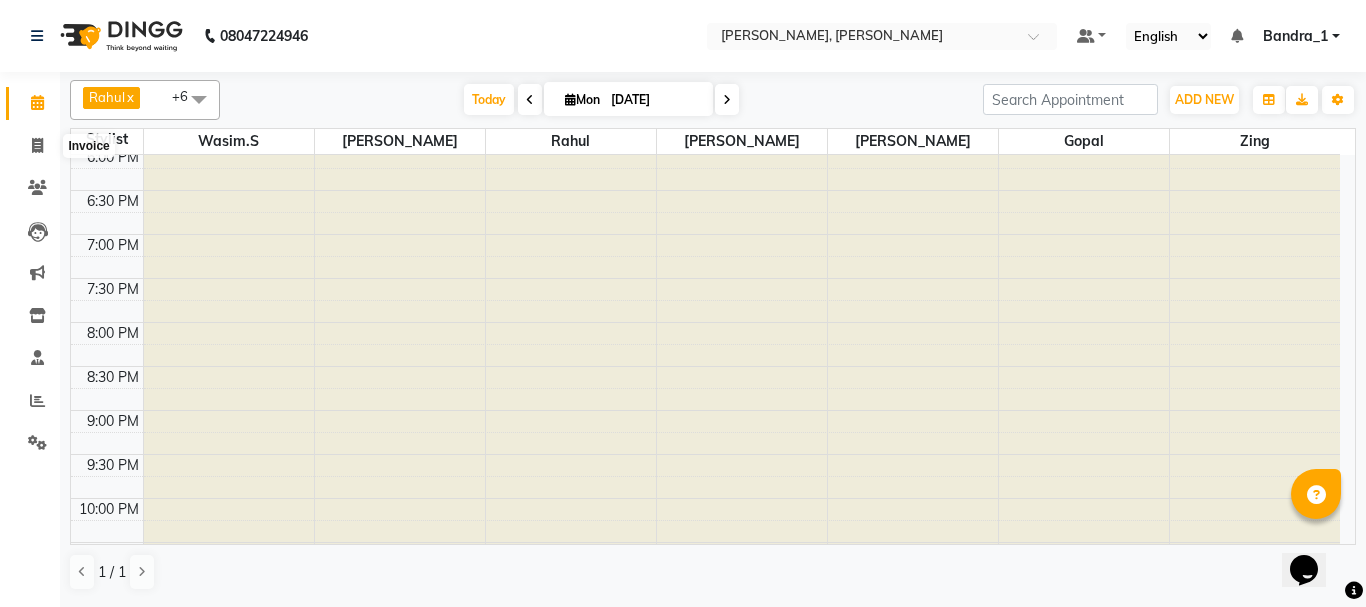 select on "7997" 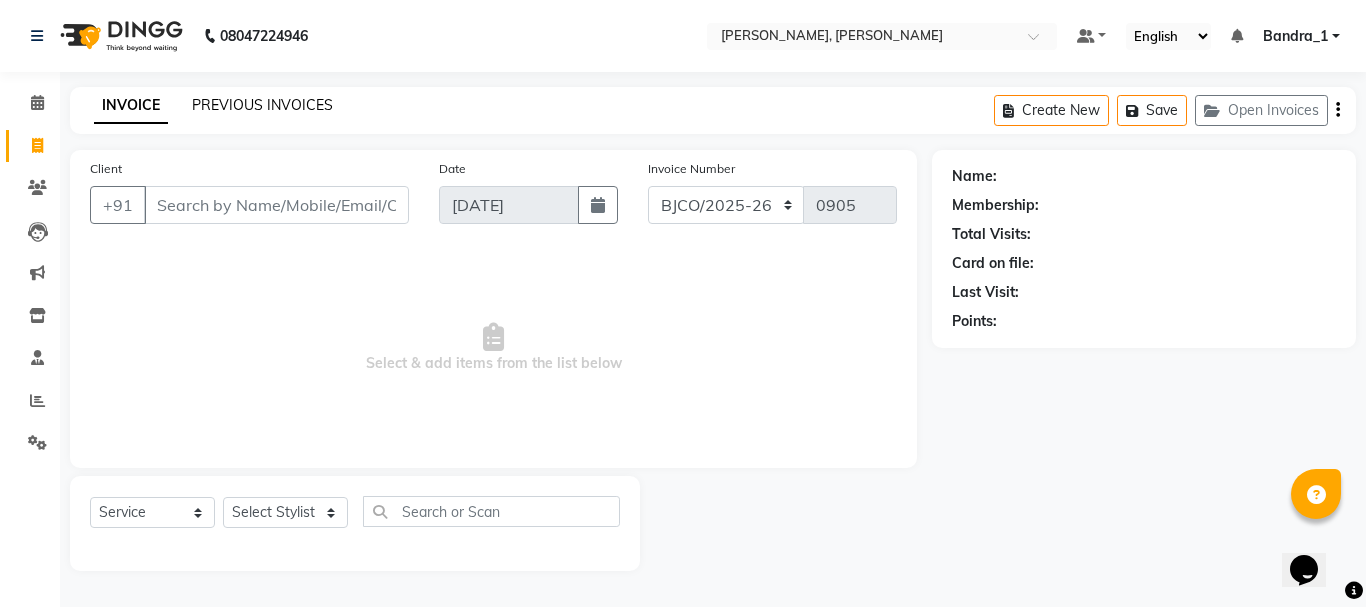 click on "PREVIOUS INVOICES" 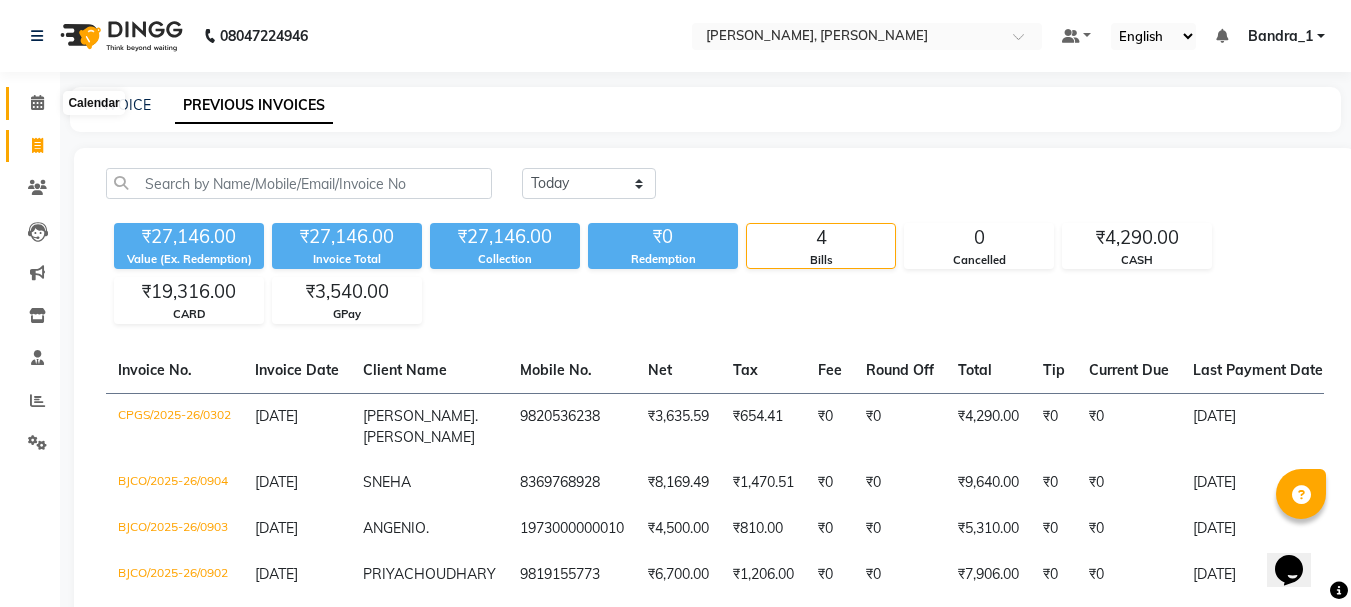 click 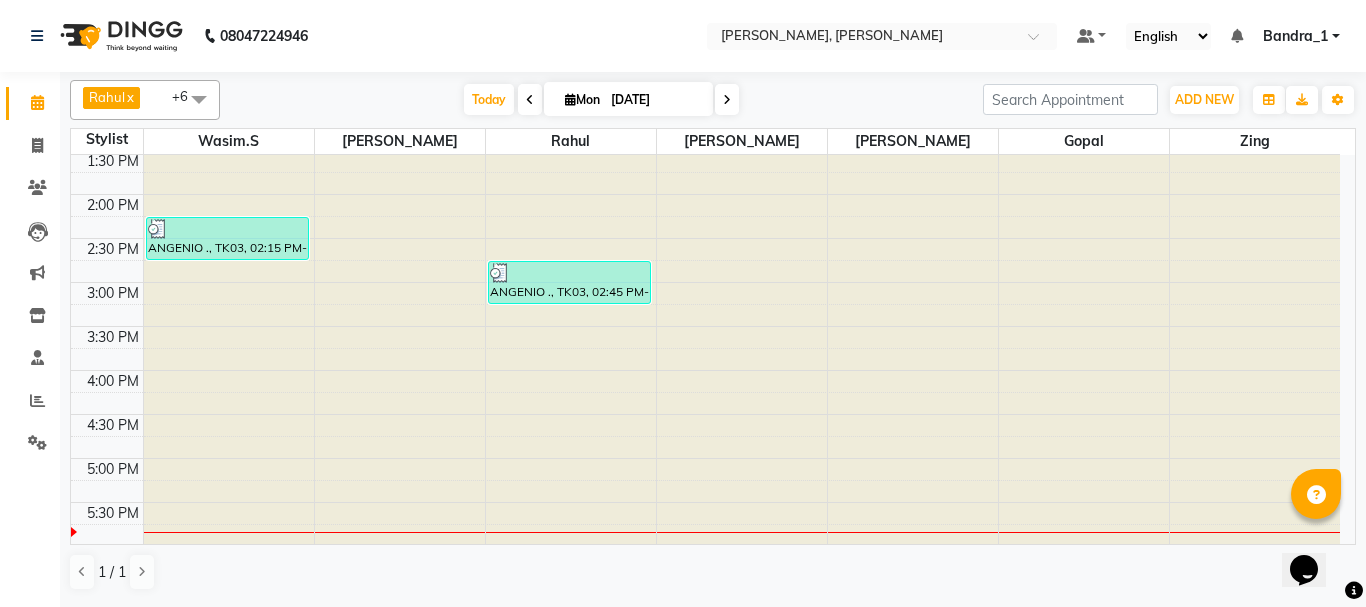 scroll, scrollTop: 0, scrollLeft: 0, axis: both 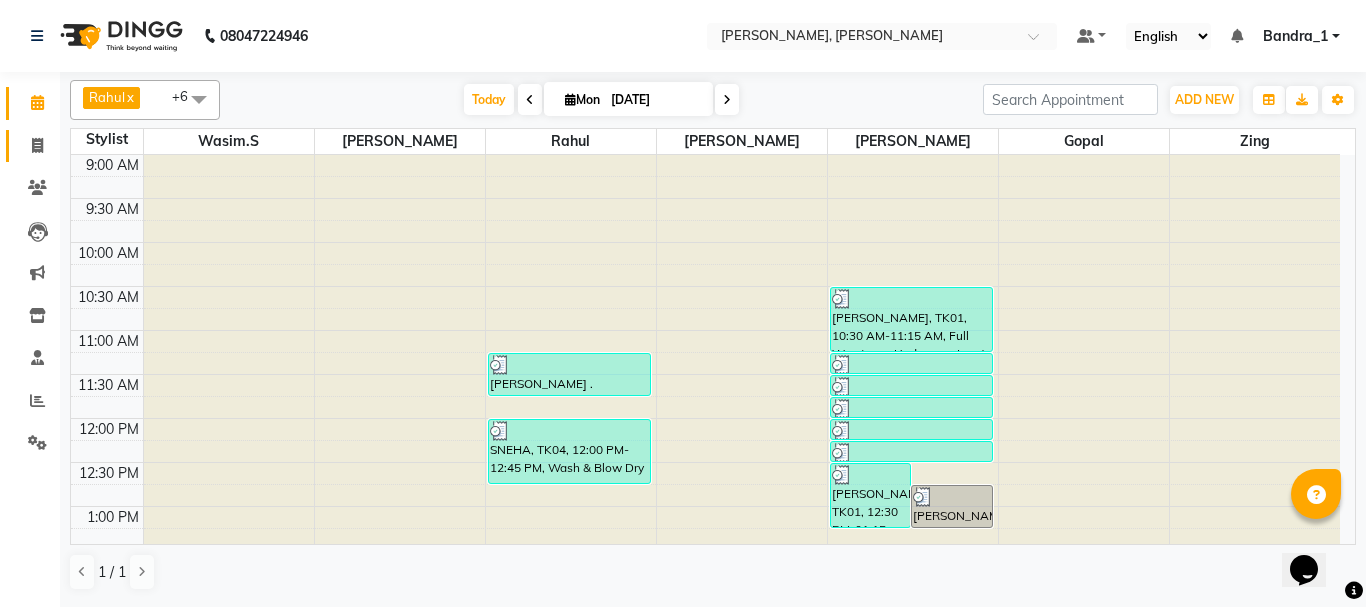 click 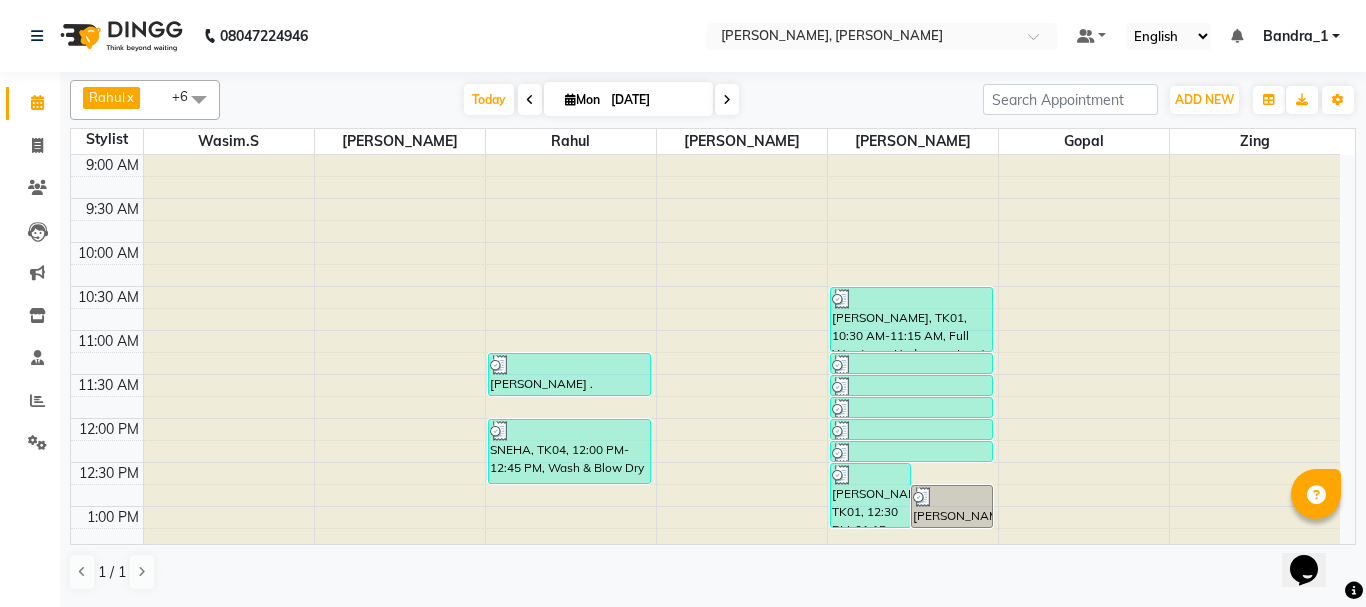 select on "7997" 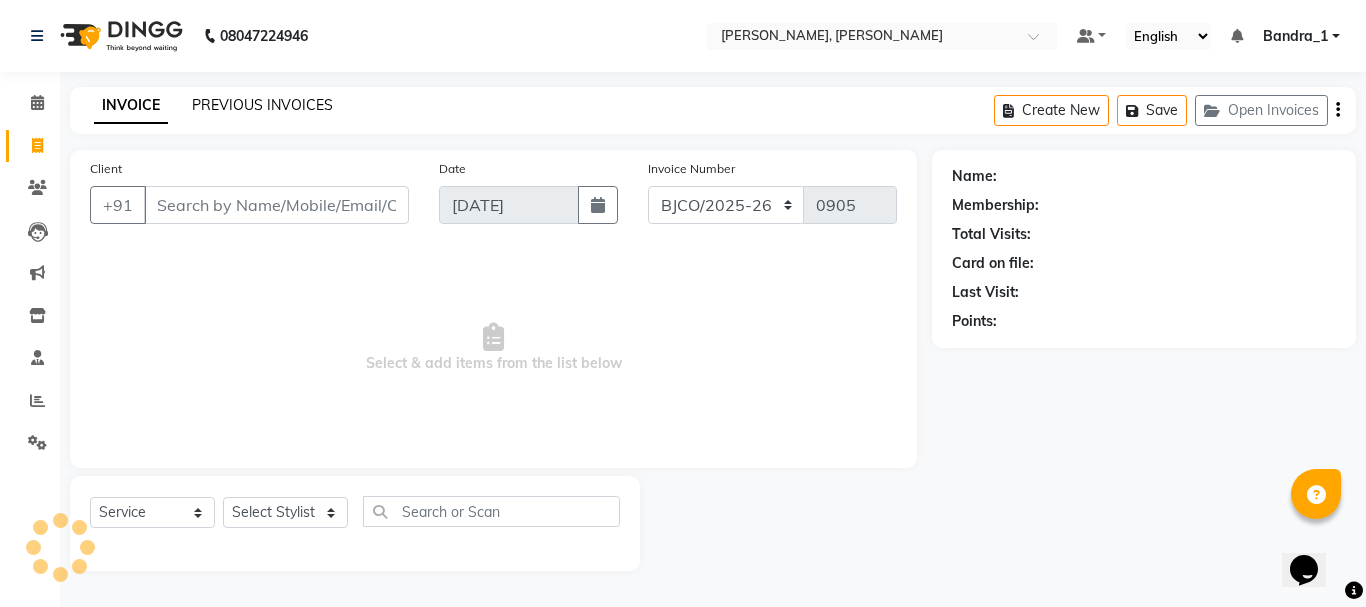 click on "PREVIOUS INVOICES" 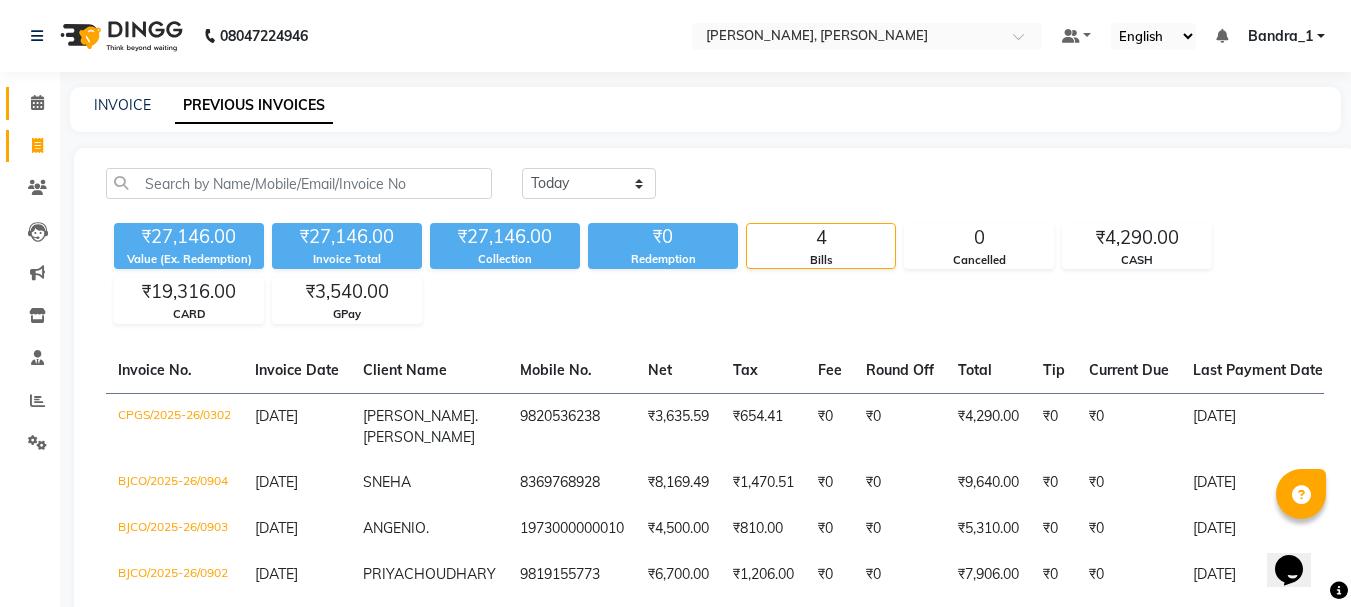 click 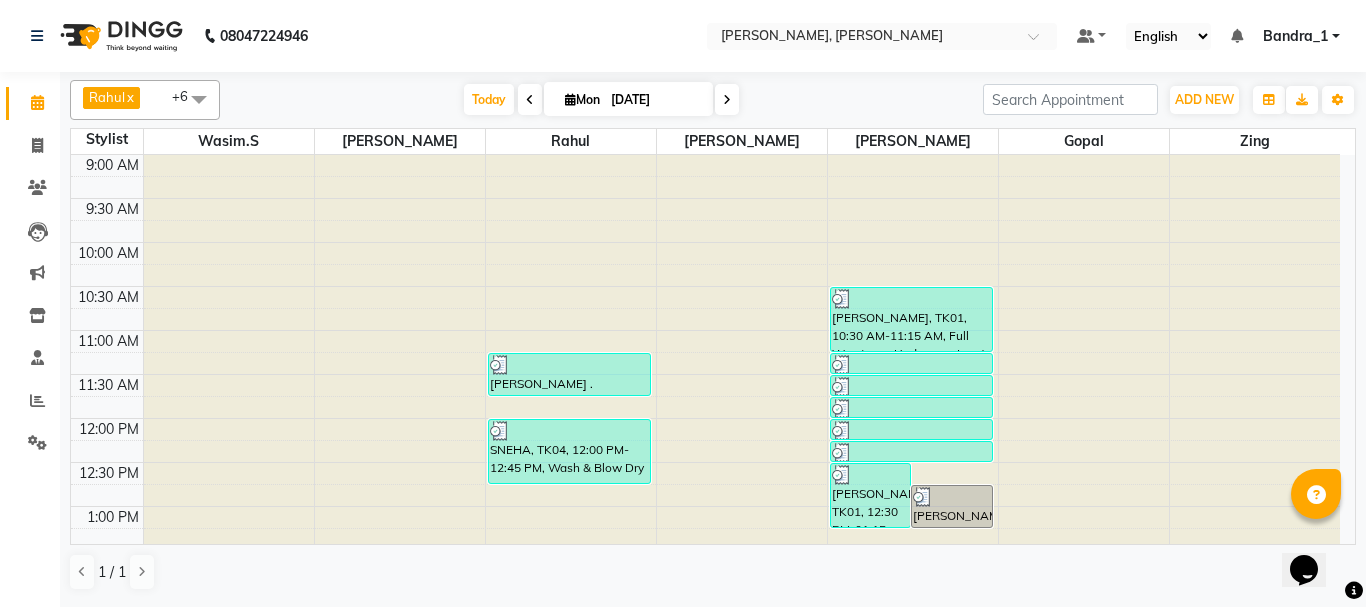 scroll, scrollTop: 400, scrollLeft: 0, axis: vertical 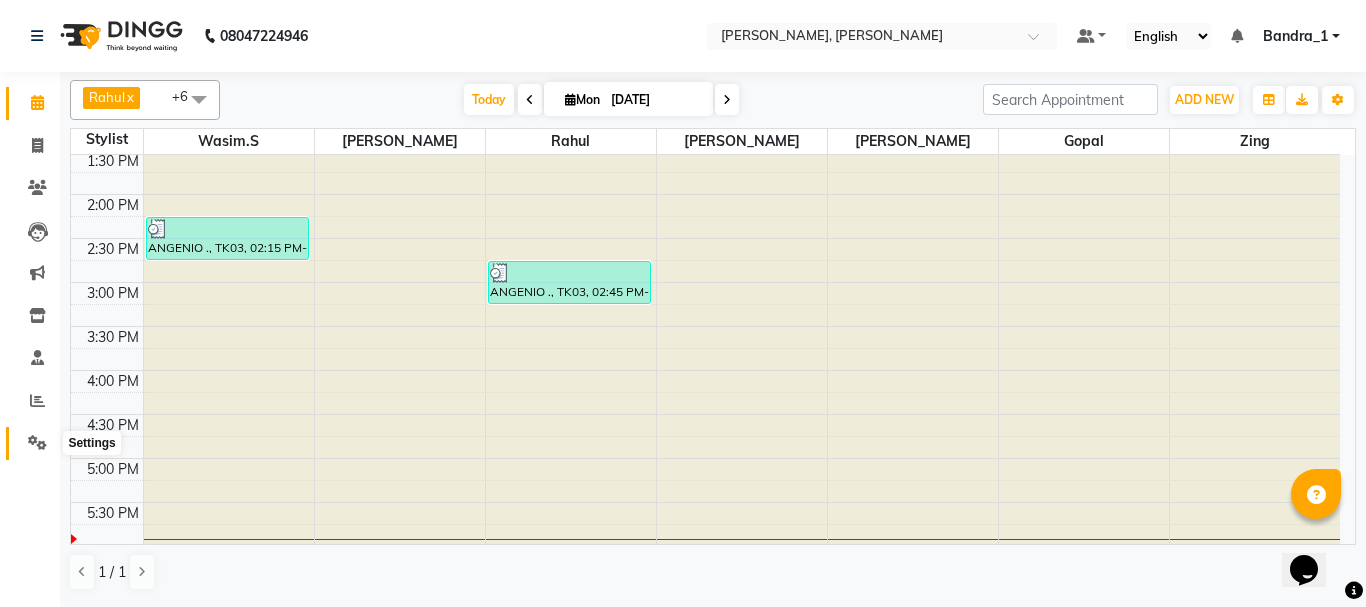 click 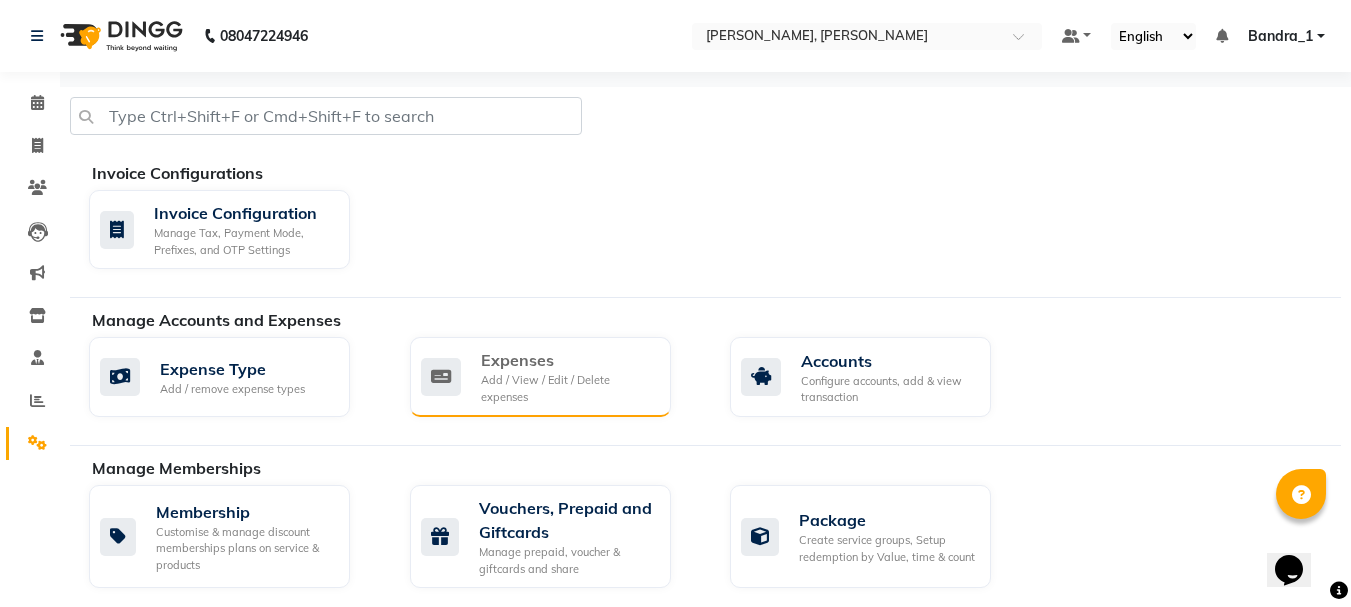 click on "Expenses" 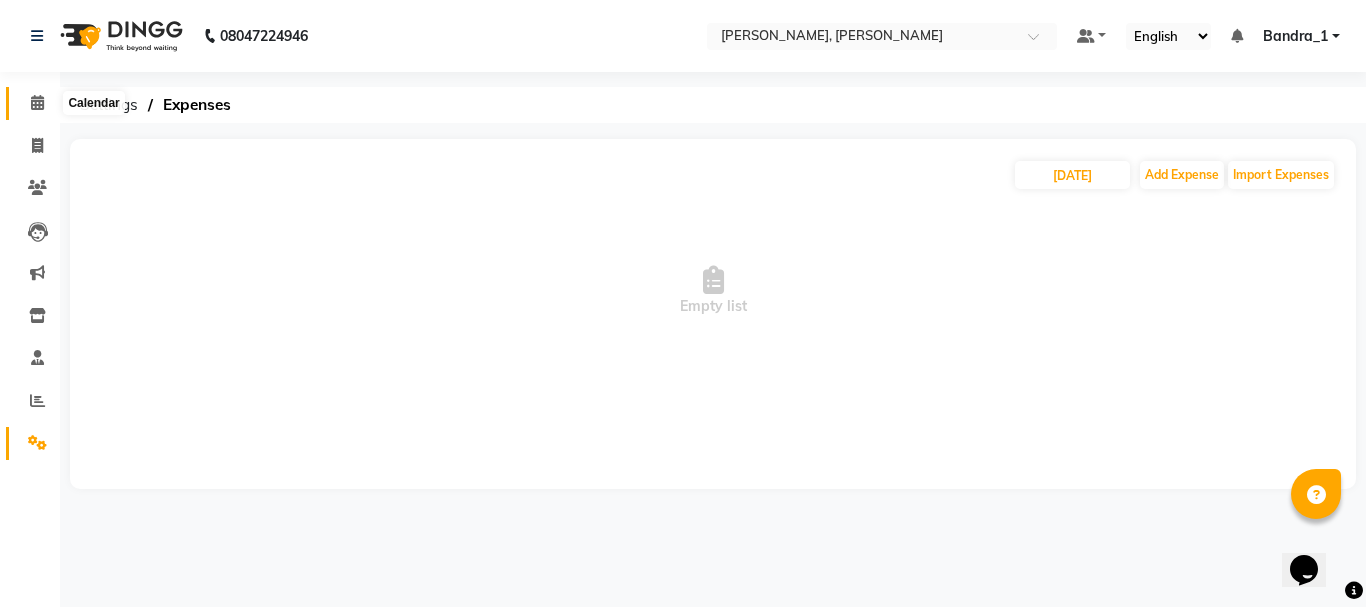 click 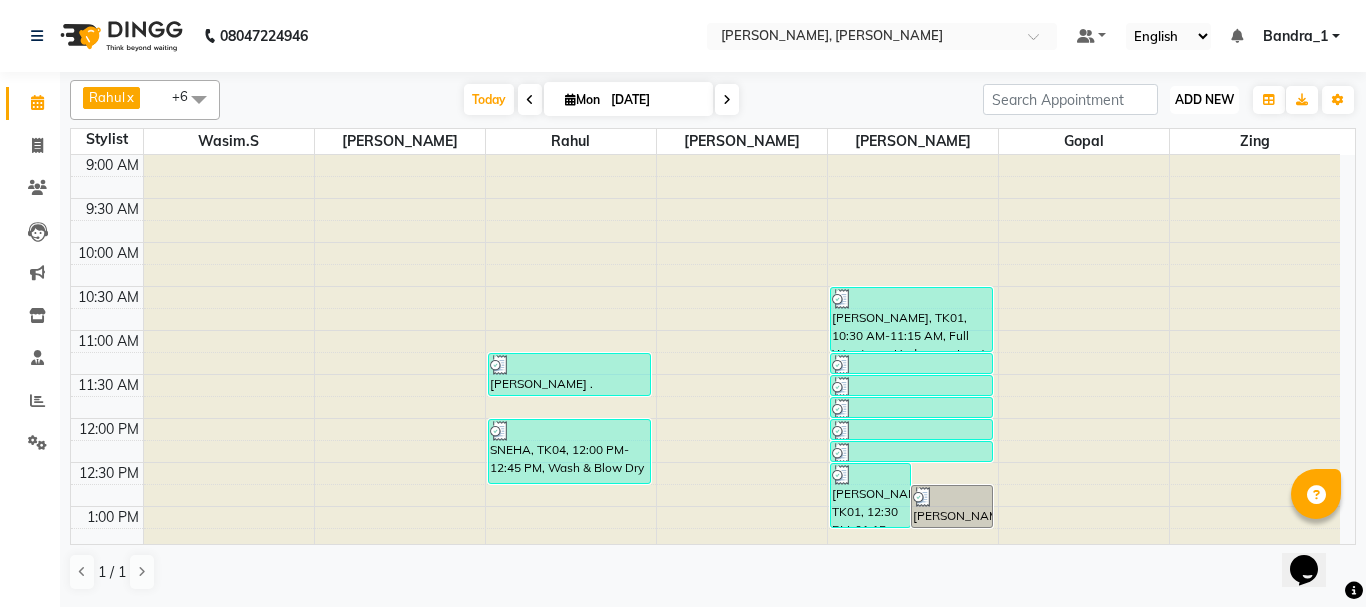 click on "ADD NEW" at bounding box center (1204, 99) 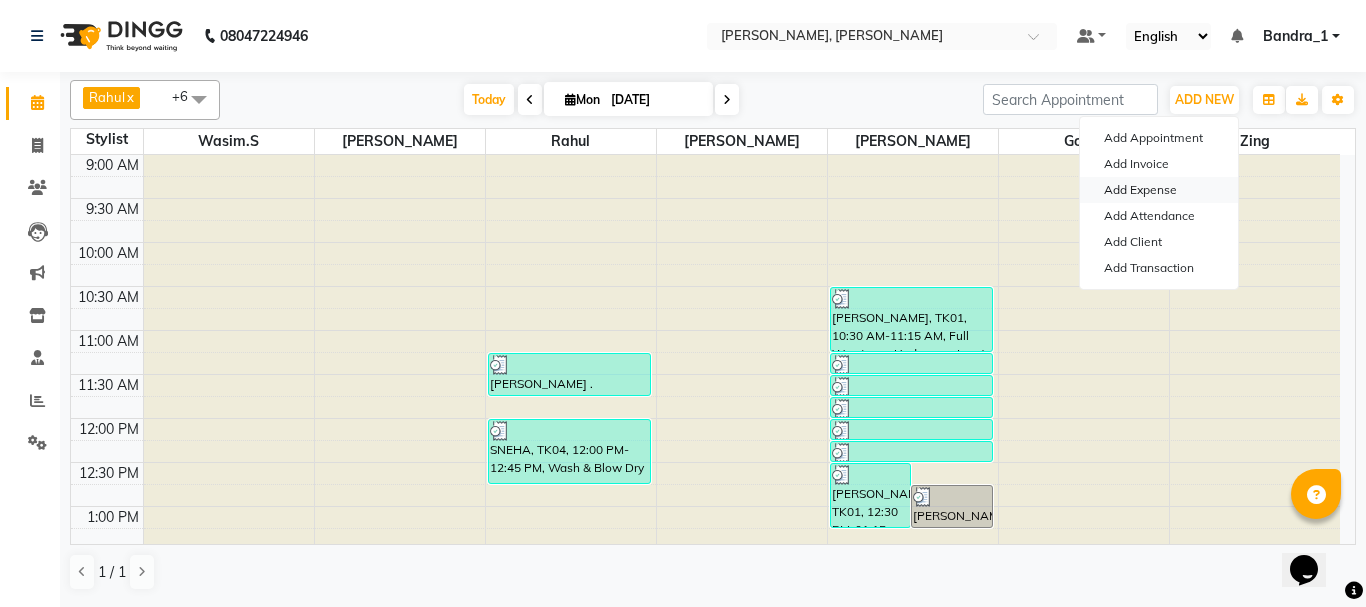 click on "Add Expense" at bounding box center (1159, 190) 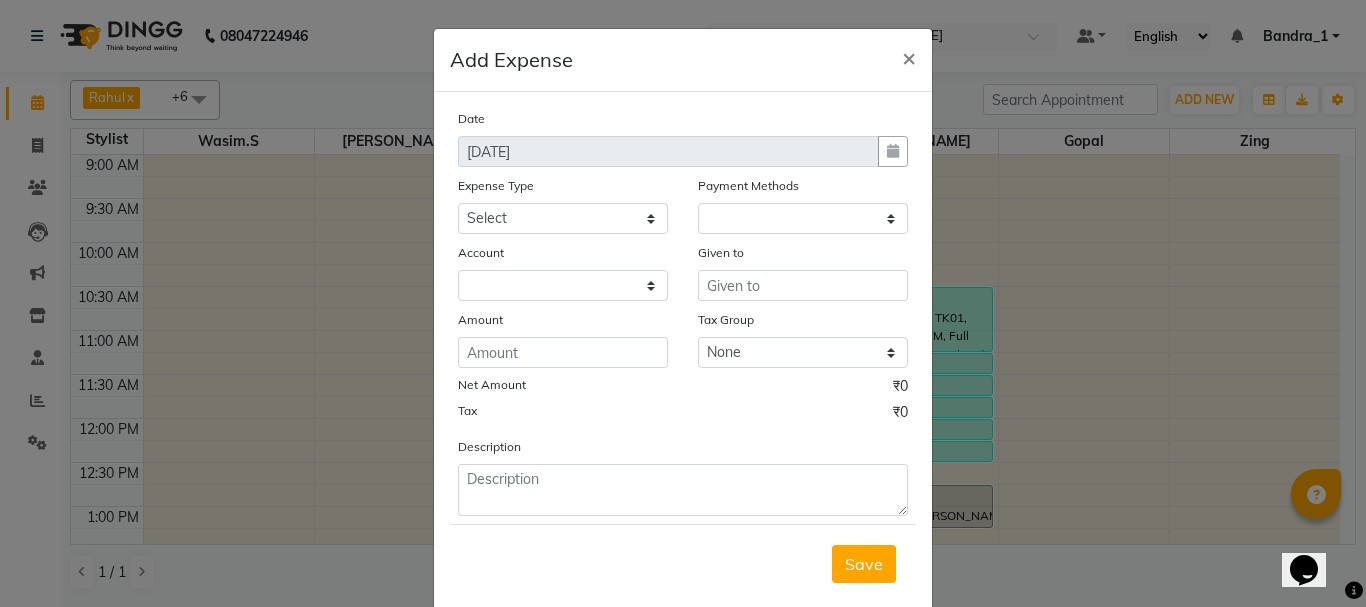 select on "1" 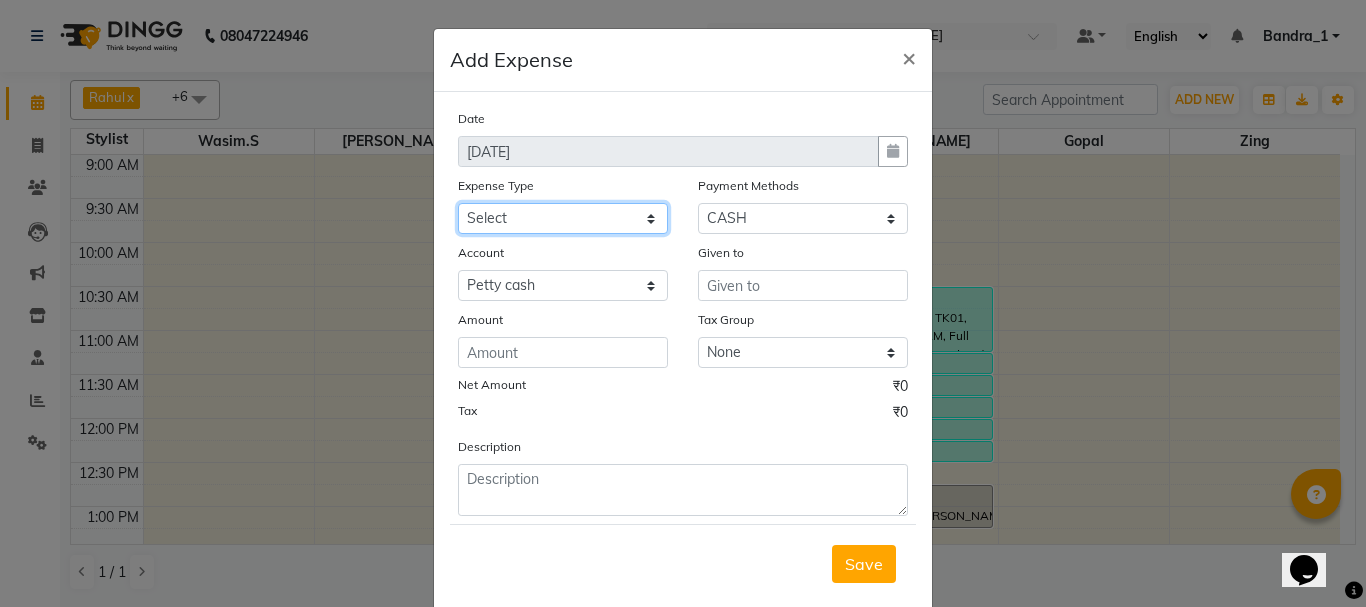 click on "Select Advance Salary Amazon B M C Cash transfer to bank Cash transfer to hub Chemist Client Snacks Clinical charges Conveyence Courier Donation Equipment free lancer commission Fuel Goregaon Salon Govt fee Incentive Laundry Loan Repayment Maintenance Make Up Products Marketing Miscellaneous Mobile Bill Other over time Pantry Product Product incentive puja items Rent Salary Staff Commission. Staff Snacks Stationery Tax Tea & Refreshment Telephone Tips Travelling allowance Utilities W Fast" 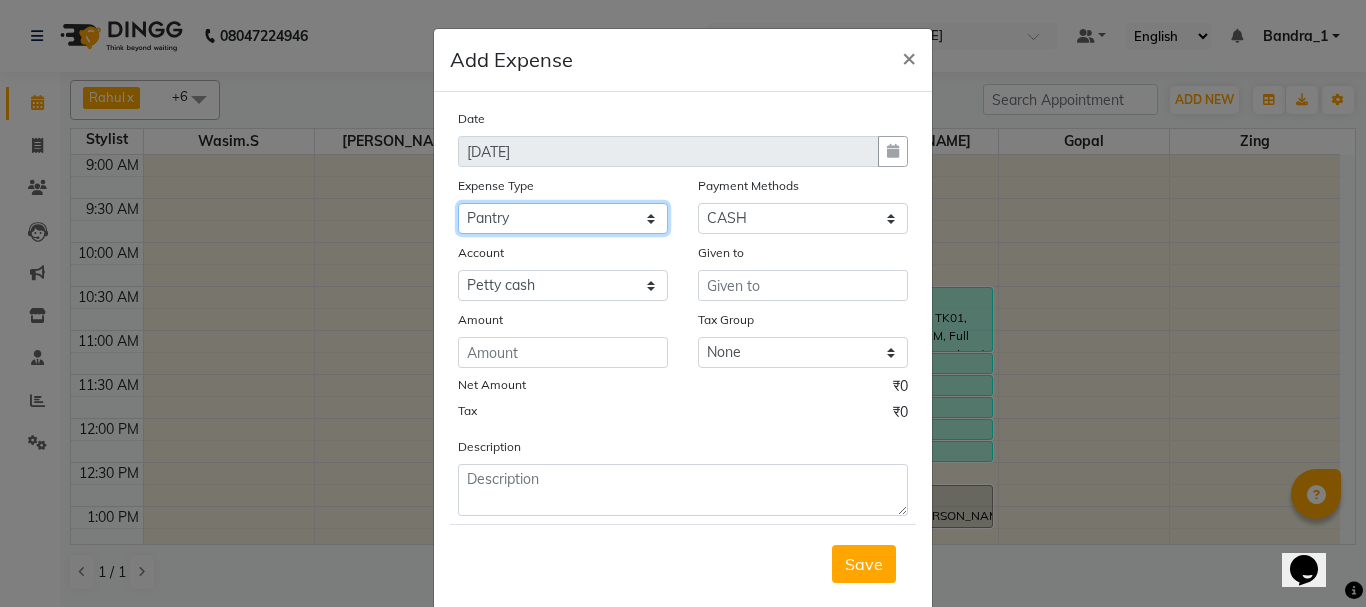 click on "Select Advance Salary Amazon B M C Cash transfer to bank Cash transfer to hub Chemist Client Snacks Clinical charges Conveyence Courier Donation Equipment free lancer commission Fuel Goregaon Salon Govt fee Incentive Laundry Loan Repayment Maintenance Make Up Products Marketing Miscellaneous Mobile Bill Other over time Pantry Product Product incentive puja items Rent Salary Staff Commission. Staff Snacks Stationery Tax Tea & Refreshment Telephone Tips Travelling allowance Utilities W Fast" 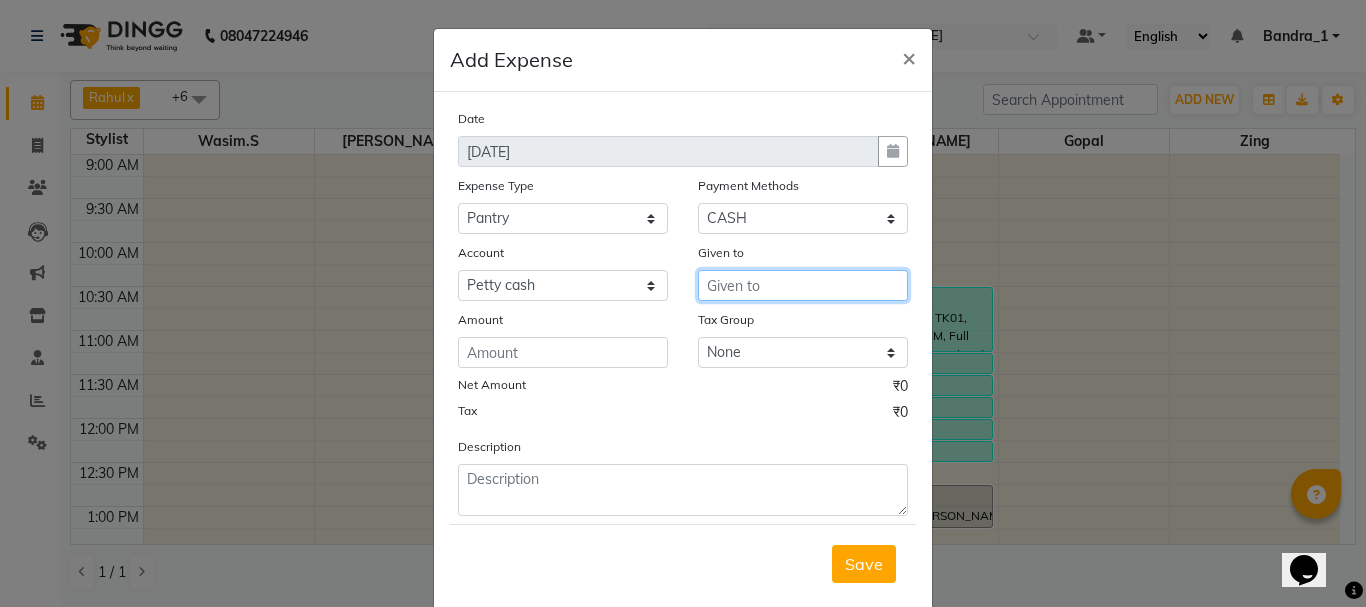 click at bounding box center (803, 285) 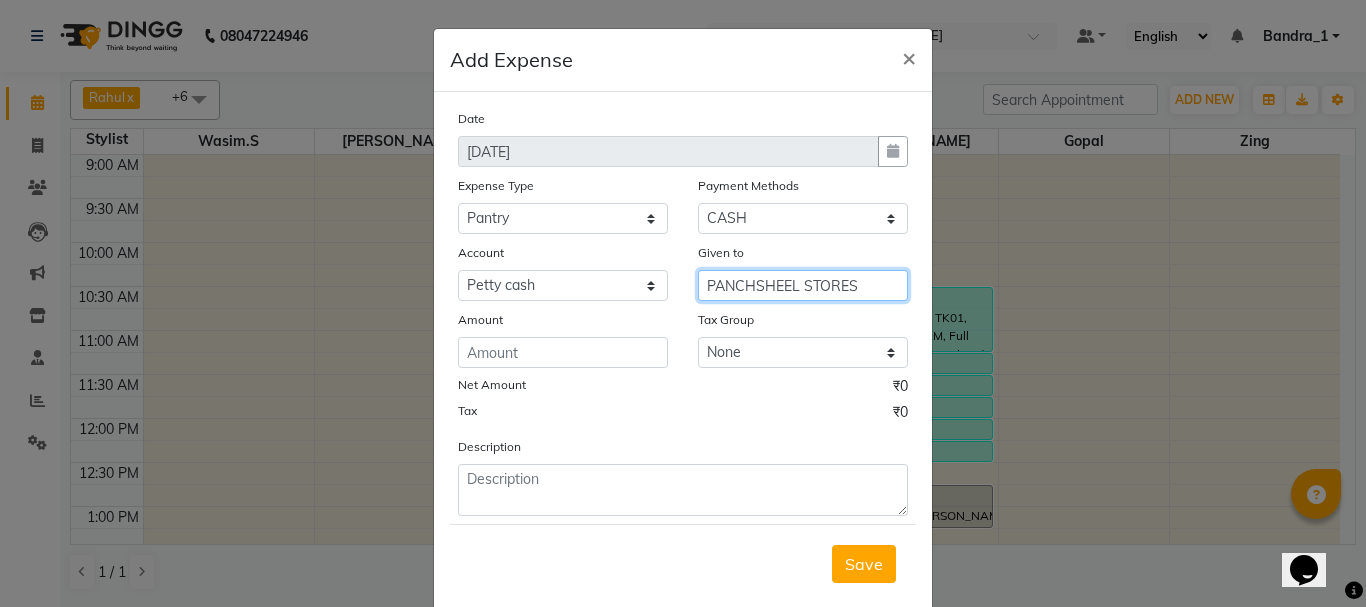 type on "PANCHSHEEL STORES" 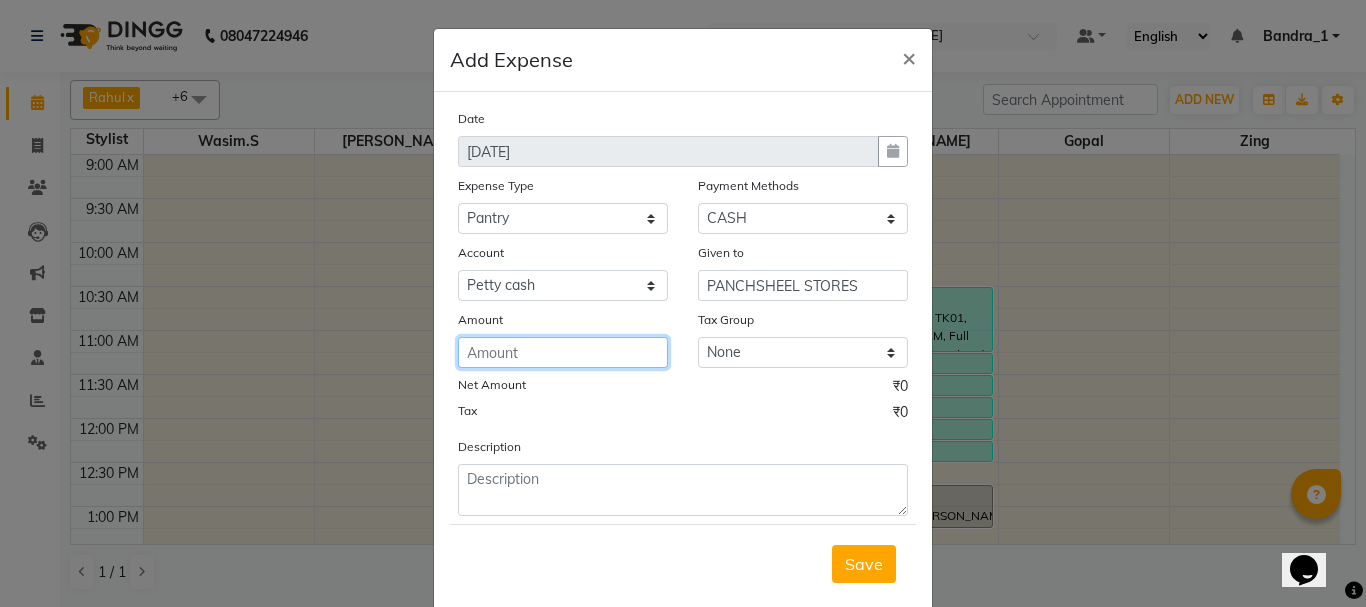 click 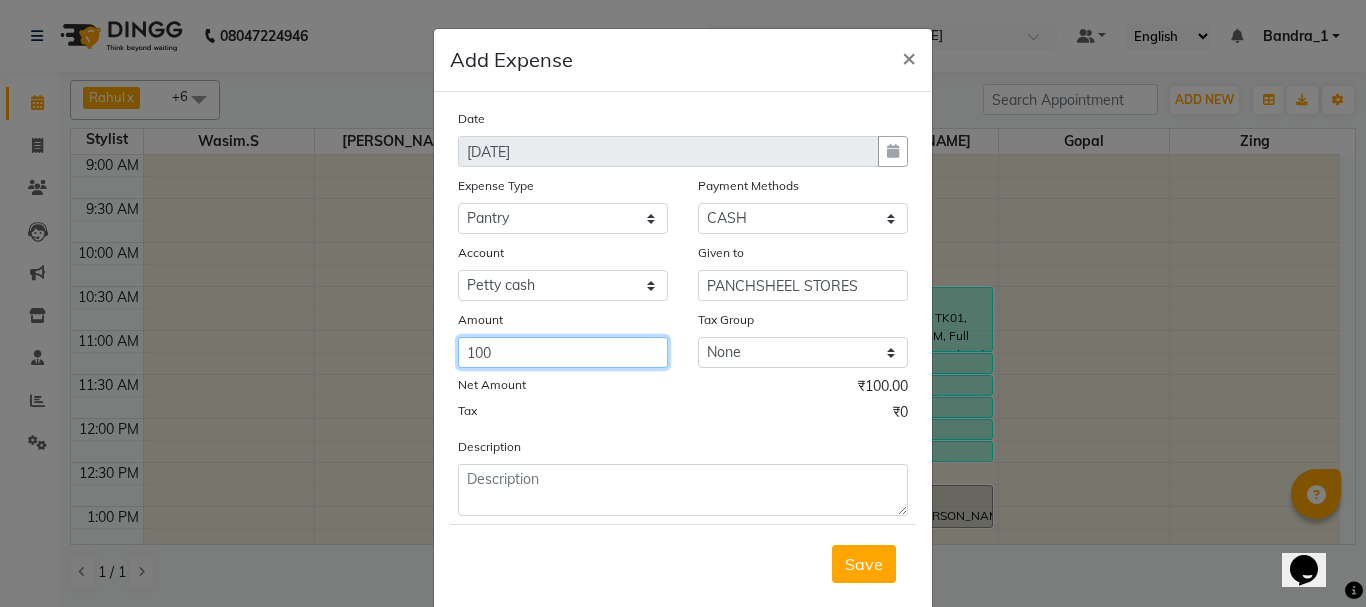 type on "100" 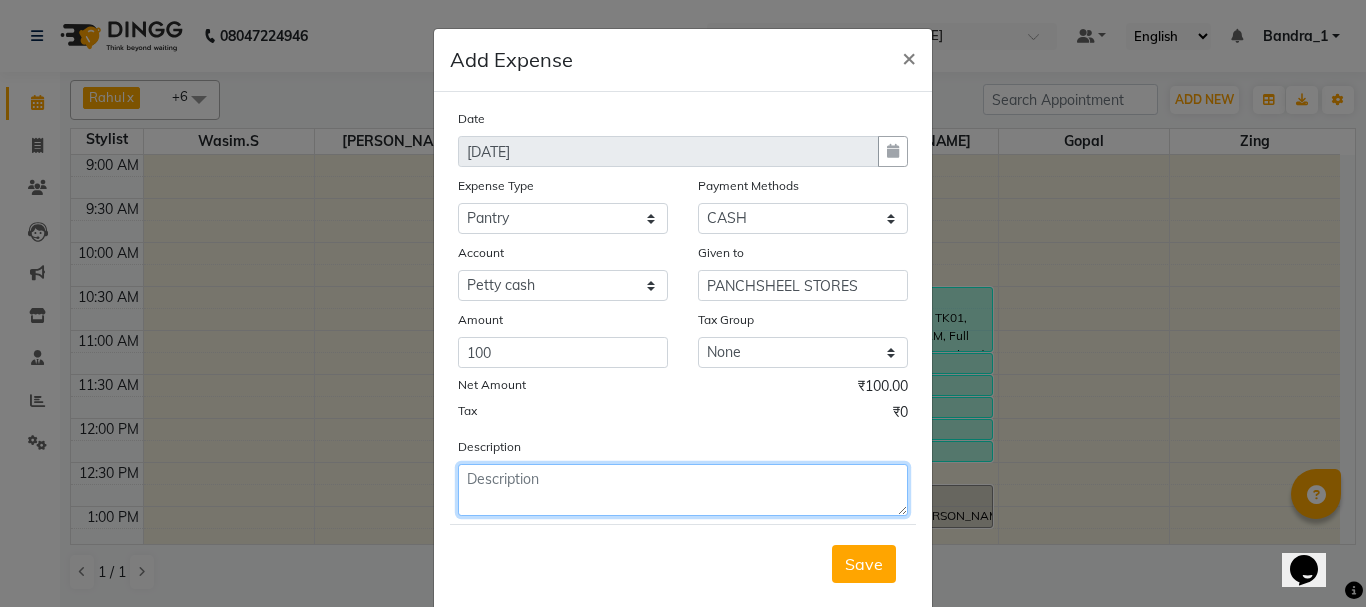 click 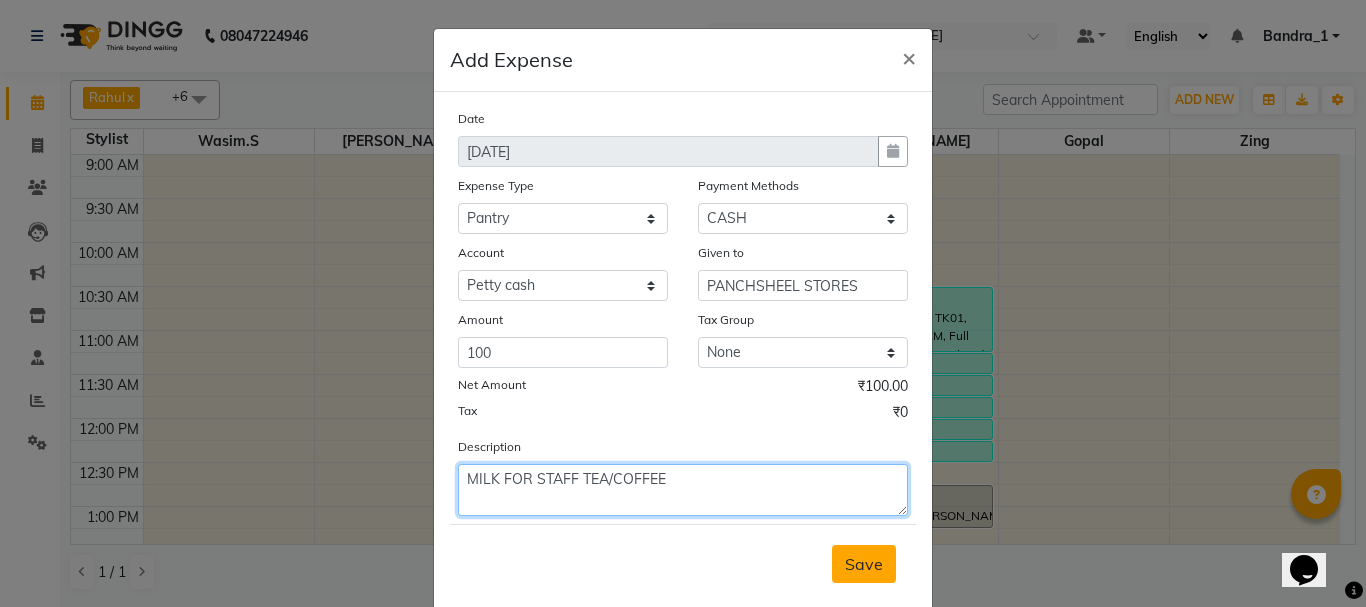 type on "MILK FOR STAFF TEA/COFFEE" 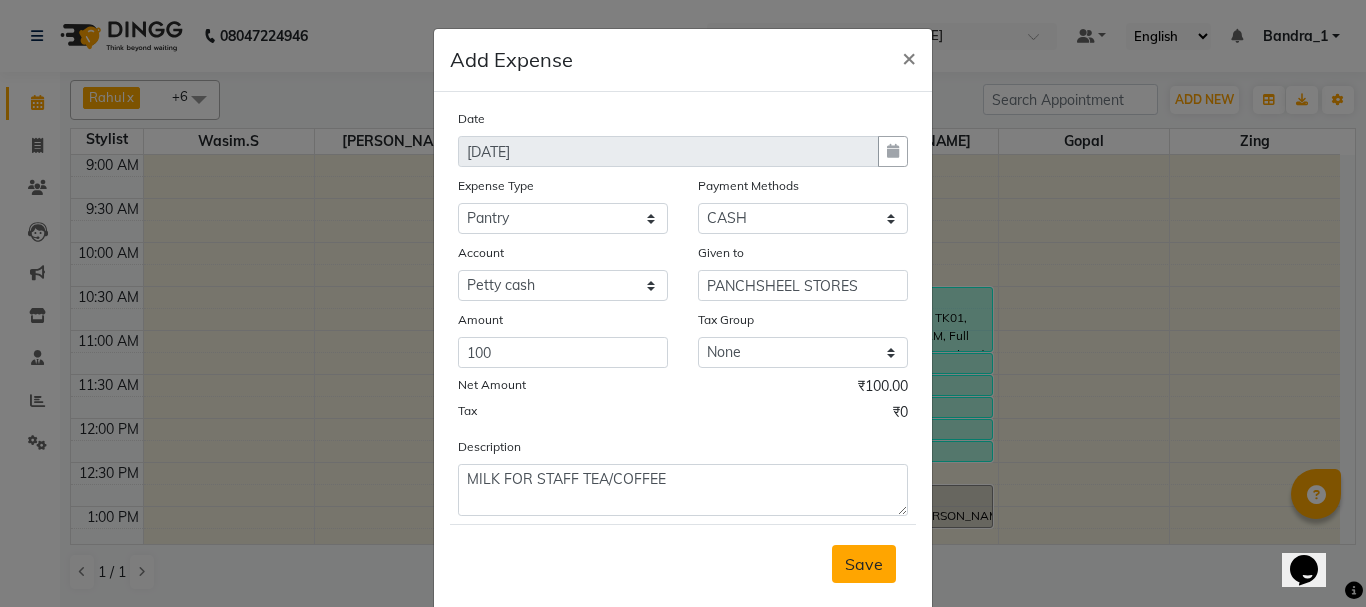 click on "Save" at bounding box center (864, 564) 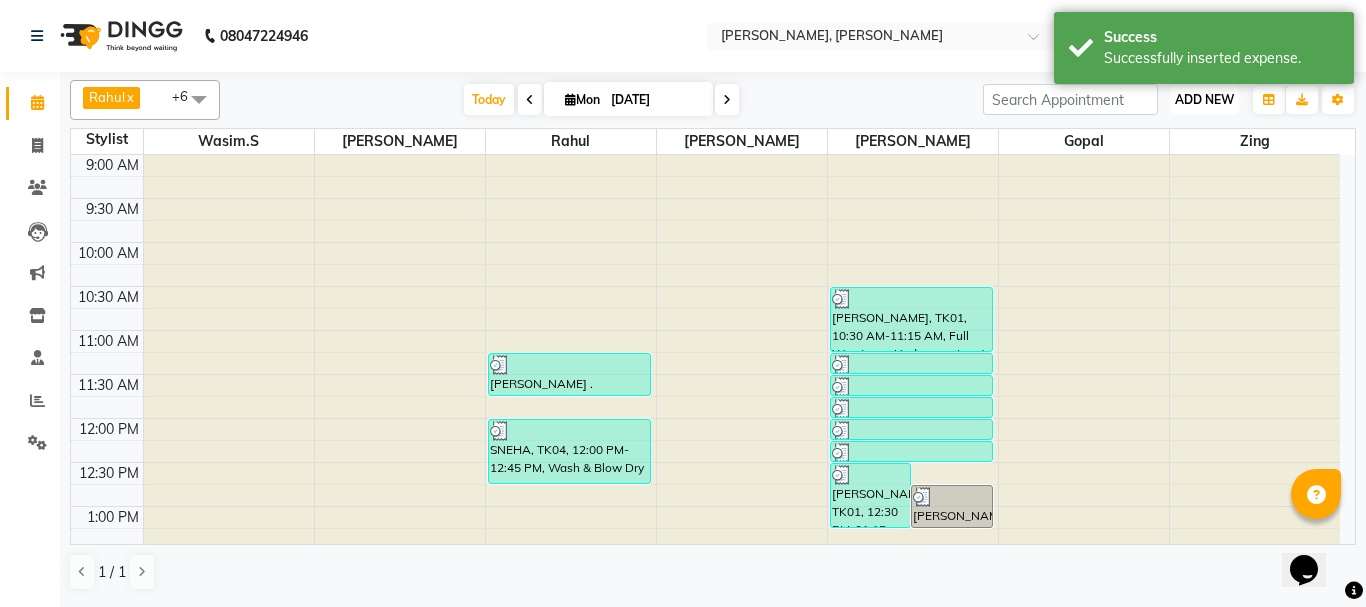 click on "ADD NEW" at bounding box center (1204, 99) 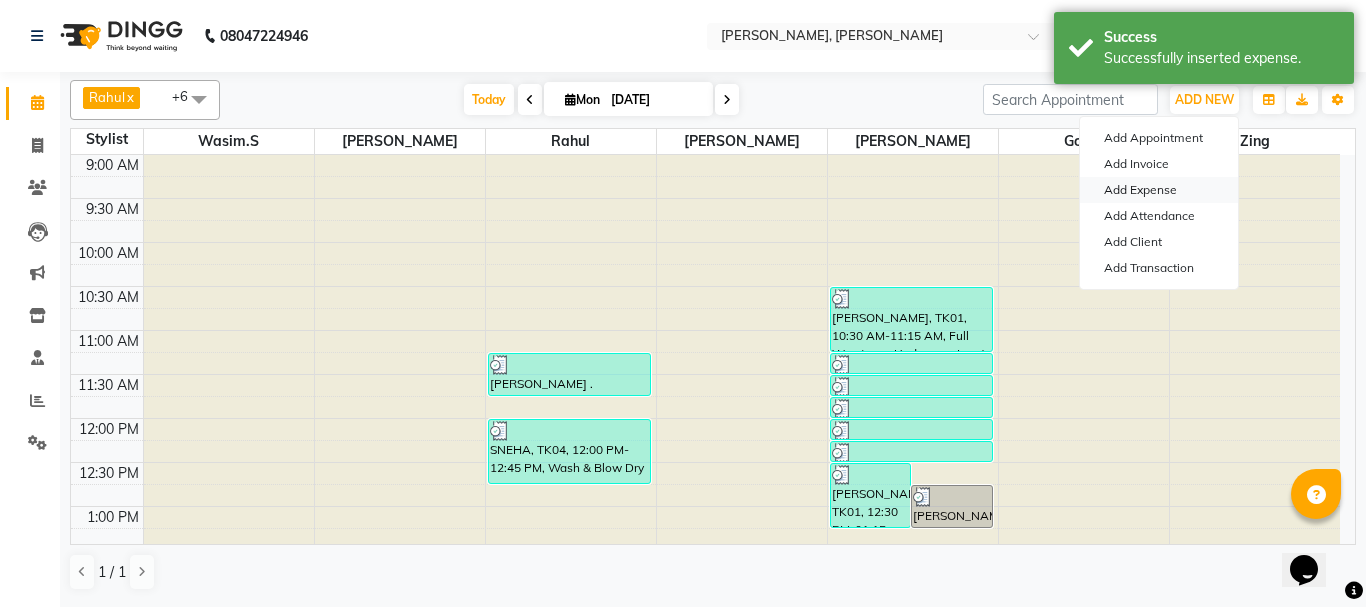 click on "Add Expense" at bounding box center (1159, 190) 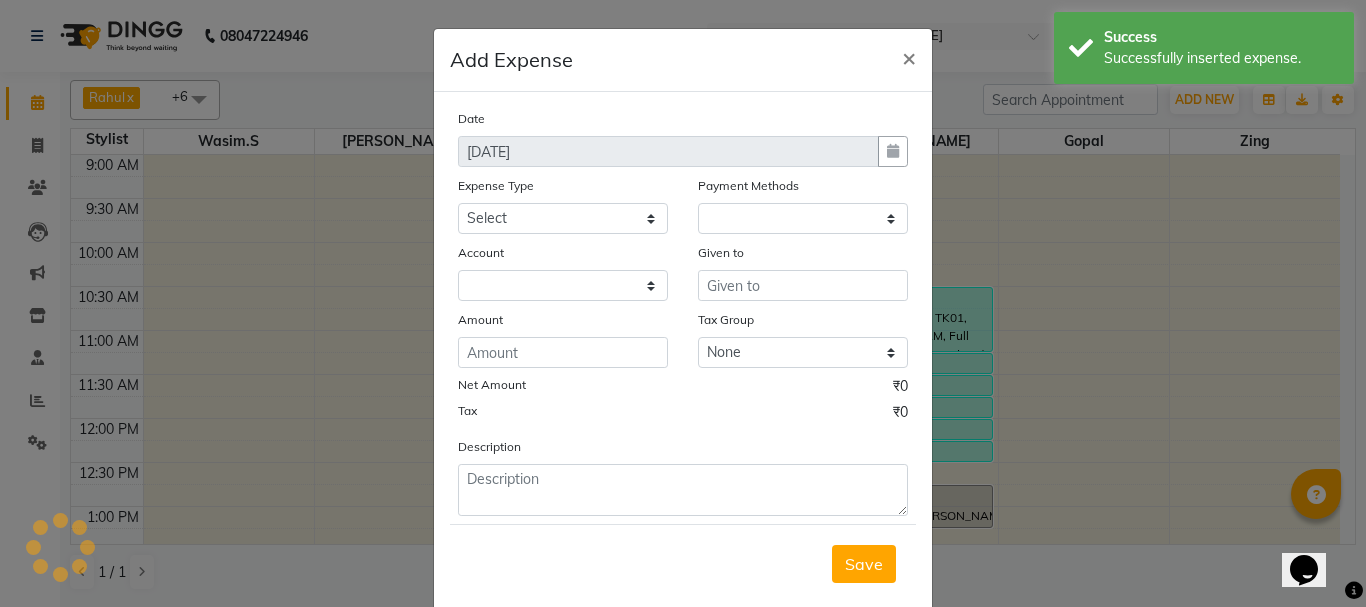 select on "1" 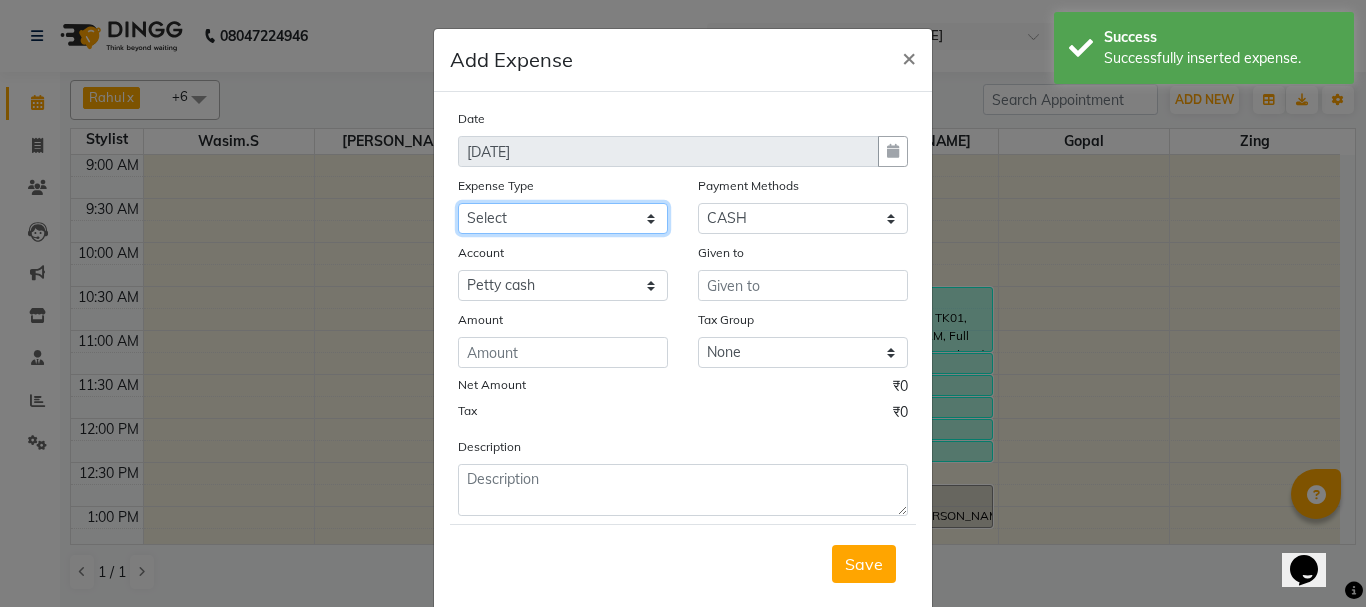 click on "Select Advance Salary Amazon B M C Cash transfer to bank Cash transfer to hub Chemist Client Snacks Clinical charges Conveyence Courier Donation Equipment free lancer commission Fuel Goregaon Salon Govt fee Incentive Laundry Loan Repayment Maintenance Make Up Products Marketing Miscellaneous Mobile Bill Other over time Pantry Product Product incentive puja items Rent Salary Staff Commission. Staff Snacks Stationery Tax Tea & Refreshment Telephone Tips Travelling allowance Utilities W Fast" 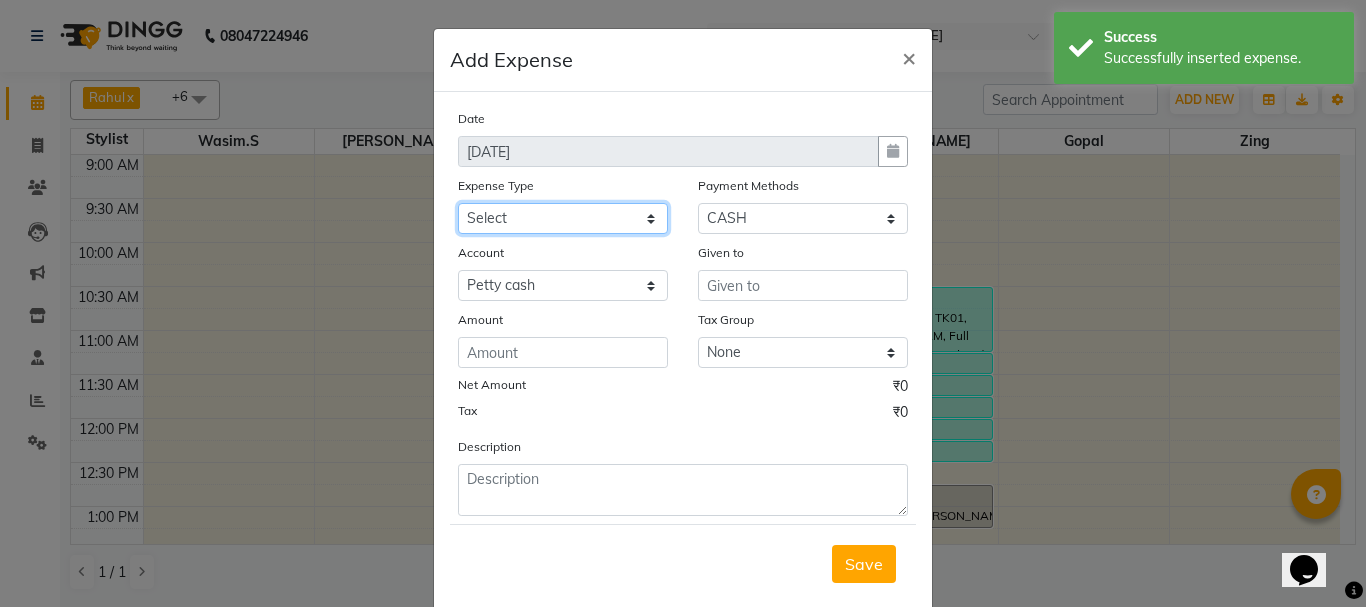 select on "508" 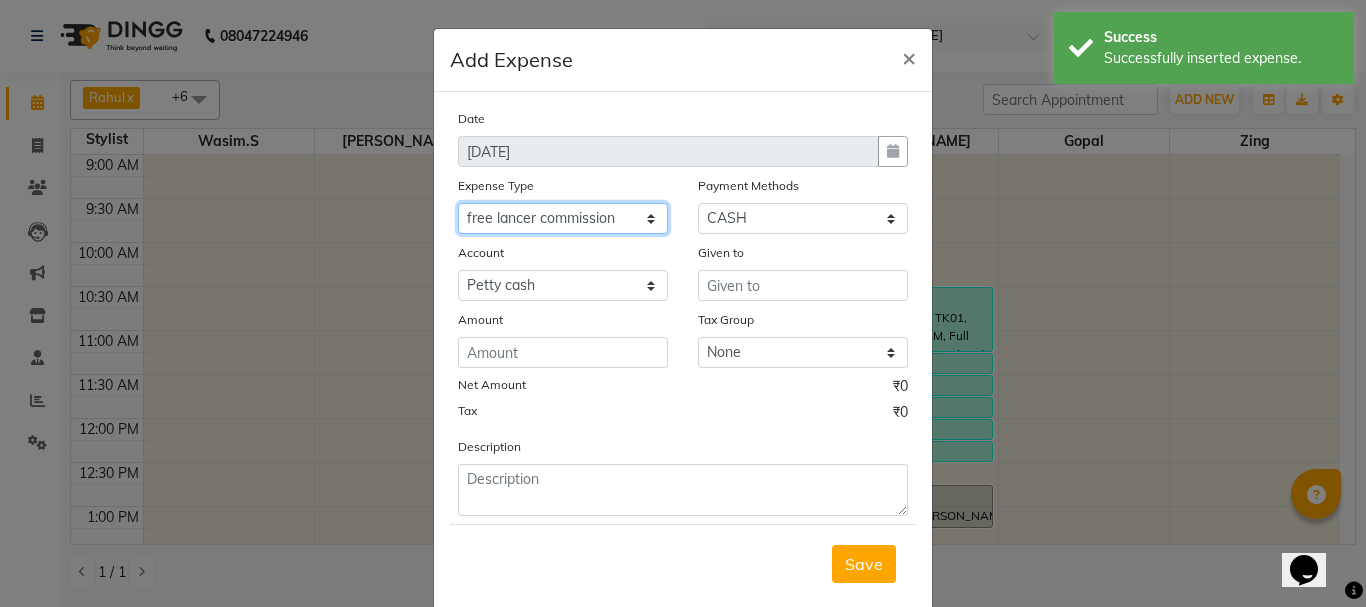 click on "Select Advance Salary Amazon B M C Cash transfer to bank Cash transfer to hub Chemist Client Snacks Clinical charges Conveyence Courier Donation Equipment free lancer commission Fuel Goregaon Salon Govt fee Incentive Laundry Loan Repayment Maintenance Make Up Products Marketing Miscellaneous Mobile Bill Other over time Pantry Product Product incentive puja items Rent Salary Staff Commission. Staff Snacks Stationery Tax Tea & Refreshment Telephone Tips Travelling allowance Utilities W Fast" 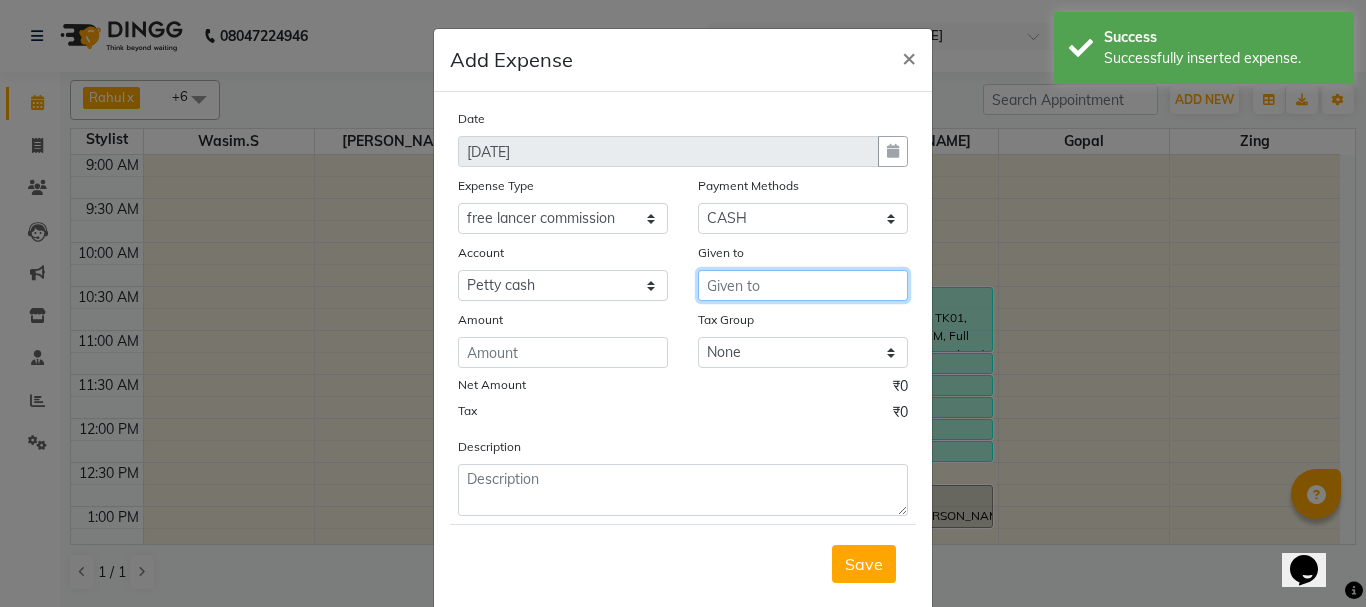 click at bounding box center [803, 285] 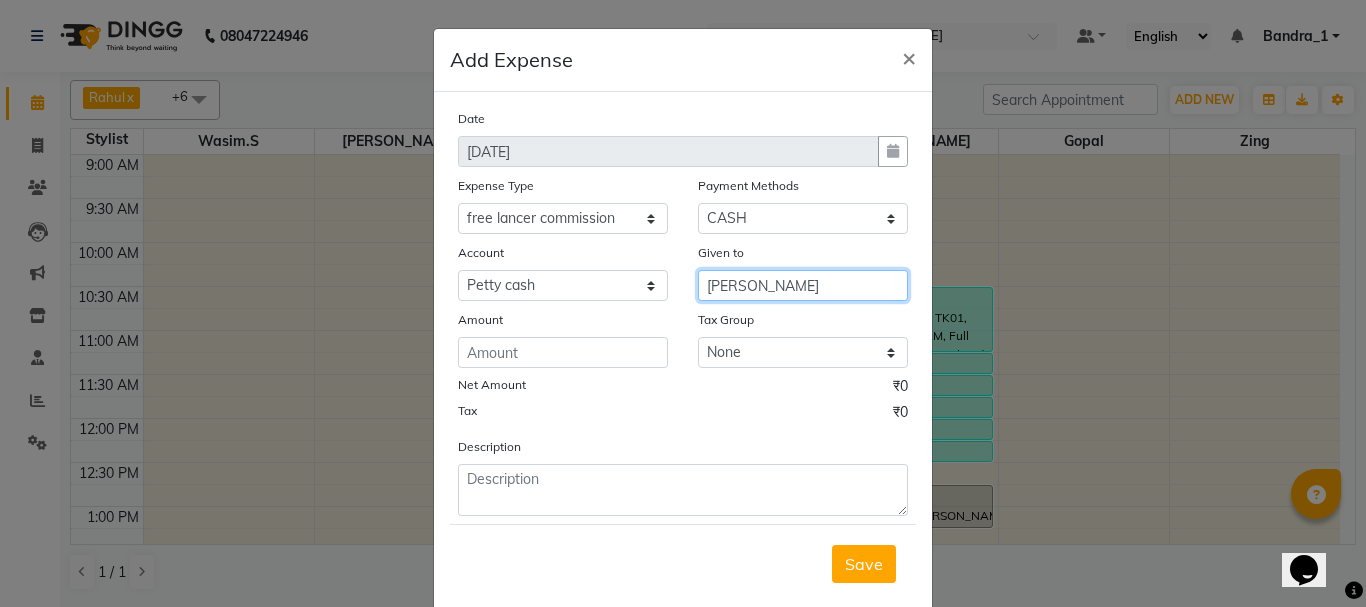 type on "[PERSON_NAME]" 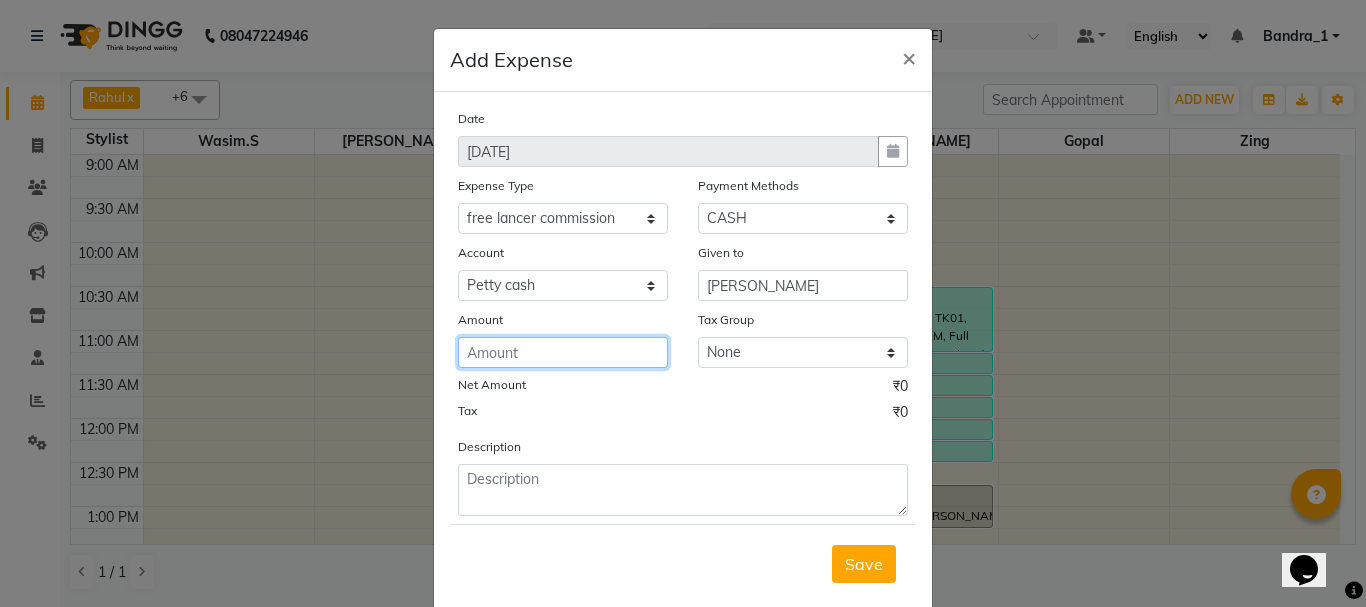 click 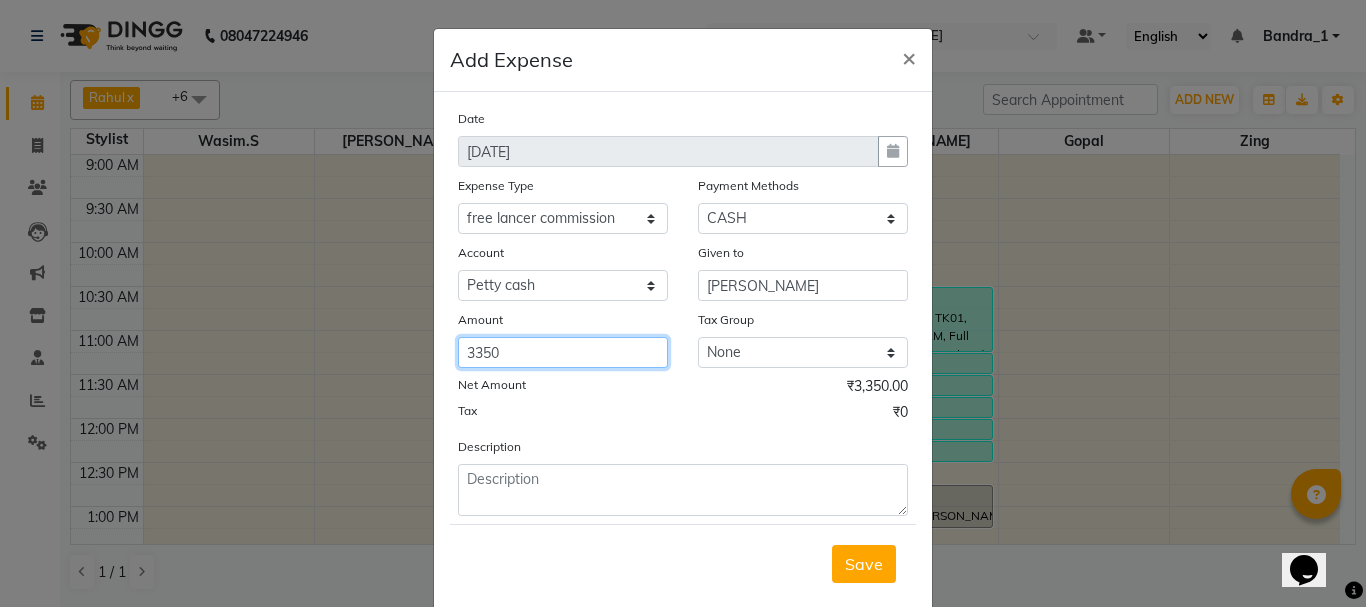 type on "3350" 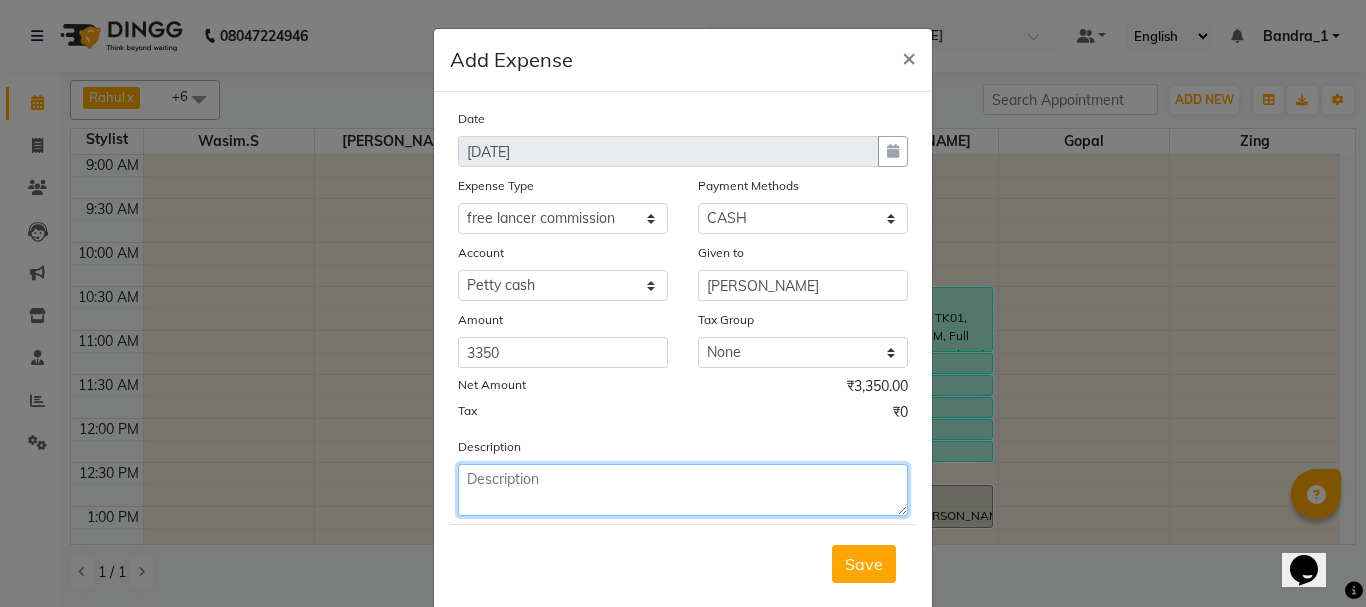 click 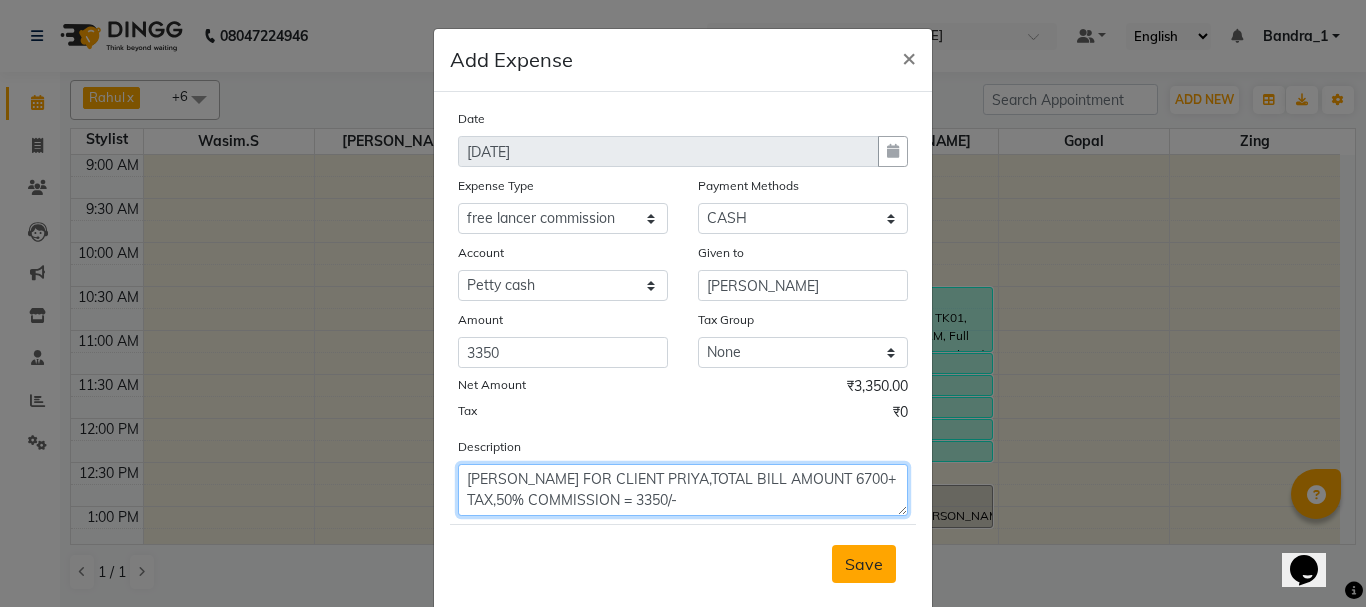 type on "[PERSON_NAME] FOR CLIENT PRIYA,TOTAL BILL AMOUNT 6700+ TAX,50% COMMISSION = 3350/-" 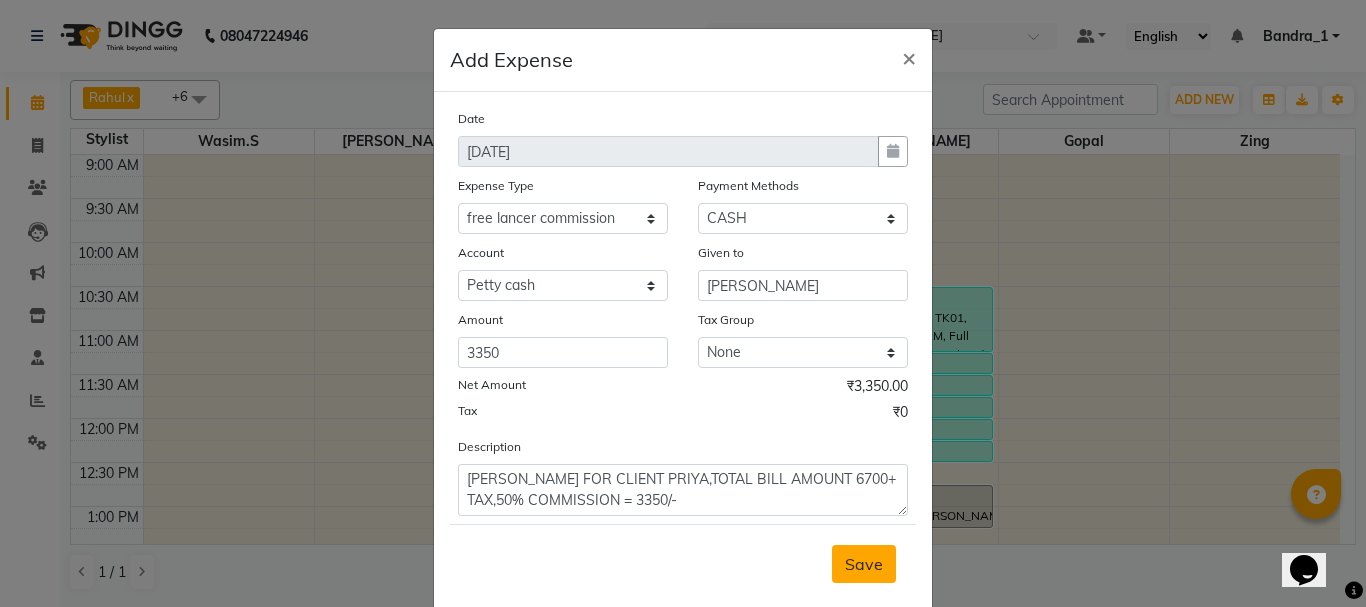 click on "Save" at bounding box center (864, 564) 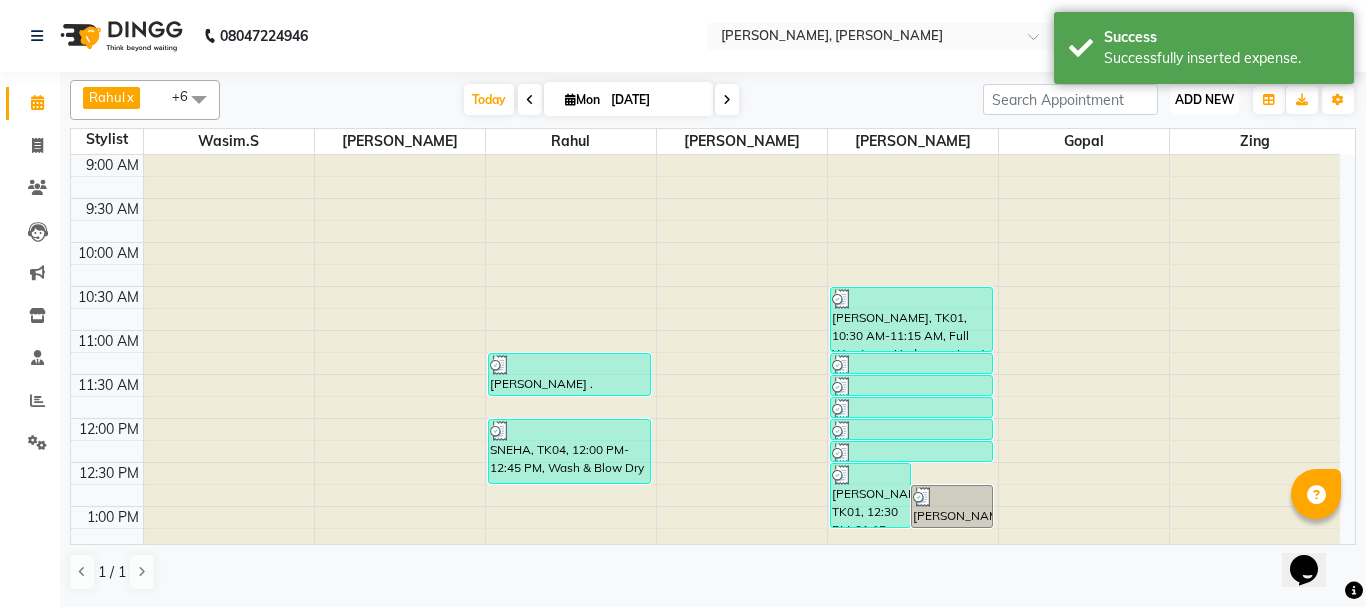 click on "ADD NEW" at bounding box center [1204, 99] 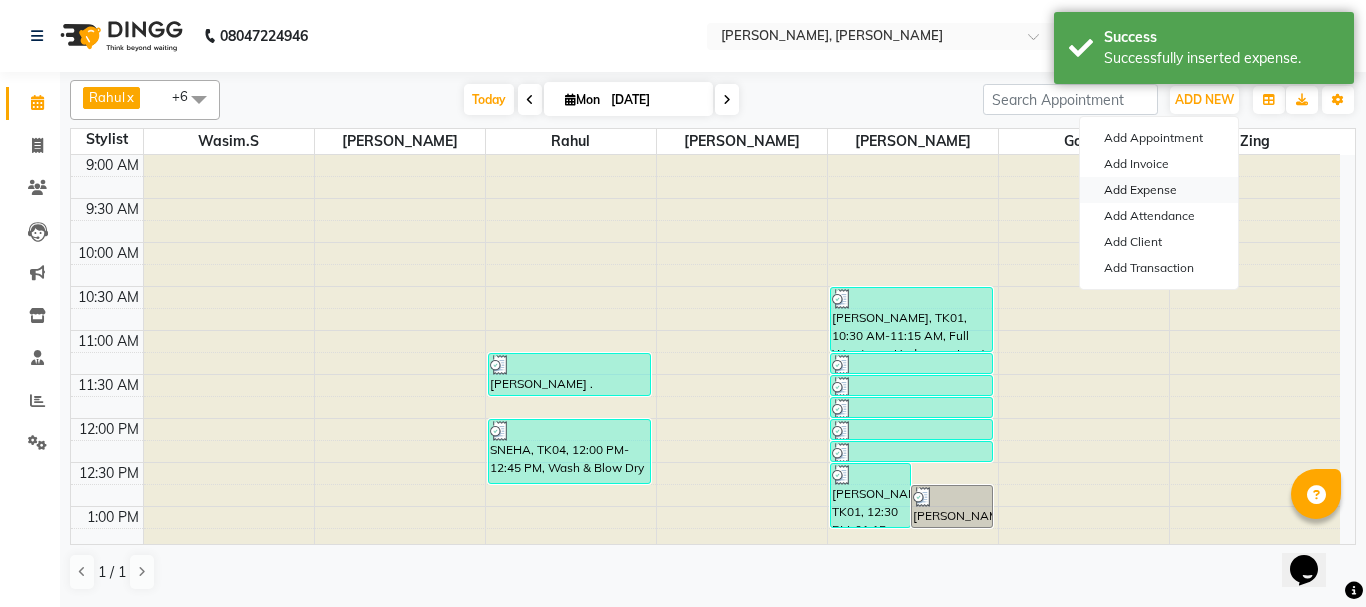 click on "Add Expense" at bounding box center (1159, 190) 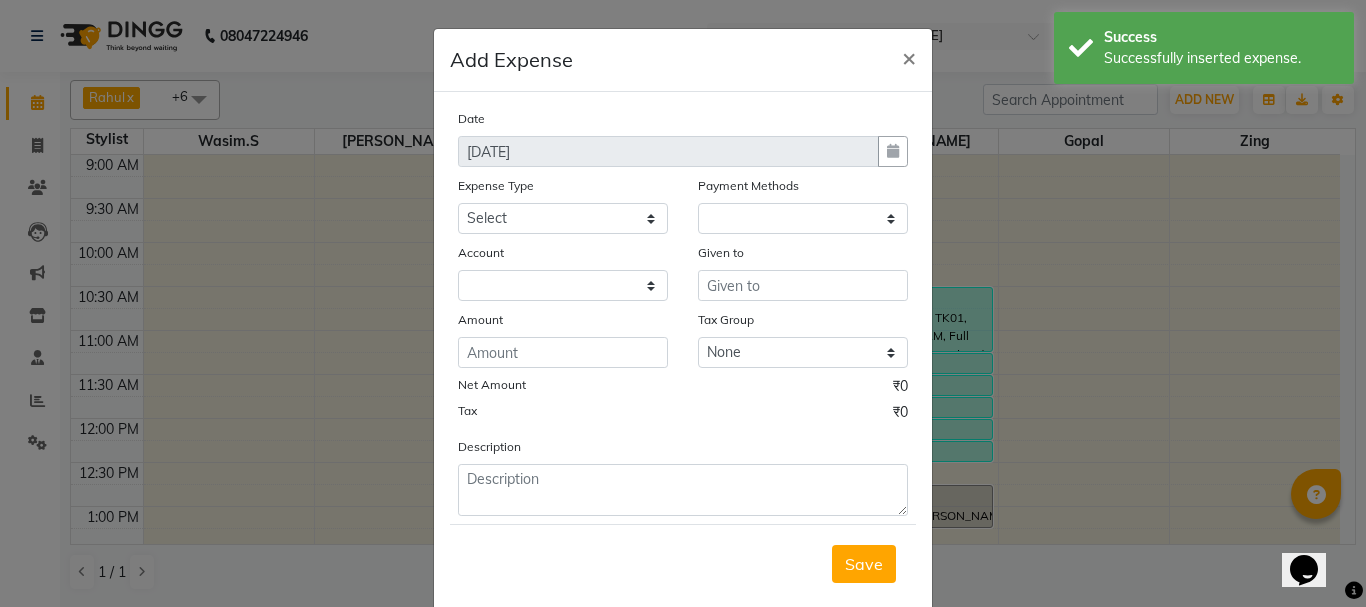 select on "1" 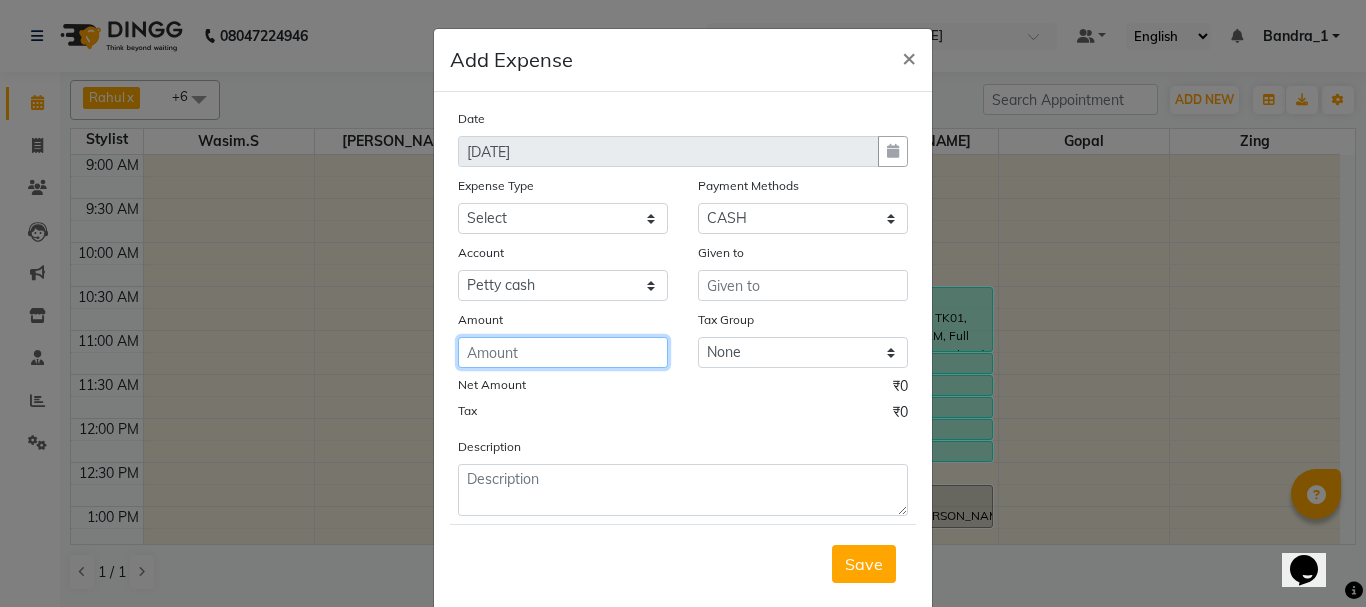 click 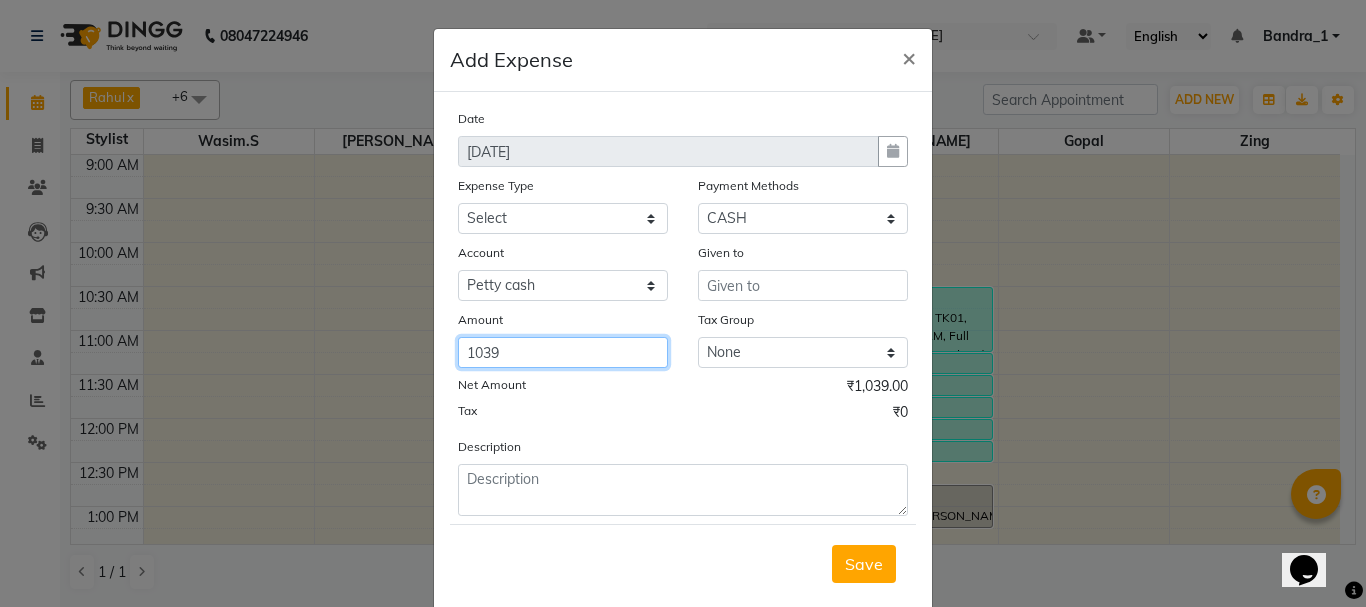 type on "1039" 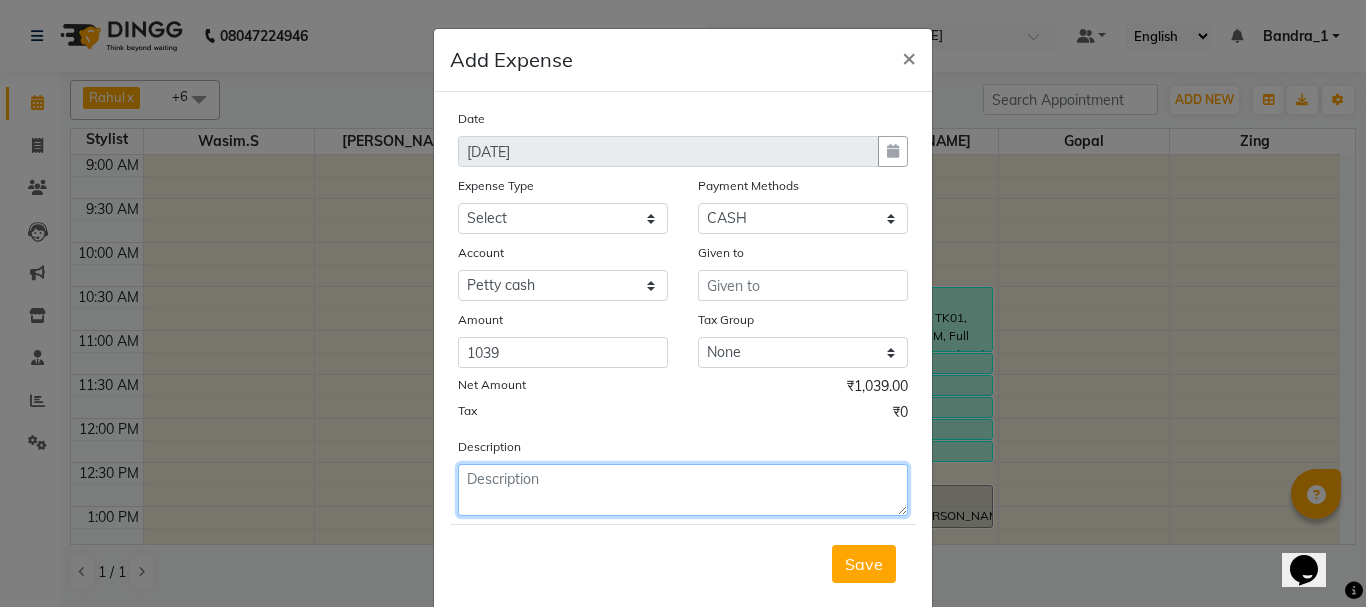 click 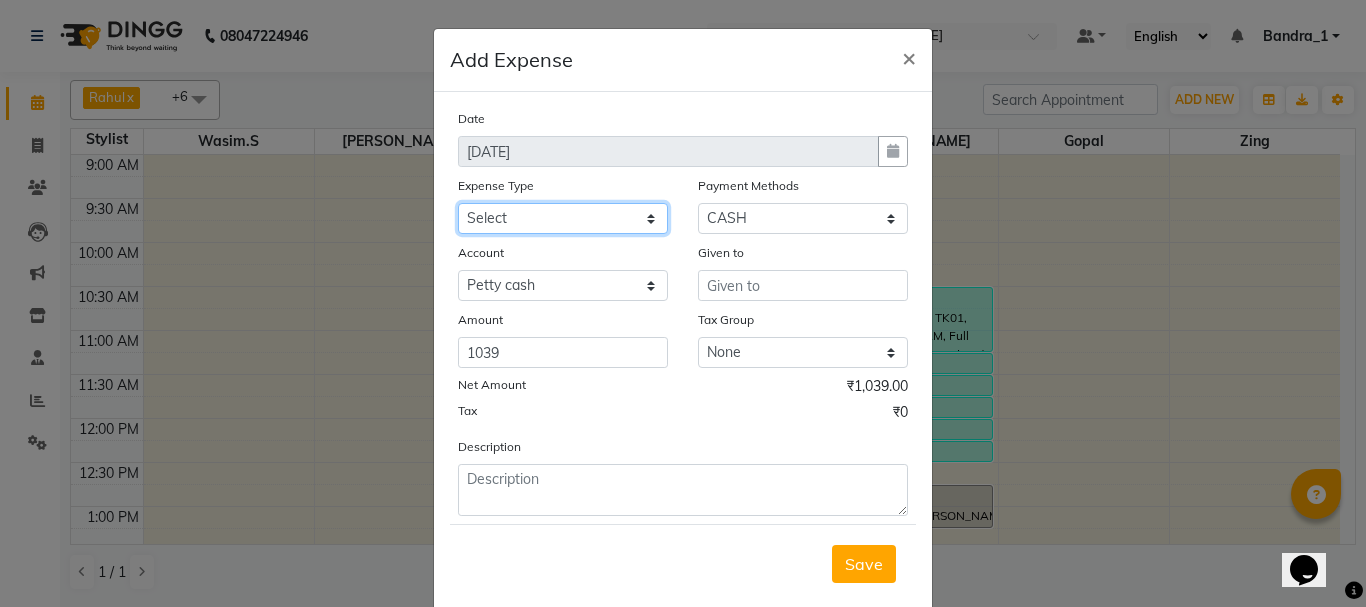 click on "Select Advance Salary Amazon B M C Cash transfer to bank Cash transfer to hub Chemist Client Snacks Clinical charges Conveyence Courier Donation Equipment free lancer commission Fuel Goregaon Salon Govt fee Incentive Laundry Loan Repayment Maintenance Make Up Products Marketing Miscellaneous Mobile Bill Other over time Pantry Product Product incentive puja items Rent Salary Staff Commission. Staff Snacks Stationery Tax Tea & Refreshment Telephone Tips Travelling allowance Utilities W Fast" 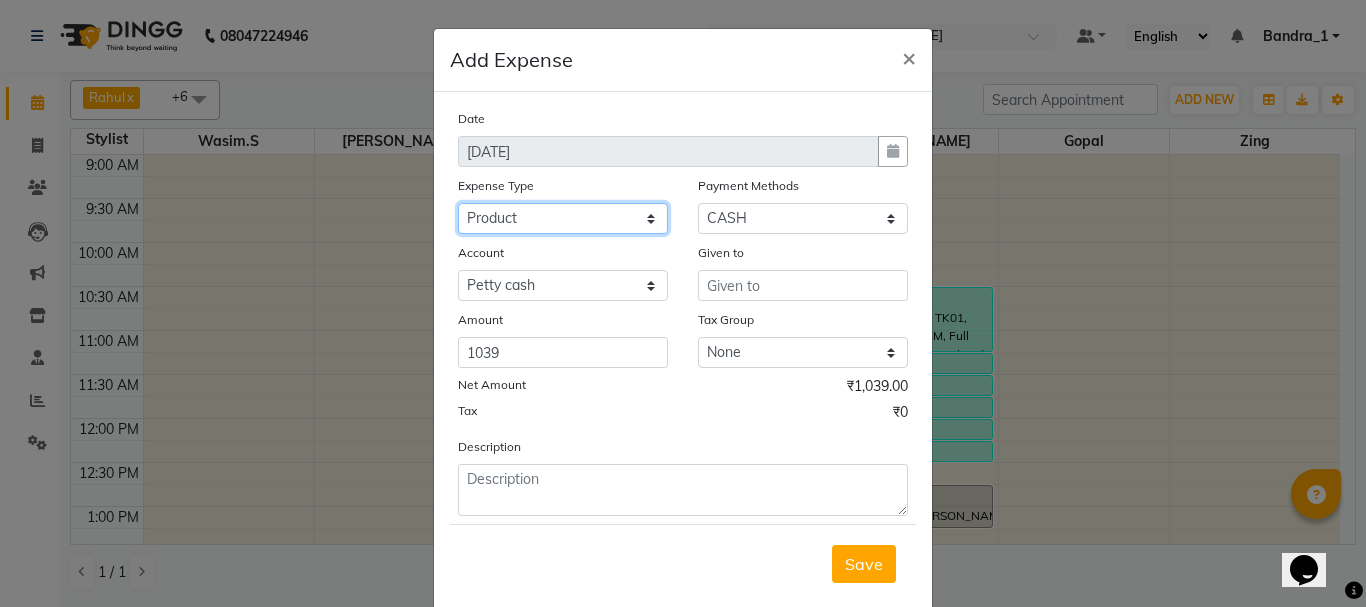 click on "Select Advance Salary Amazon B M C Cash transfer to bank Cash transfer to hub Chemist Client Snacks Clinical charges Conveyence Courier Donation Equipment free lancer commission Fuel Goregaon Salon Govt fee Incentive Laundry Loan Repayment Maintenance Make Up Products Marketing Miscellaneous Mobile Bill Other over time Pantry Product Product incentive puja items Rent Salary Staff Commission. Staff Snacks Stationery Tax Tea & Refreshment Telephone Tips Travelling allowance Utilities W Fast" 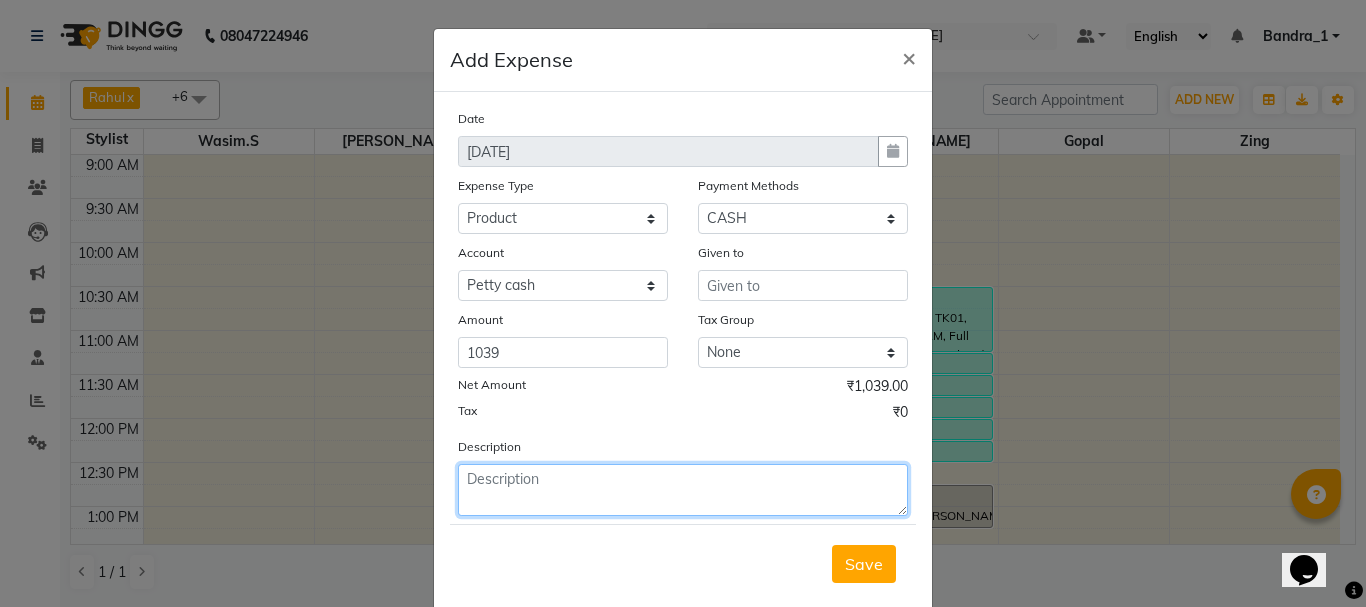 click 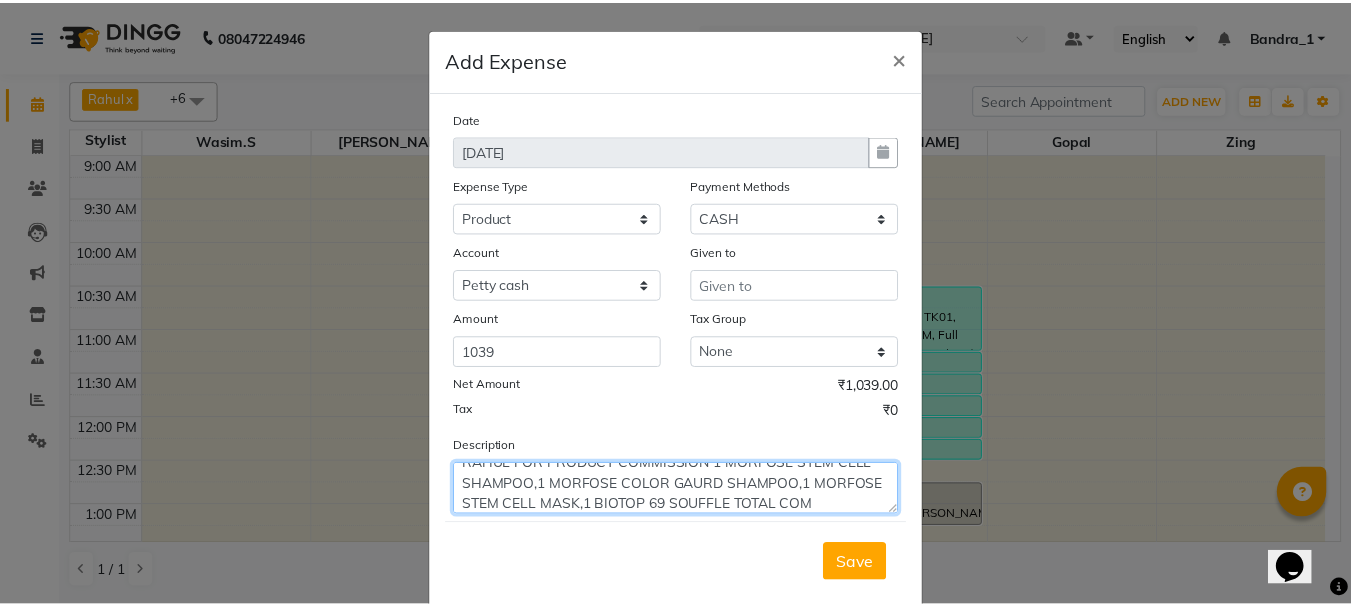 scroll, scrollTop: 36, scrollLeft: 0, axis: vertical 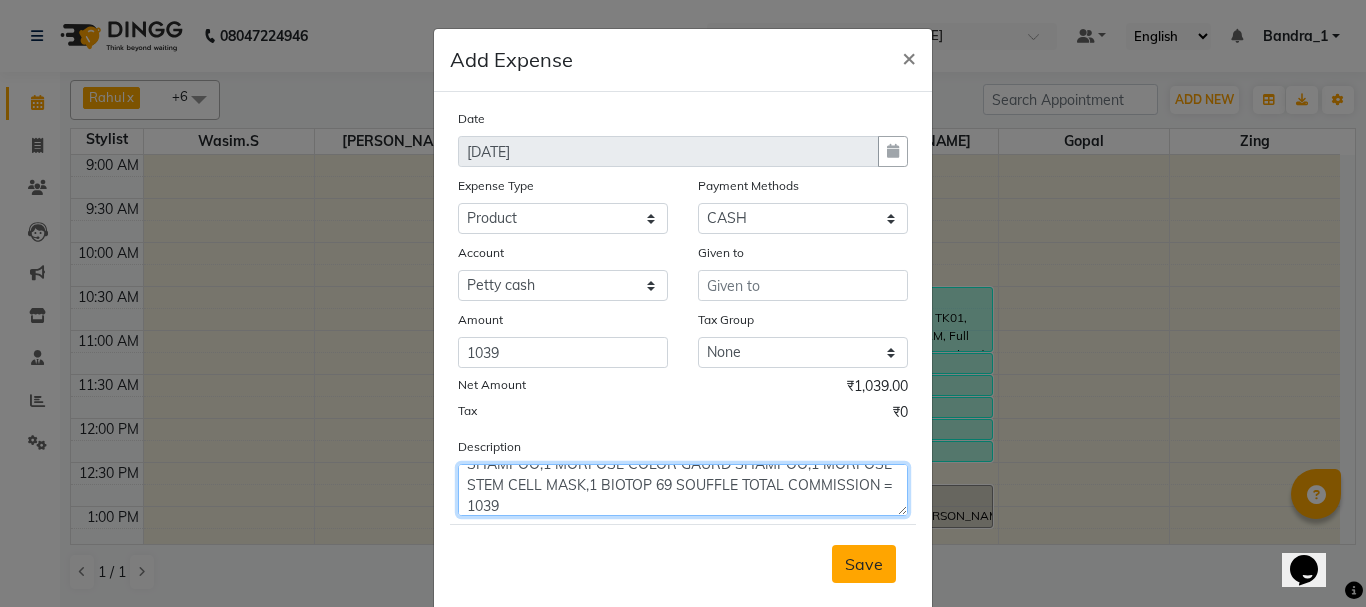 type on "RAHUL FOR PRODUCT COMMISSION 1 MORFOSE STEM CELL SHAMPOO,1 MORFOSE COLOR GAURD SHAMPOO,1 MORFOSE STEM CELL MASK,1 BIOTOP 69 SOUFFLE TOTAL COMMISSION = 1039" 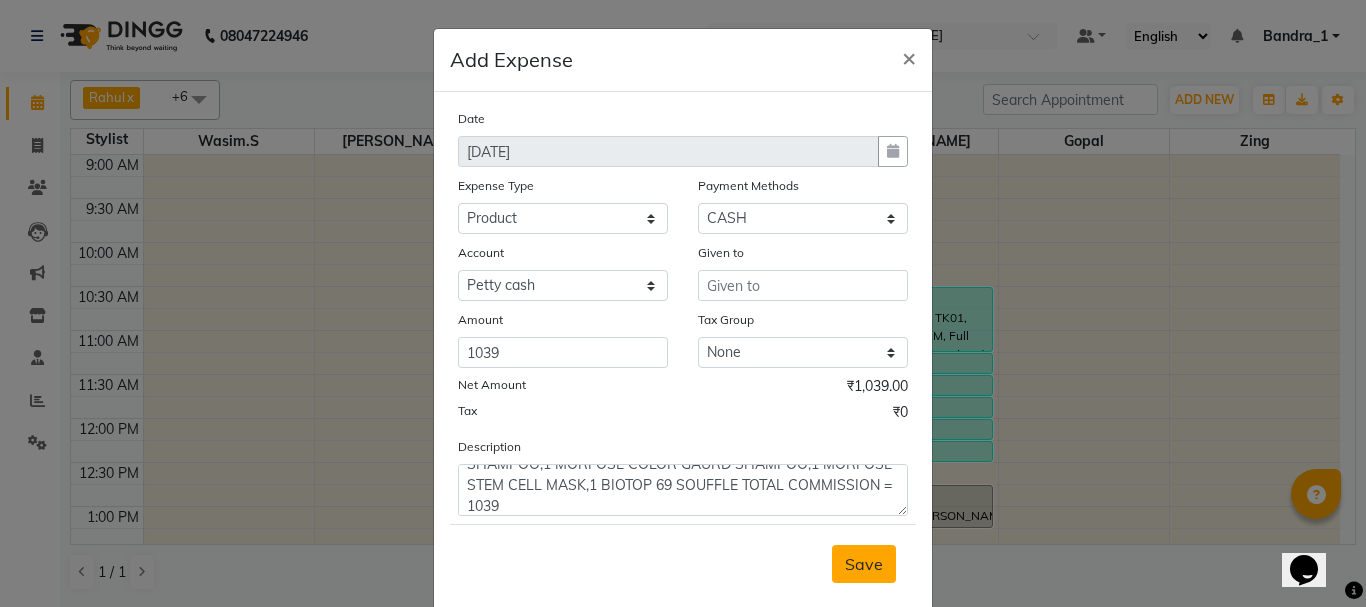 click on "Save" at bounding box center (864, 564) 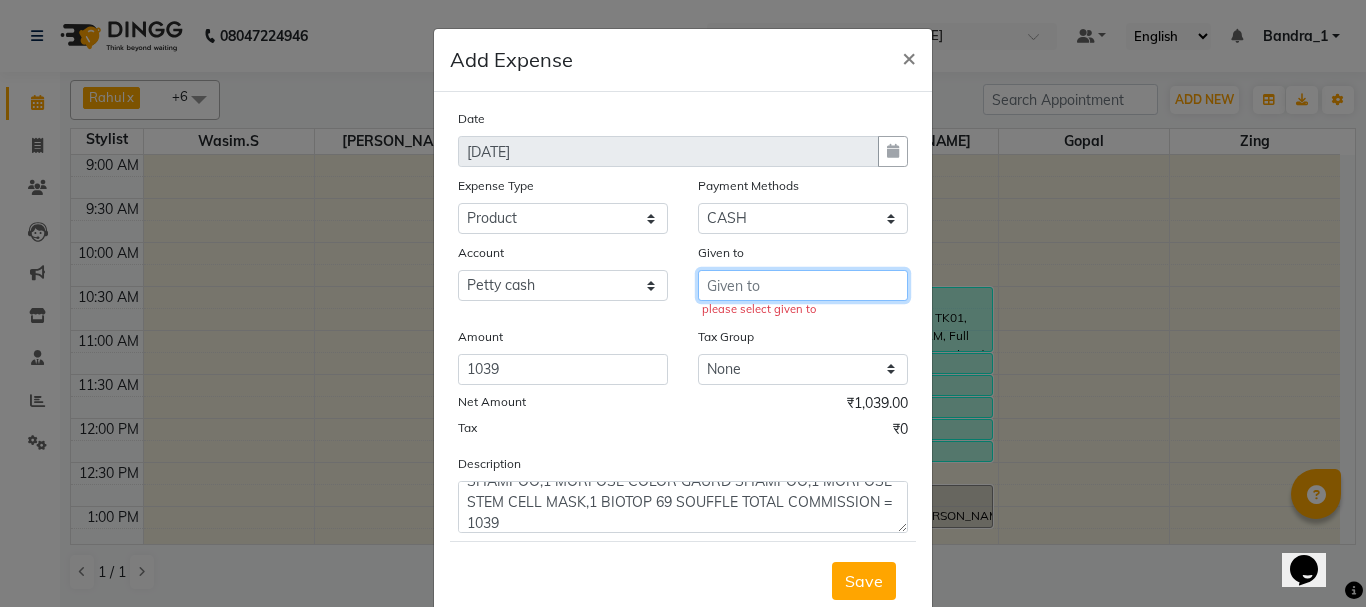click at bounding box center [803, 285] 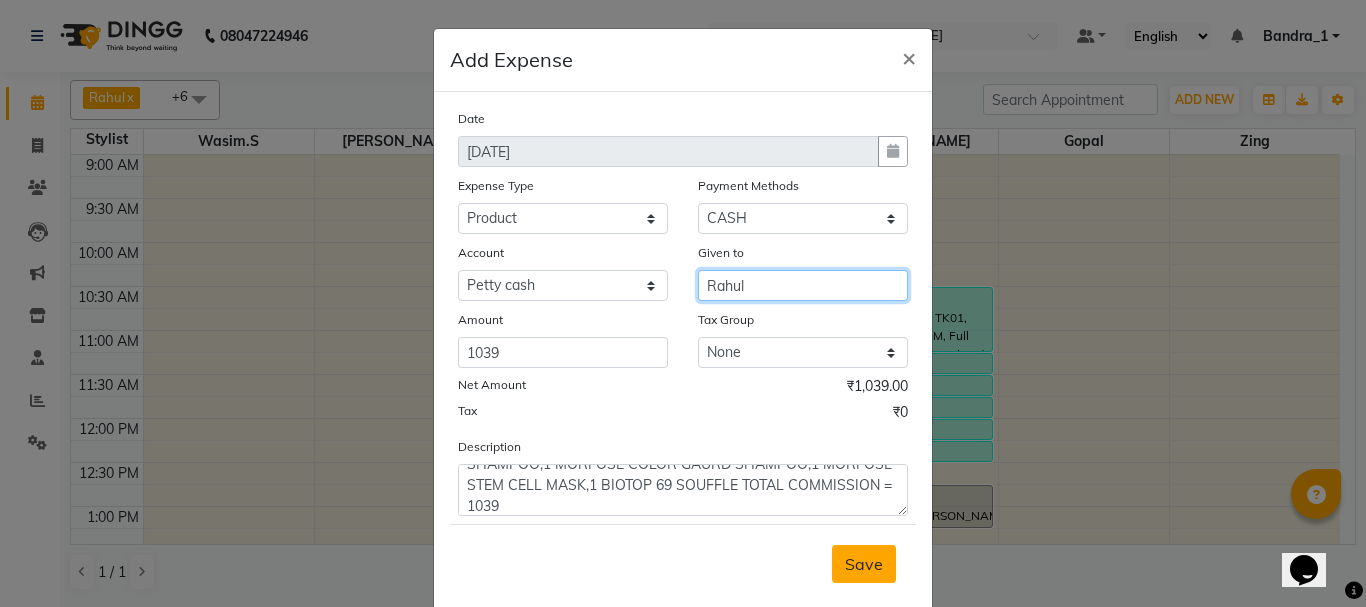 type on "Rahul" 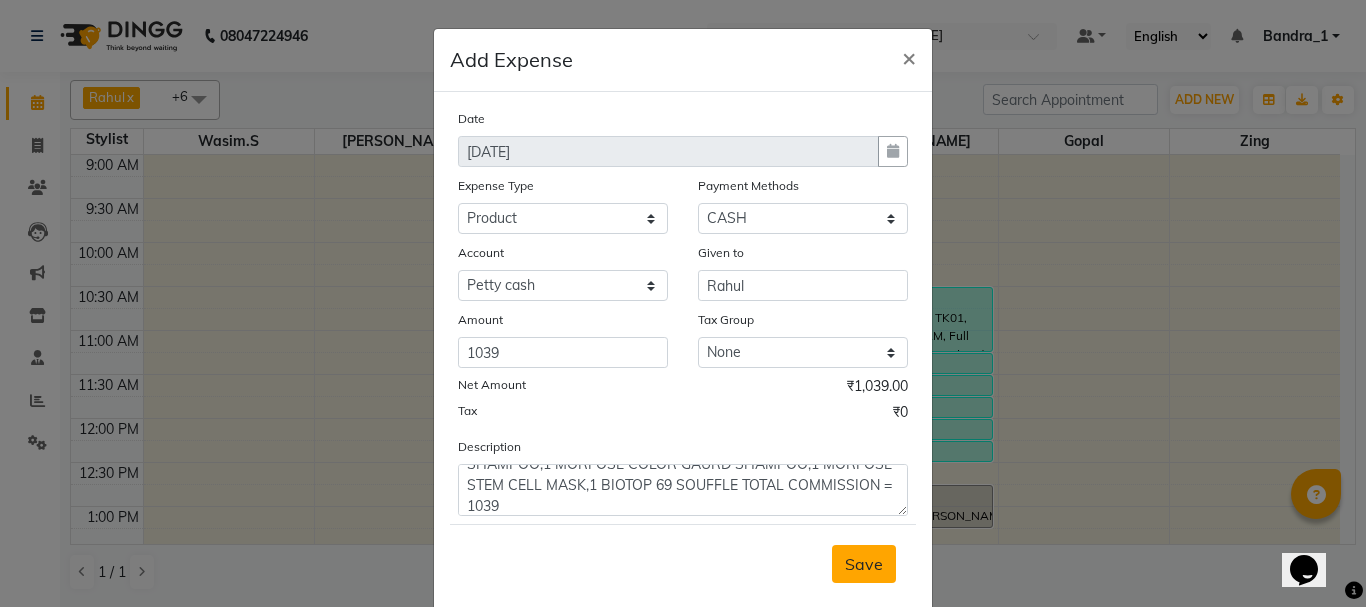 click on "Save" at bounding box center (864, 564) 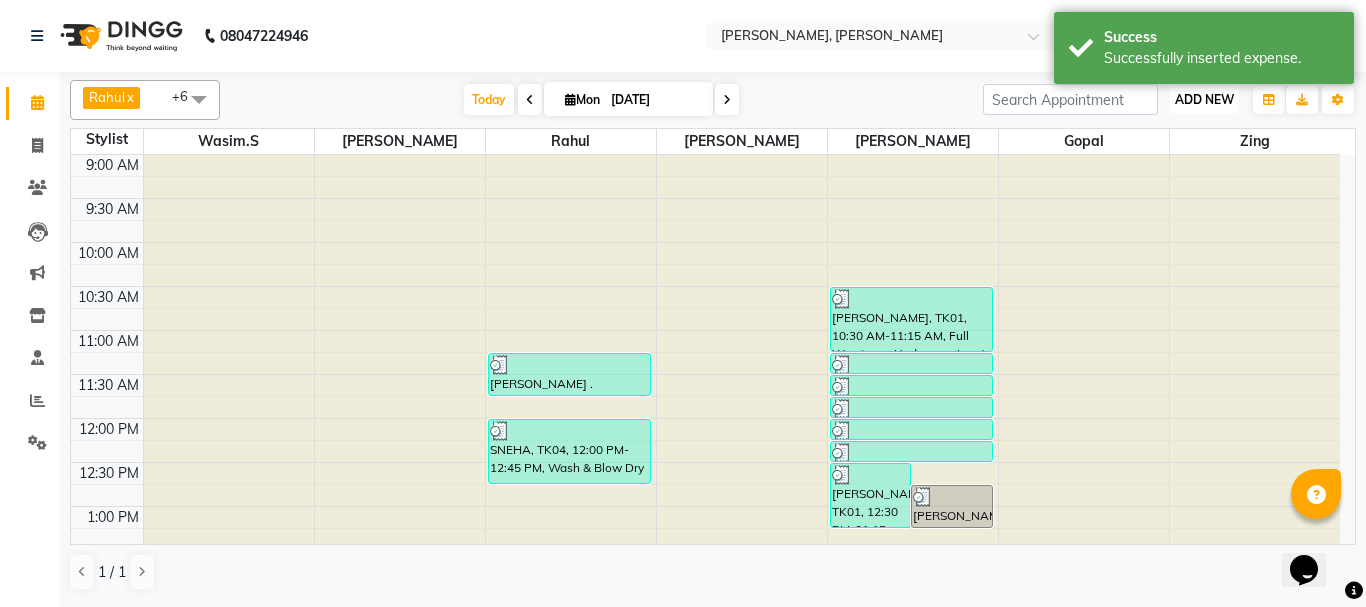 drag, startPoint x: 1219, startPoint y: 92, endPoint x: 1212, endPoint y: 102, distance: 12.206555 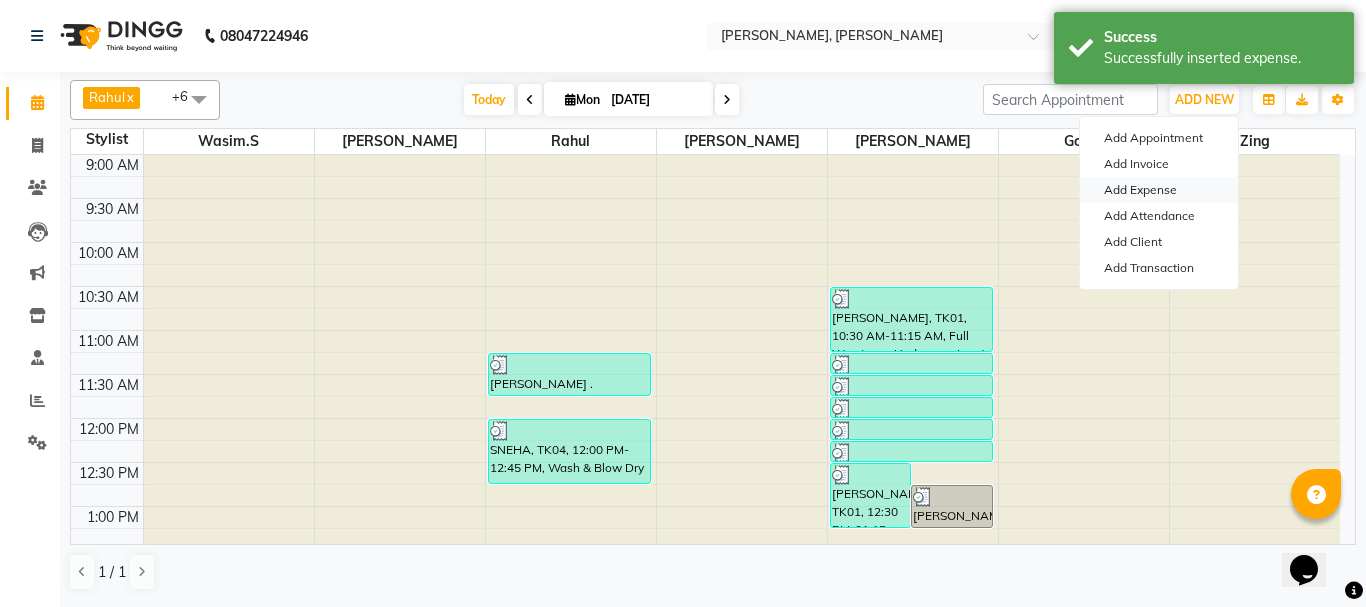 click on "Add Expense" at bounding box center [1159, 190] 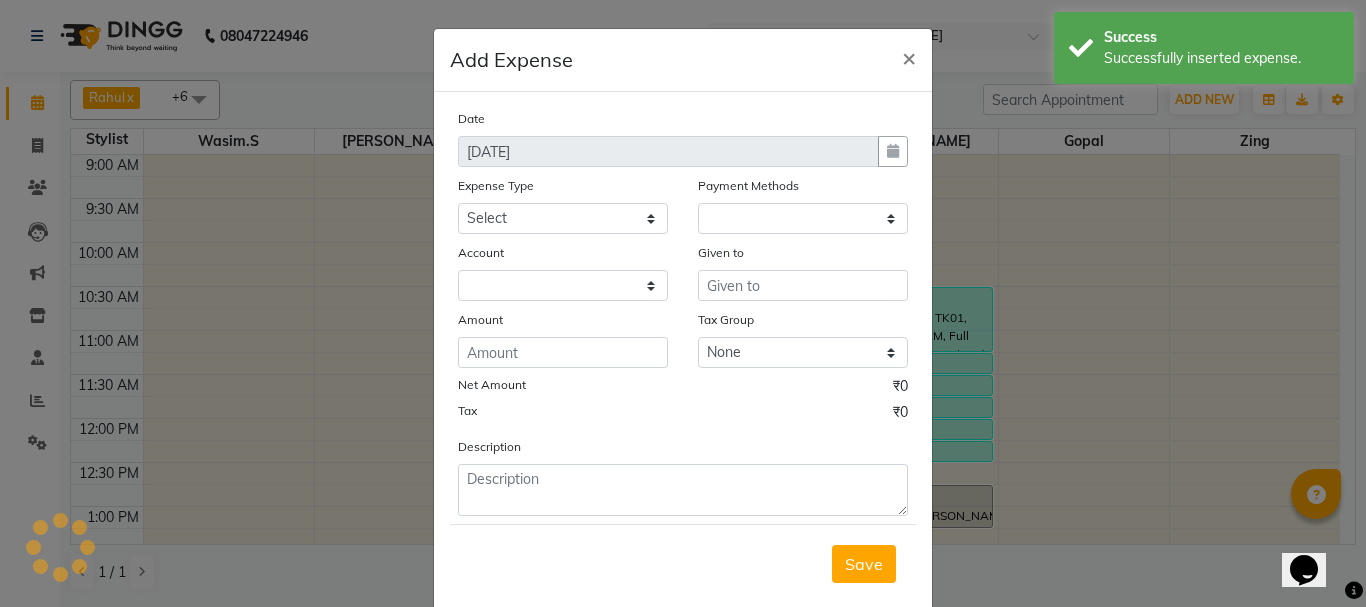 select on "1" 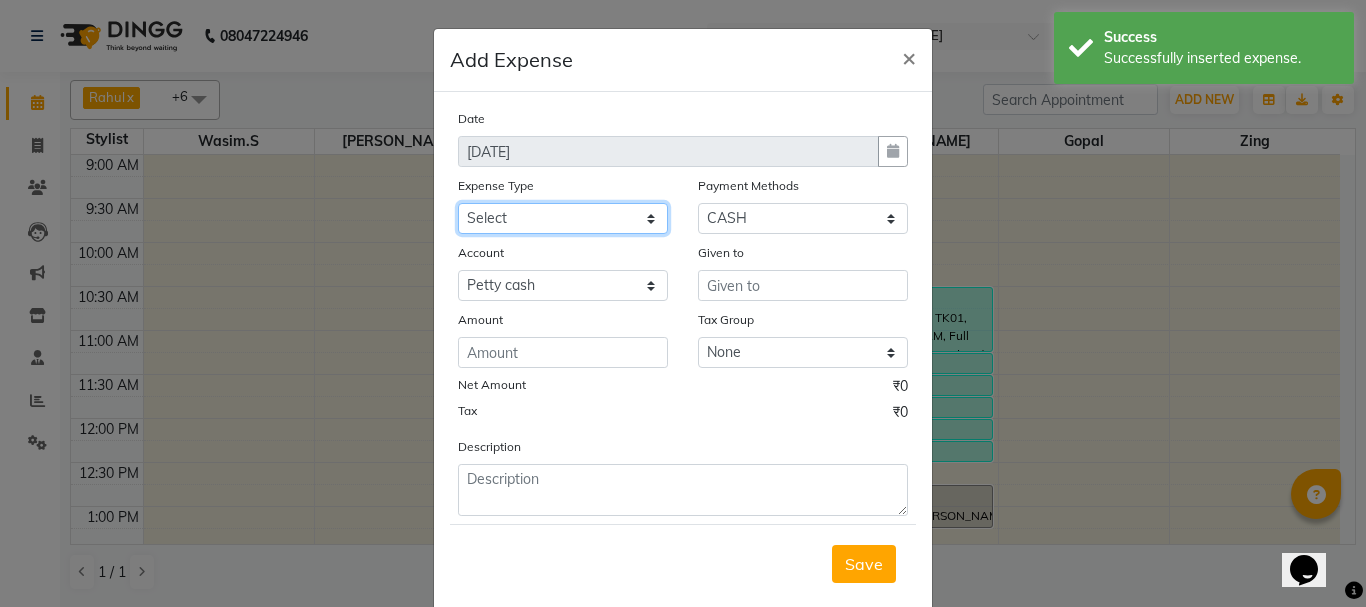click on "Select Advance Salary Amazon B M C Cash transfer to bank Cash transfer to hub Chemist Client Snacks Clinical charges Conveyence Courier Donation Equipment free lancer commission Fuel Goregaon Salon Govt fee Incentive Laundry Loan Repayment Maintenance Make Up Products Marketing Miscellaneous Mobile Bill Other over time Pantry Product Product incentive puja items Rent Salary Staff Commission. Staff Snacks Stationery Tax Tea & Refreshment Telephone Tips Travelling allowance Utilities W Fast" 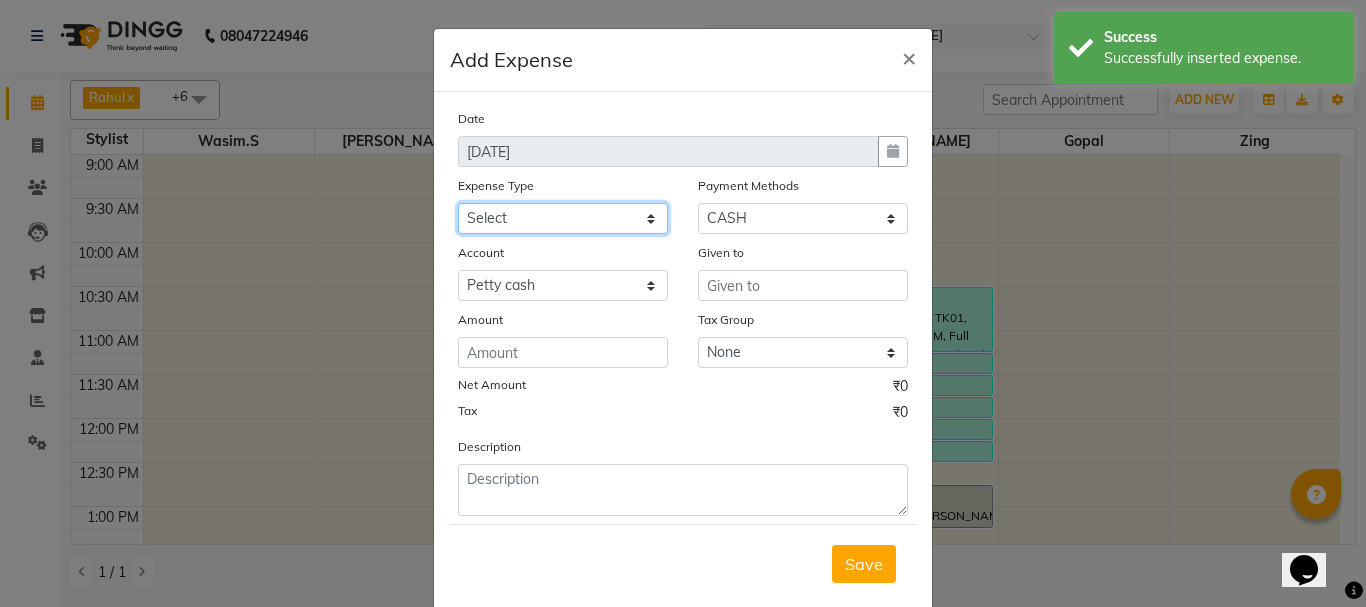 select on "493" 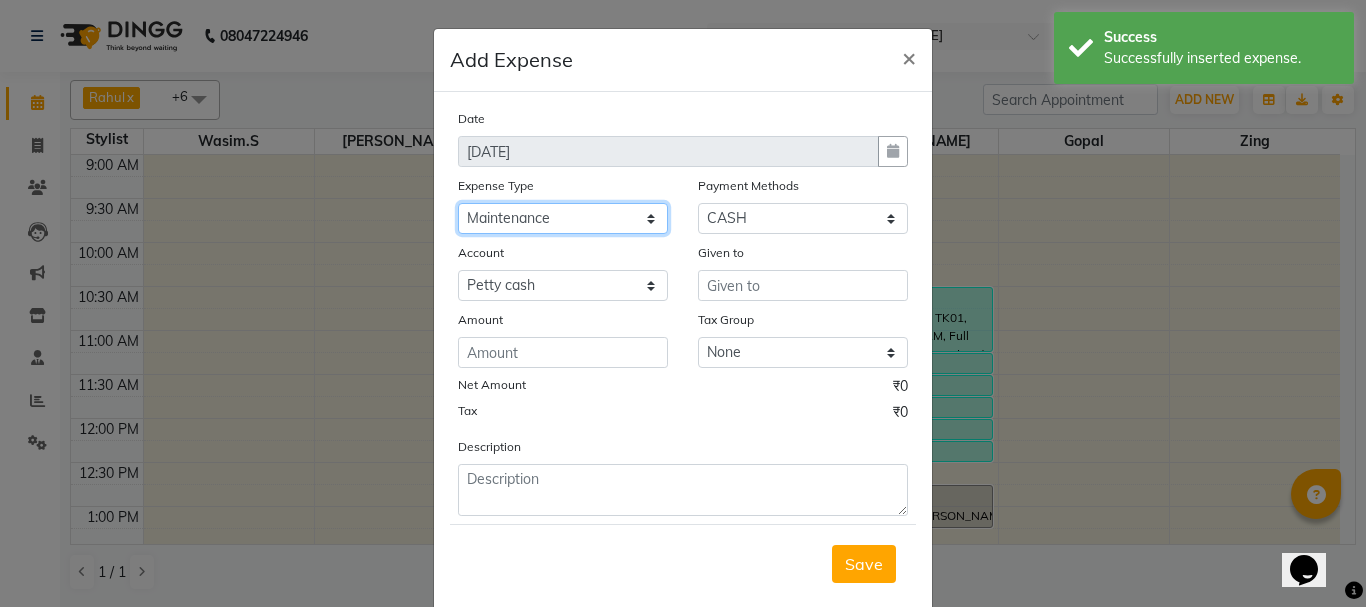 click on "Select Advance Salary Amazon B M C Cash transfer to bank Cash transfer to hub Chemist Client Snacks Clinical charges Conveyence Courier Donation Equipment free lancer commission Fuel Goregaon Salon Govt fee Incentive Laundry Loan Repayment Maintenance Make Up Products Marketing Miscellaneous Mobile Bill Other over time Pantry Product Product incentive puja items Rent Salary Staff Commission. Staff Snacks Stationery Tax Tea & Refreshment Telephone Tips Travelling allowance Utilities W Fast" 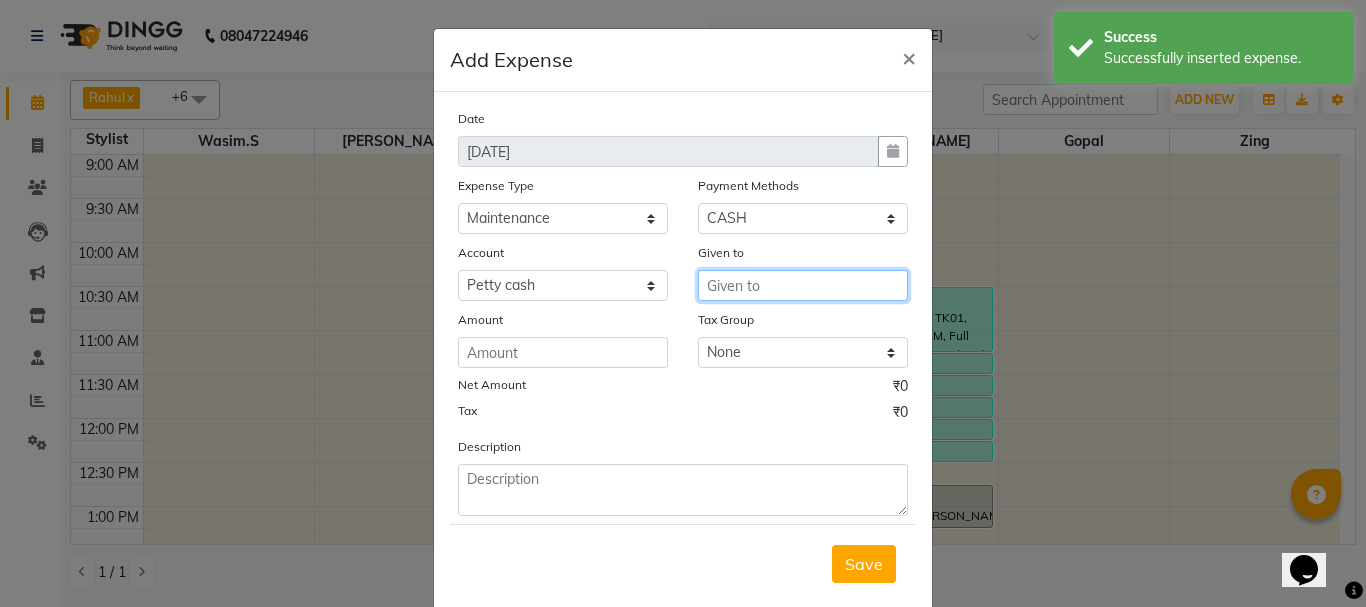 click at bounding box center [803, 285] 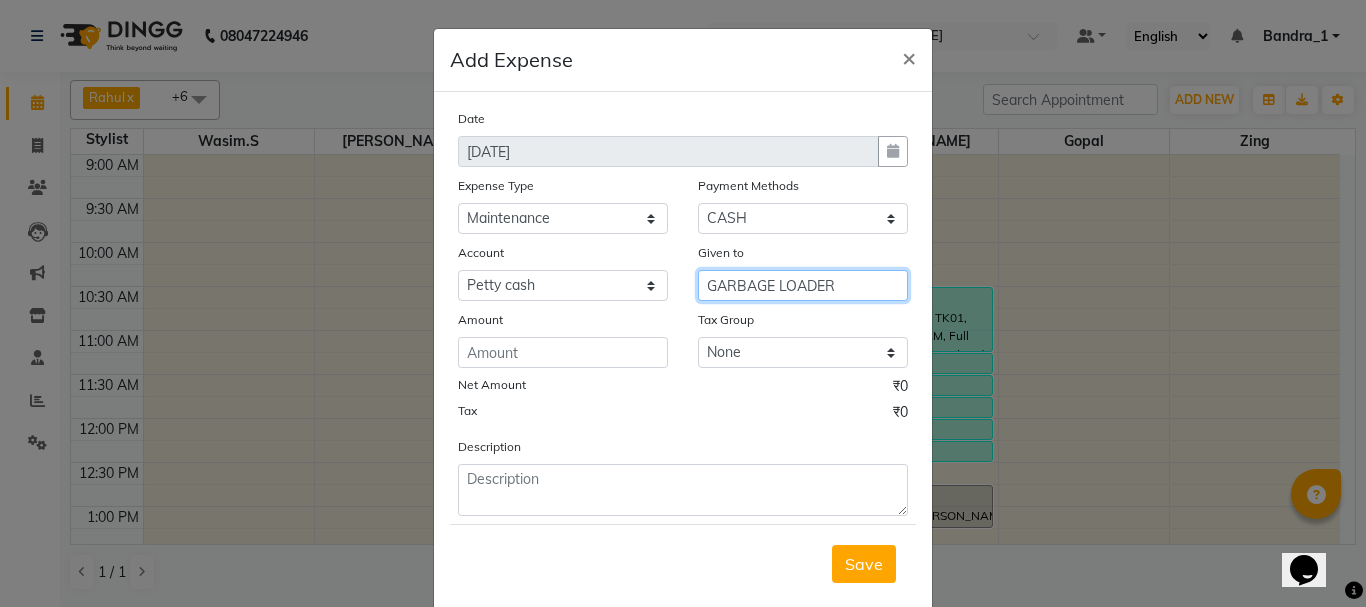 type on "GARBAGE LOADER" 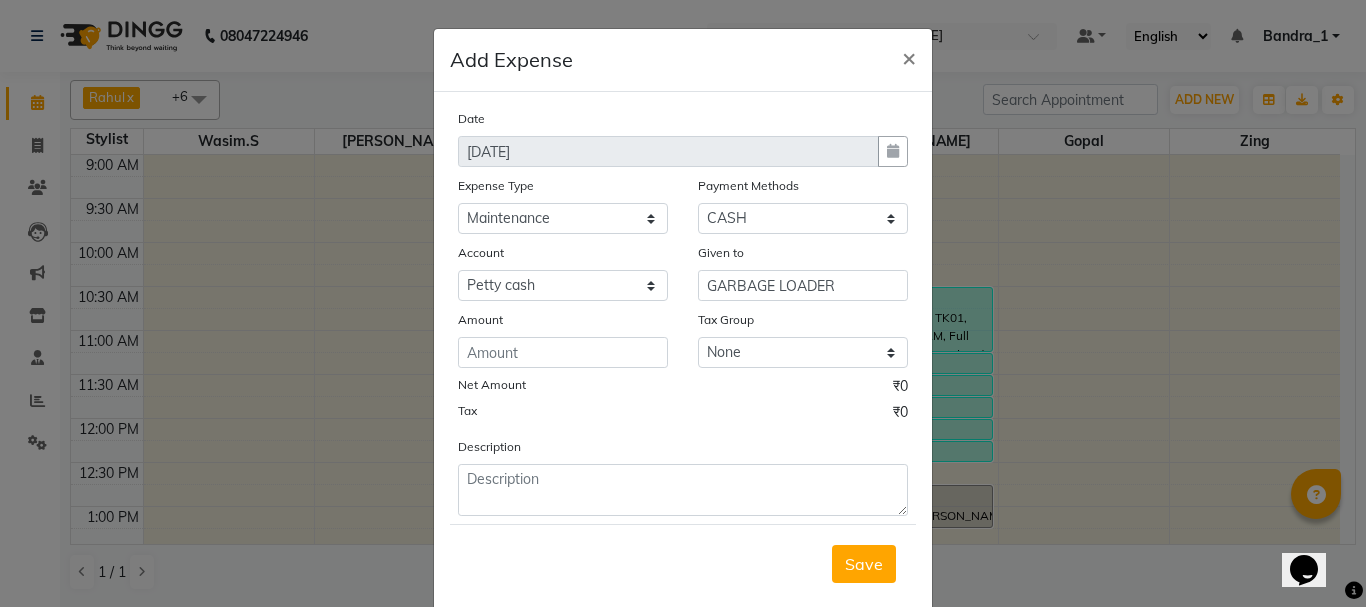 click on "Amount" 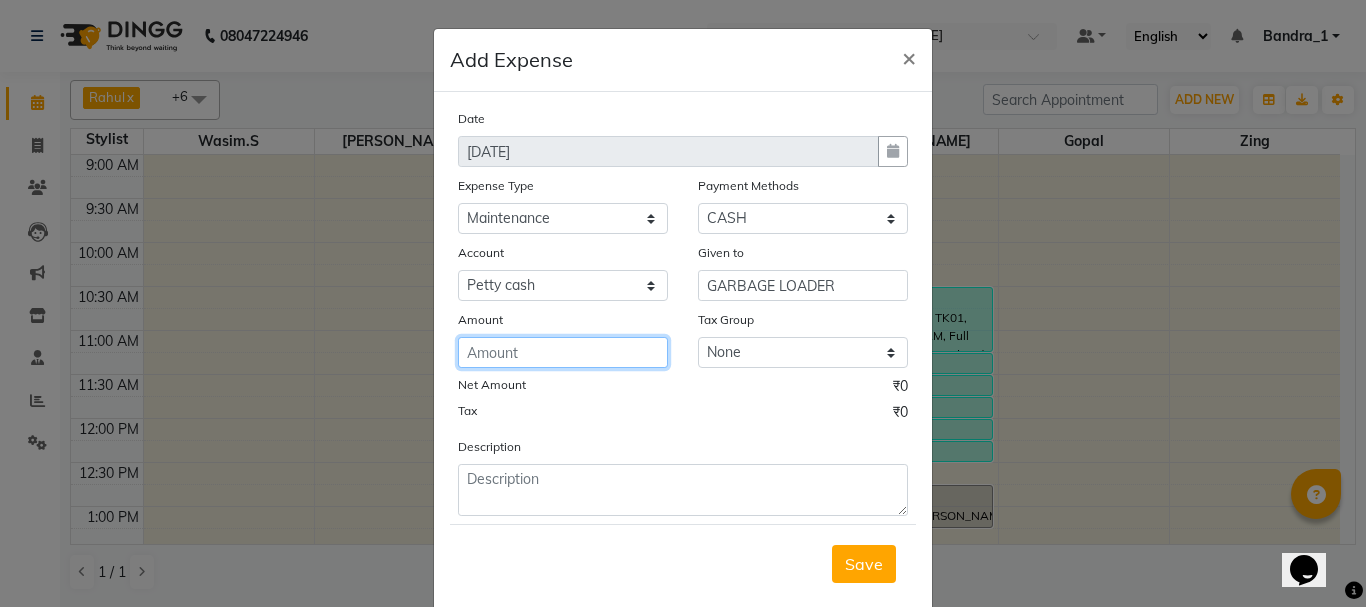 click 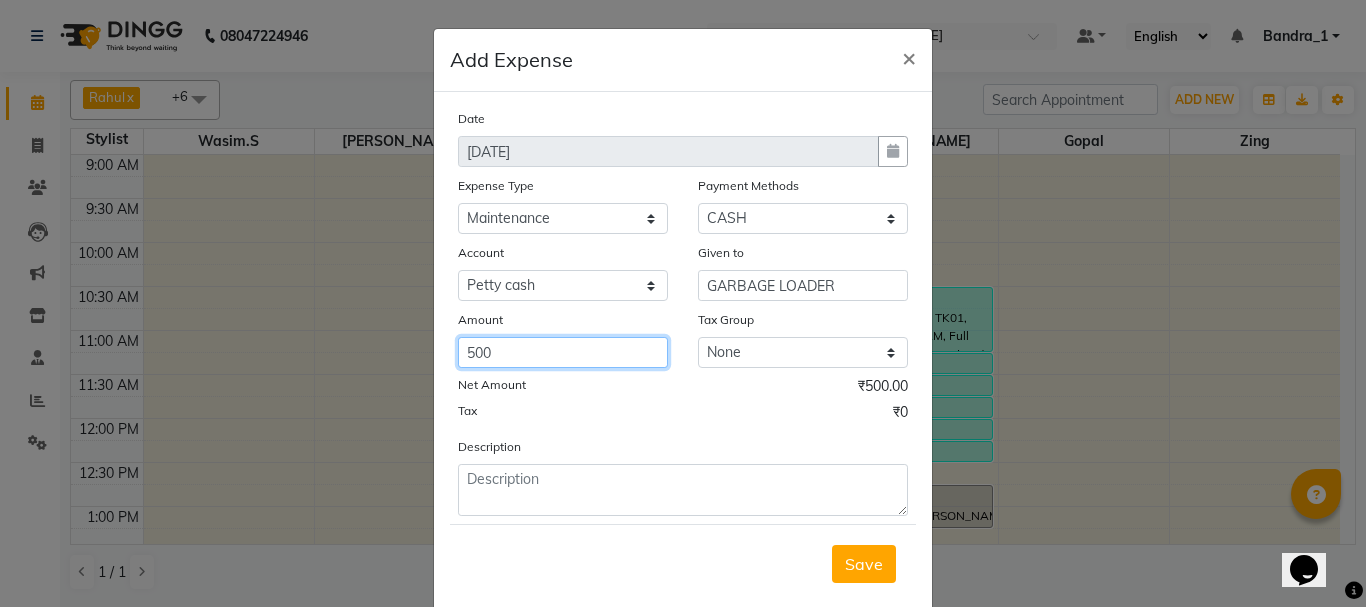 type on "500" 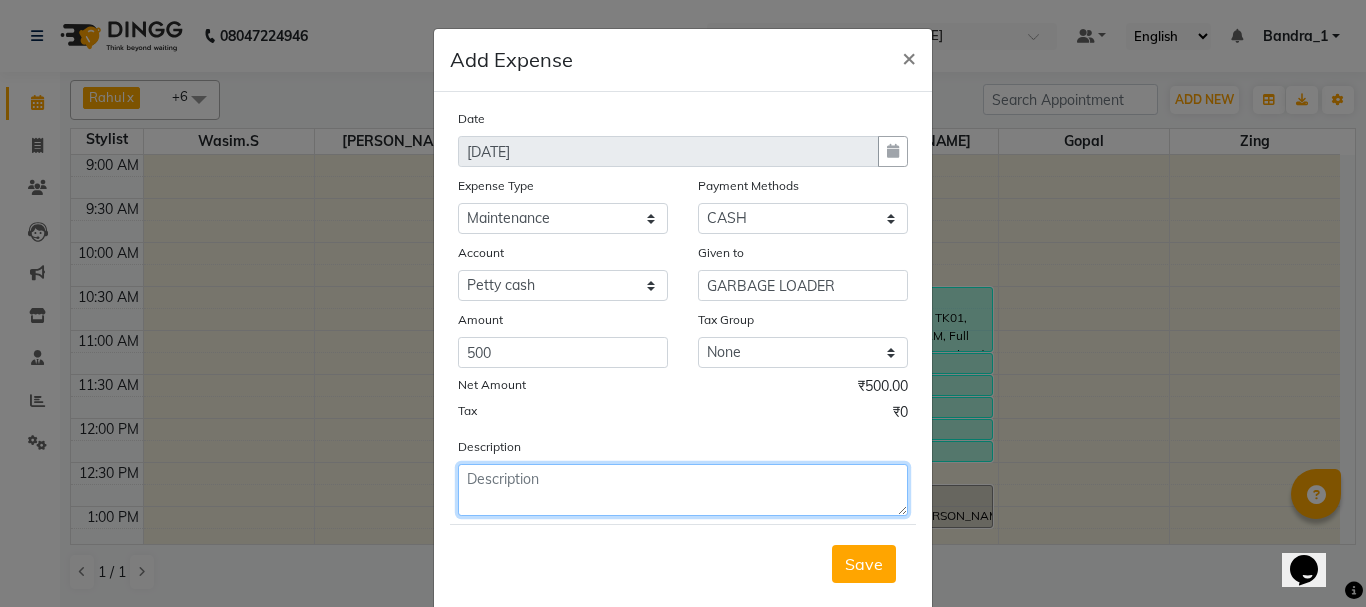 click 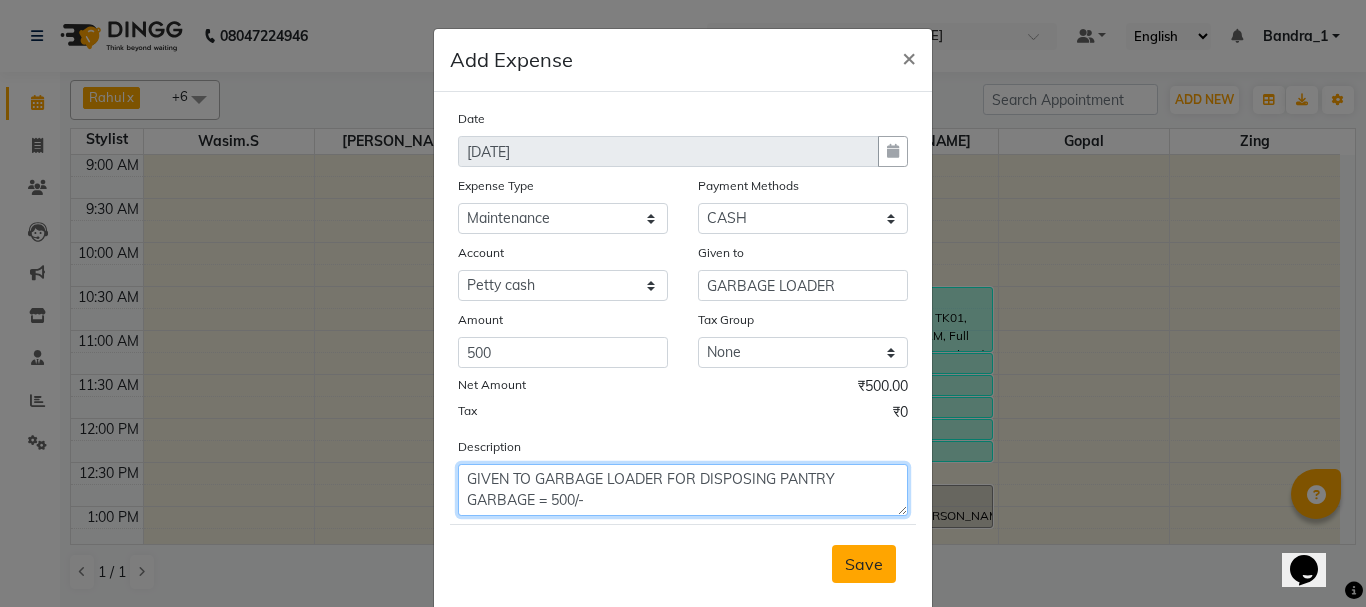 type on "GIVEN TO GARBAGE LOADER FOR DISPOSING PANTRY GARBAGE = 500/-" 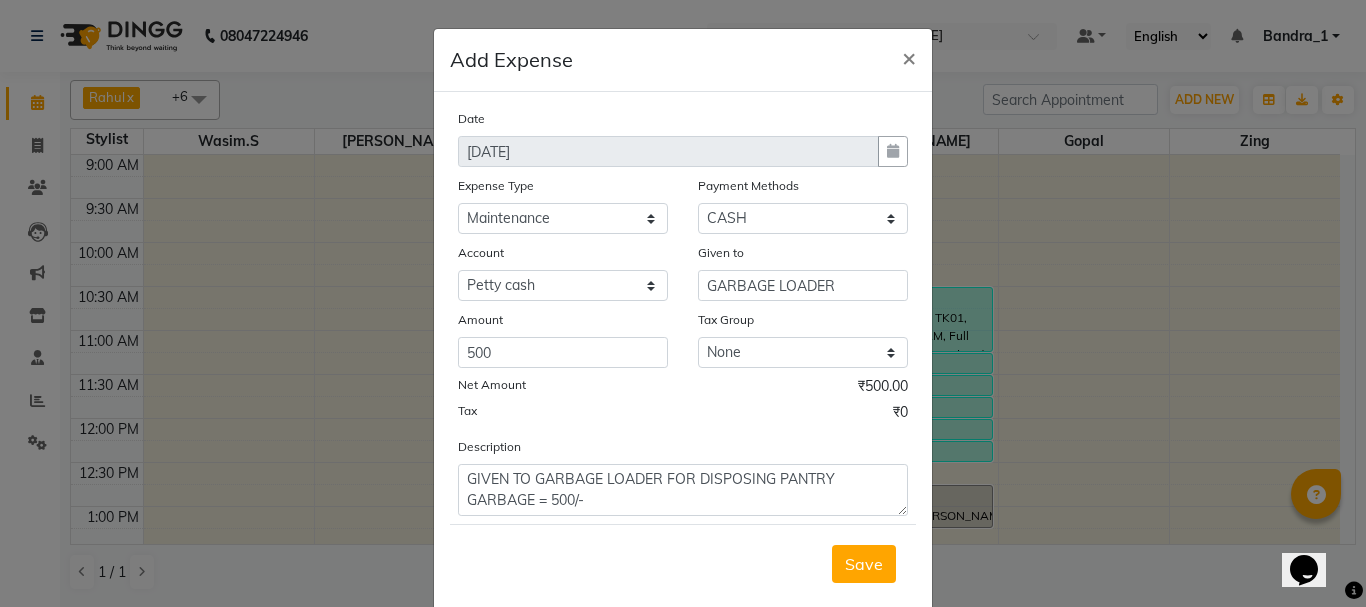 click on "Save" at bounding box center (864, 564) 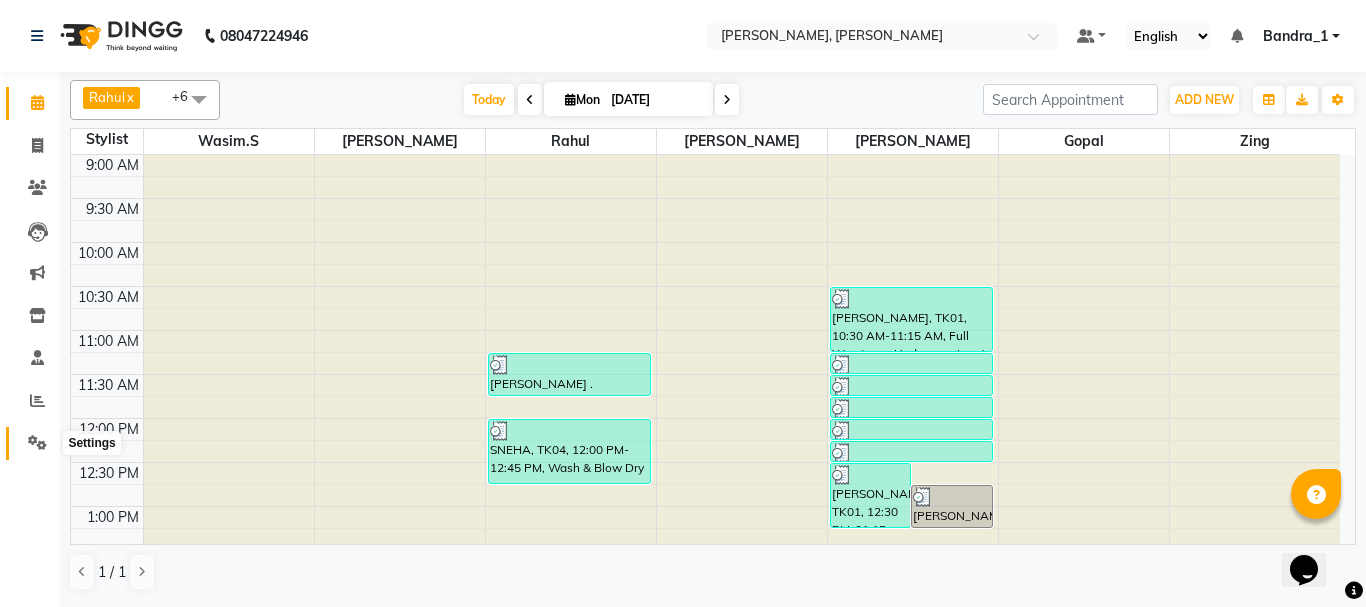 click 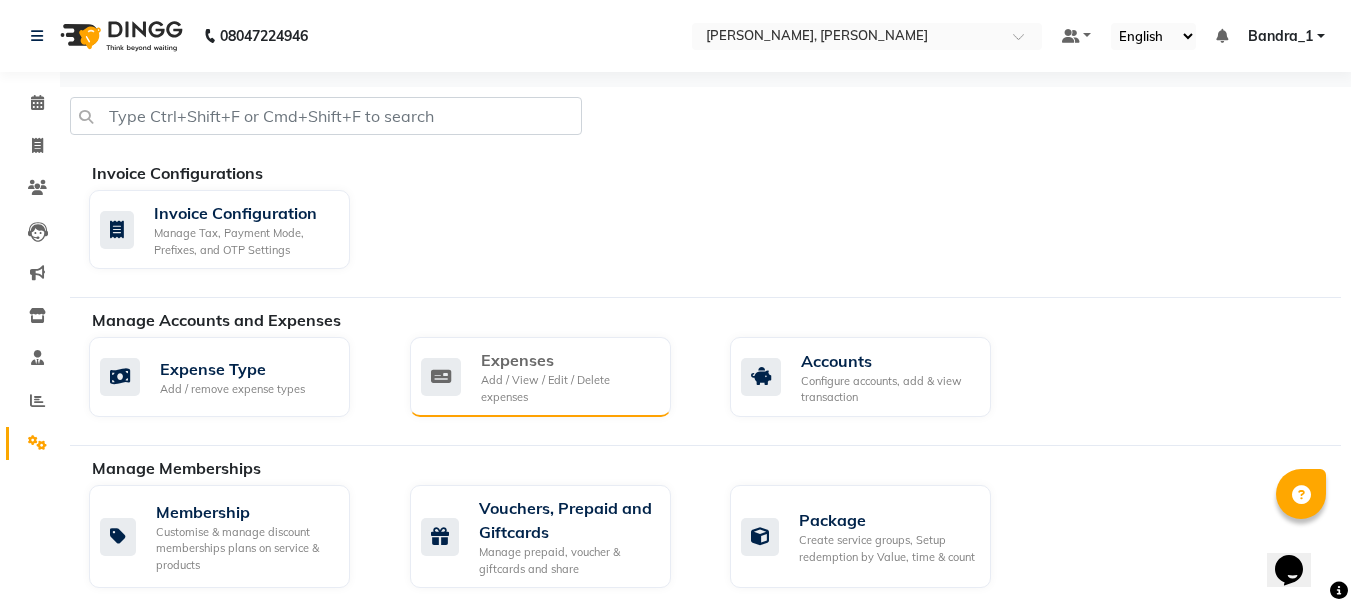 click on "Expenses" 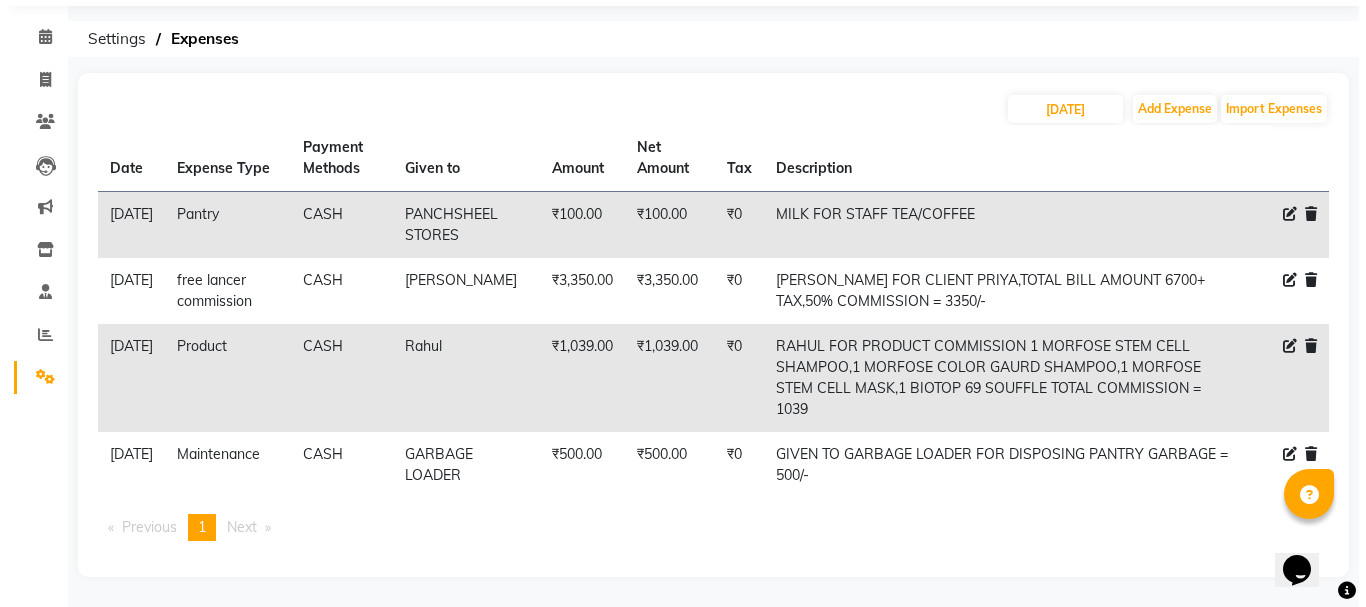 scroll, scrollTop: 0, scrollLeft: 0, axis: both 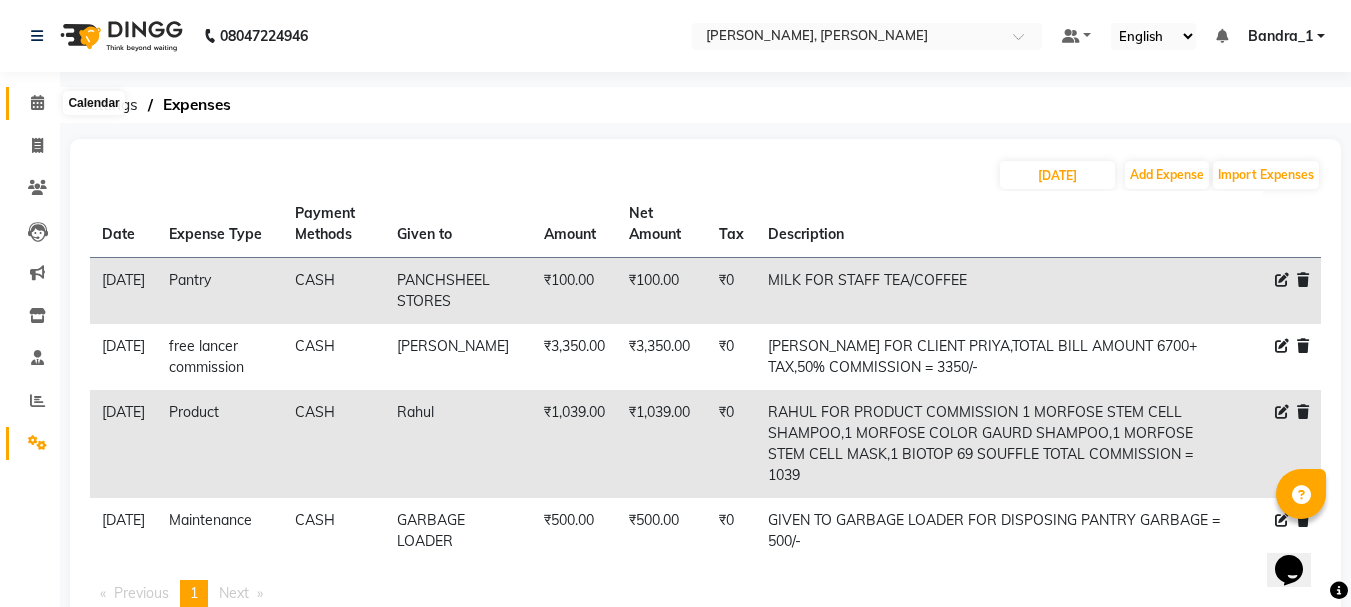 click 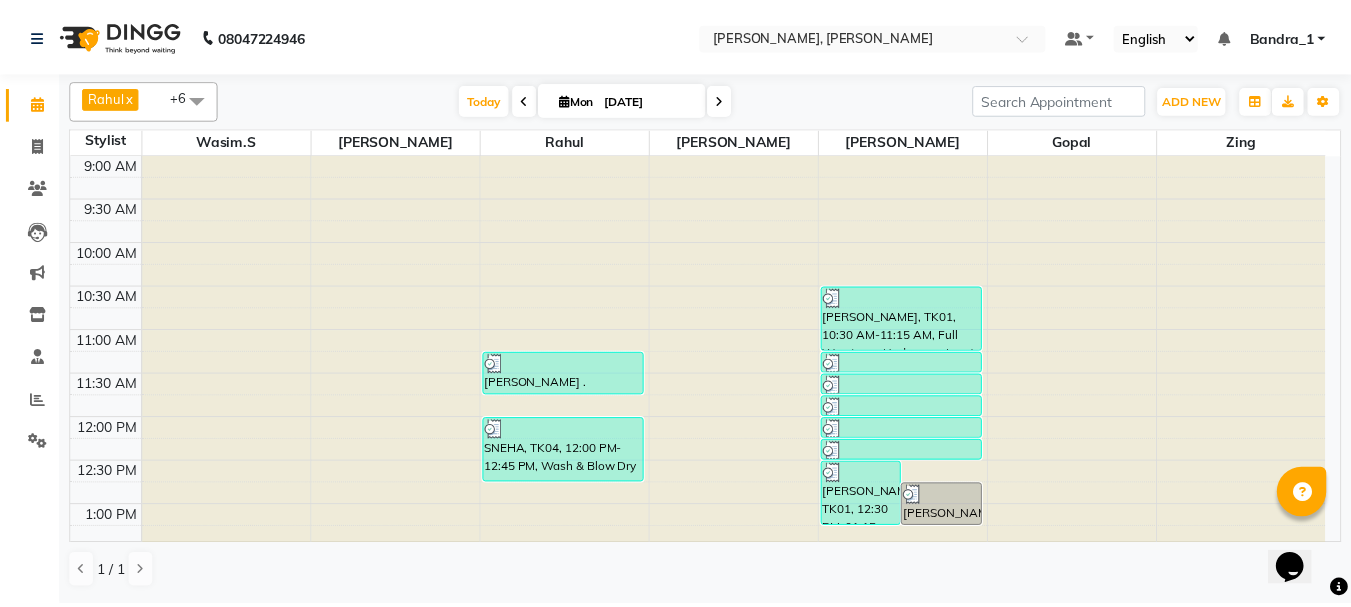 scroll, scrollTop: 793, scrollLeft: 0, axis: vertical 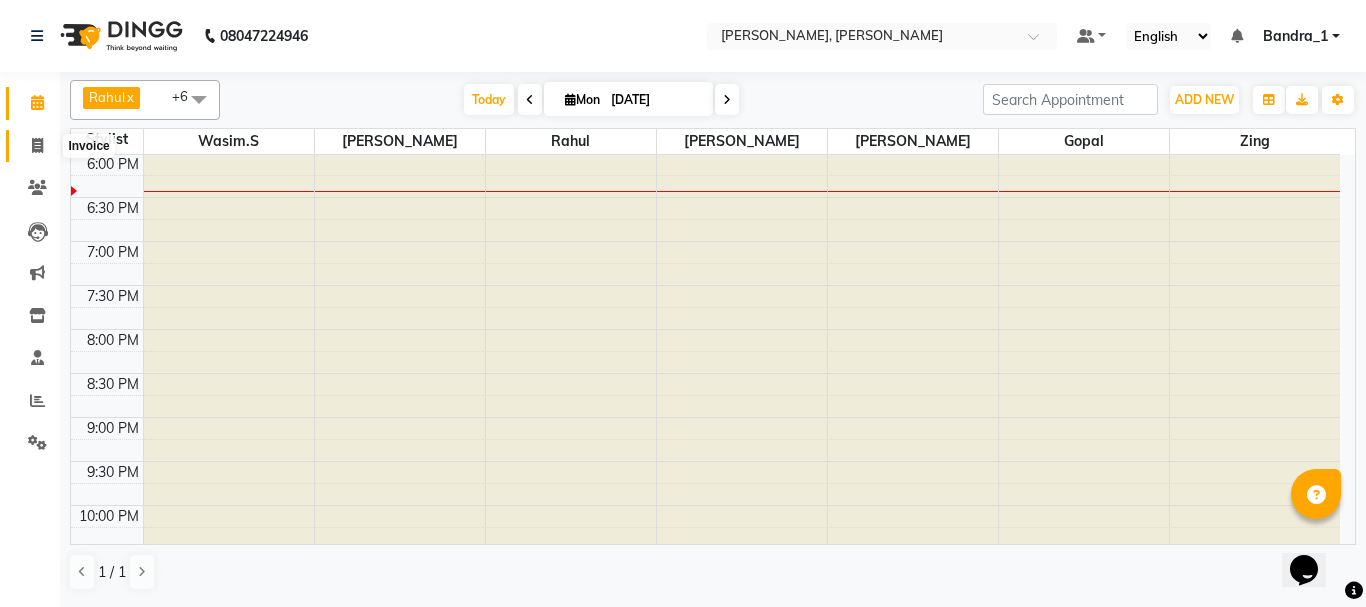 click 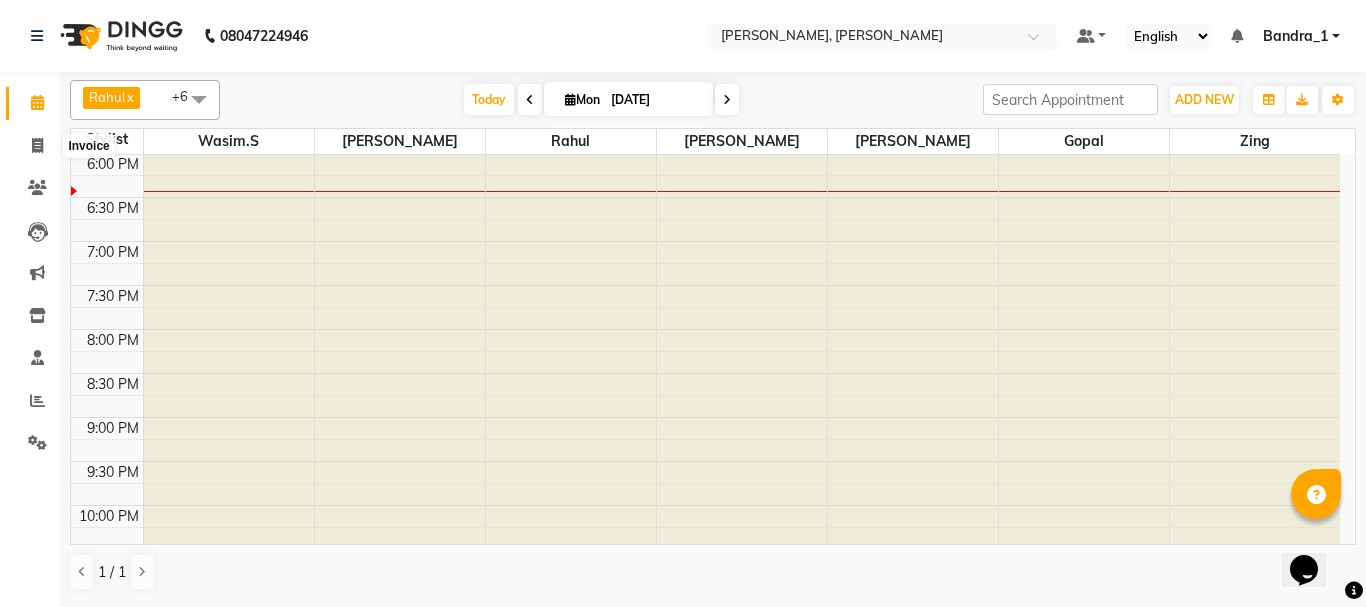 select on "7997" 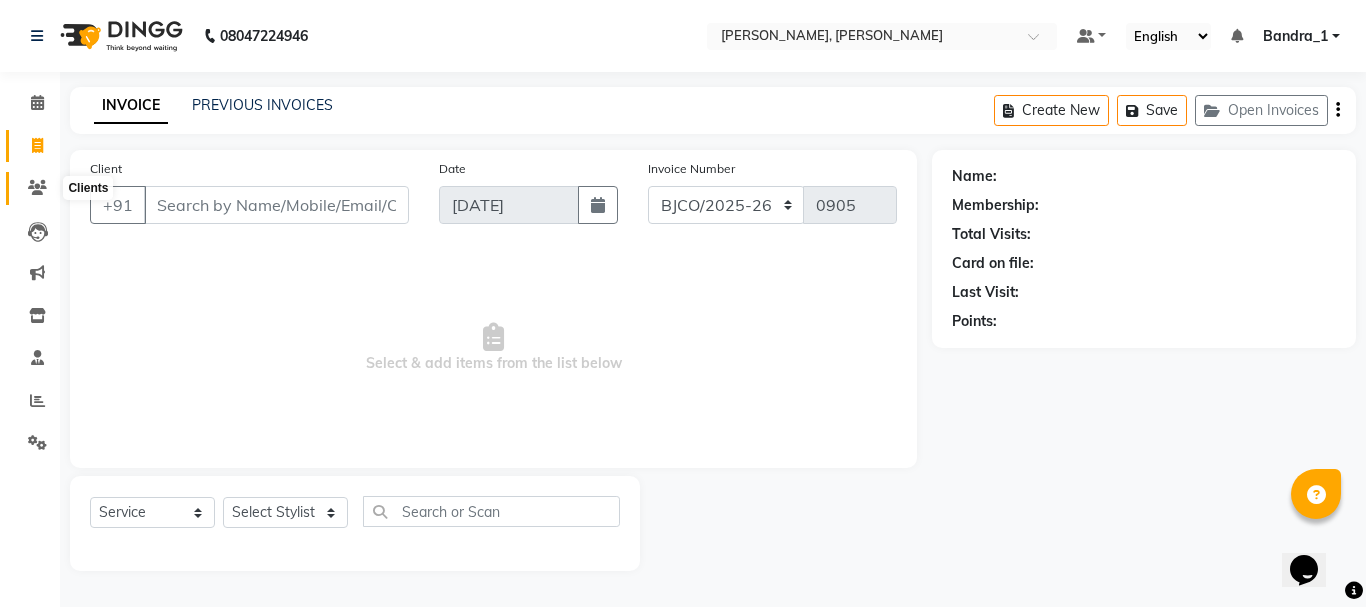 click 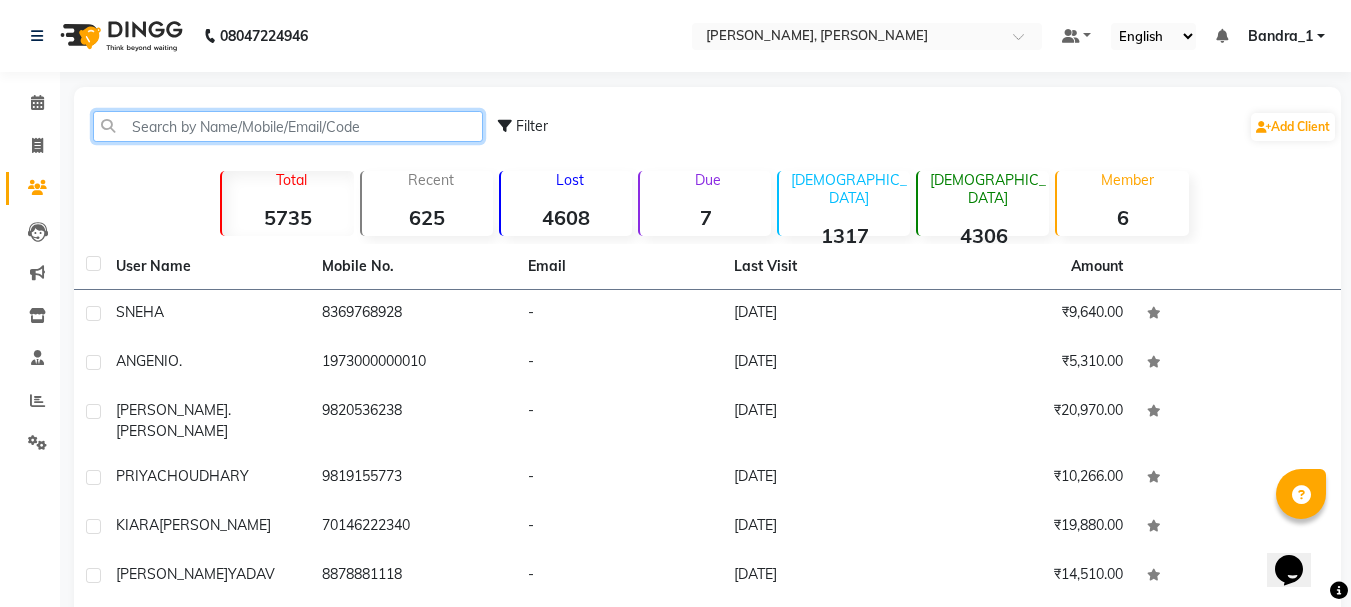 click 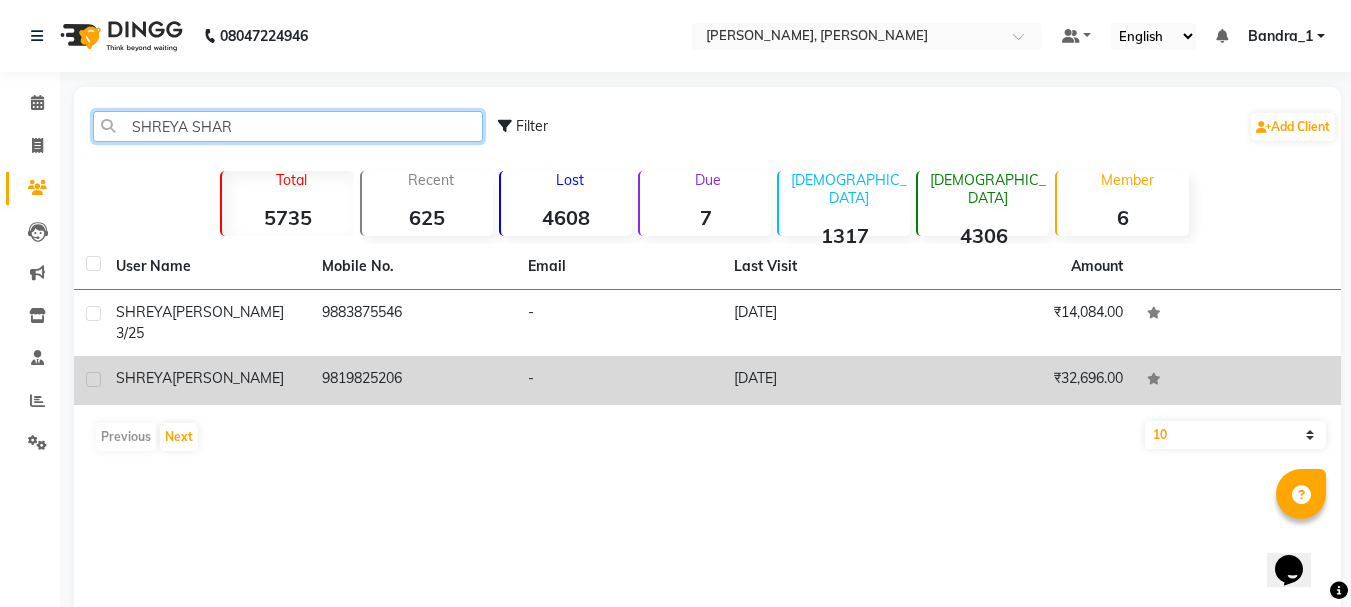 type on "SHREYA SHAR" 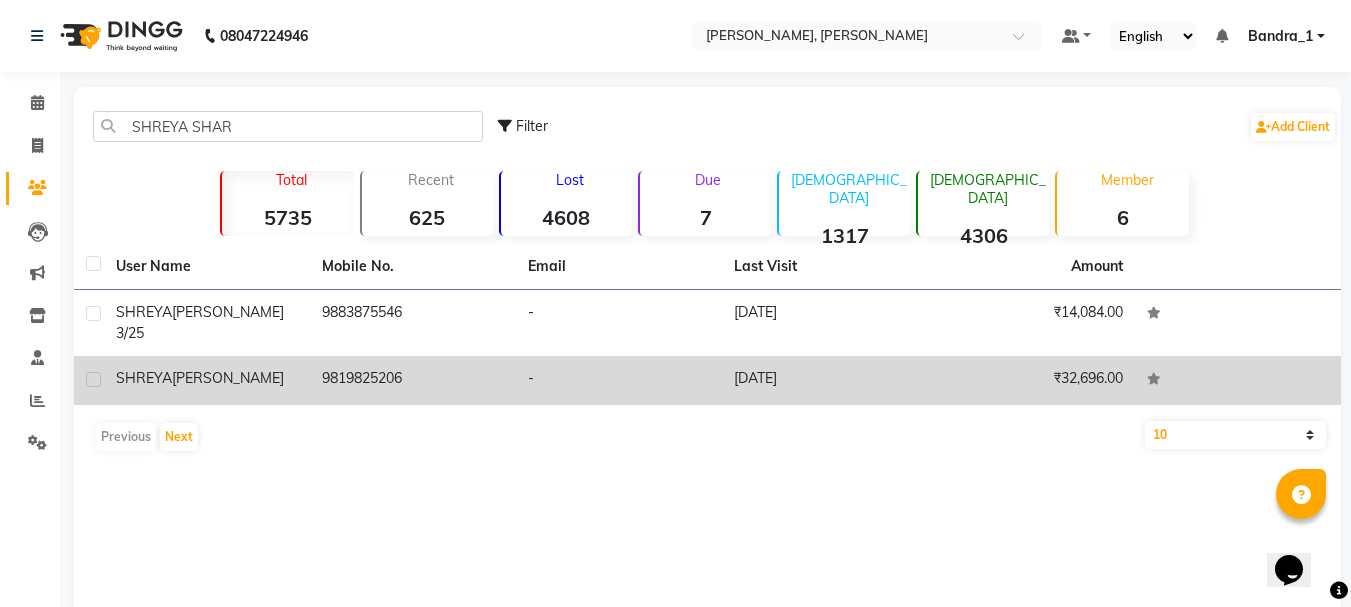click on "9819825206" 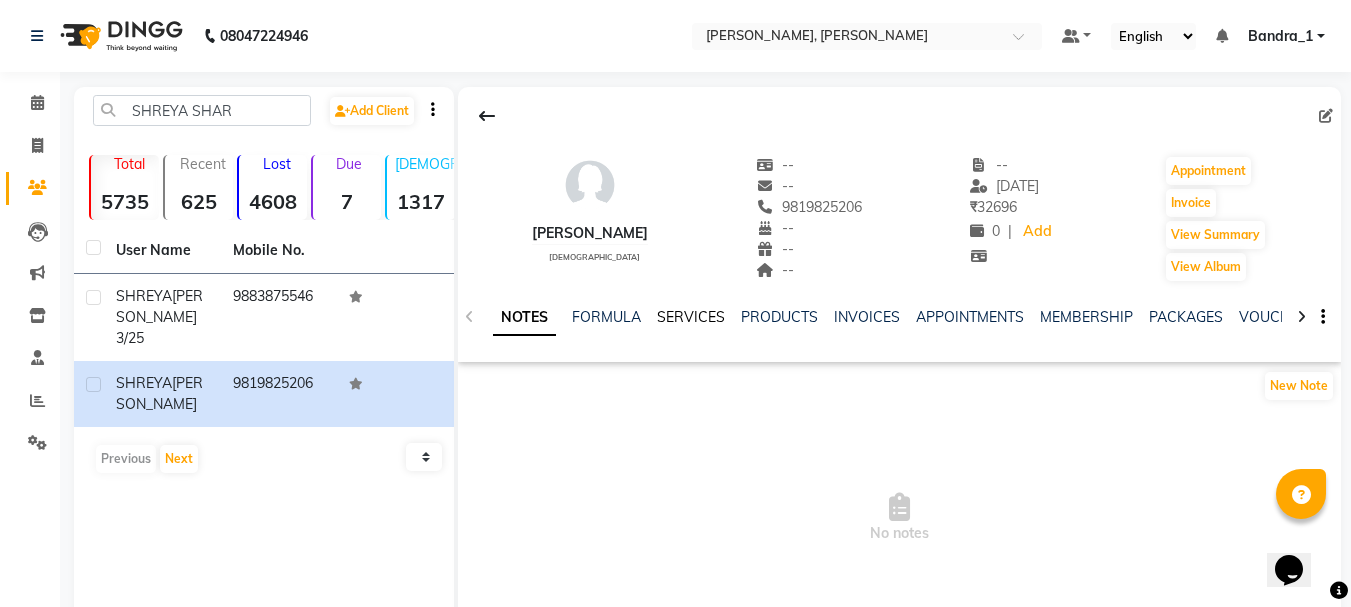 click on "SERVICES" 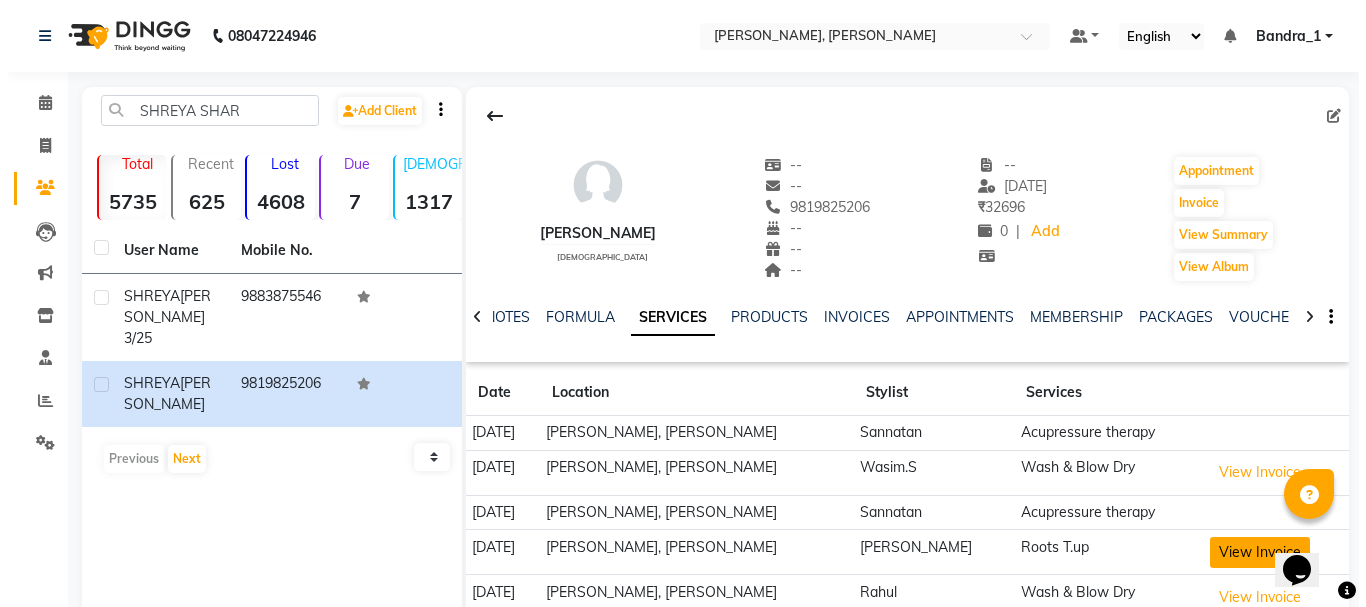 scroll, scrollTop: 110, scrollLeft: 0, axis: vertical 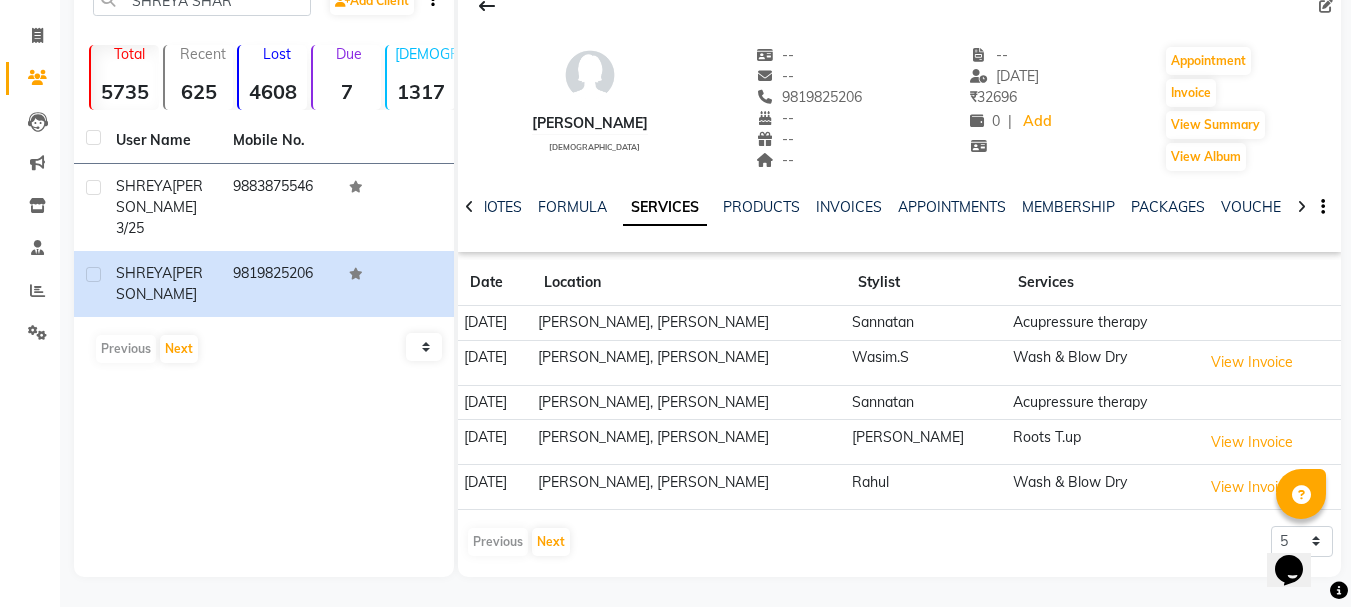 click 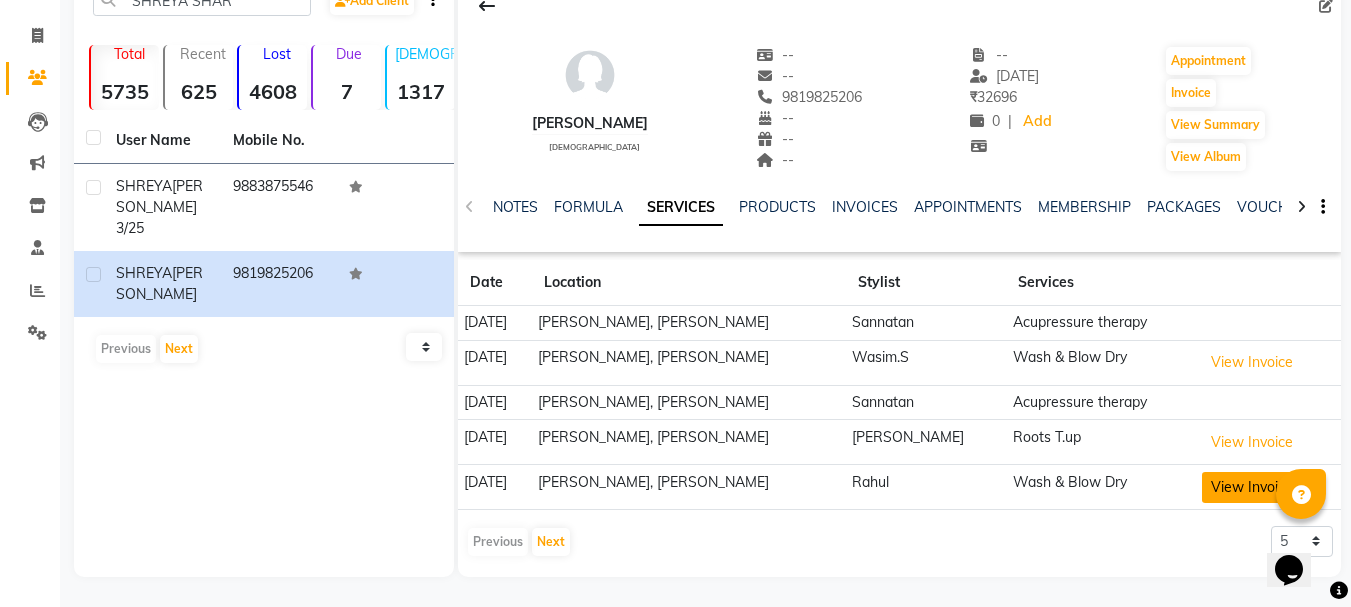 click on "View Invoice" 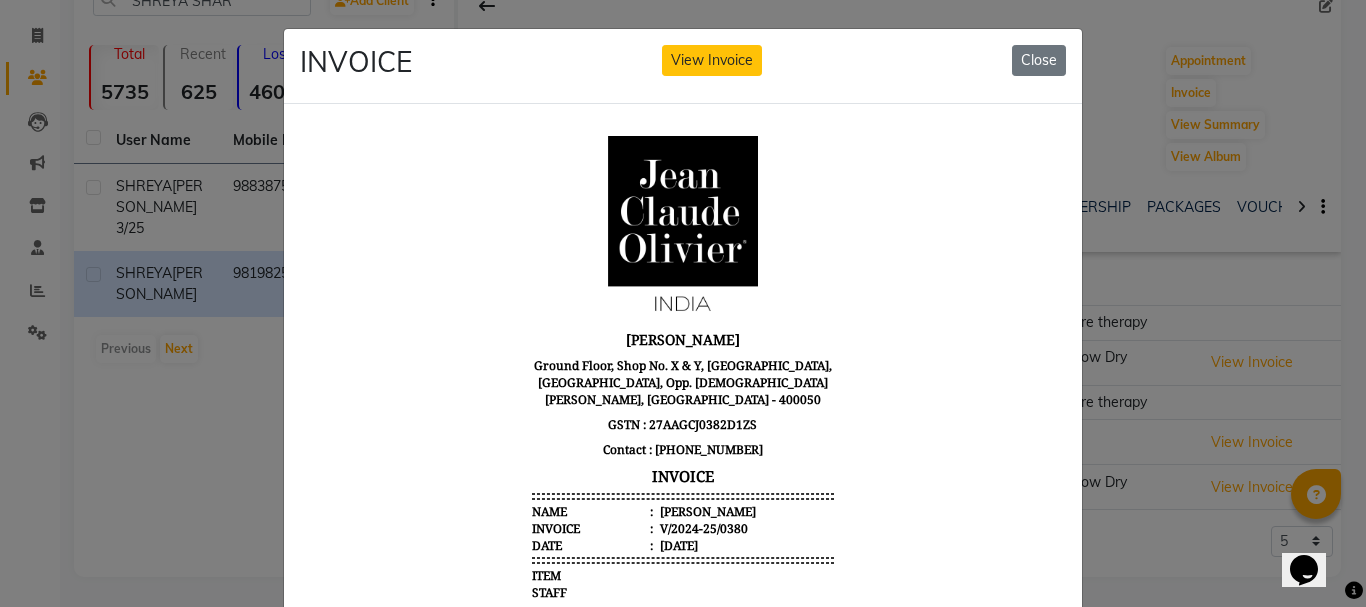 scroll, scrollTop: 16, scrollLeft: 0, axis: vertical 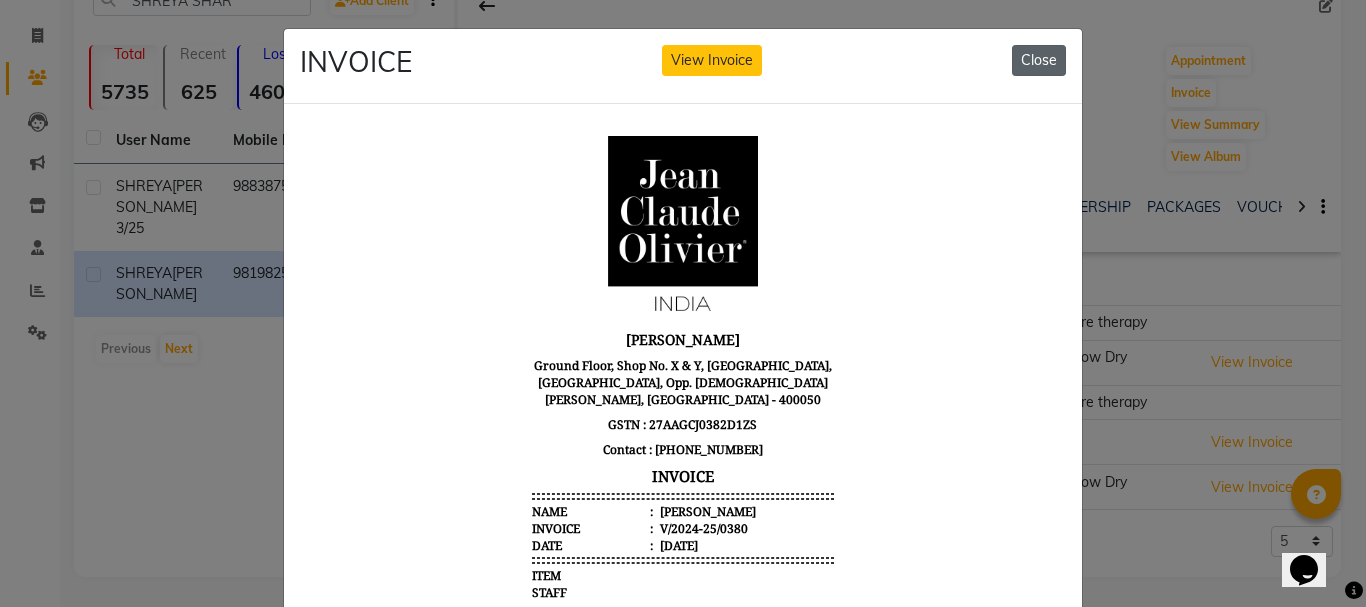 click on "Close" 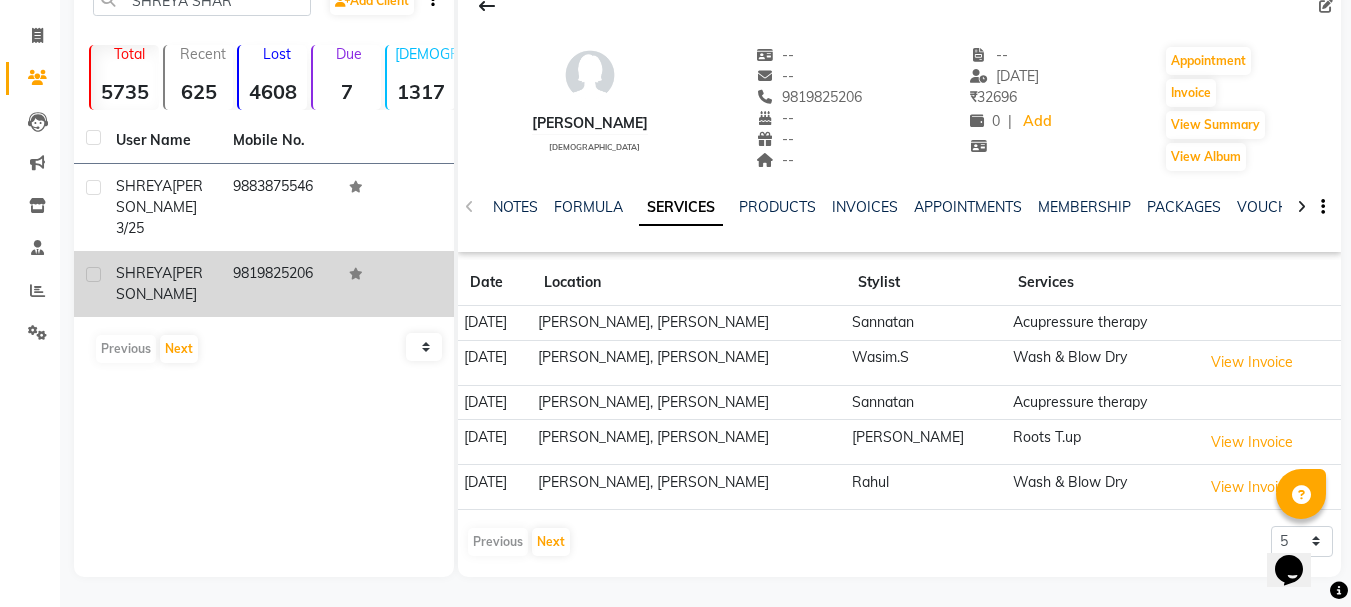 click on "9819825206" 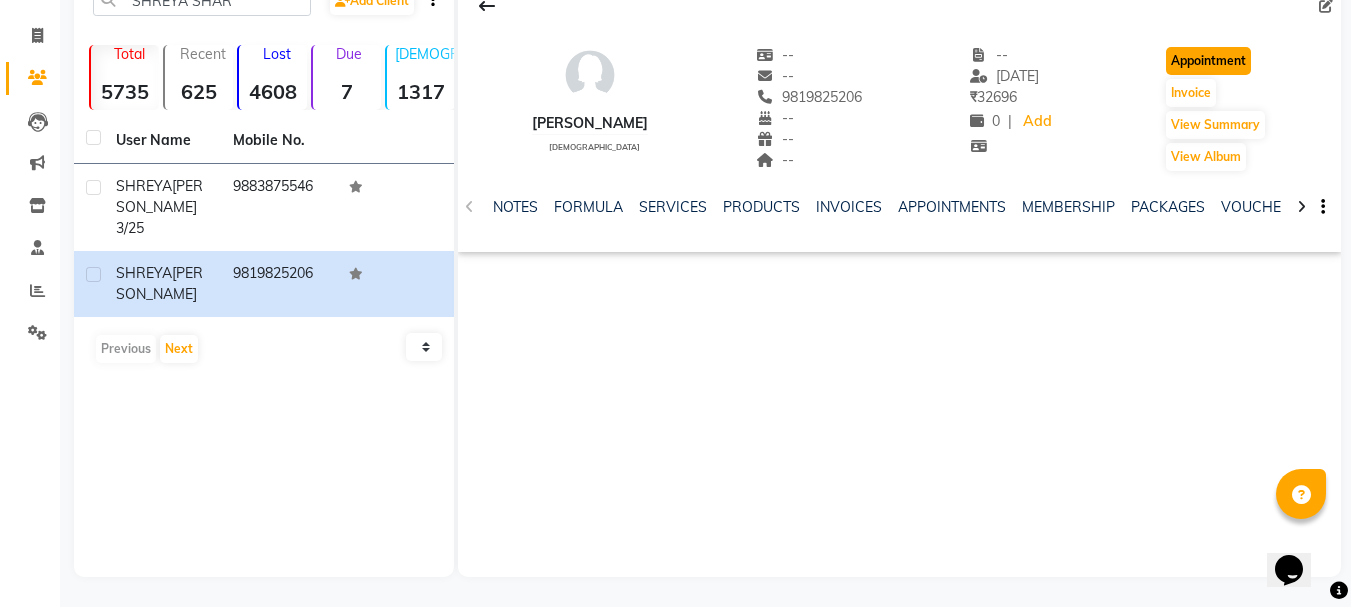 click on "Appointment" 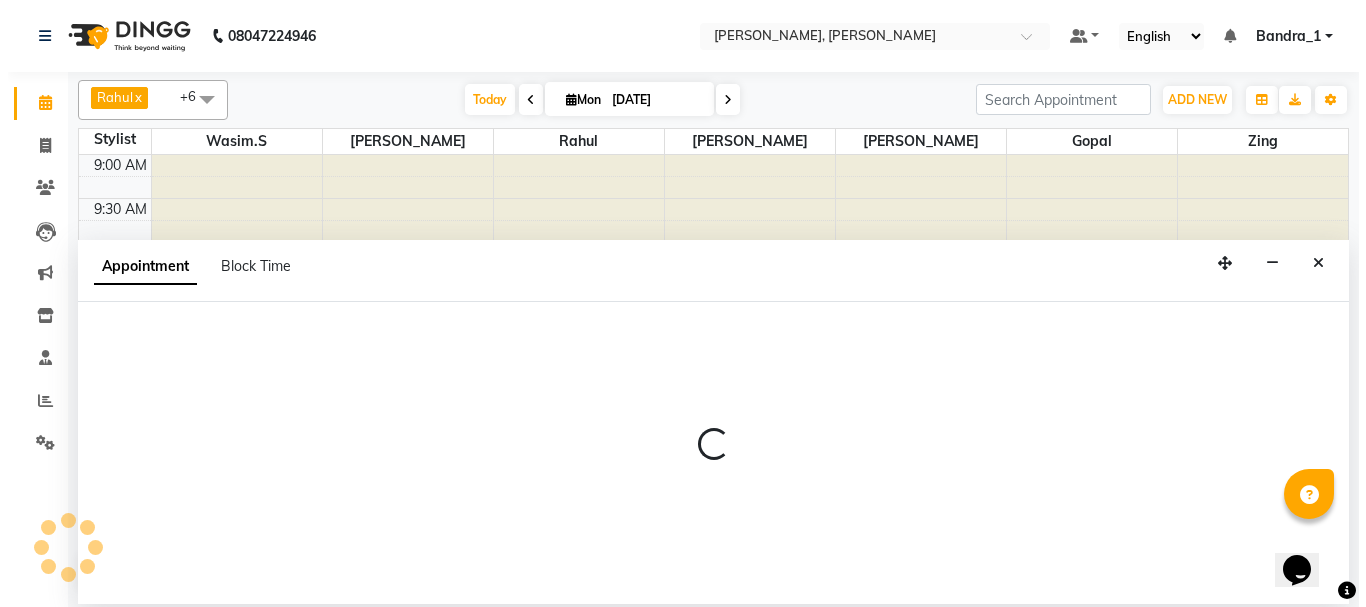scroll, scrollTop: 0, scrollLeft: 0, axis: both 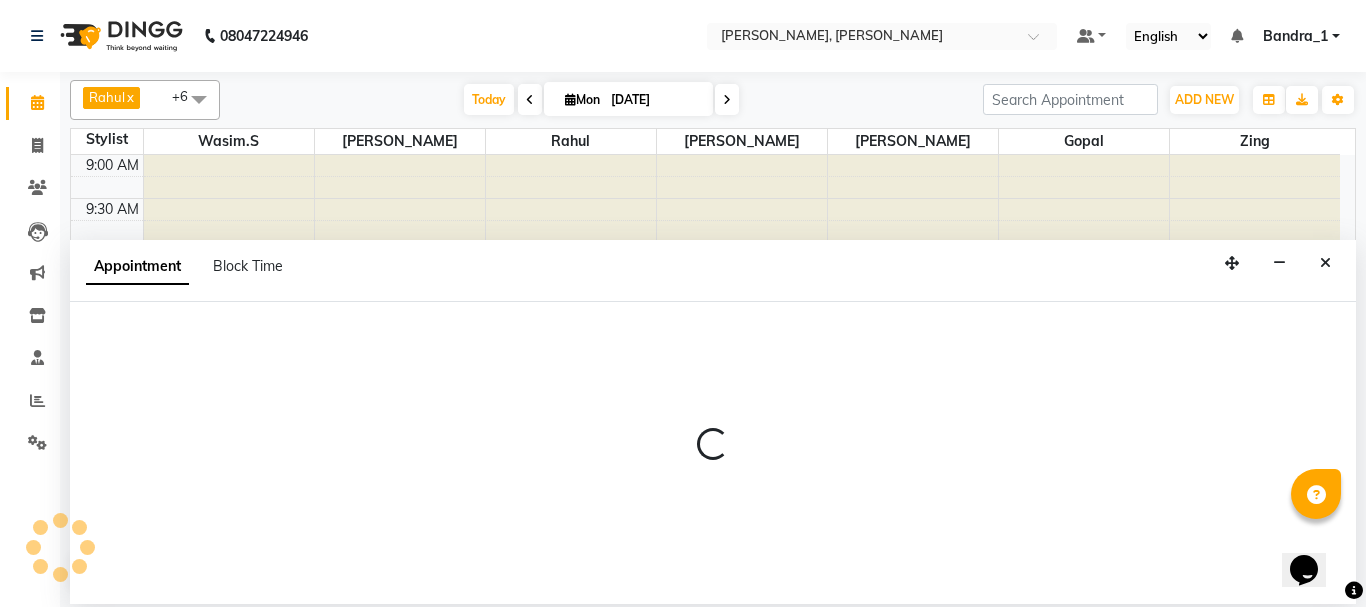 select on "tentative" 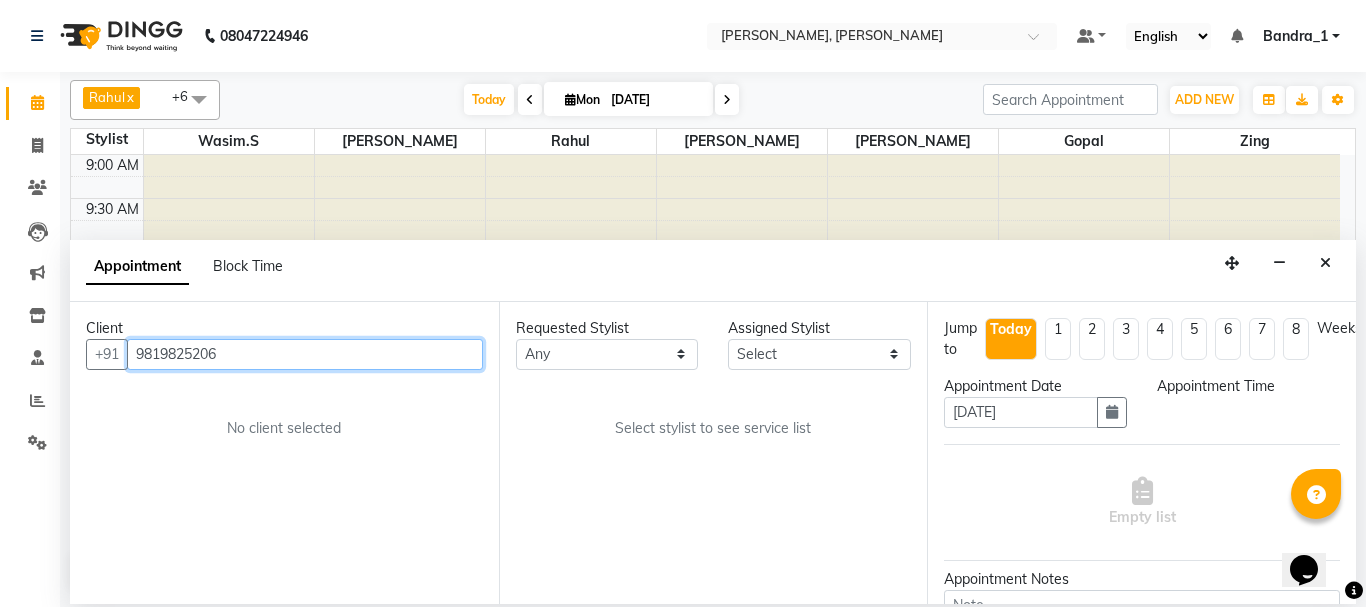 select on "600" 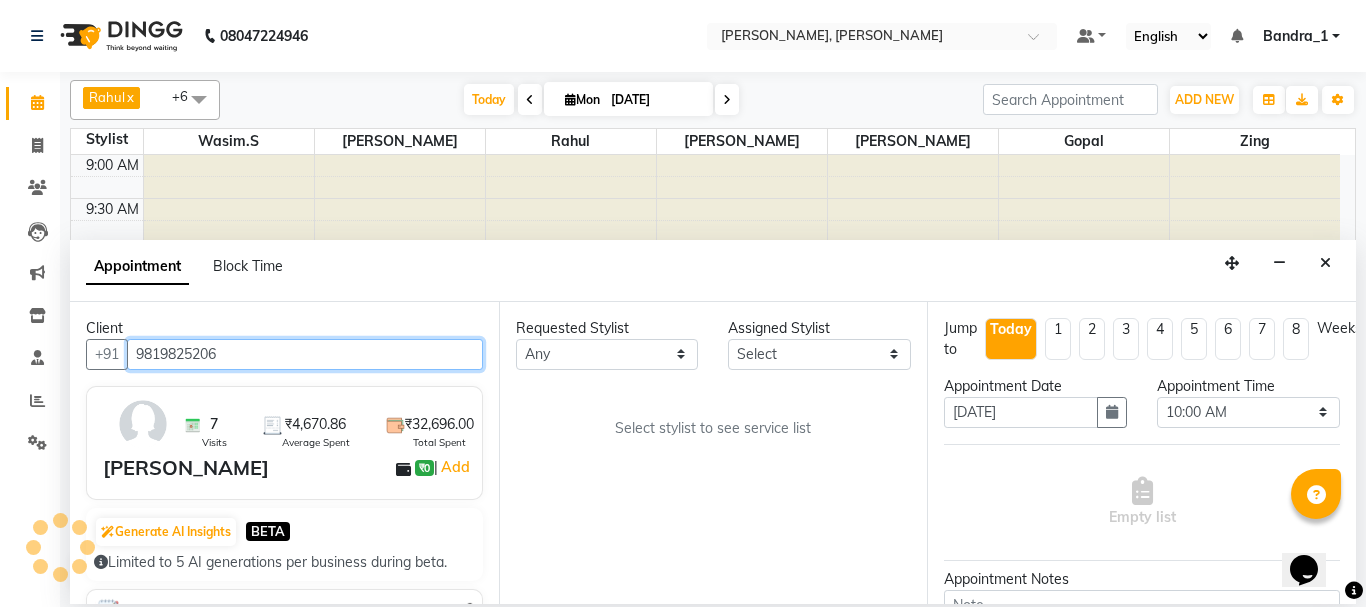 scroll, scrollTop: 793, scrollLeft: 0, axis: vertical 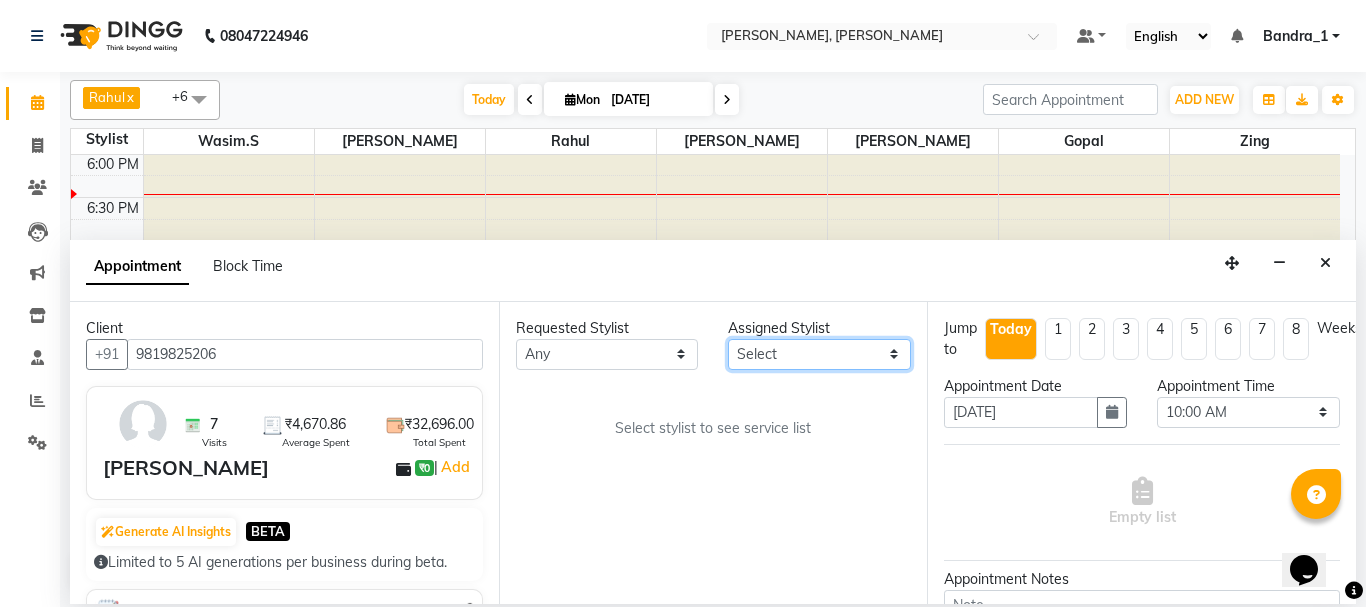 click on "Select [PERSON_NAME] [PERSON_NAME] [PERSON_NAME] [PERSON_NAME] [PERSON_NAME] On  Floor  Pinky Make up Artist [PERSON_NAME][DATE] [PERSON_NAME] [PERSON_NAME] Sannatan [PERSON_NAME] [PERSON_NAME]                         [PERSON_NAME] [PERSON_NAME].S Yangamphy [PERSON_NAME]" at bounding box center (819, 354) 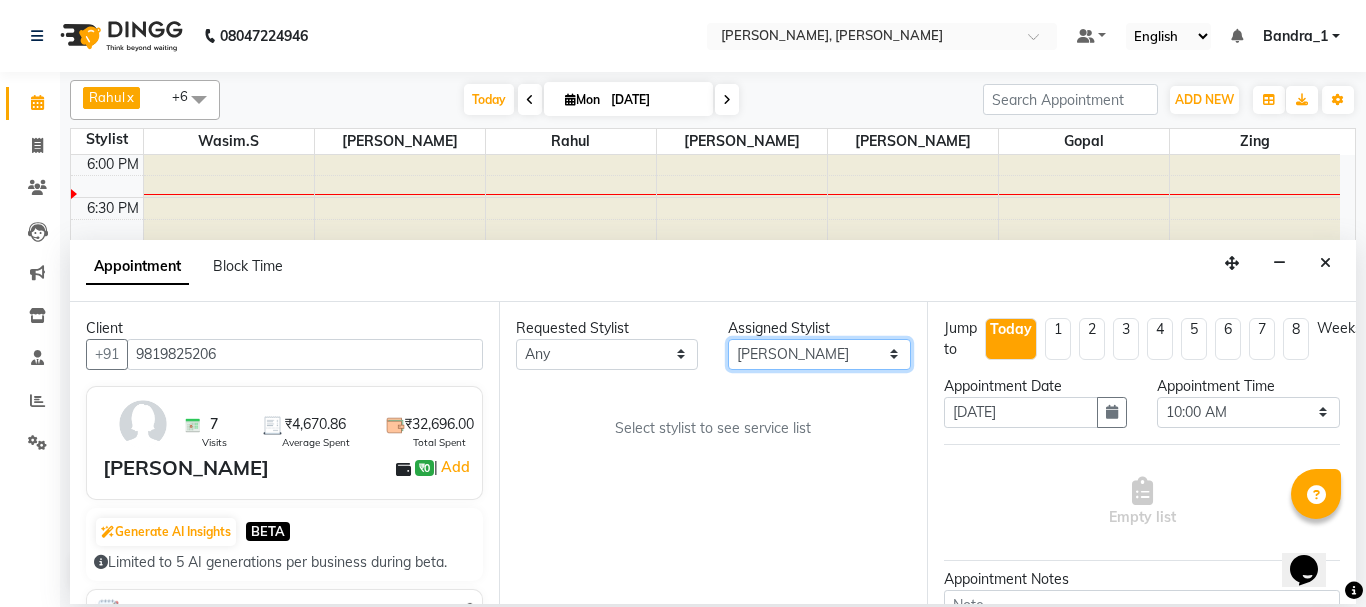 click on "Select [PERSON_NAME] [PERSON_NAME] [PERSON_NAME] [PERSON_NAME] [PERSON_NAME] On  Floor  Pinky Make up Artist [PERSON_NAME][DATE] [PERSON_NAME] [PERSON_NAME] Sannatan [PERSON_NAME] [PERSON_NAME]                         [PERSON_NAME] [PERSON_NAME].S Yangamphy [PERSON_NAME]" at bounding box center (819, 354) 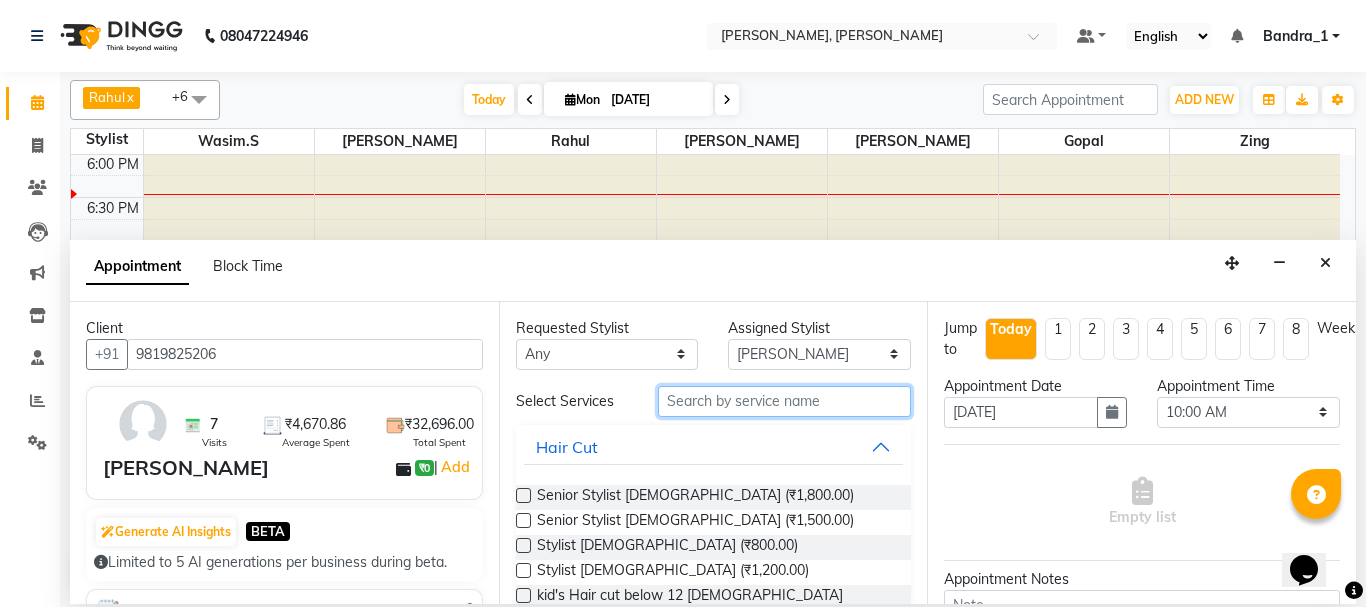 click at bounding box center (785, 401) 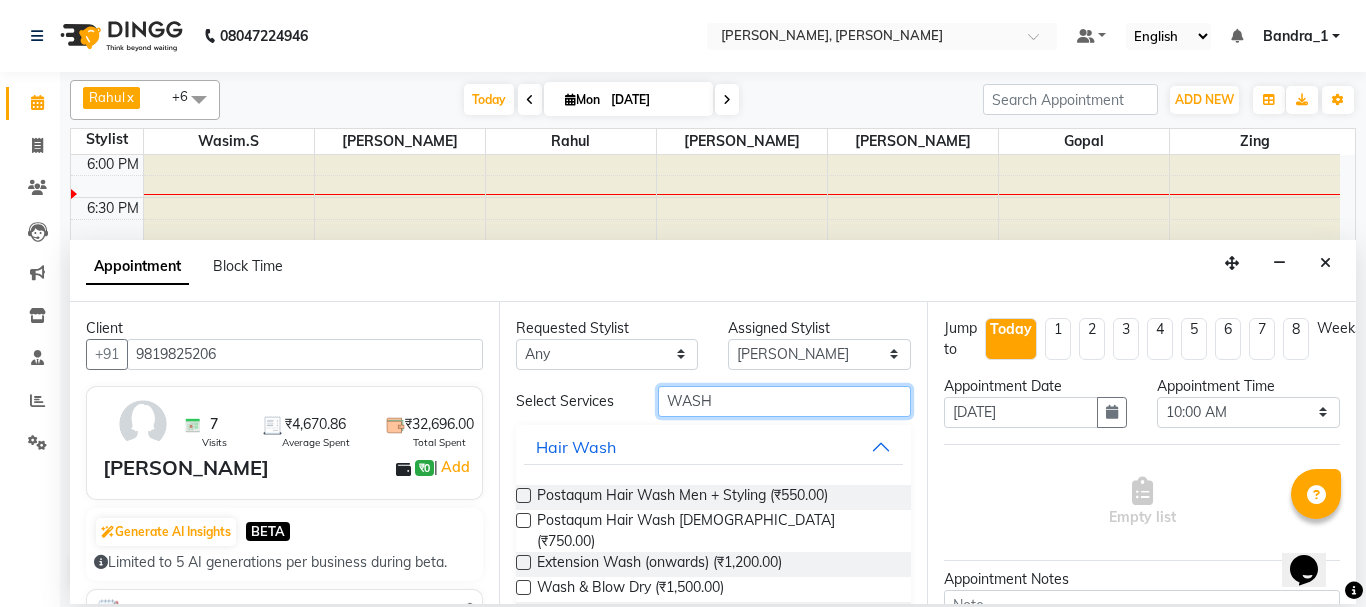 type on "WASH" 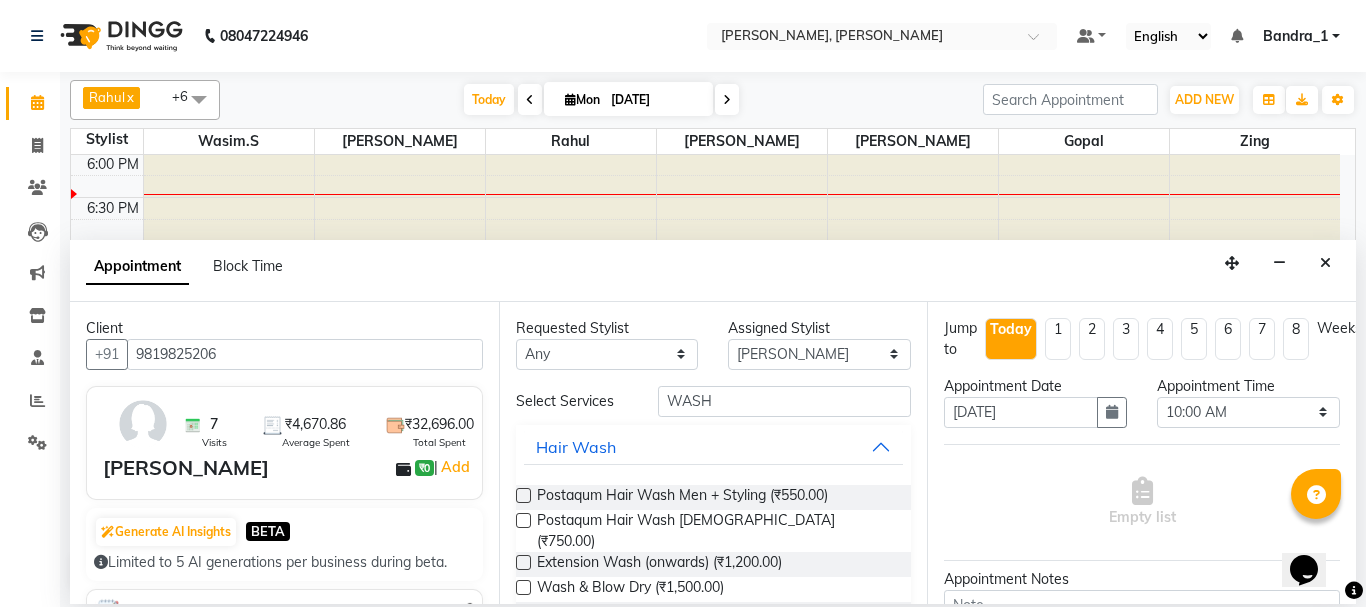 click at bounding box center (523, 612) 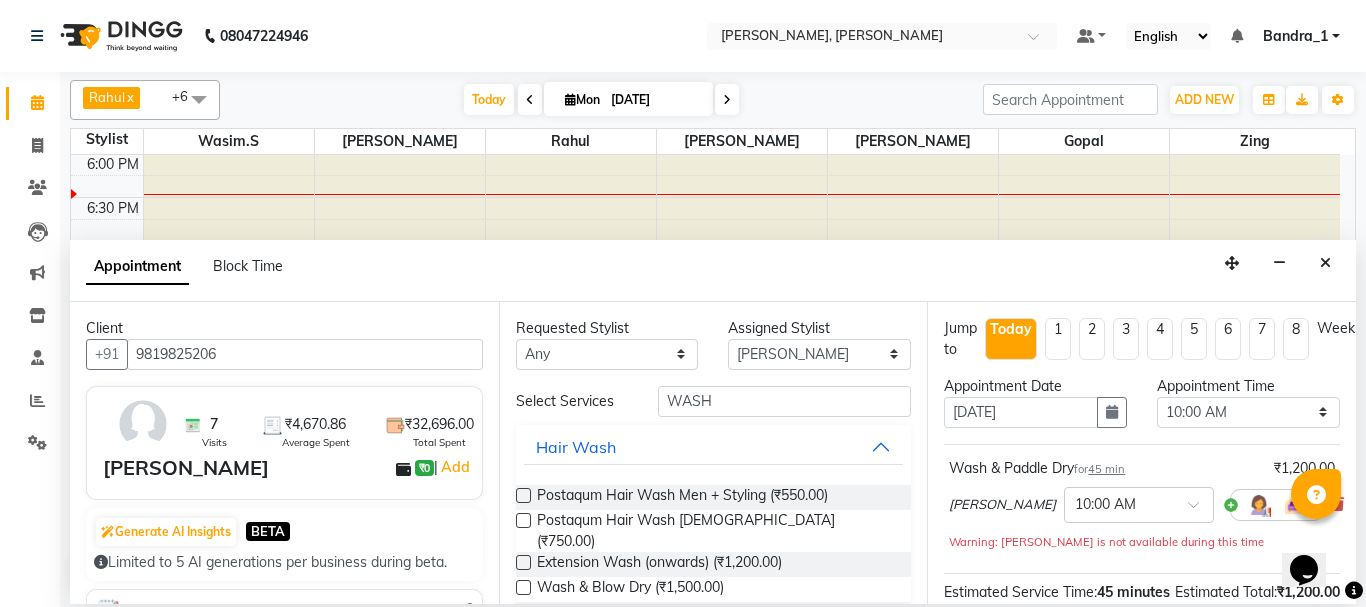 checkbox on "false" 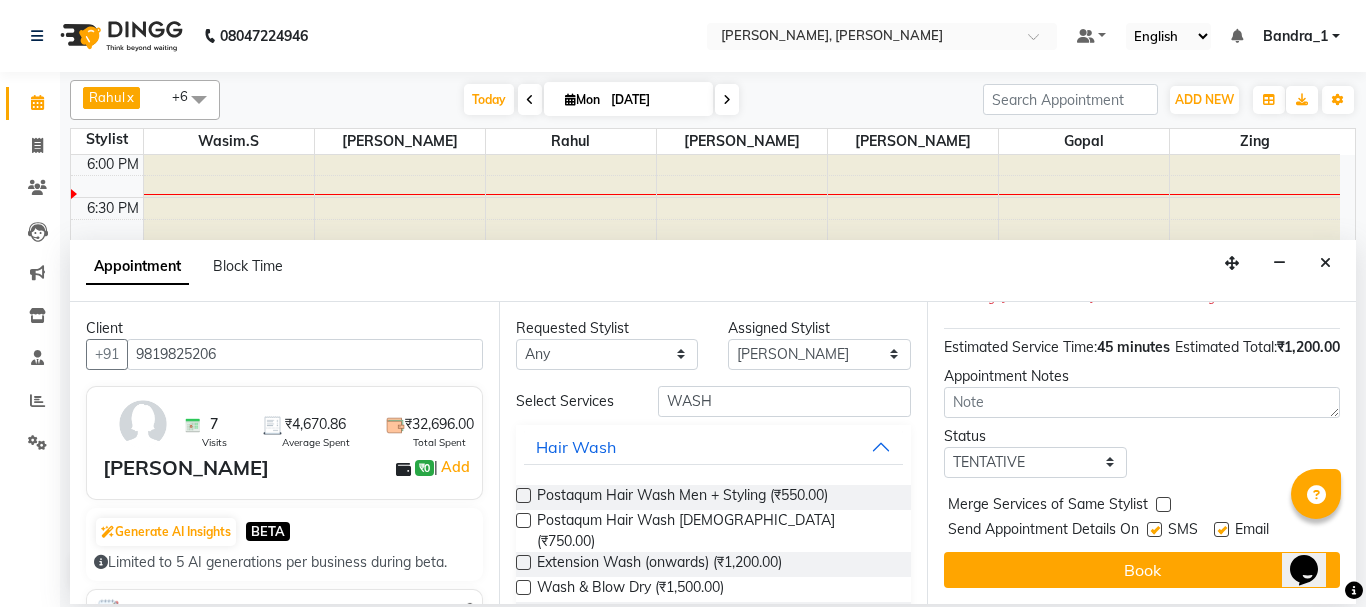 scroll, scrollTop: 281, scrollLeft: 0, axis: vertical 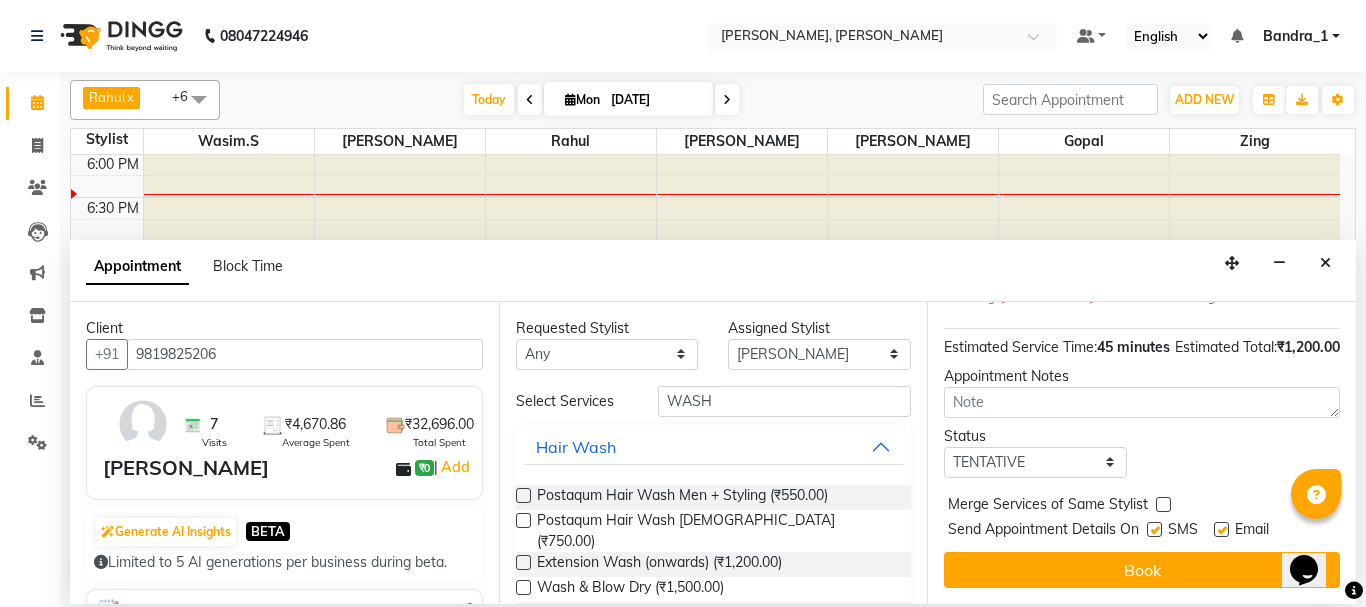 click at bounding box center [1154, 529] 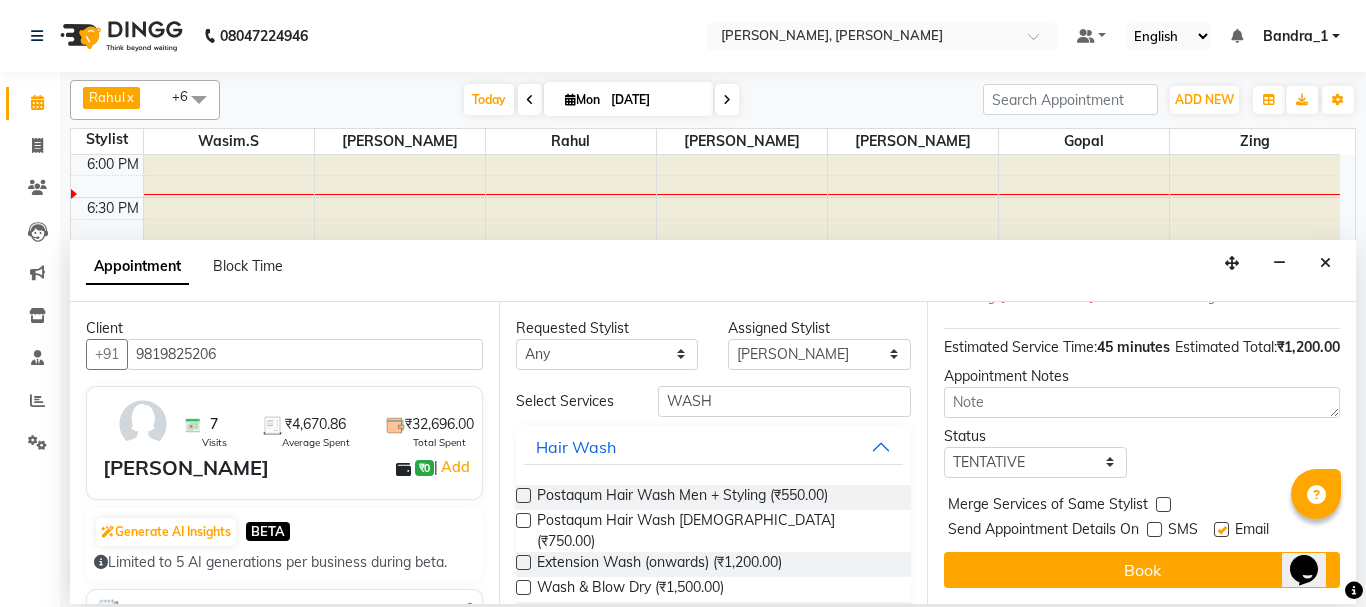 click at bounding box center [1221, 529] 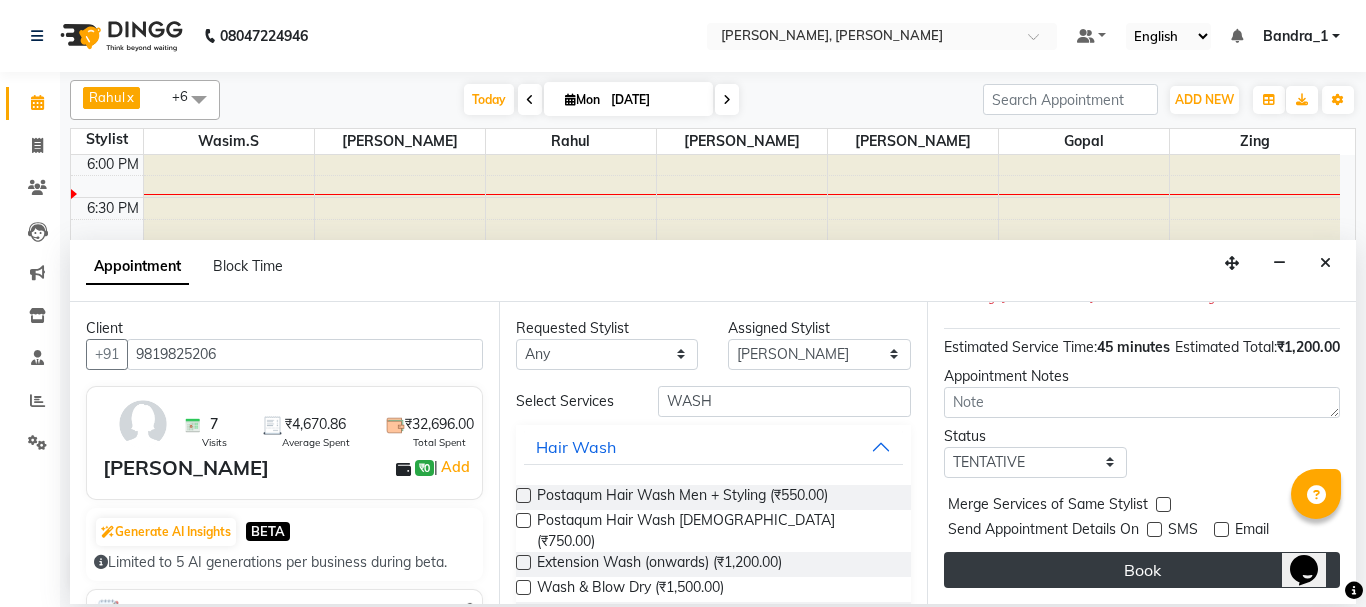 click on "Book" at bounding box center [1142, 570] 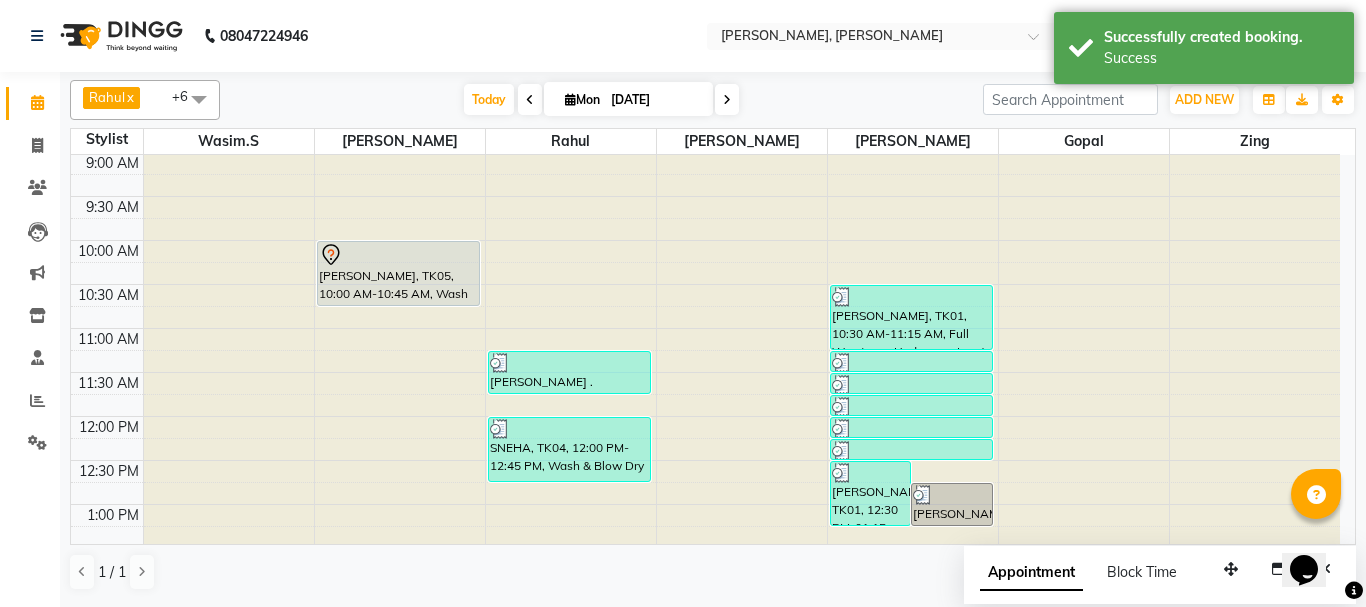 scroll, scrollTop: 0, scrollLeft: 0, axis: both 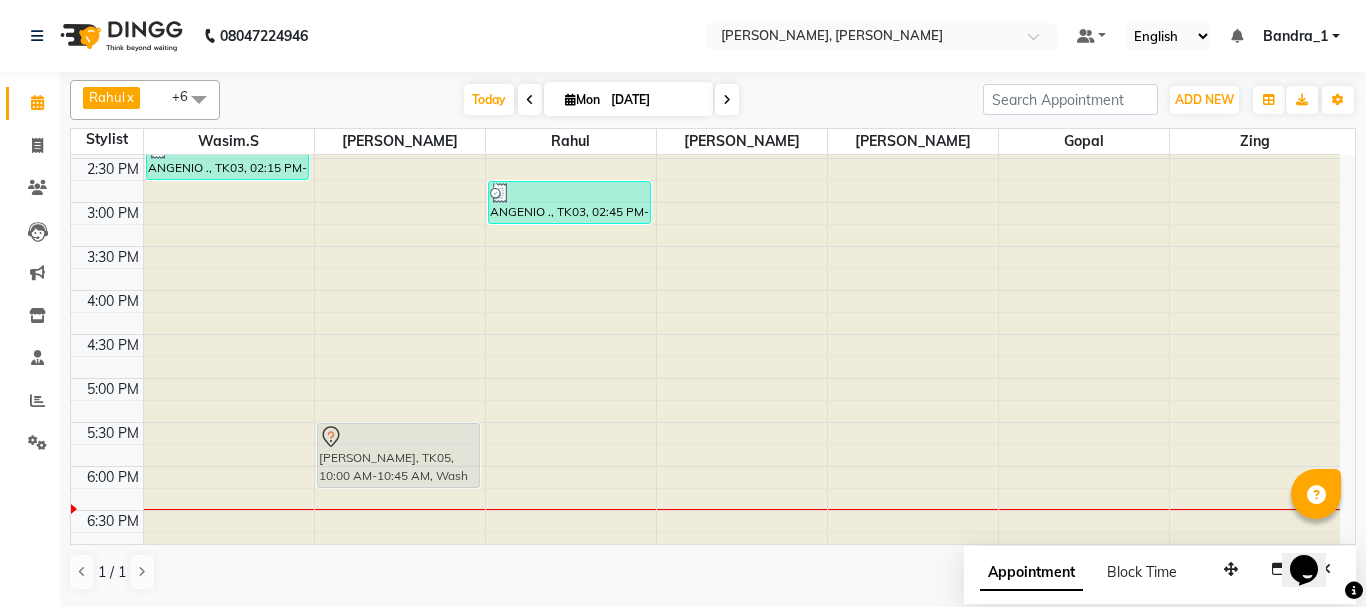 drag, startPoint x: 429, startPoint y: 270, endPoint x: 419, endPoint y: 453, distance: 183.27303 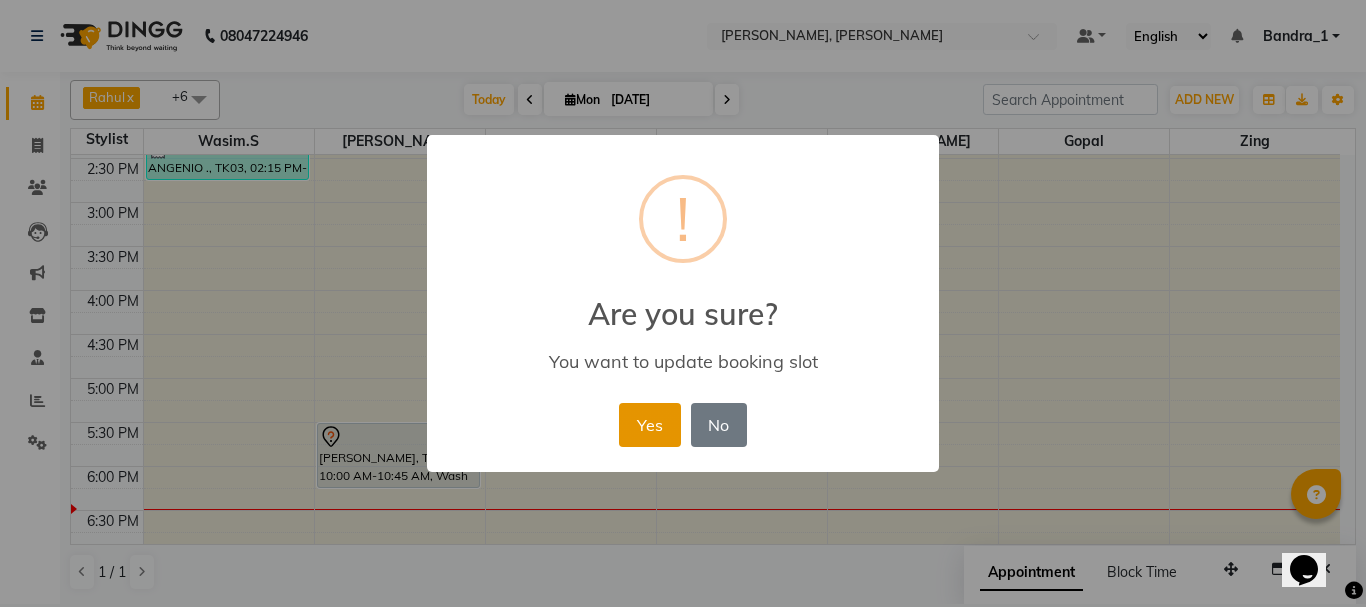 click on "Yes" at bounding box center [649, 425] 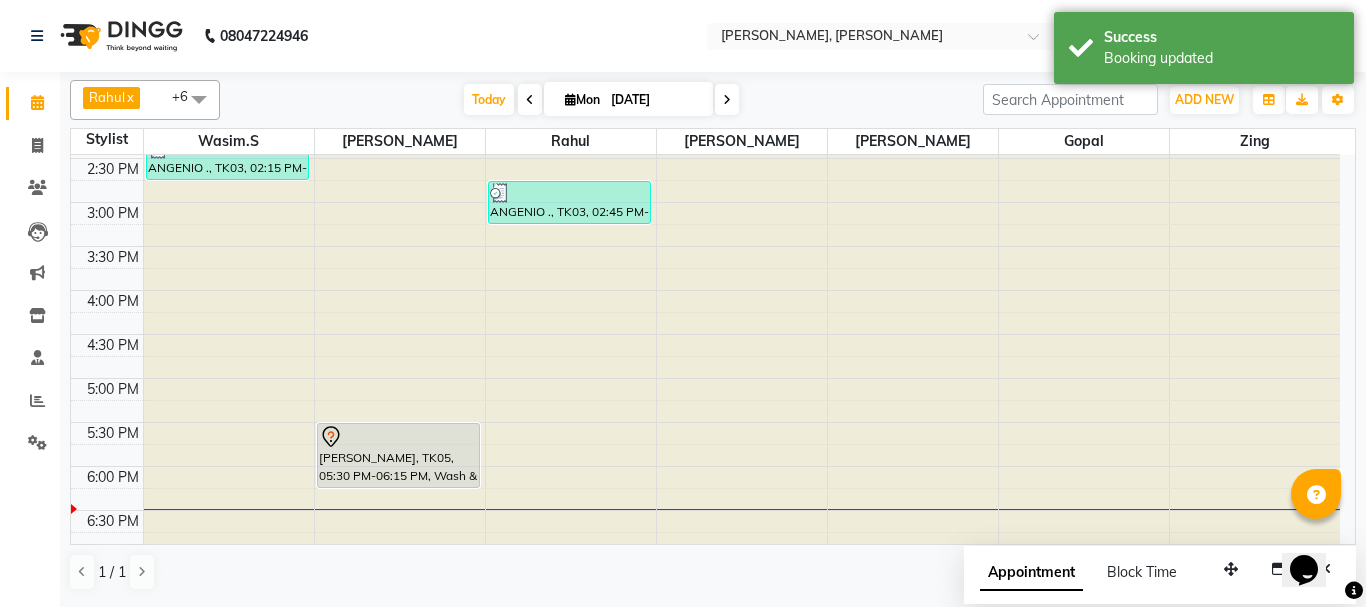 click at bounding box center [399, 437] 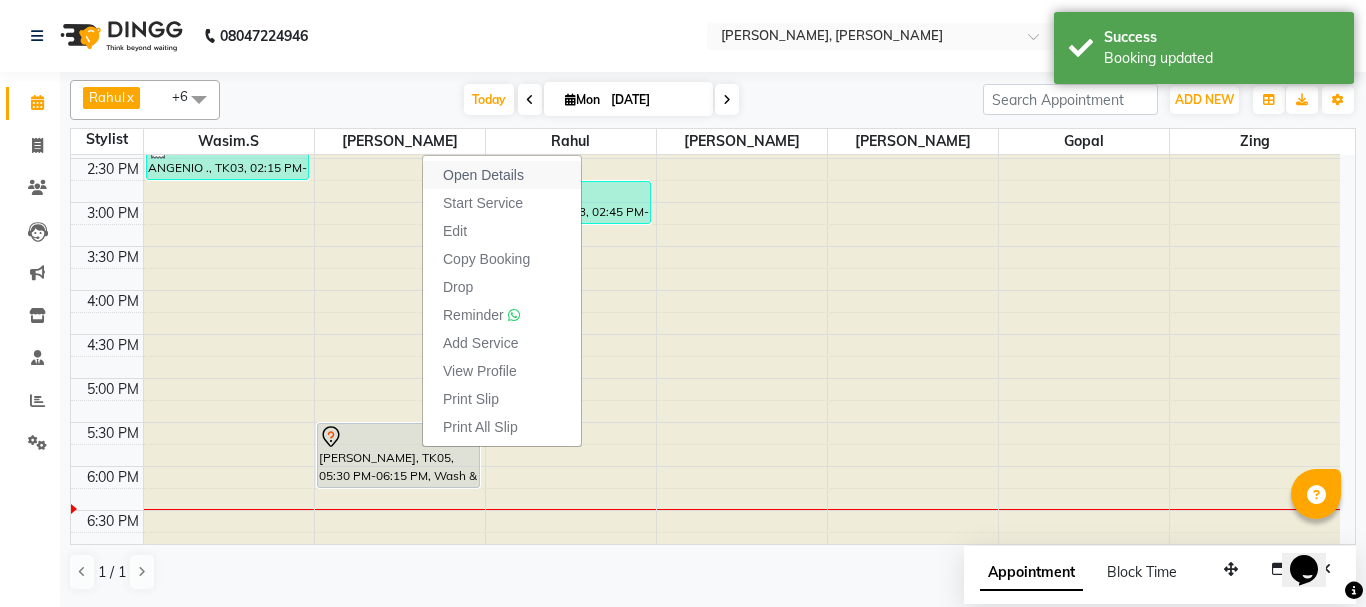 click on "Open Details" at bounding box center [502, 175] 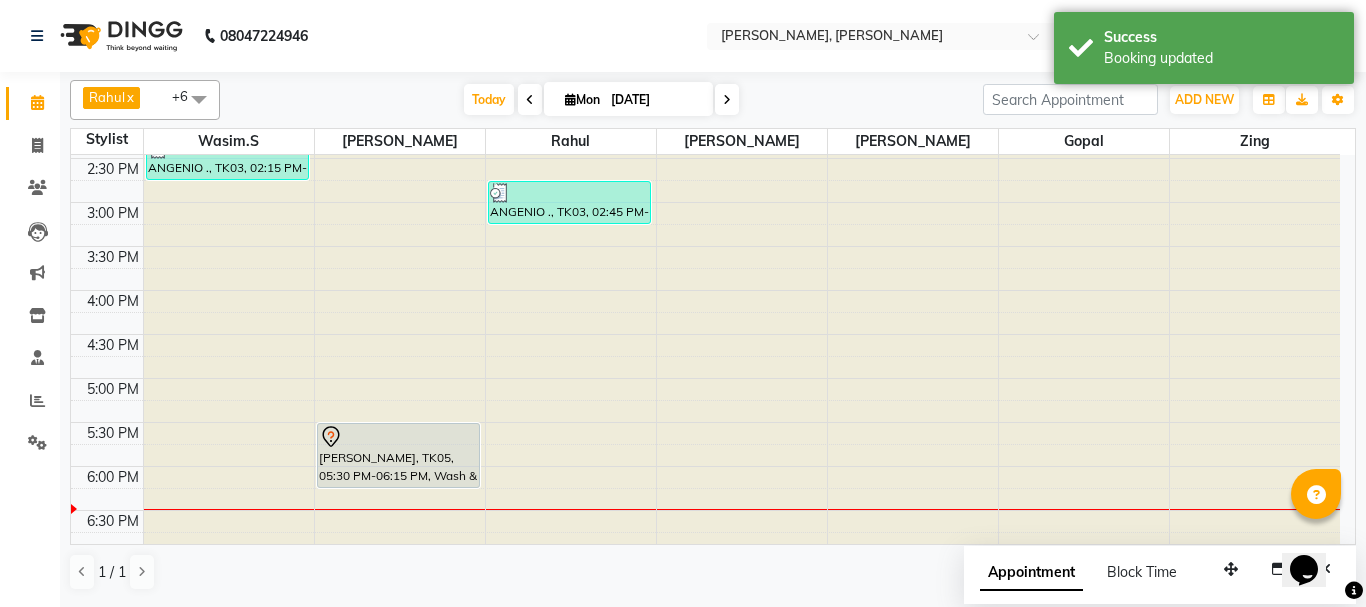 click on "[PERSON_NAME], TK05, 05:30 PM-06:15 PM, Wash & Paddle Dry" at bounding box center [399, 455] 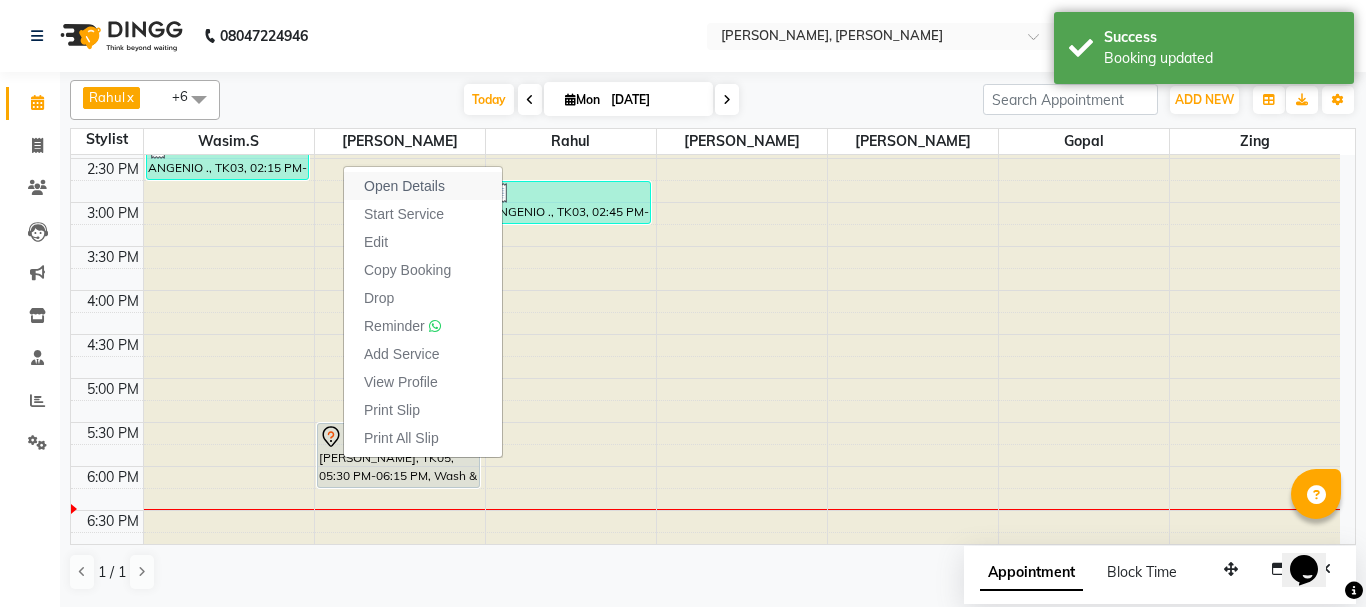click on "Open Details" at bounding box center [423, 186] 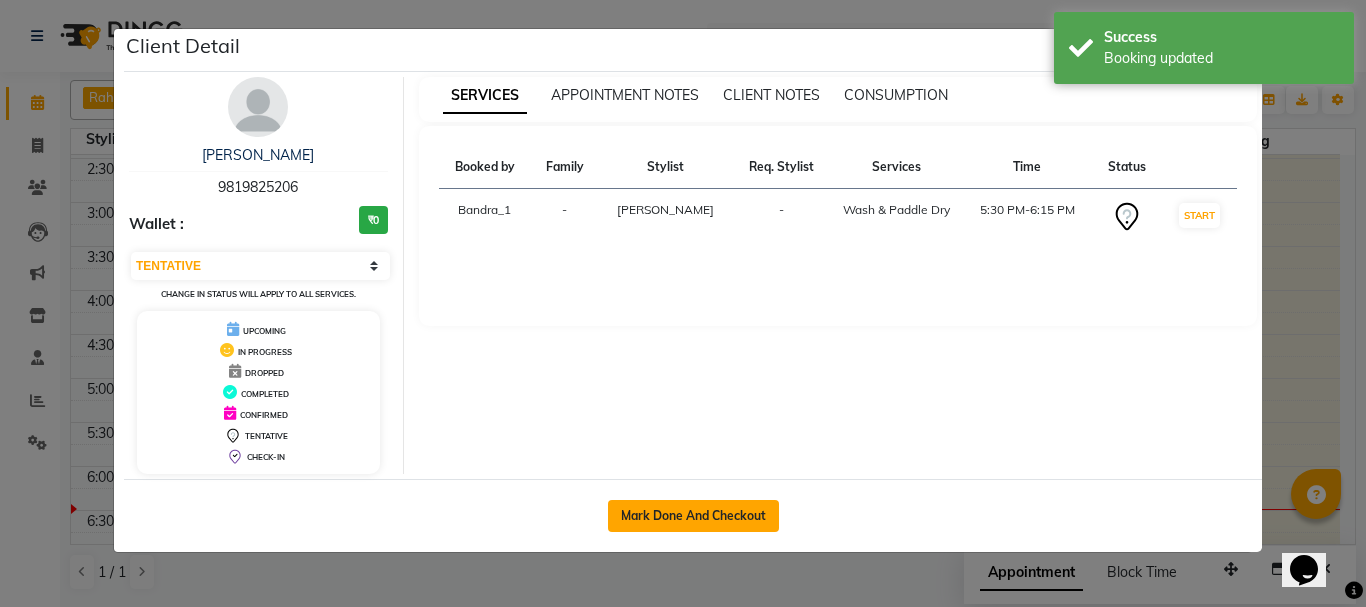 click on "Mark Done And Checkout" 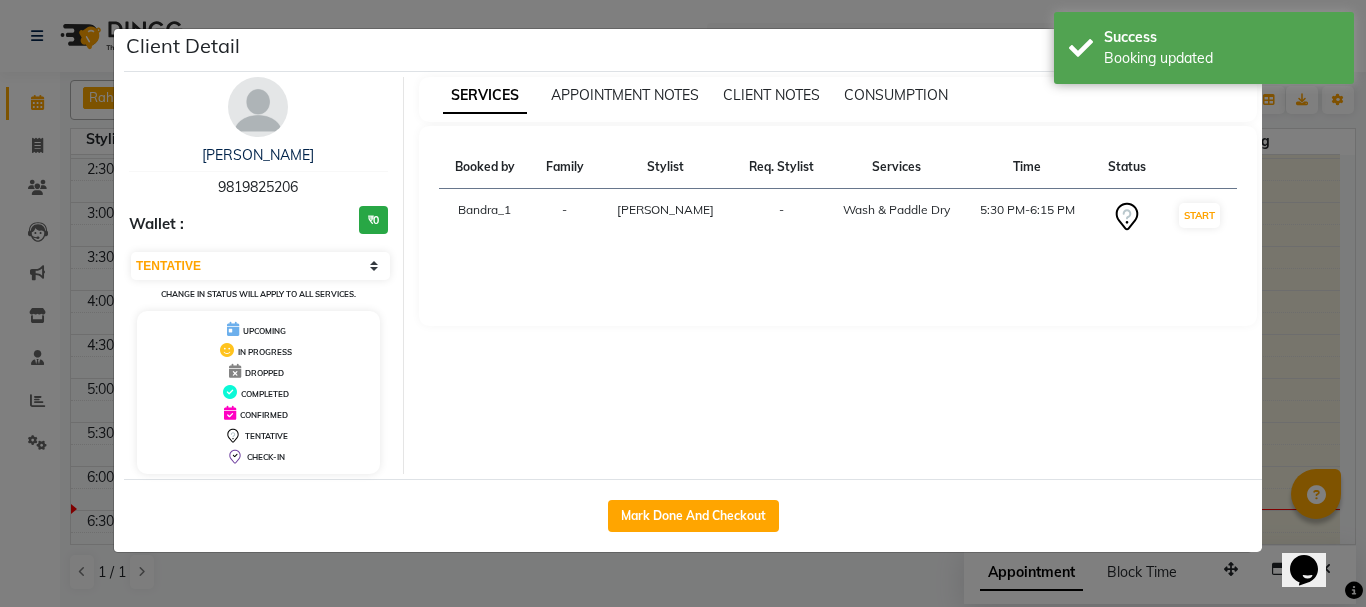 select on "service" 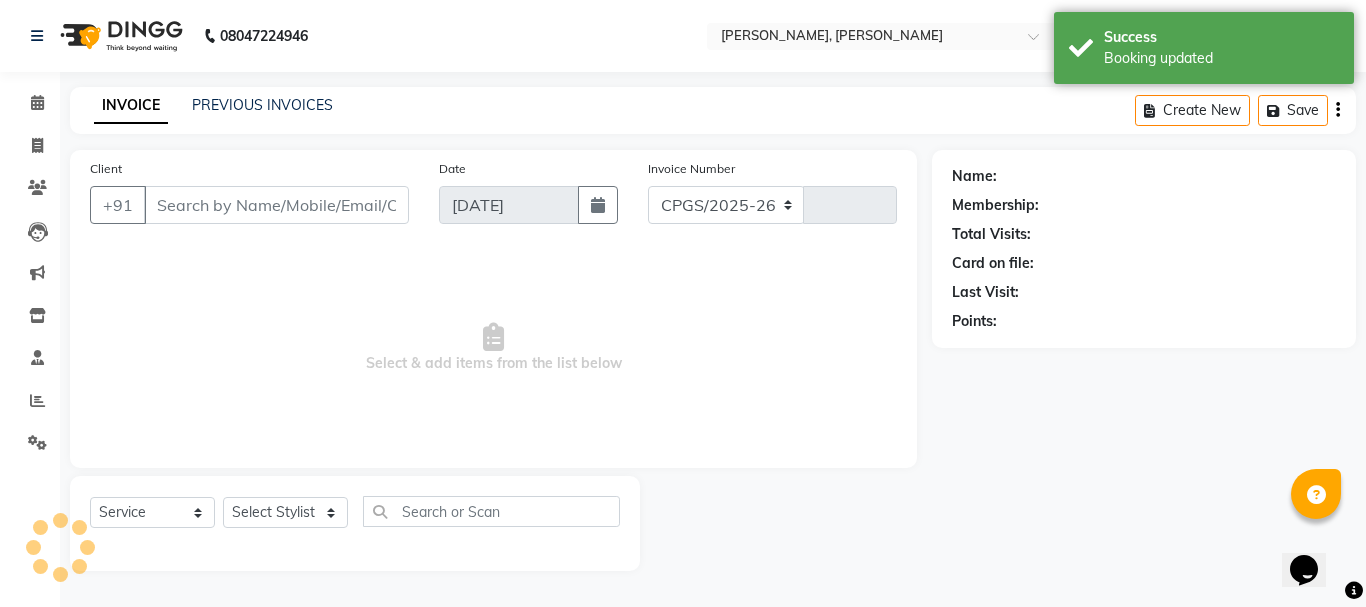 select on "7997" 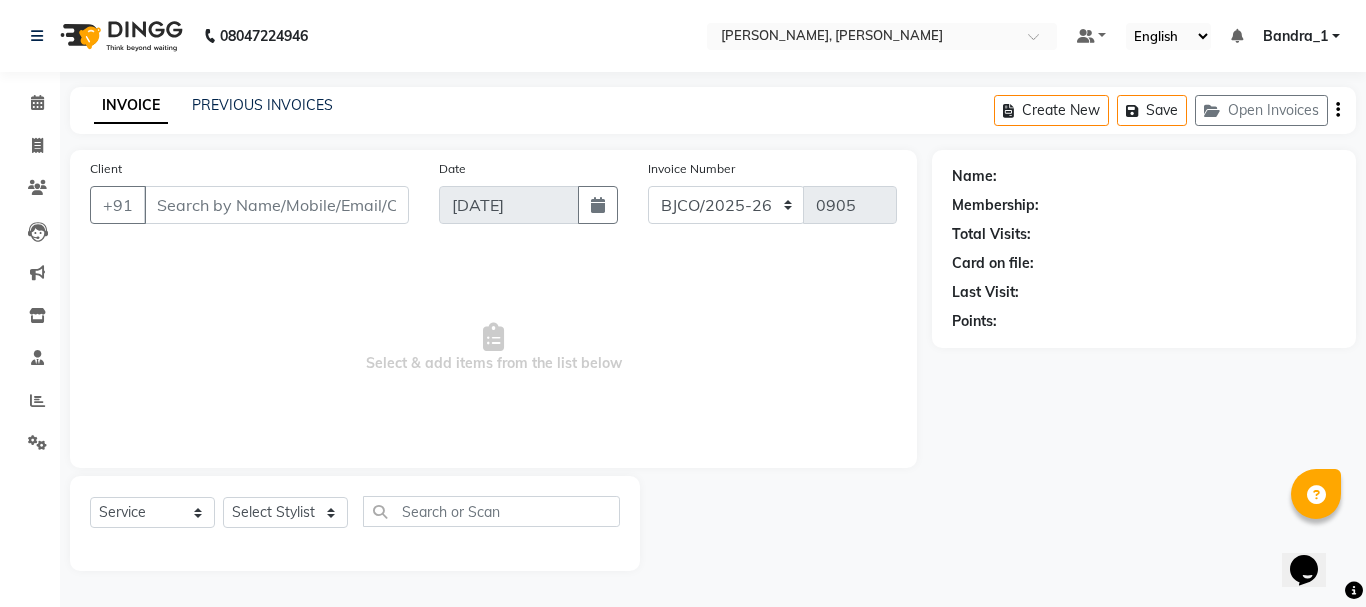 type on "9819825206" 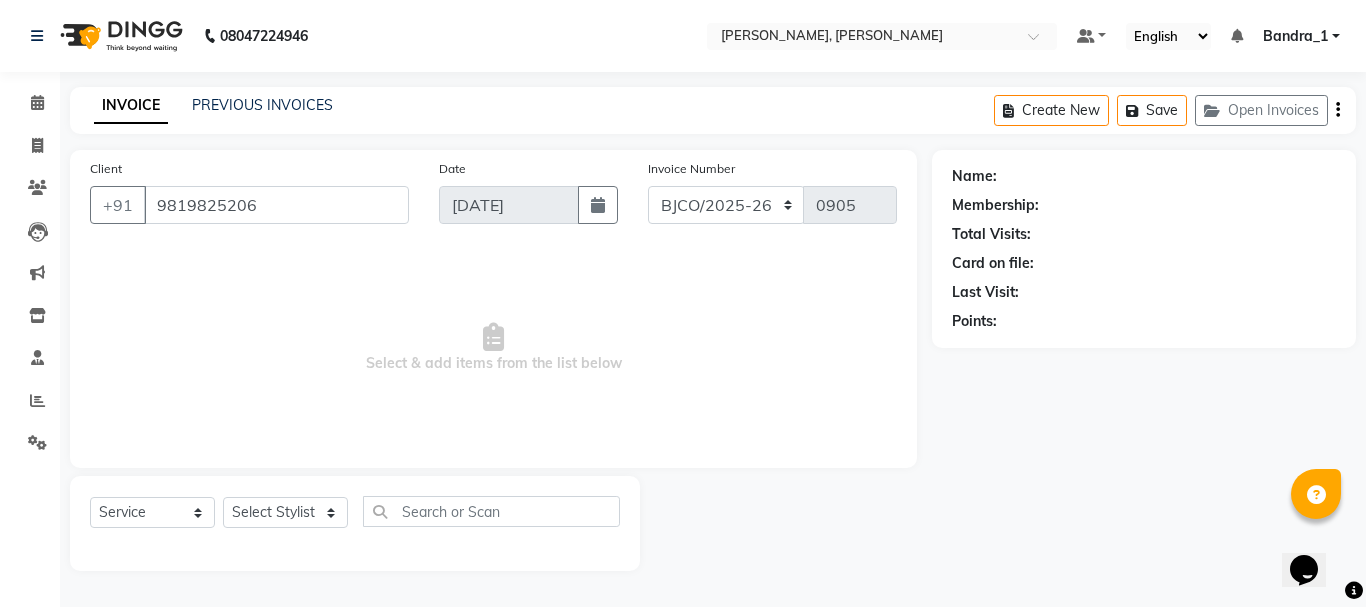 select on "72175" 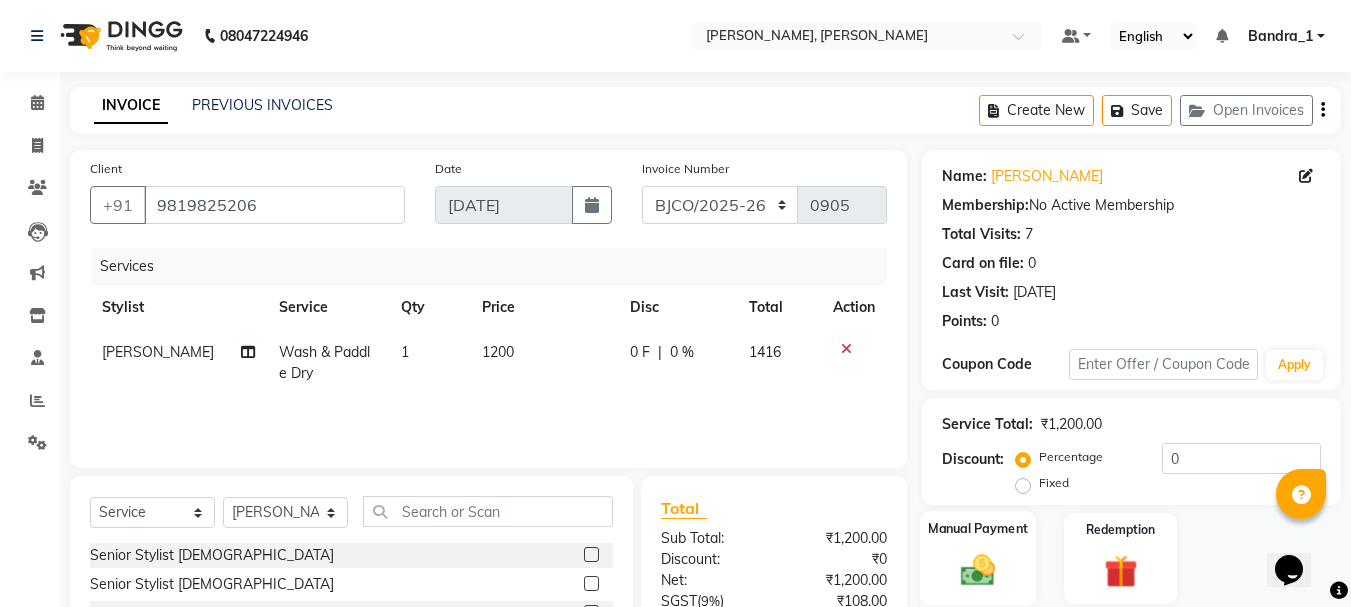 click 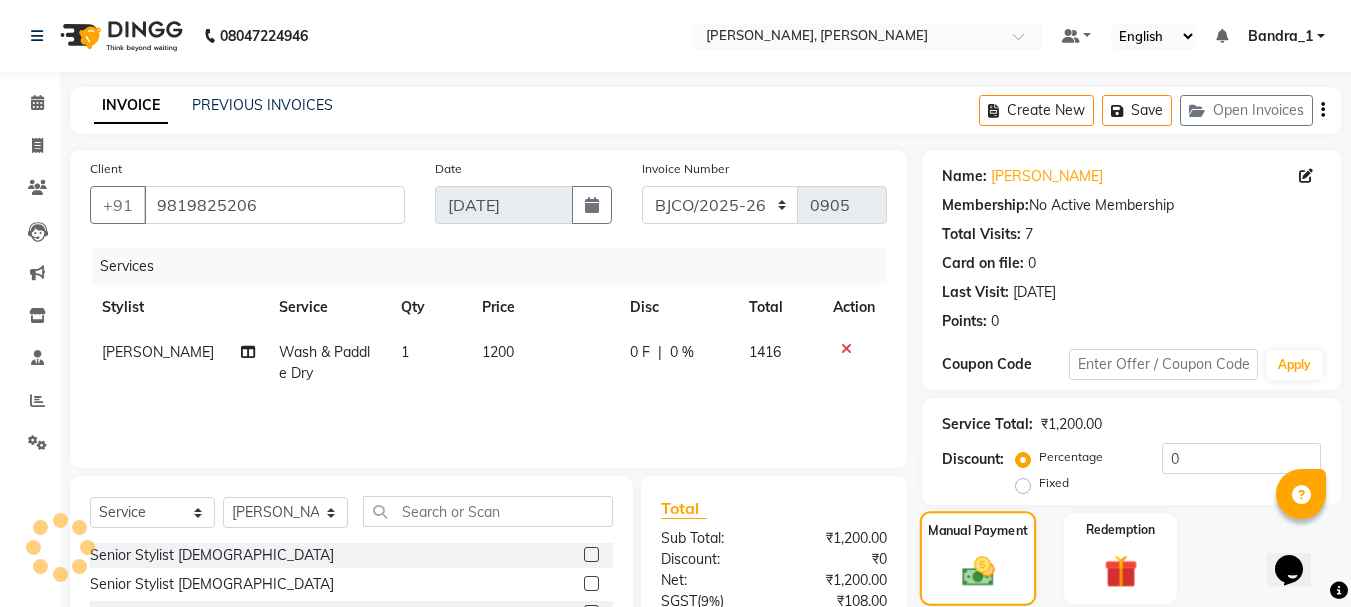 scroll, scrollTop: 194, scrollLeft: 0, axis: vertical 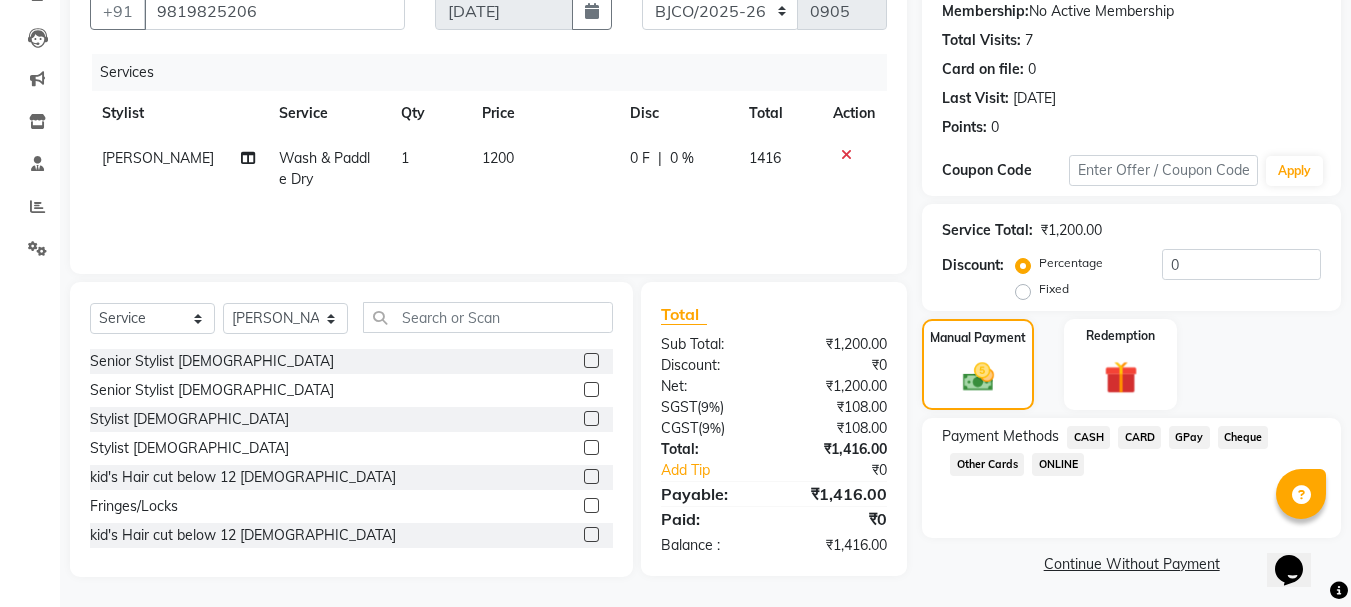 click on "GPay" 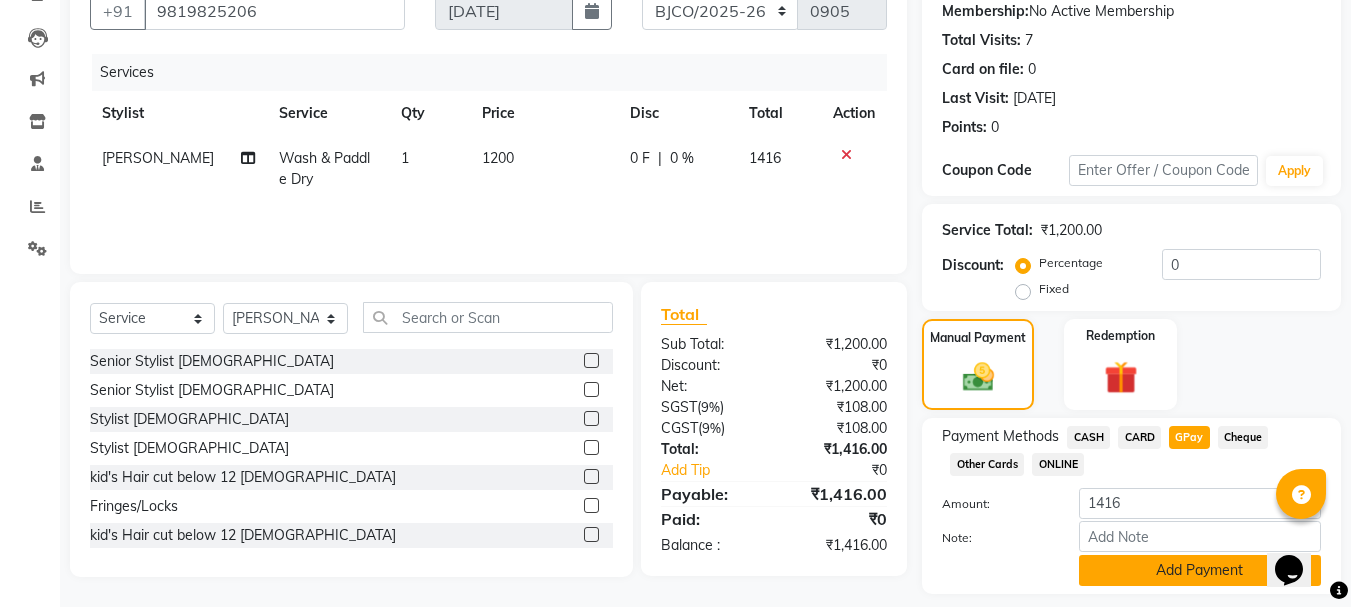 click on "Add Payment" 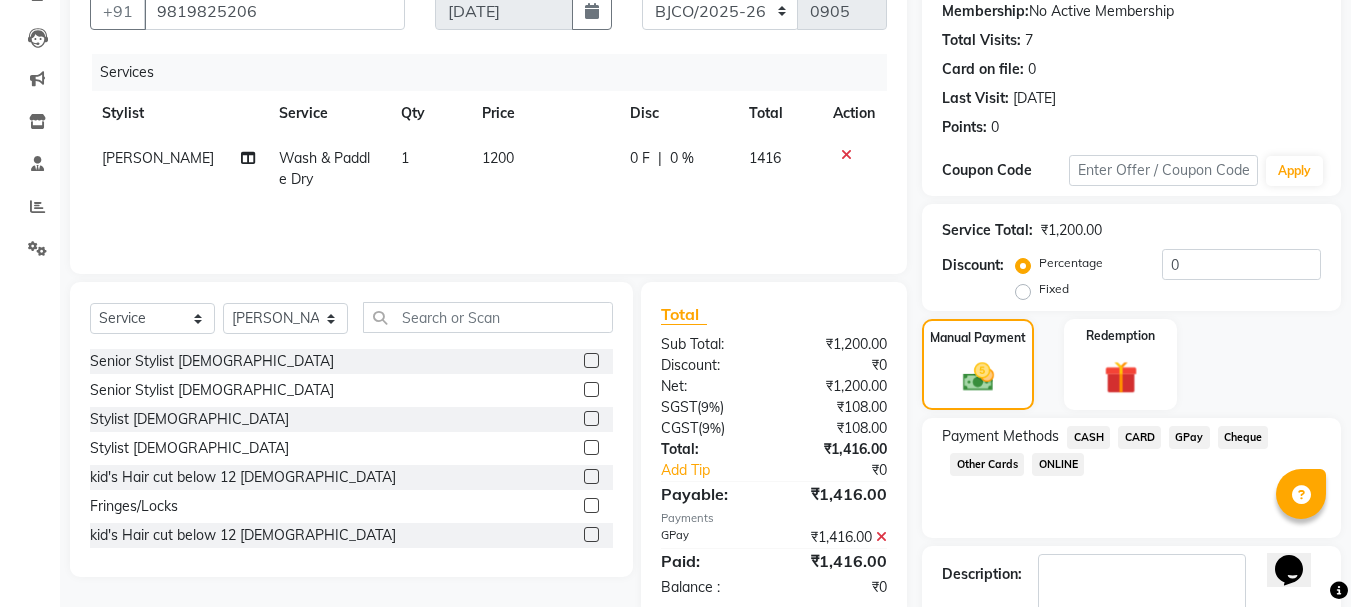 click 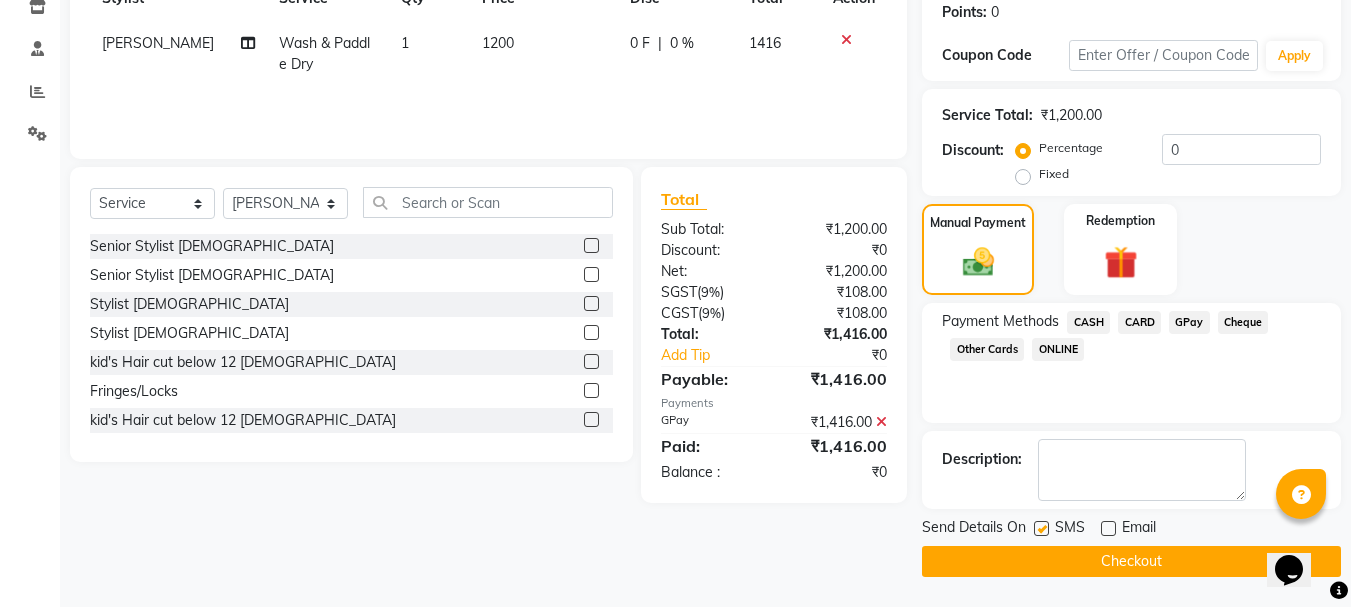 click 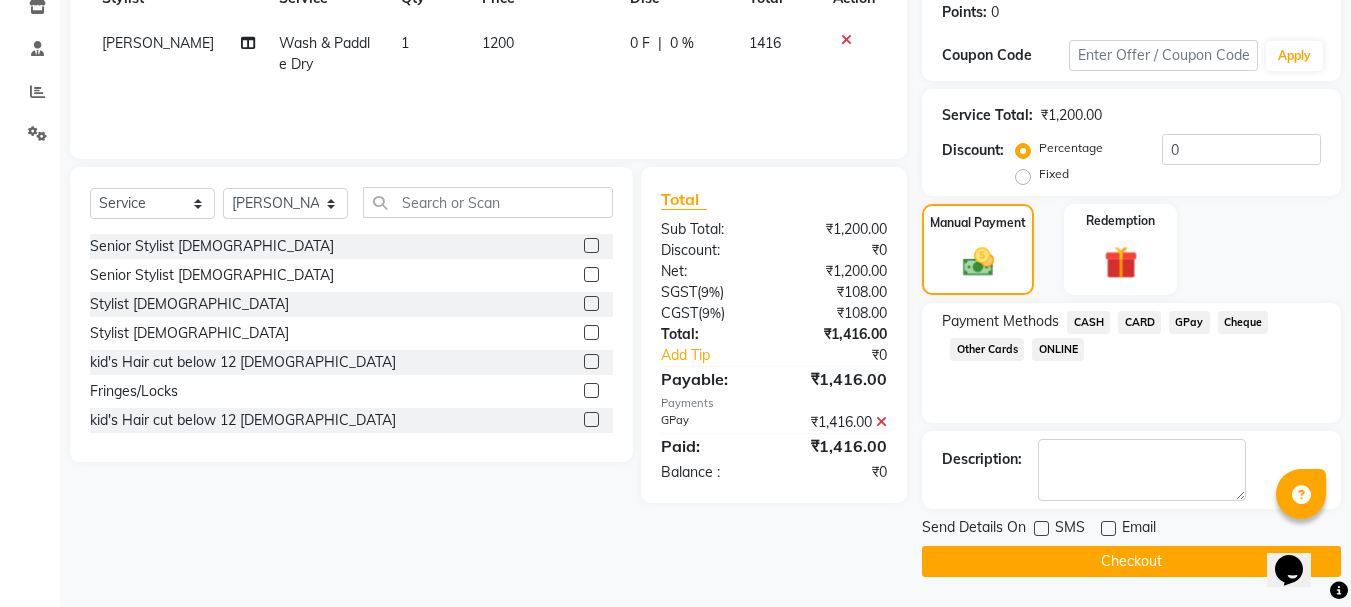 click on "Checkout" 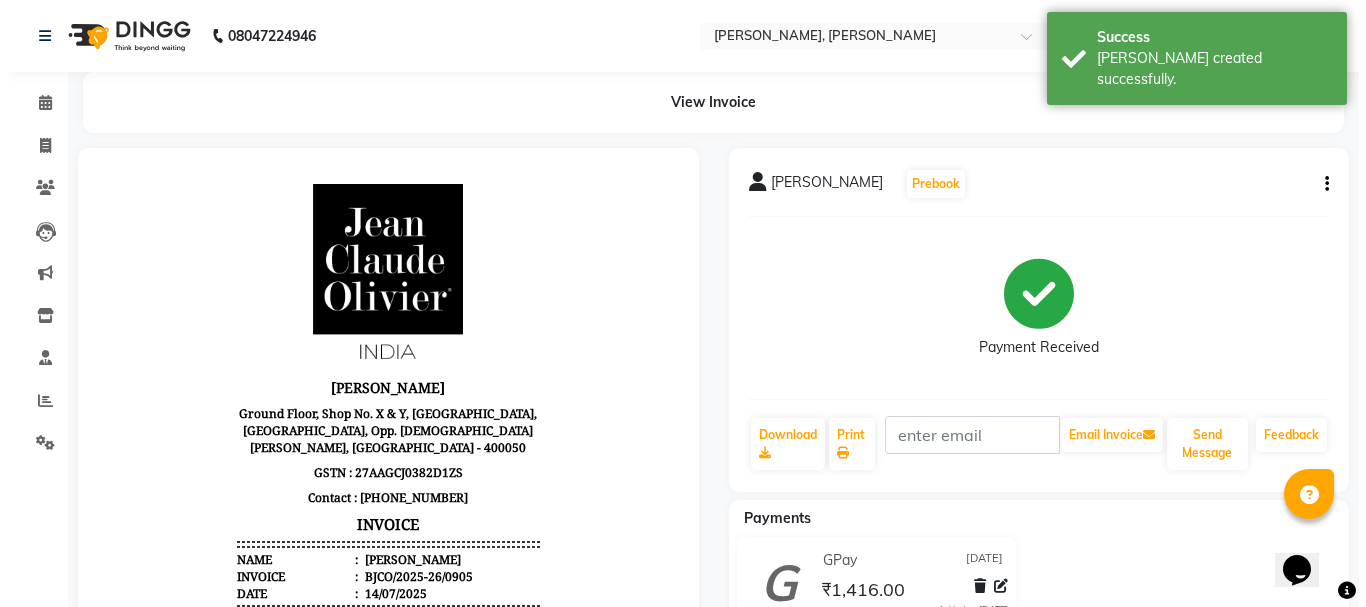 scroll, scrollTop: 0, scrollLeft: 0, axis: both 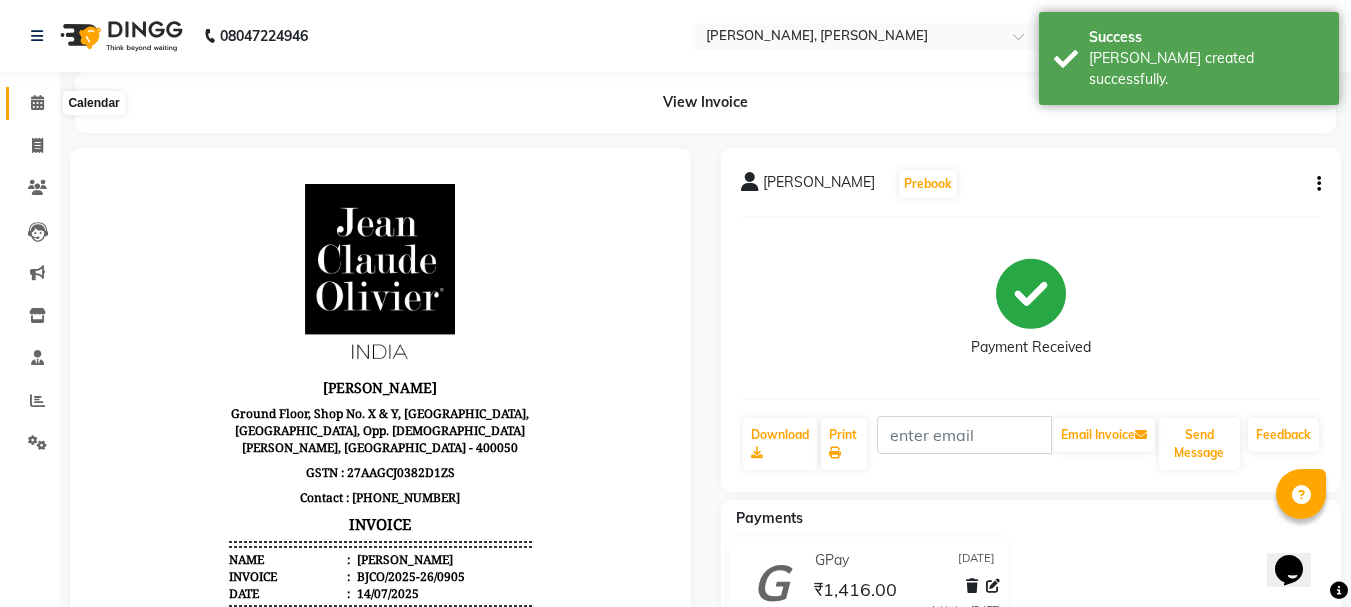 click 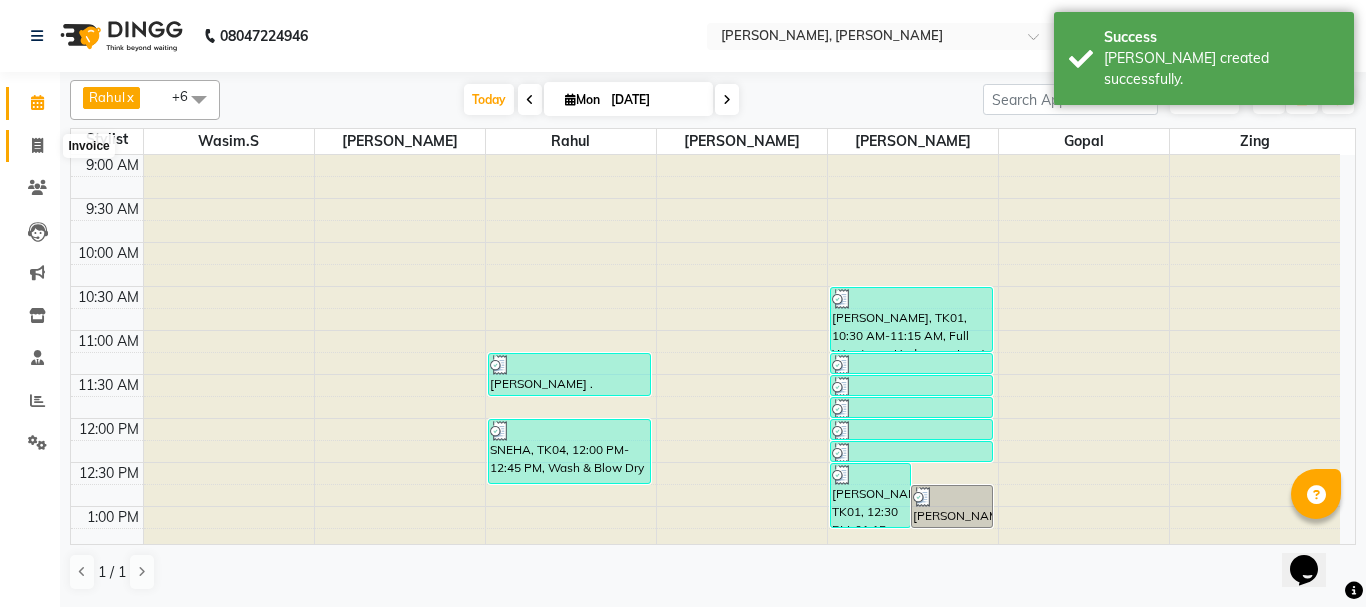 click 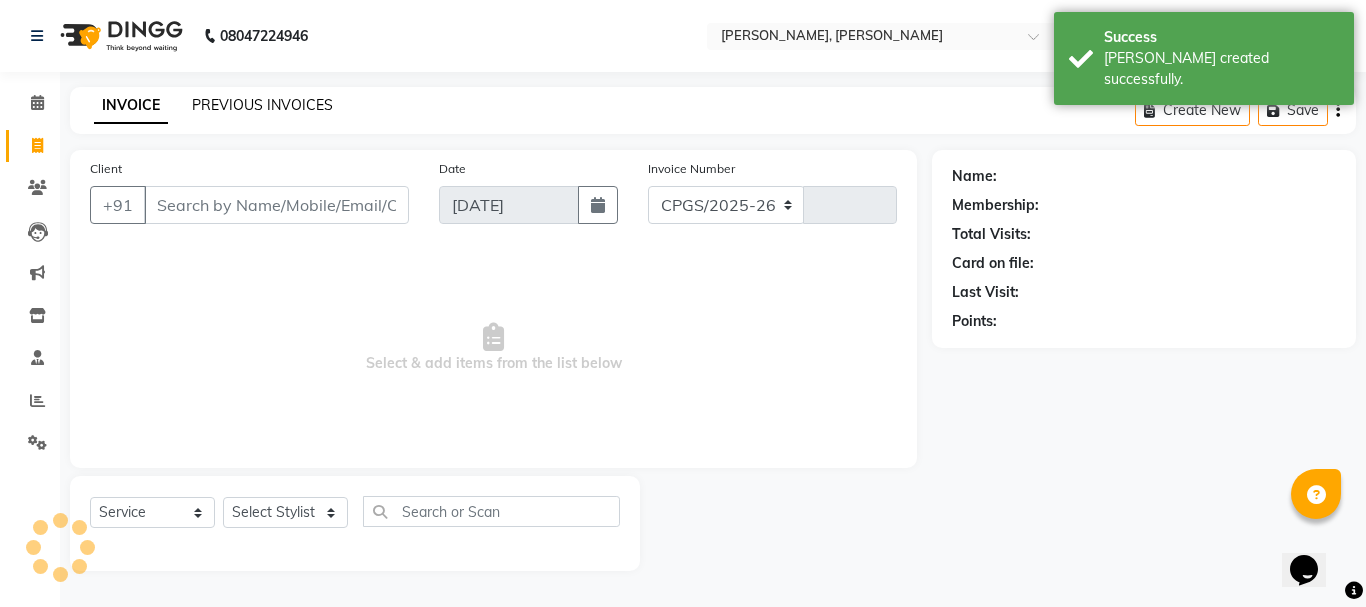 select on "7997" 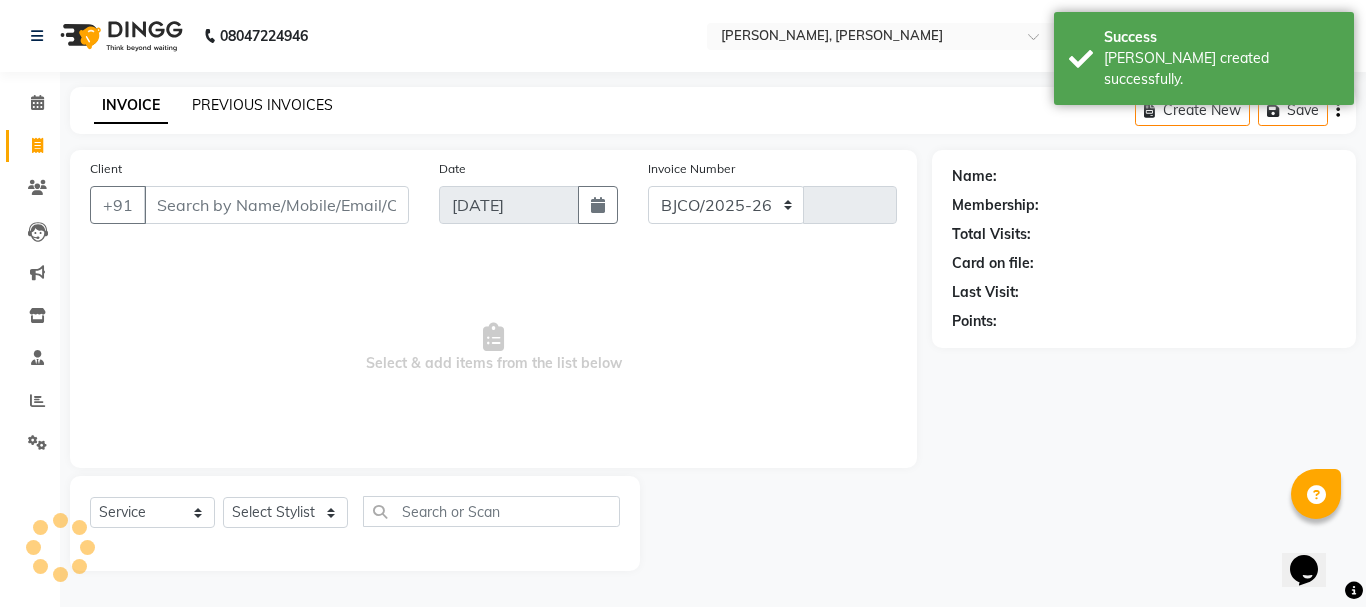 type on "0906" 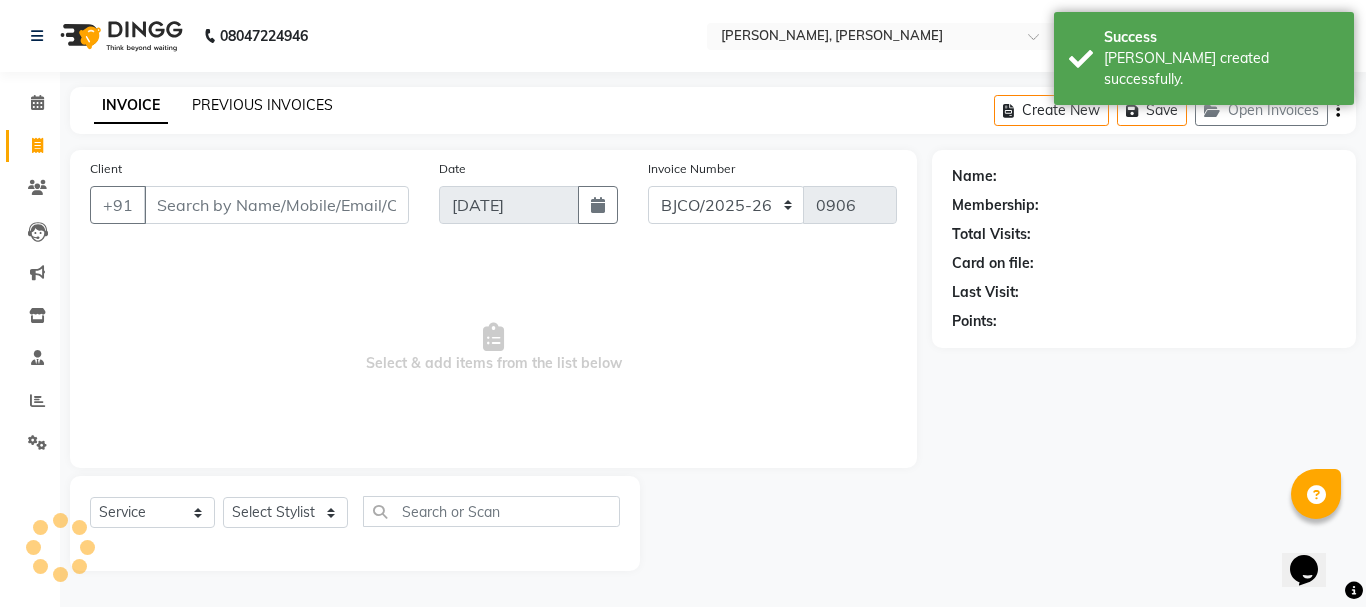 click on "PREVIOUS INVOICES" 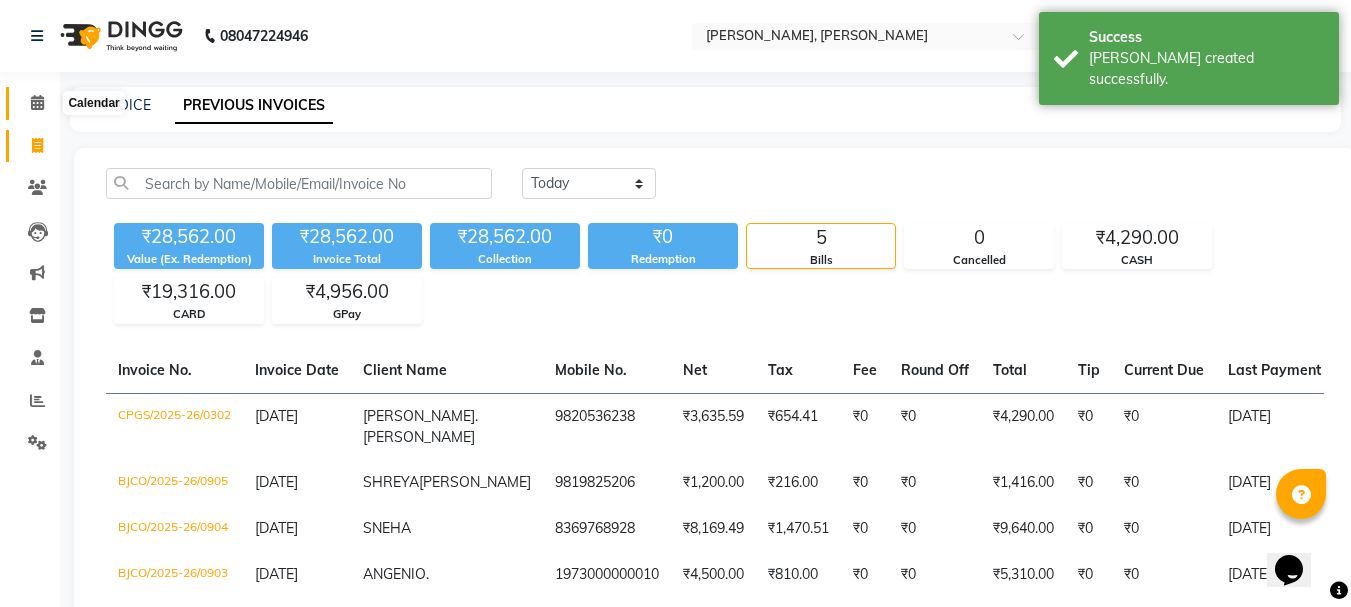 click 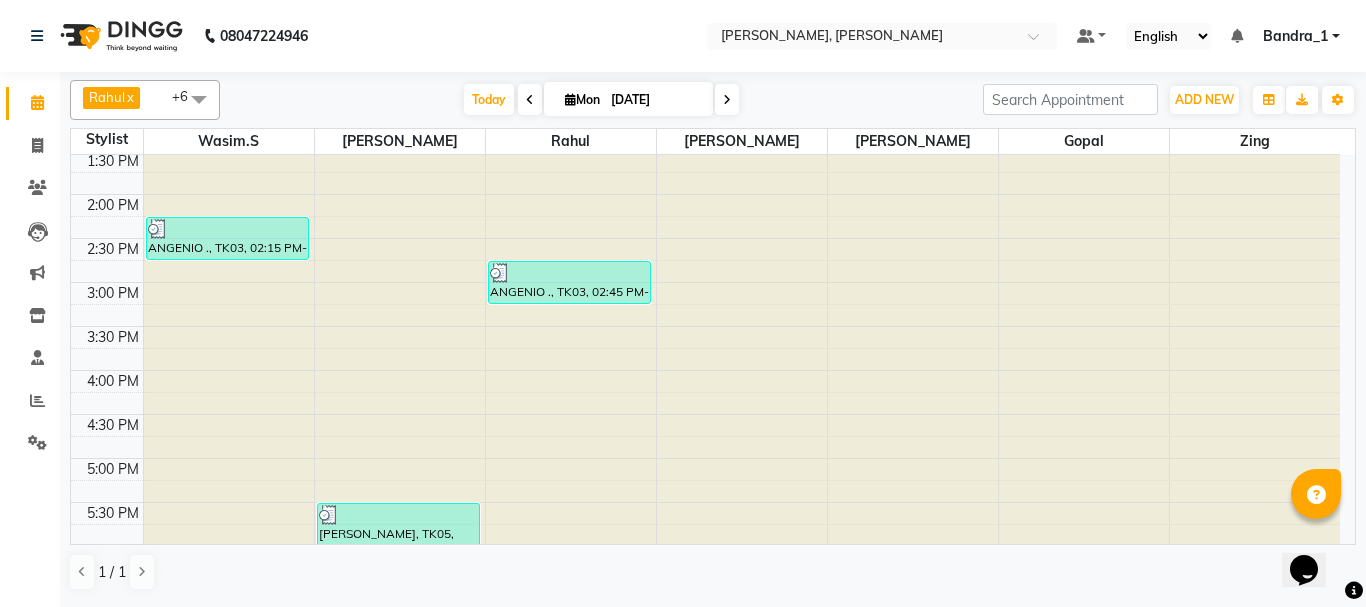 scroll, scrollTop: 800, scrollLeft: 0, axis: vertical 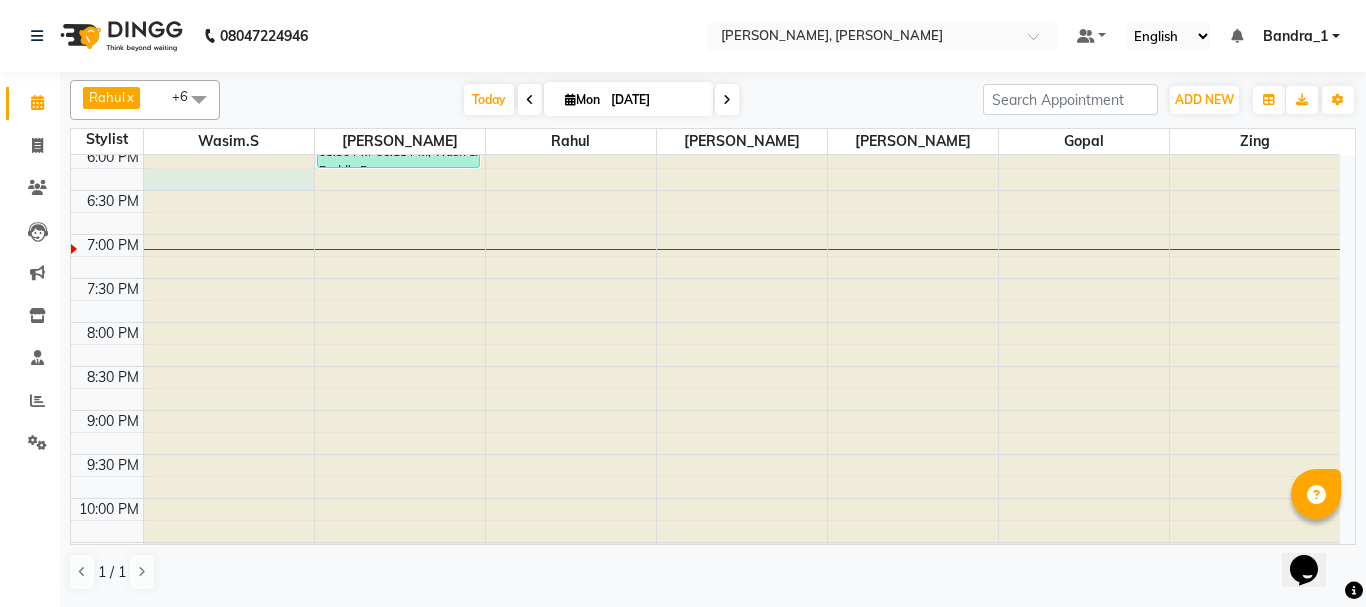 click at bounding box center (229, -645) 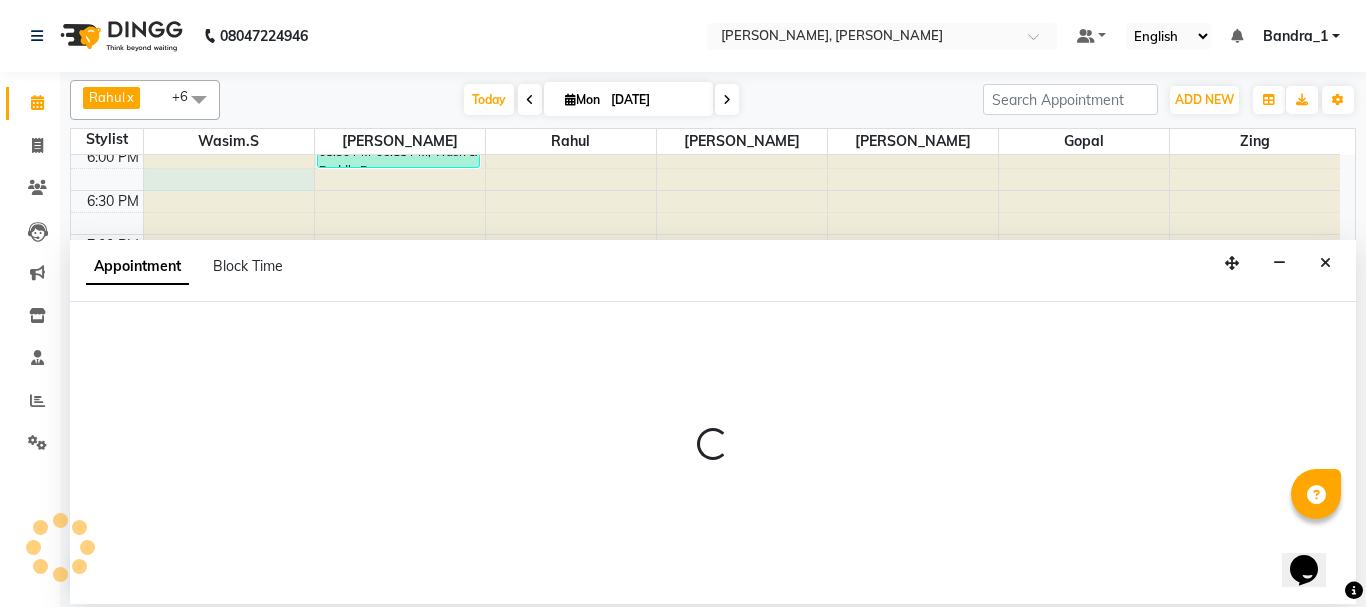 select on "54154" 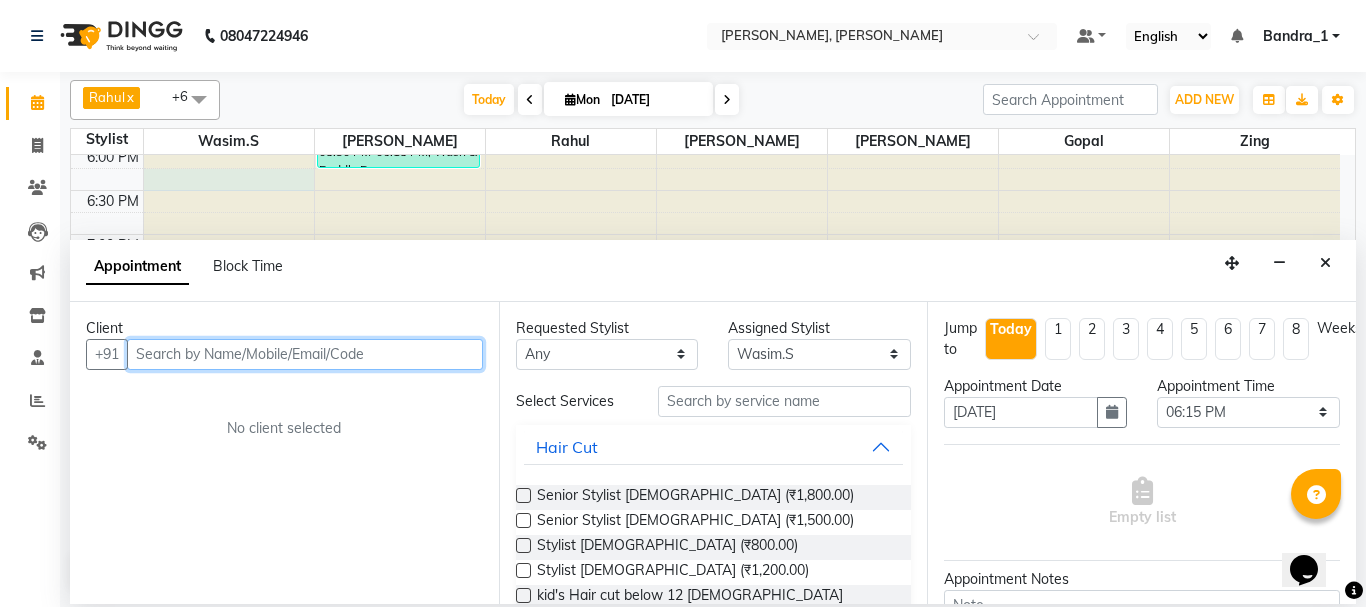 click at bounding box center [305, 354] 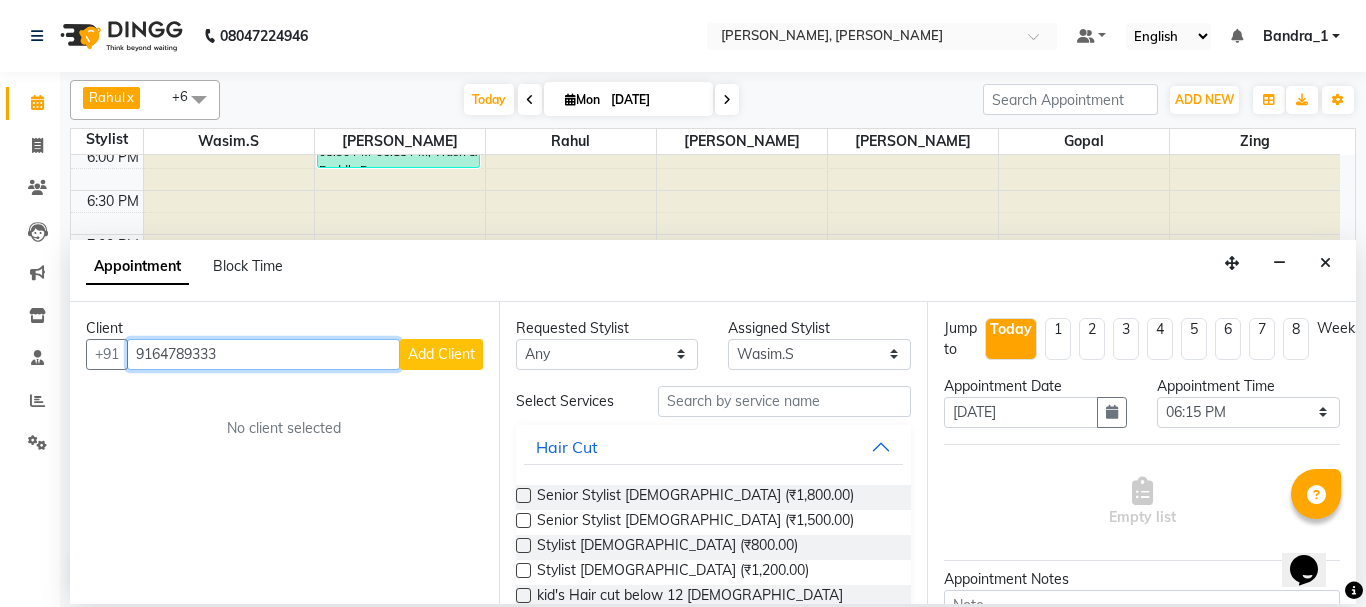 type on "9164789333" 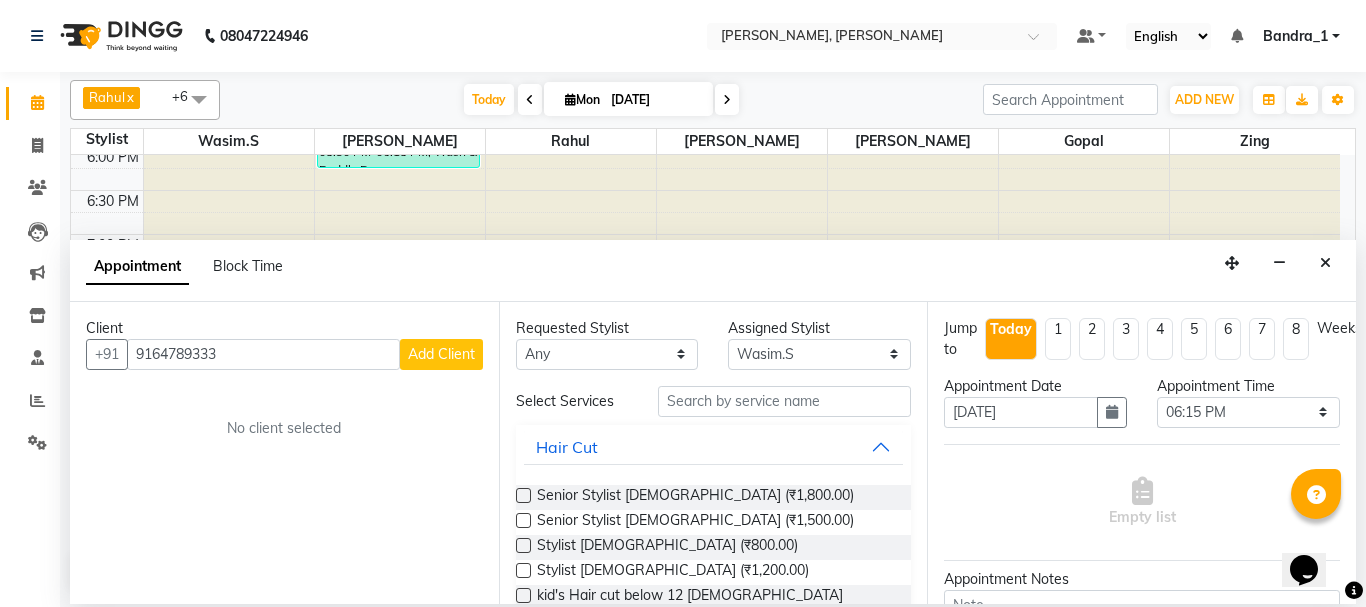 click on "Add Client" at bounding box center [441, 354] 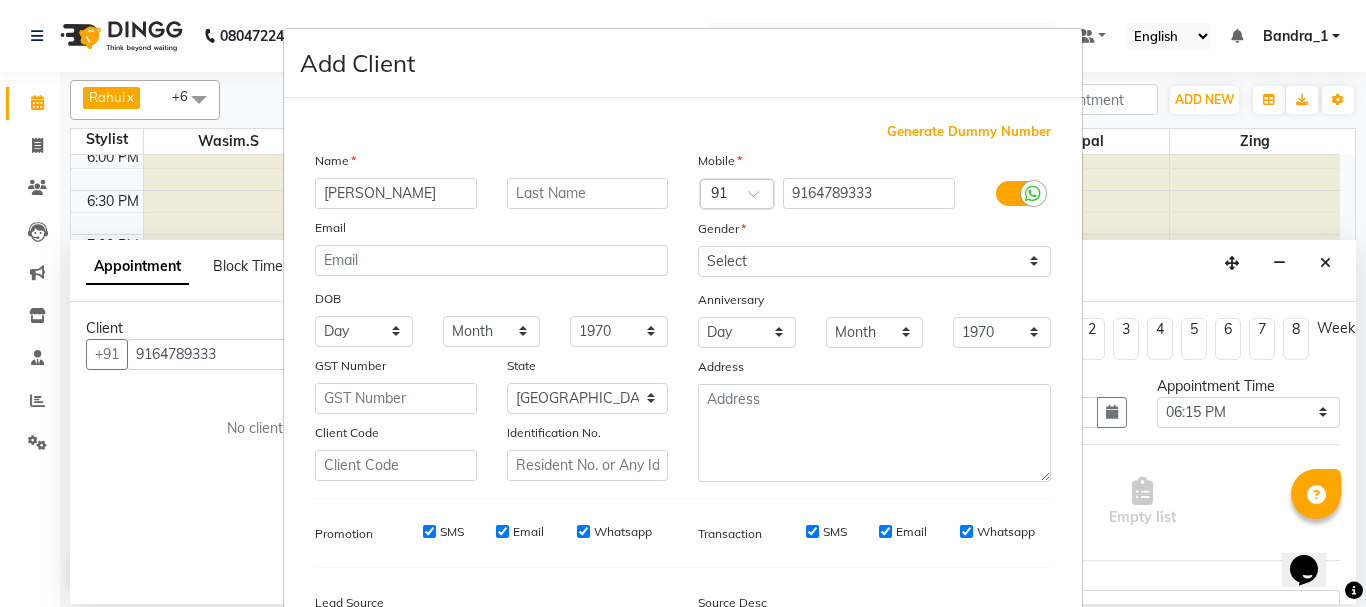 type on "[PERSON_NAME]" 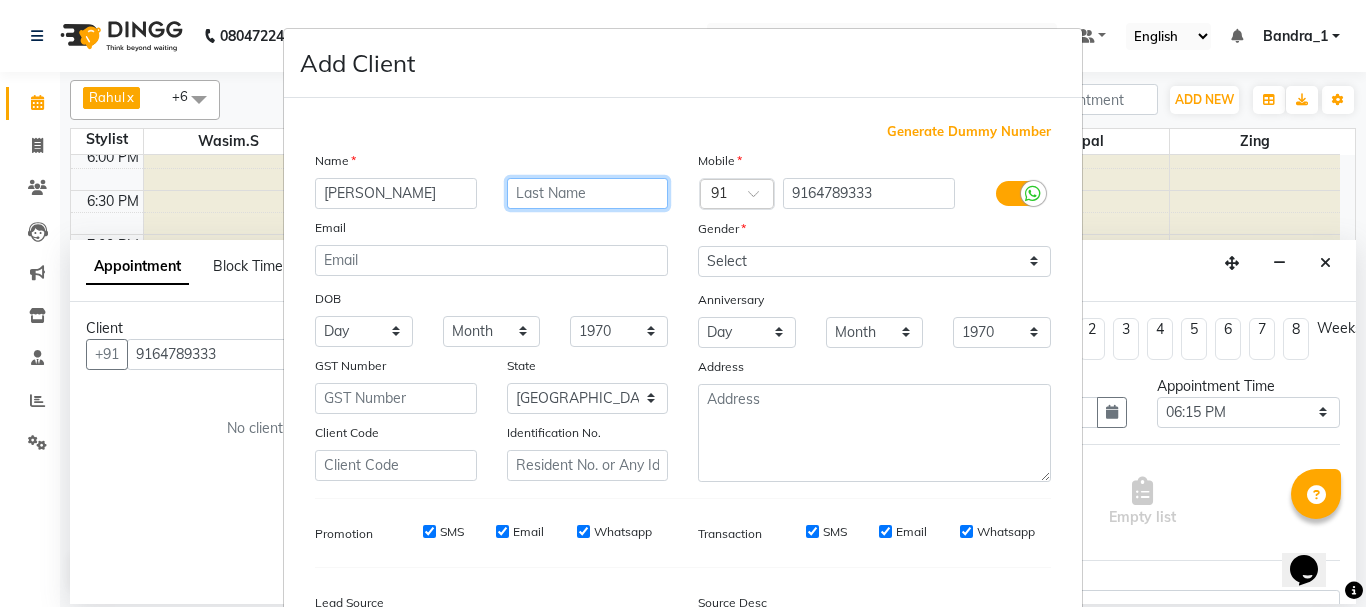 click at bounding box center [588, 193] 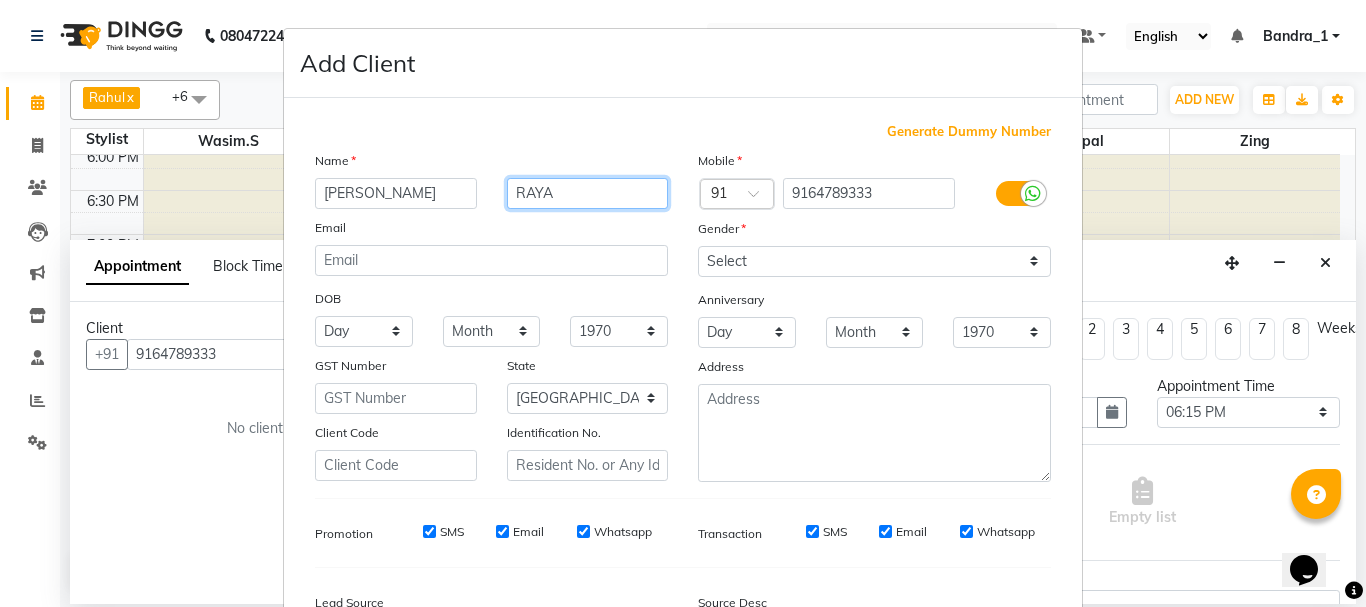 type on "RAYA" 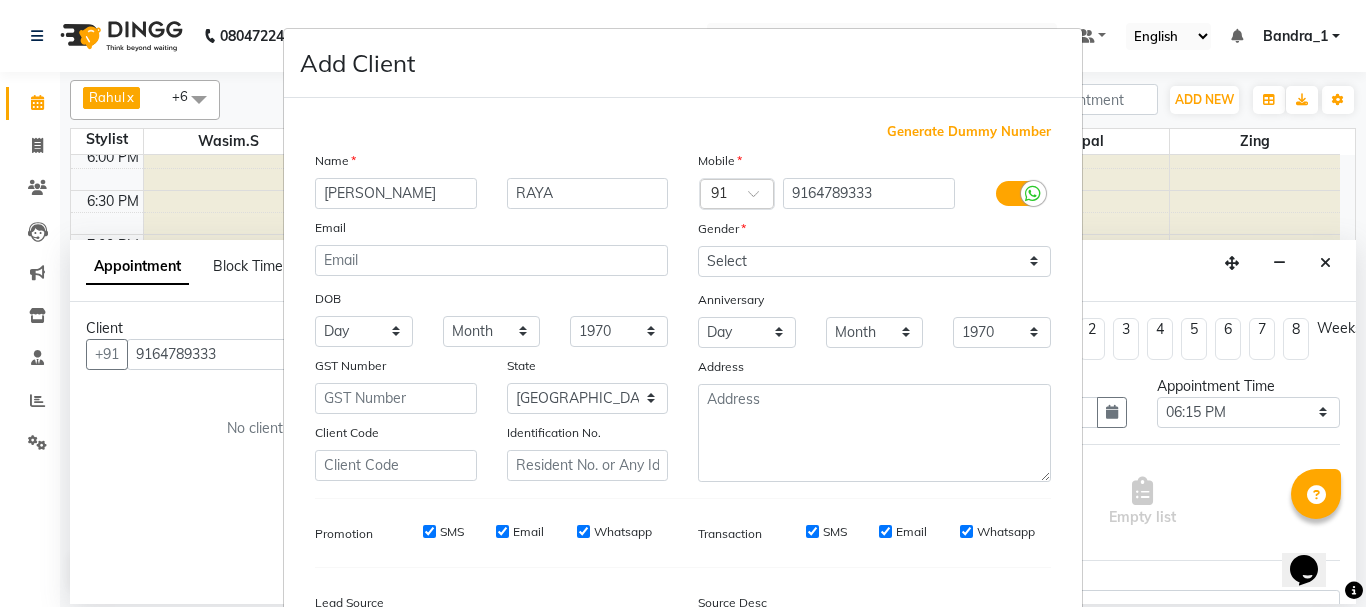click on "SMS" at bounding box center [429, 531] 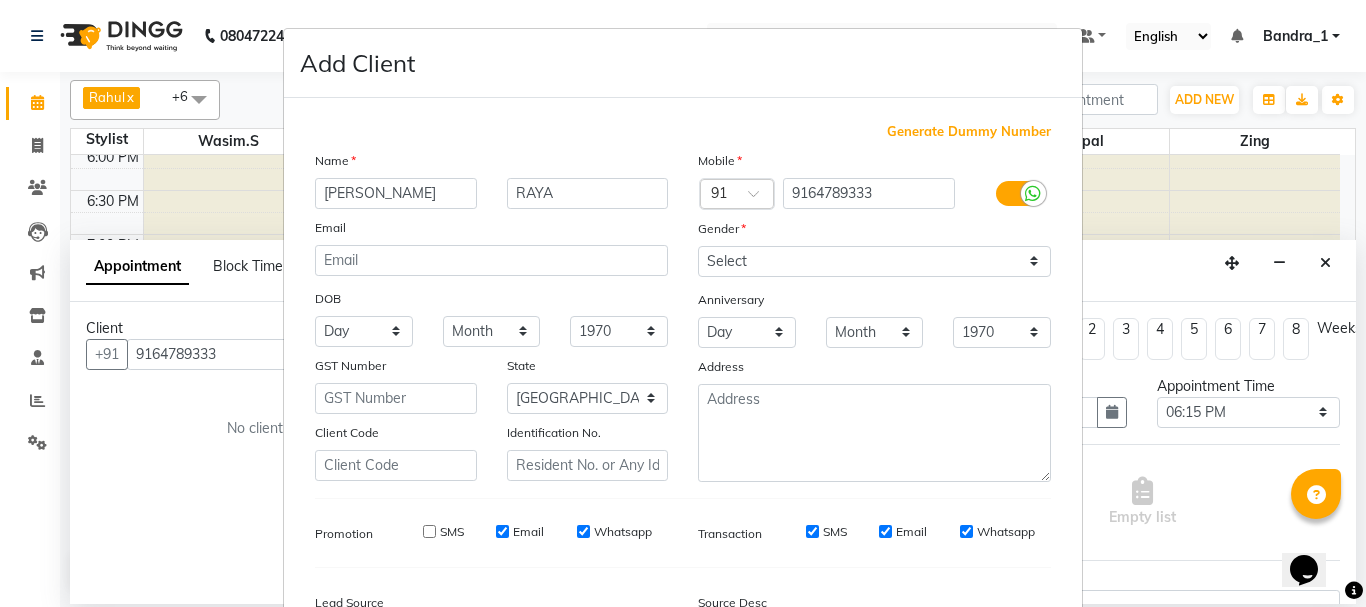 click on "Email" at bounding box center [502, 531] 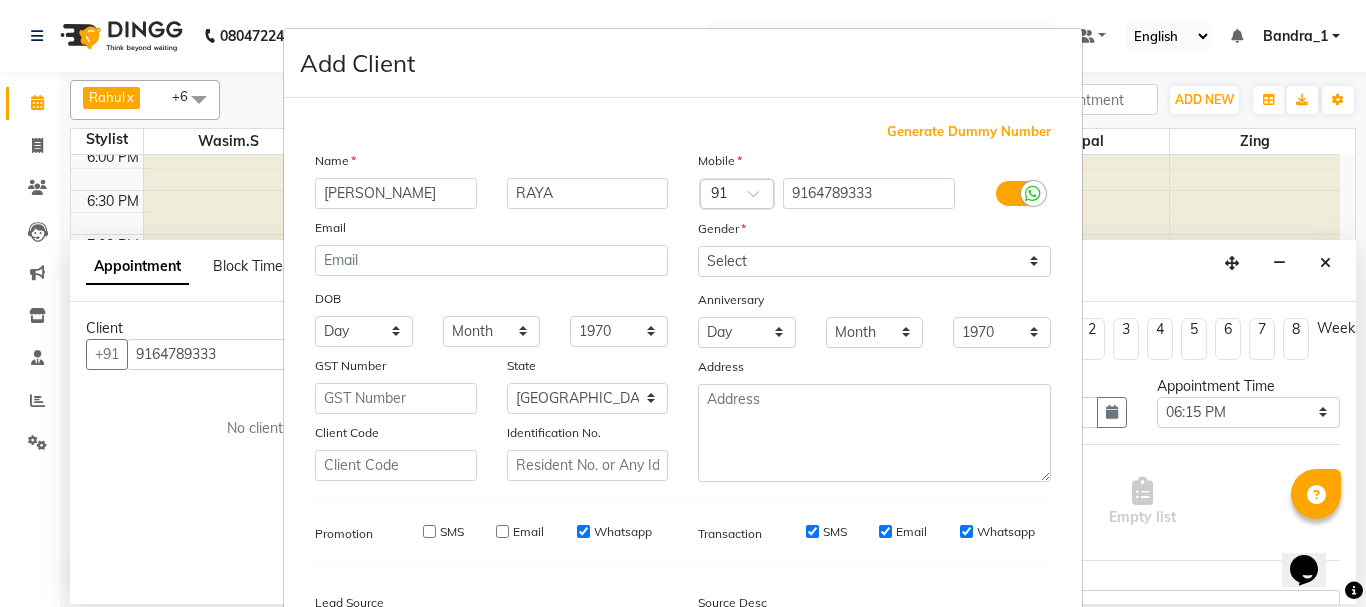 click on "Whatsapp" at bounding box center [583, 531] 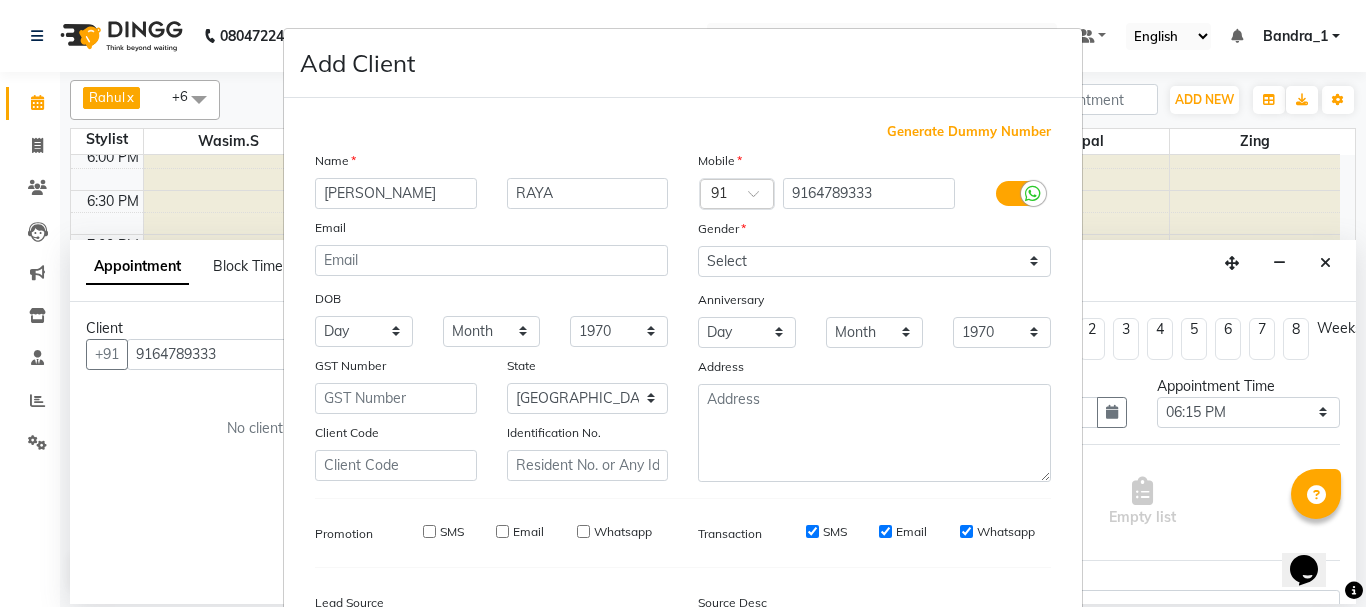 click on "SMS" at bounding box center [812, 531] 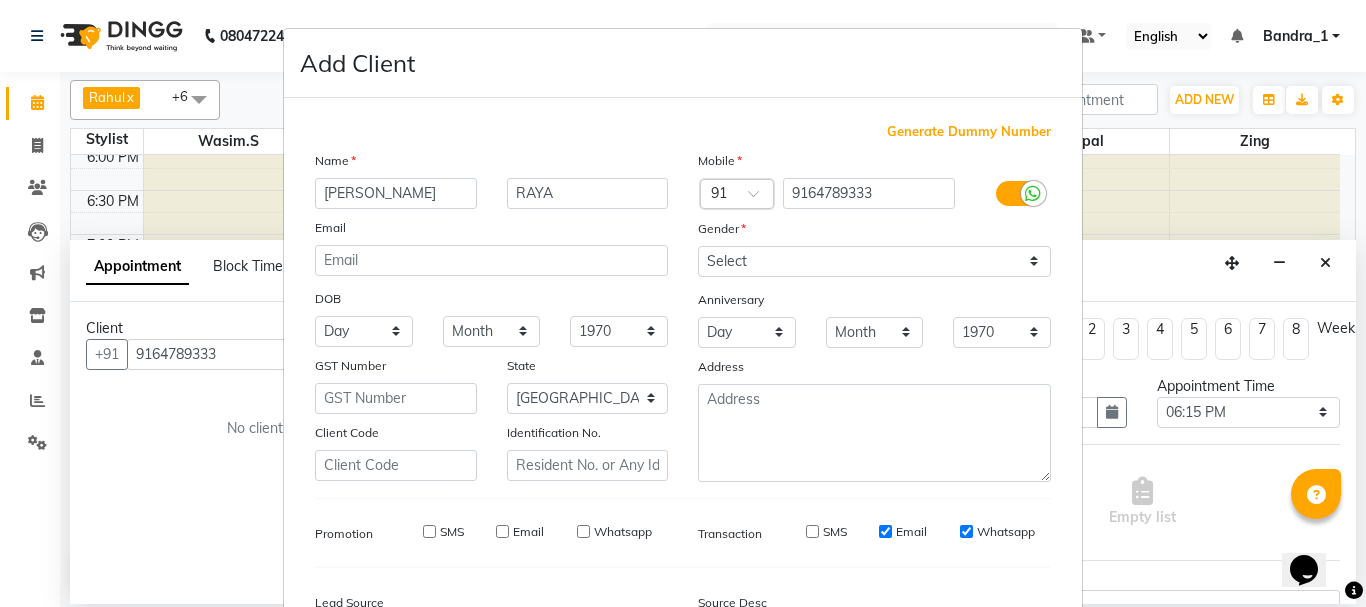 click on "Email" at bounding box center (885, 531) 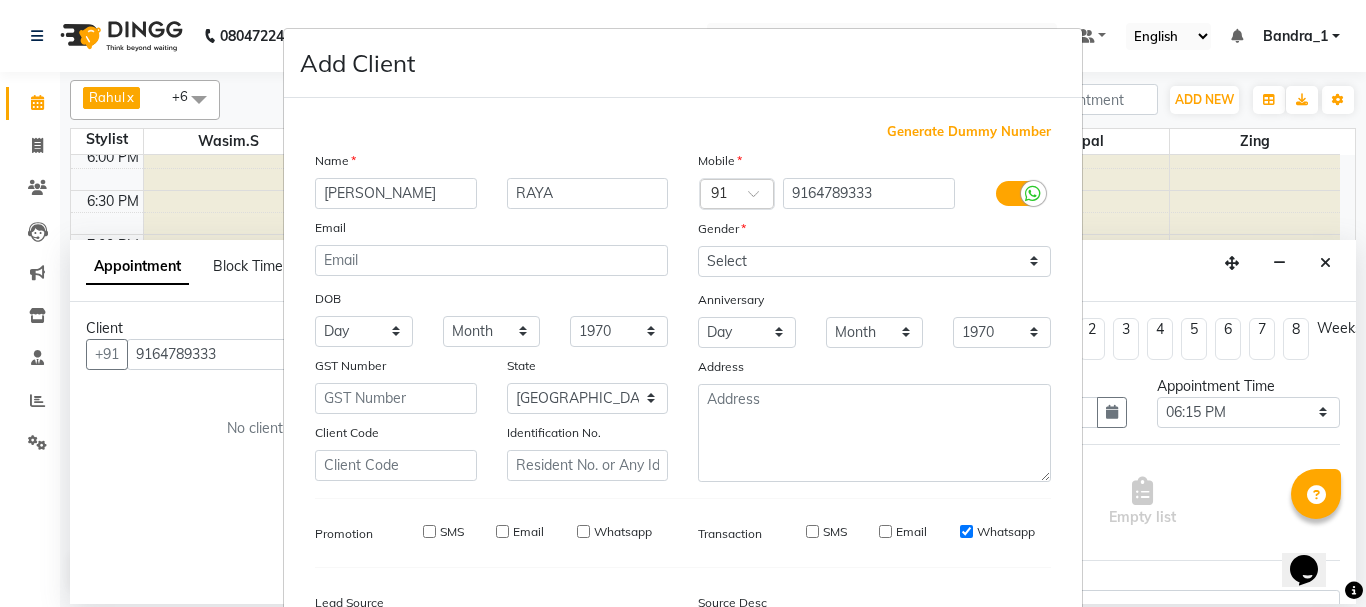 click on "Whatsapp" at bounding box center [966, 531] 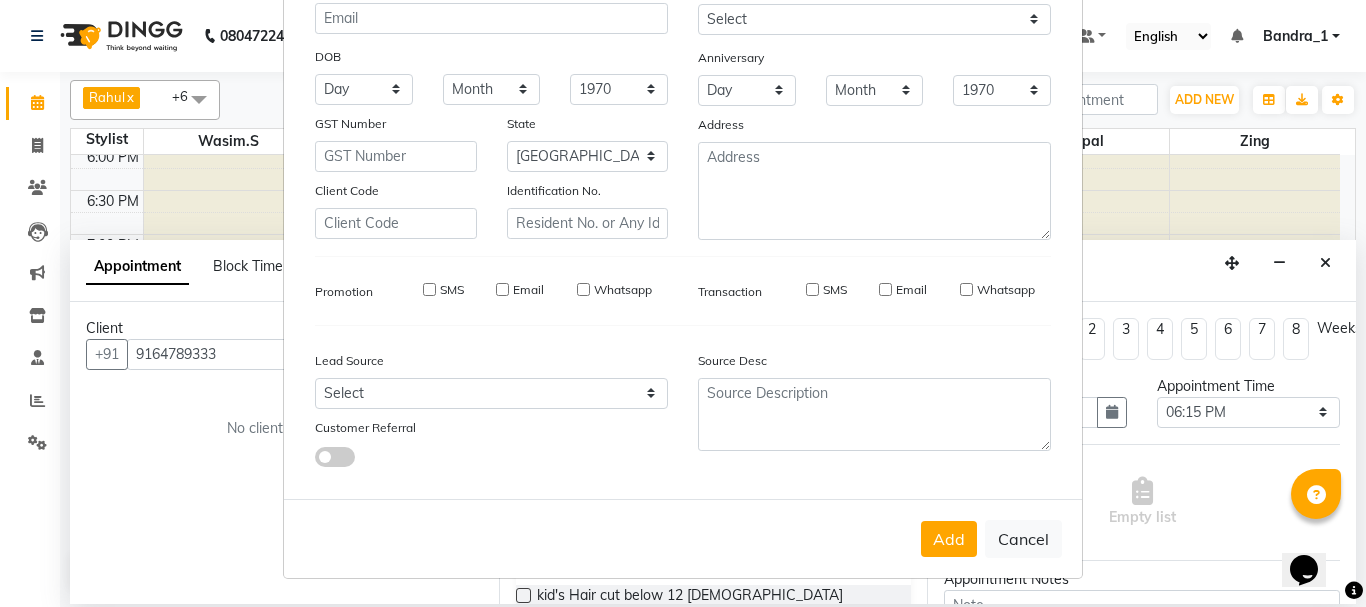 scroll, scrollTop: 0, scrollLeft: 0, axis: both 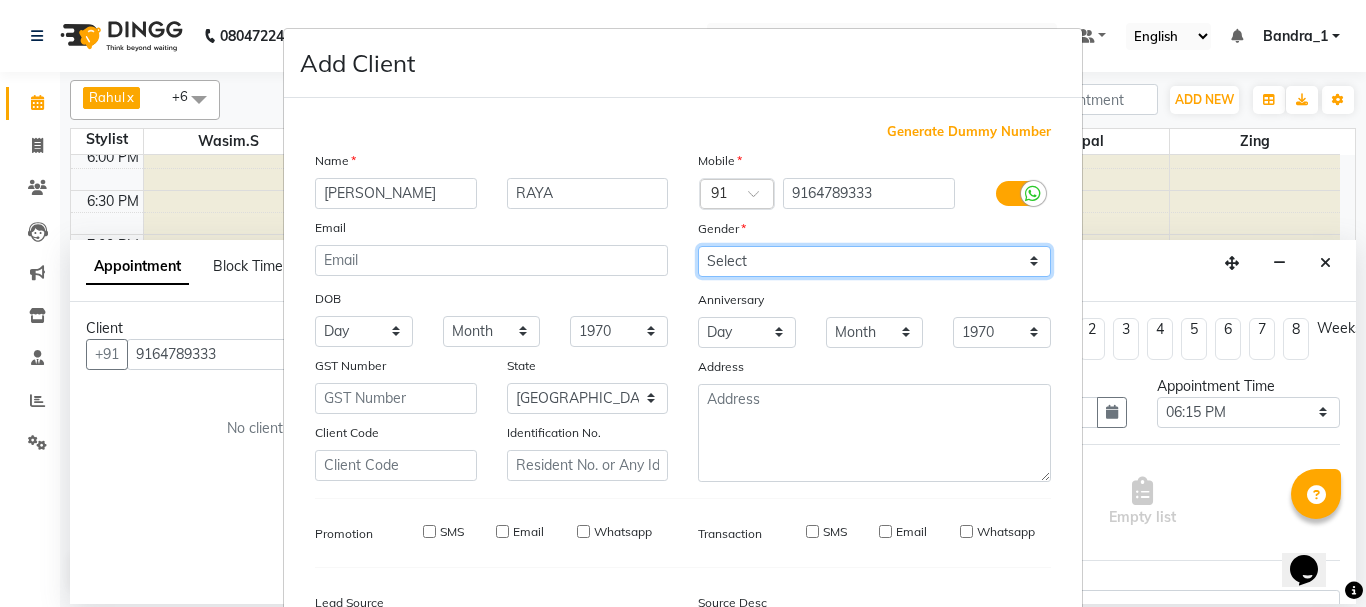 click on "Select [DEMOGRAPHIC_DATA] [DEMOGRAPHIC_DATA] Other Prefer Not To Say" at bounding box center [874, 261] 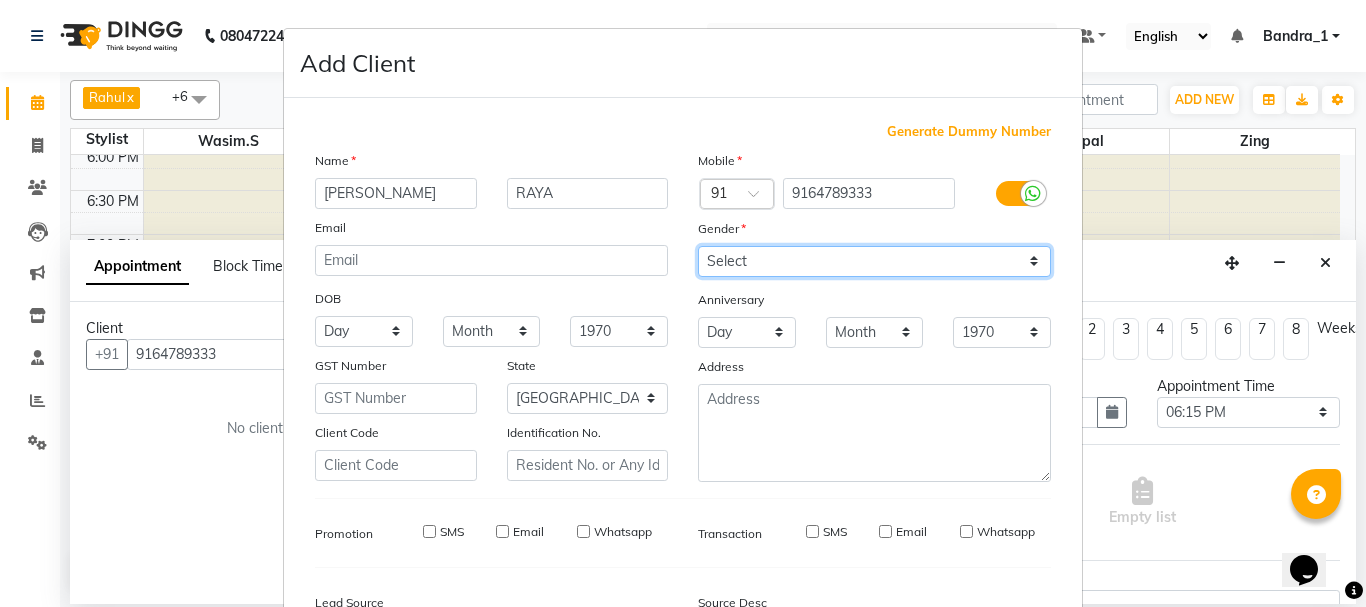 scroll, scrollTop: 242, scrollLeft: 0, axis: vertical 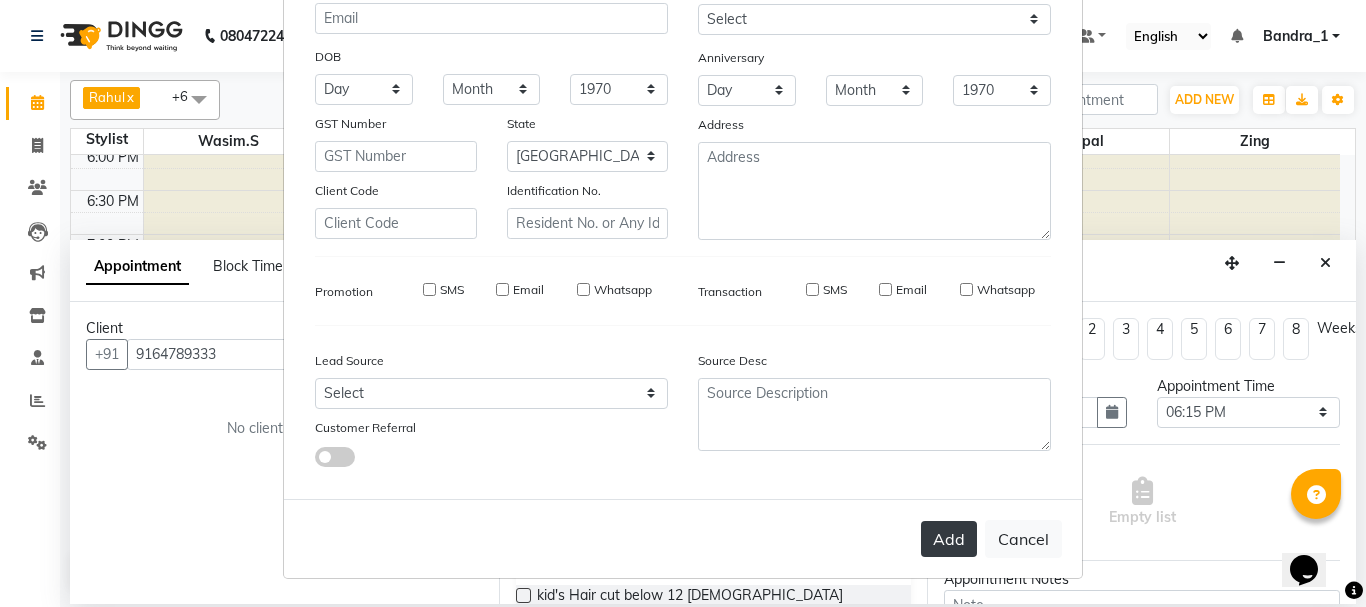 click on "Add" at bounding box center [949, 539] 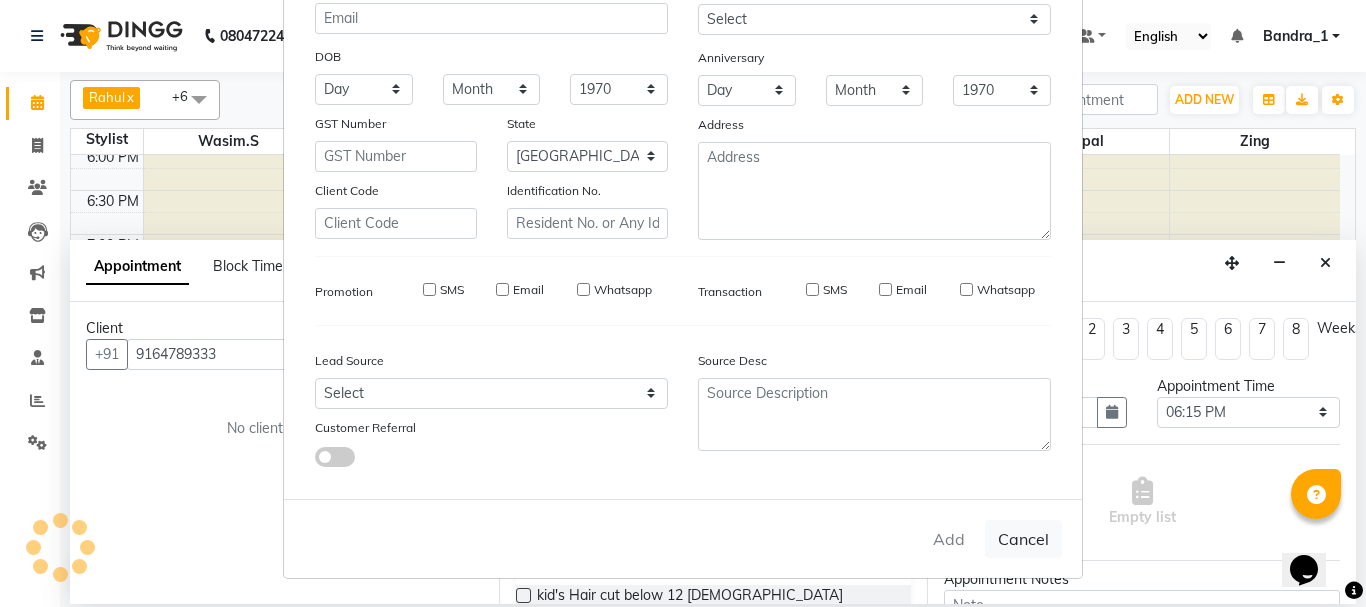 type 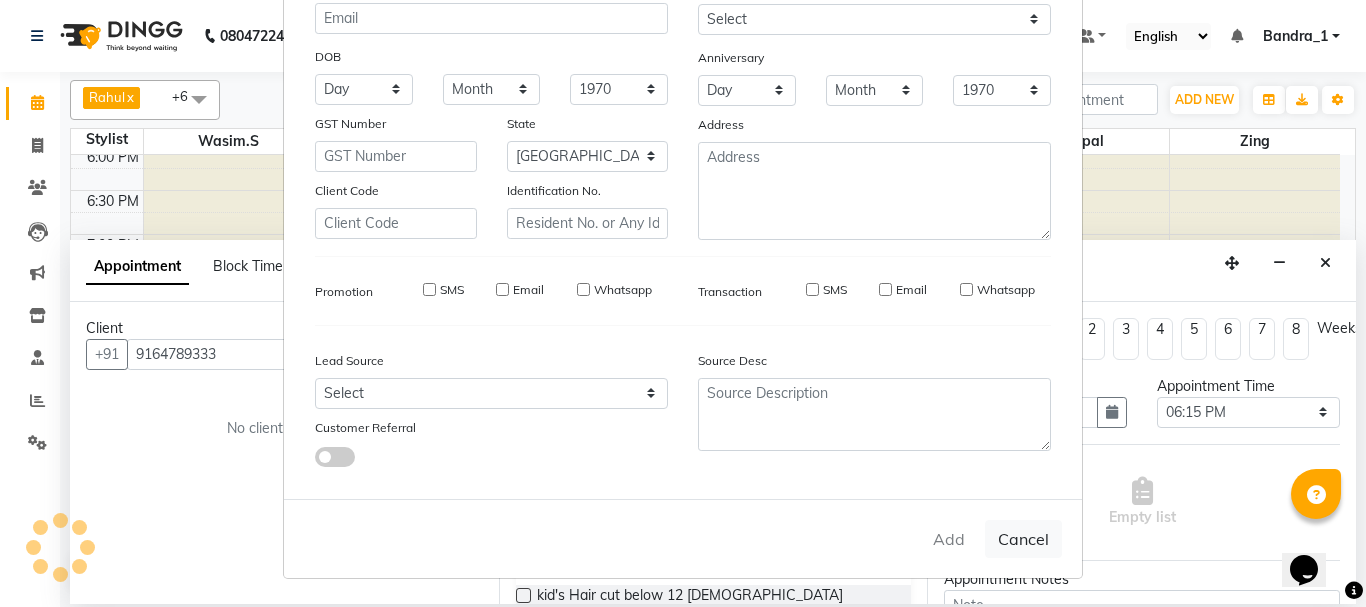 type 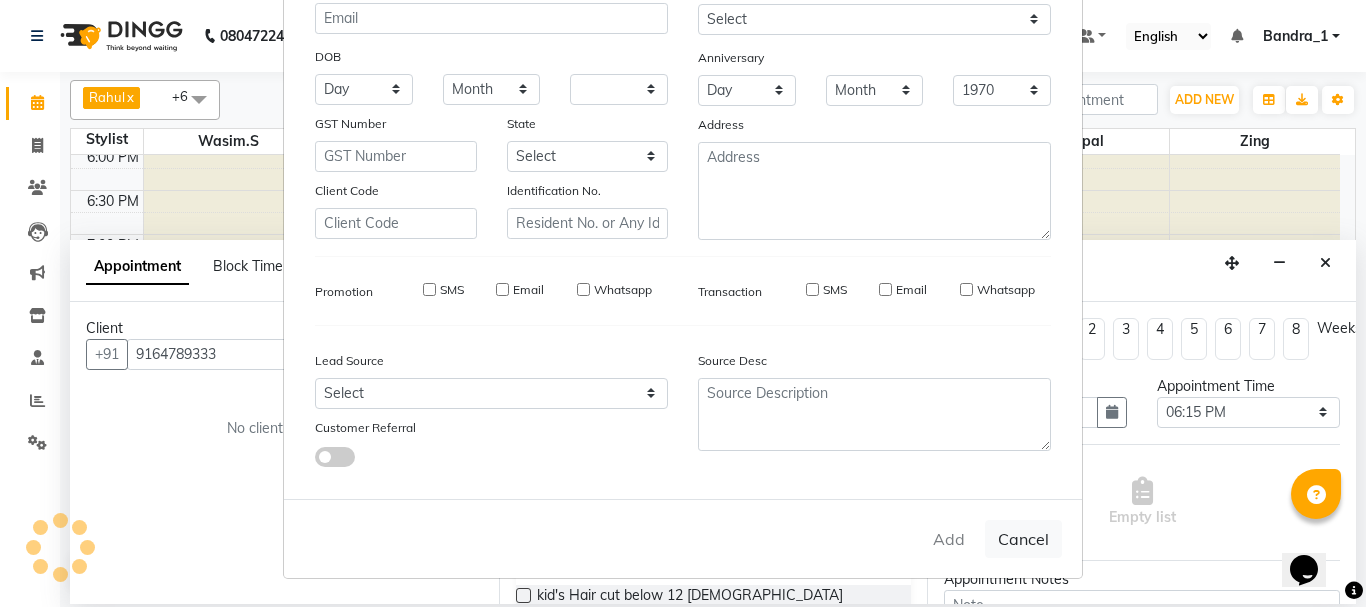 select 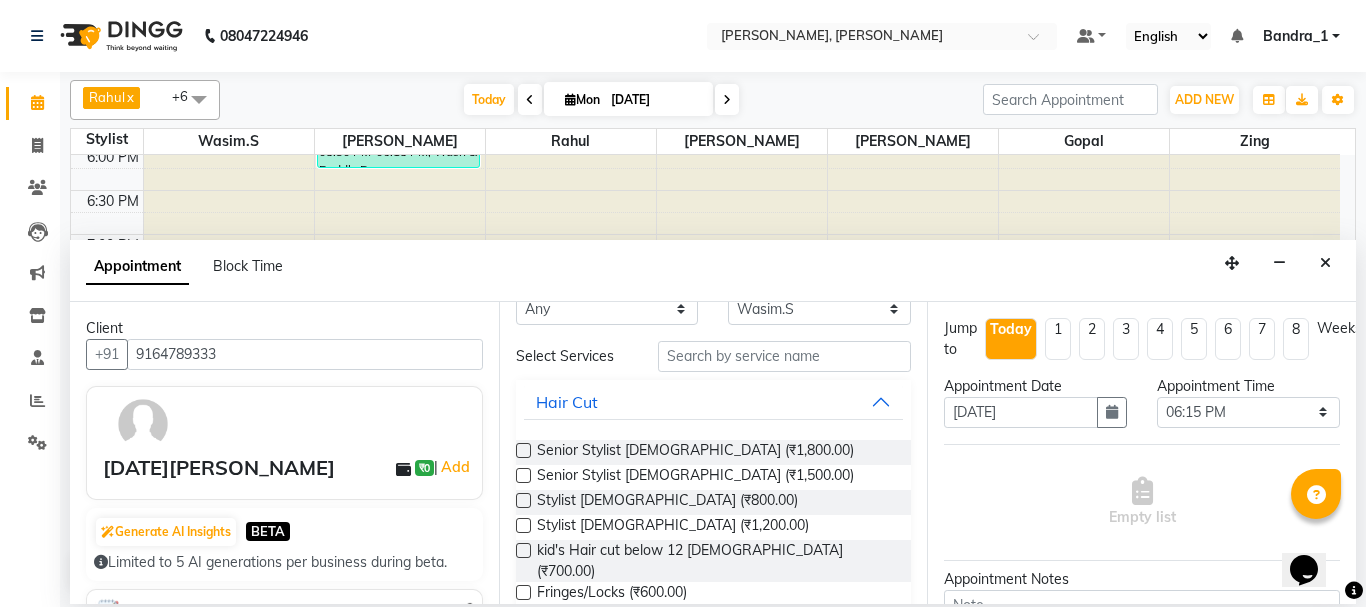 scroll, scrollTop: 0, scrollLeft: 0, axis: both 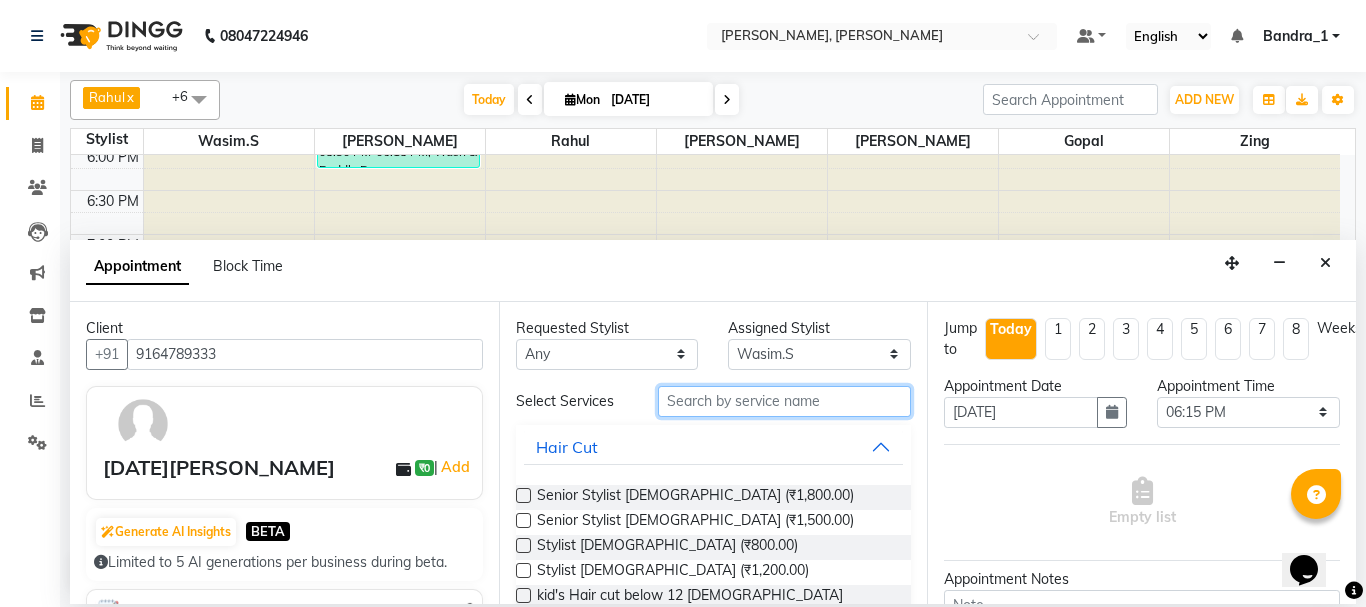 click at bounding box center [785, 401] 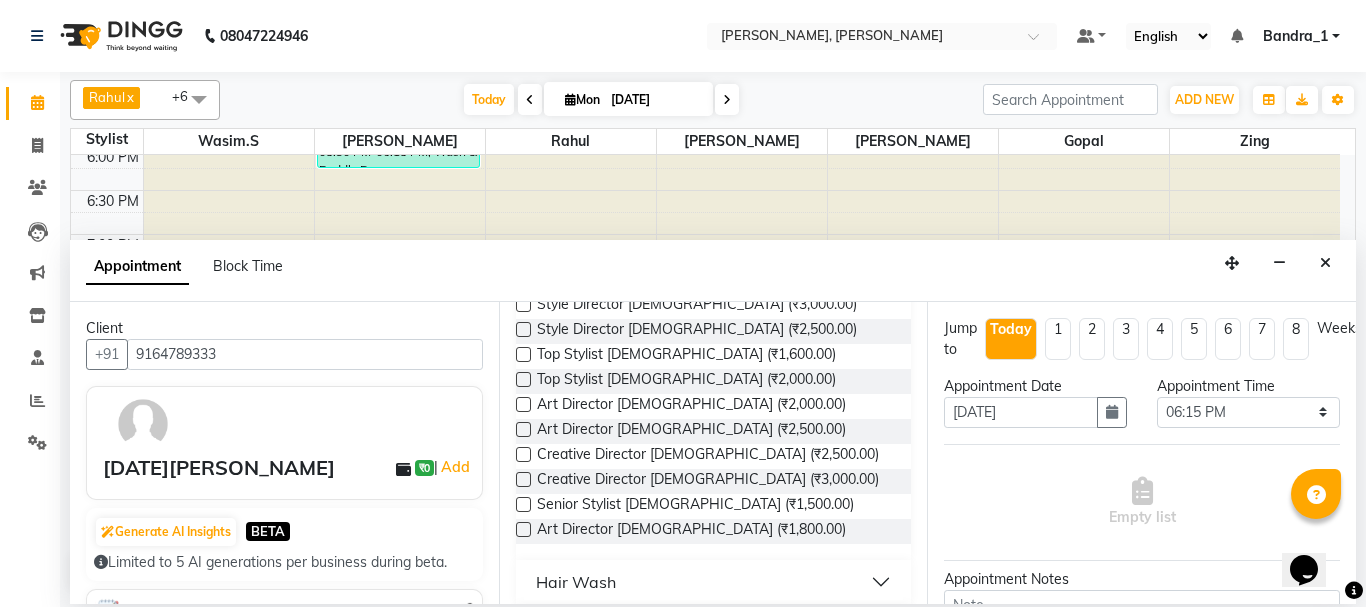 click at bounding box center [523, 379] 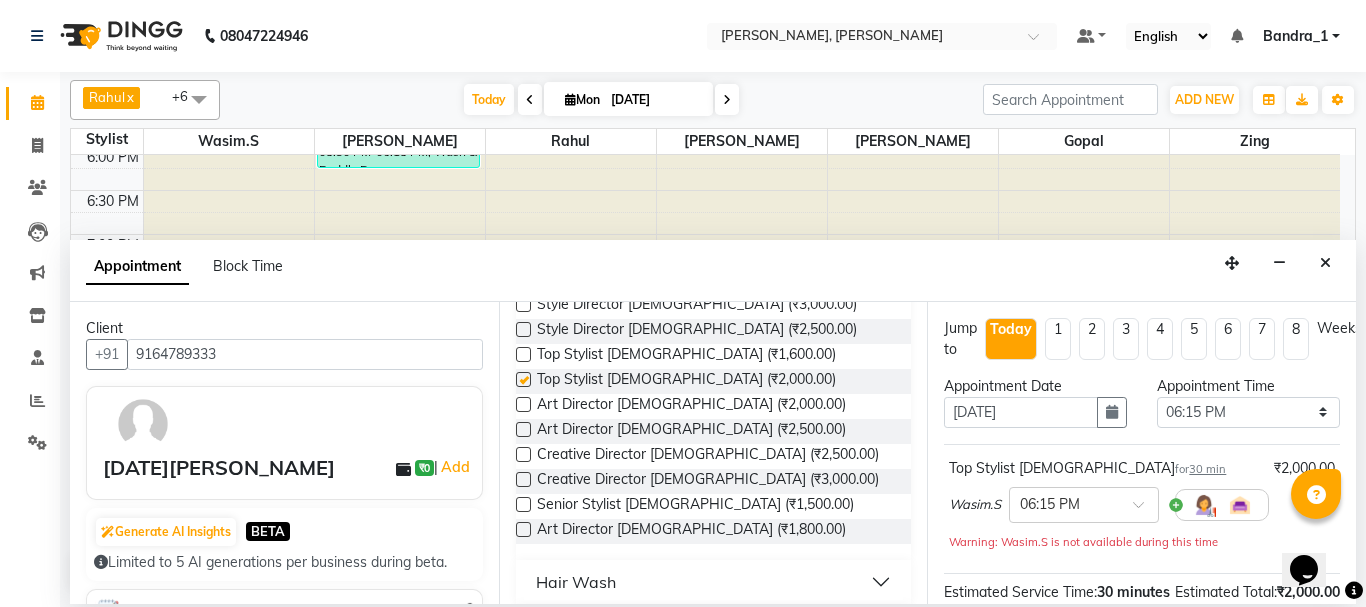 checkbox on "false" 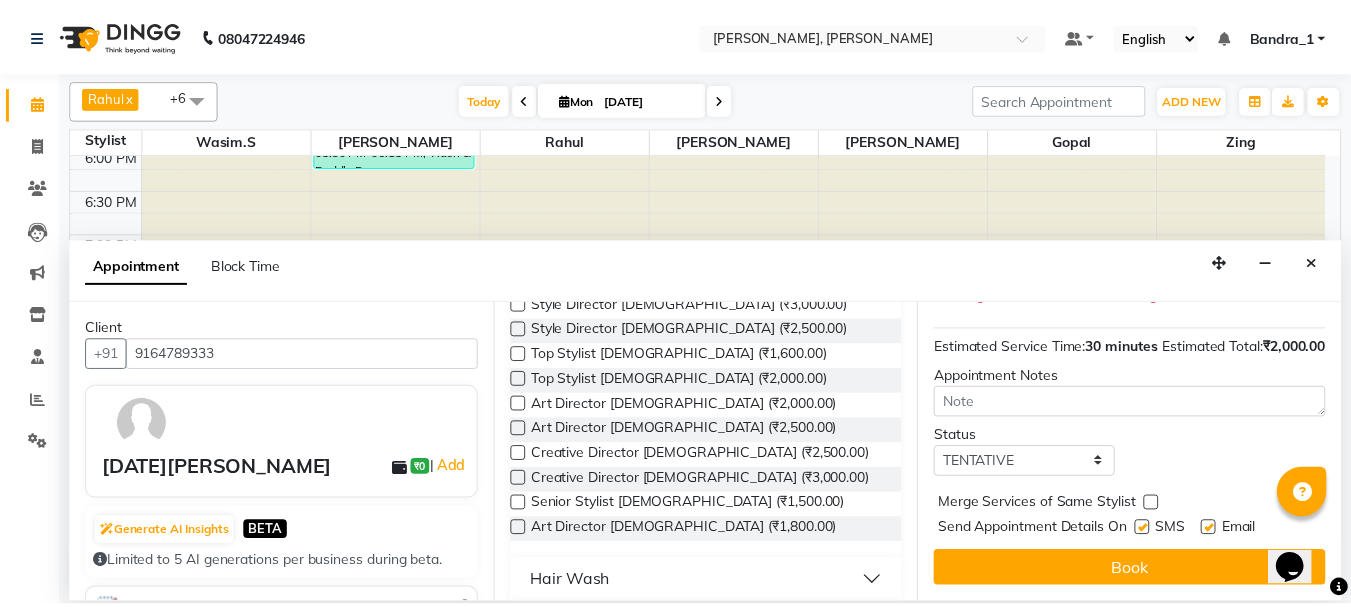 scroll, scrollTop: 281, scrollLeft: 0, axis: vertical 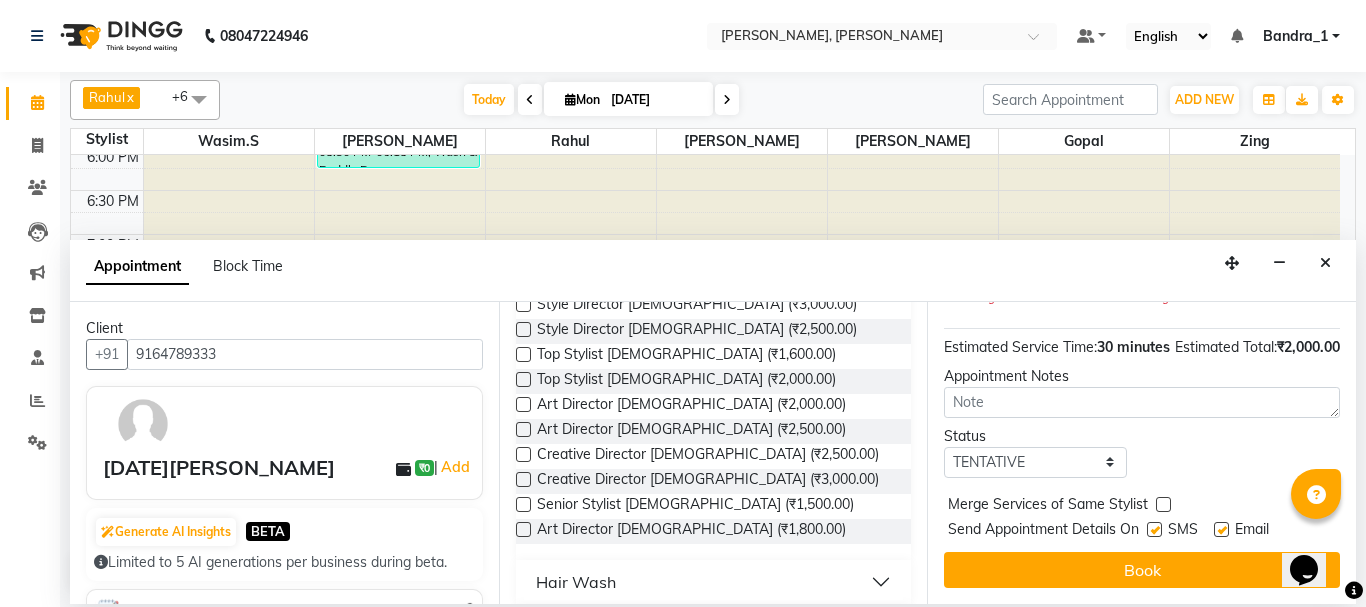 click at bounding box center (1154, 529) 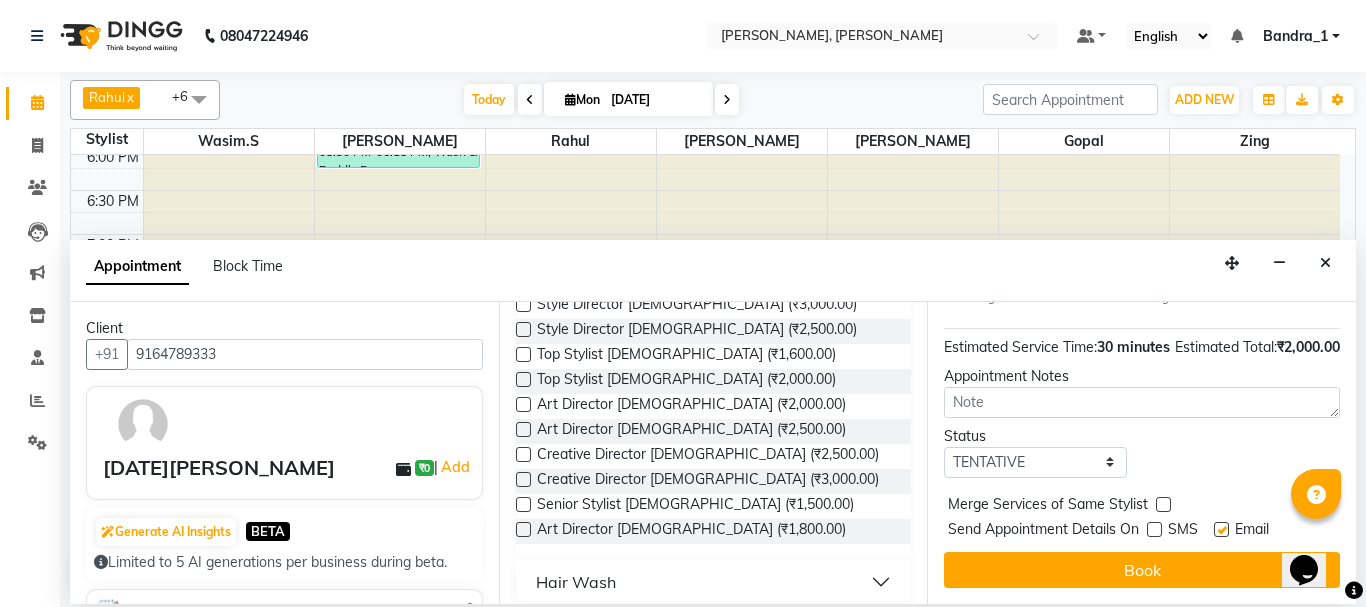 click at bounding box center [1221, 529] 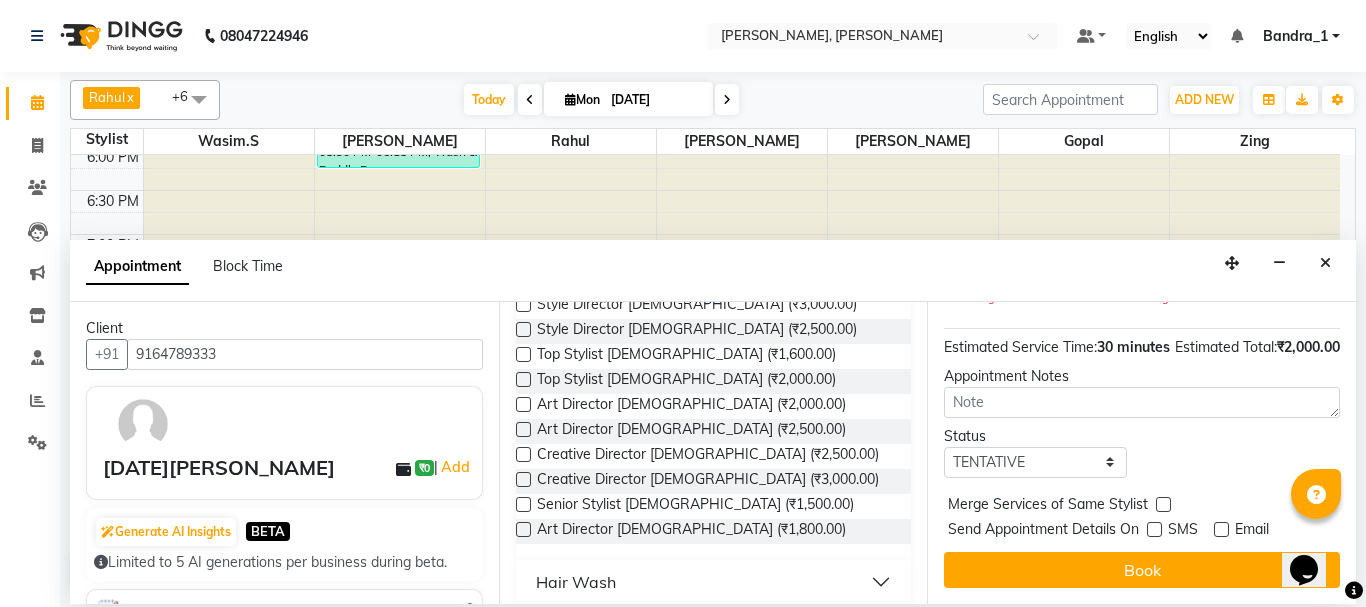 click on "Jump to [DATE] 1 2 3 4 5 6 7 8 Weeks Appointment Date [DATE] Appointment Time Select 10:00 AM 10:15 AM 10:30 AM 10:45 AM 11:00 AM 11:15 AM 11:30 AM 11:45 AM 12:00 PM 12:15 PM 12:30 PM 12:45 PM 01:00 PM 01:15 PM 01:30 PM 01:45 PM 02:00 PM 02:15 PM 02:30 PM 02:45 PM 03:00 PM 03:15 PM 03:30 PM 03:45 PM 04:00 PM 04:15 PM 04:30 PM 04:45 PM 05:00 PM 05:15 PM 05:30 PM 05:45 PM 06:00 PM 06:15 PM 06:30 PM 06:45 PM 07:00 PM 07:15 PM 07:30 PM 07:45 PM 08:00 PM 08:15 PM 08:30 PM 08:45 PM 09:00 PM 09:15 PM 09:30 PM 09:45 PM 10:00 PM Top Stylist [DEMOGRAPHIC_DATA]   for  30 min ₹2,000.00 Wasim.S × 06:15 PM Warning: Wasim.S is not available during this time Estimated Service Time:  30 minutes Estimated Total:  ₹2,000.00 Appointment Notes Status Select TENTATIVE CONFIRM CHECK-IN UPCOMING Merge Services of Same Stylist Send Appointment Details On SMS Email  Book" at bounding box center (1141, 453) 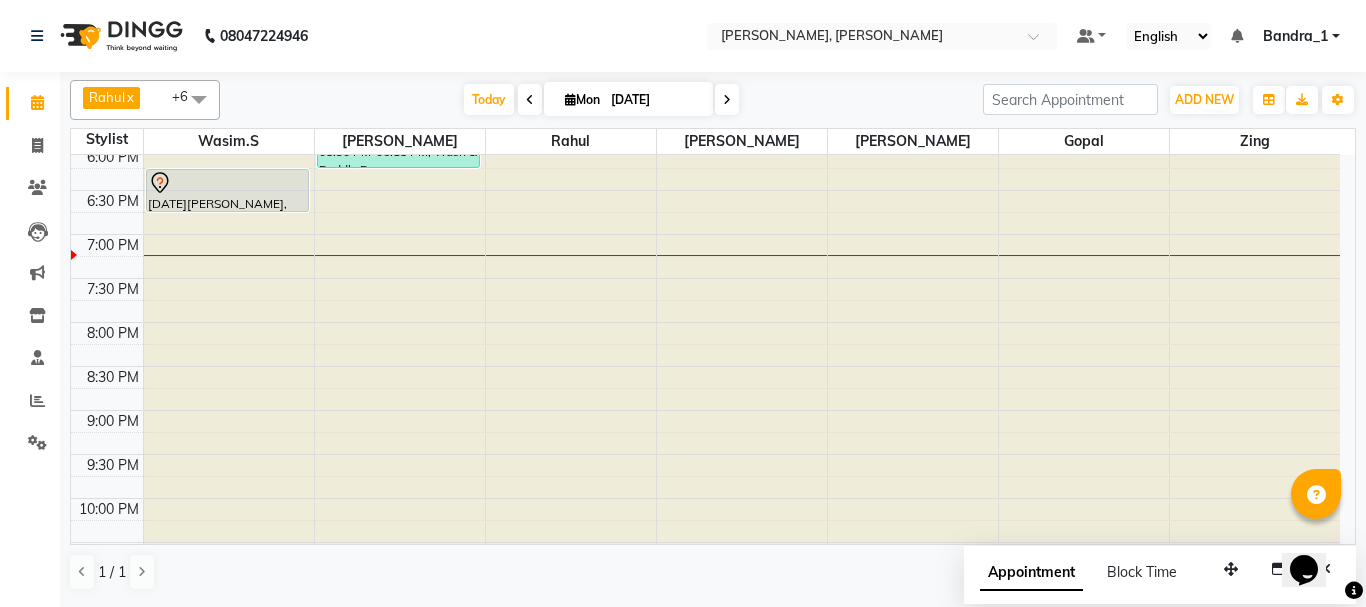 click at bounding box center (228, 183) 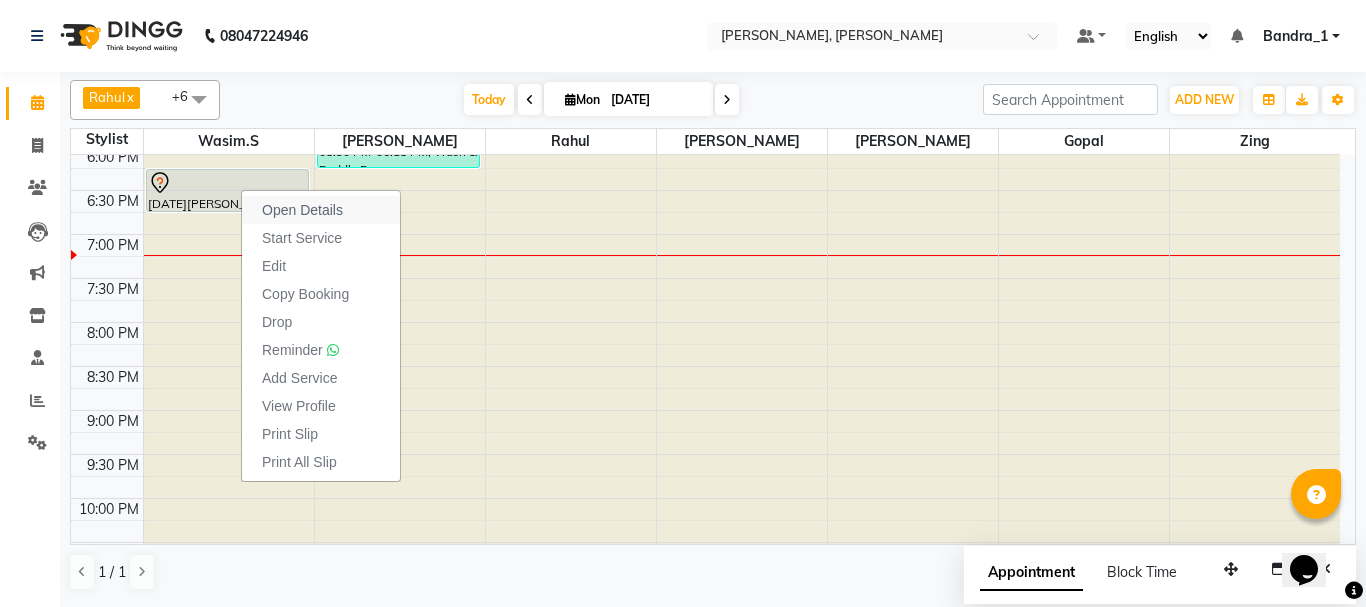 click on "Open Details" at bounding box center [302, 210] 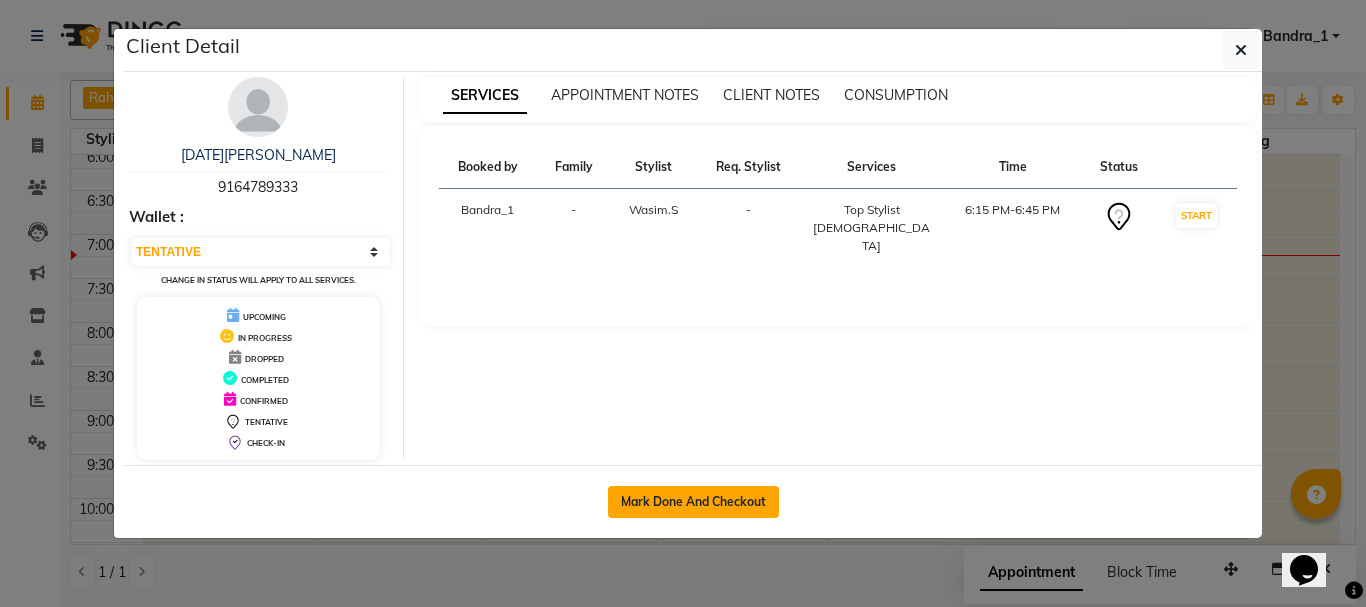 click on "Mark Done And Checkout" 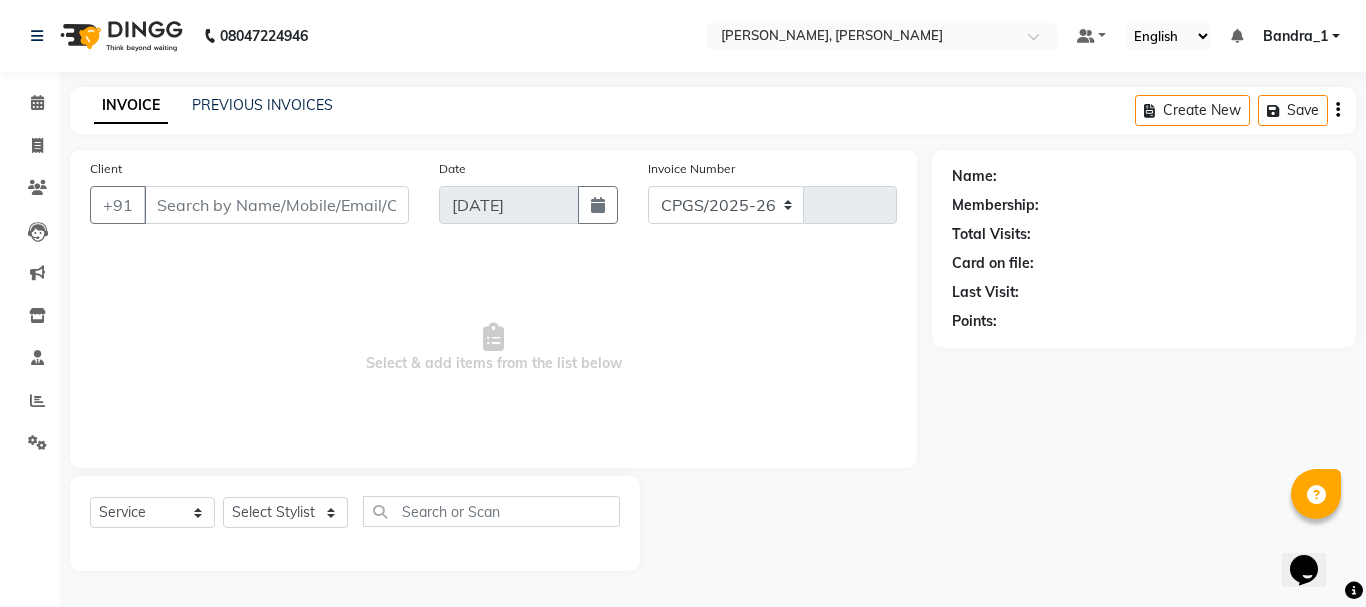 select on "7997" 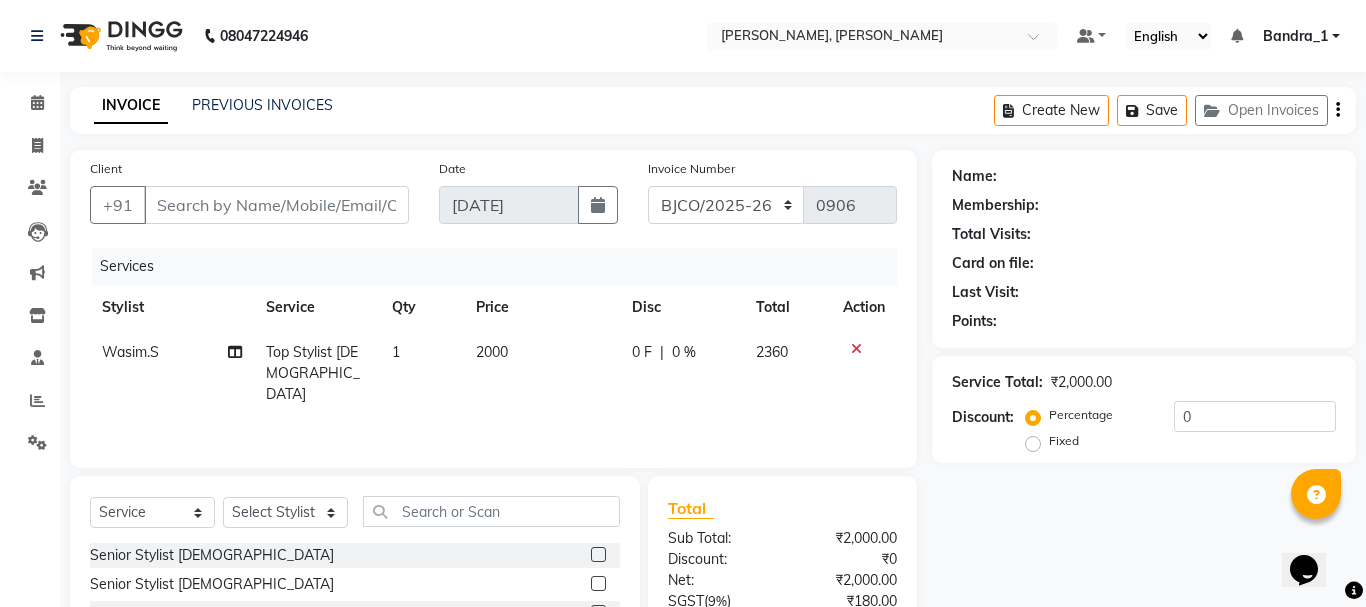type on "9164789333" 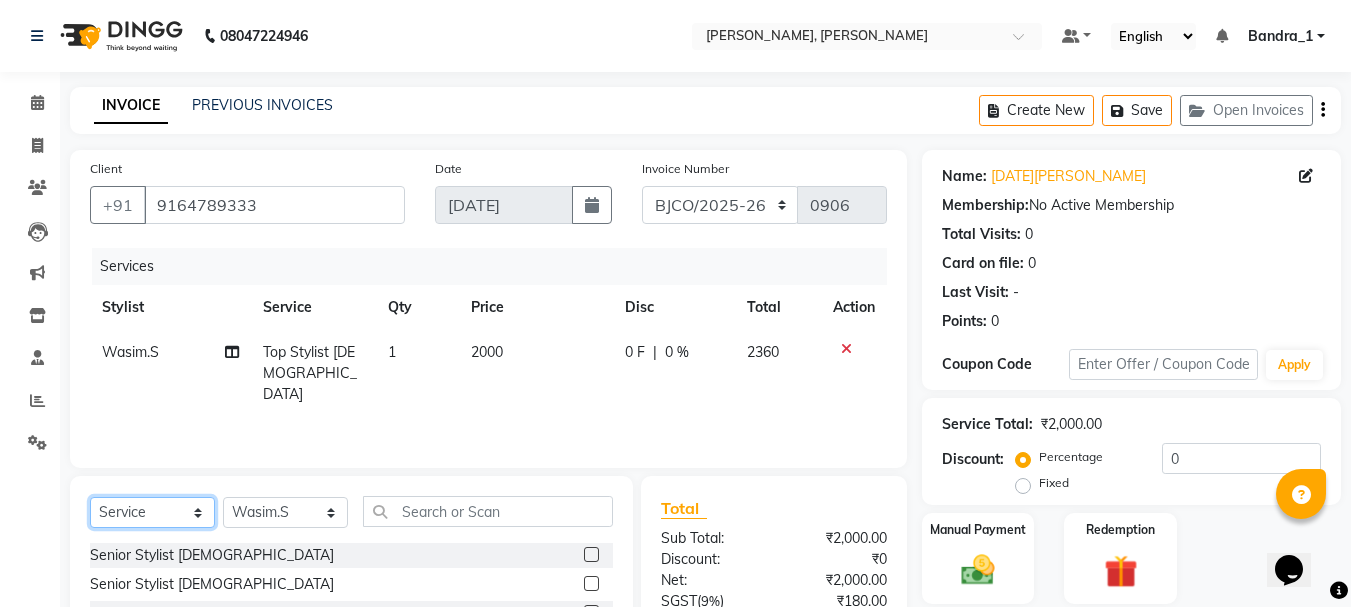 click on "Select  Service  Product  Membership  Package Voucher Prepaid Gift Card" 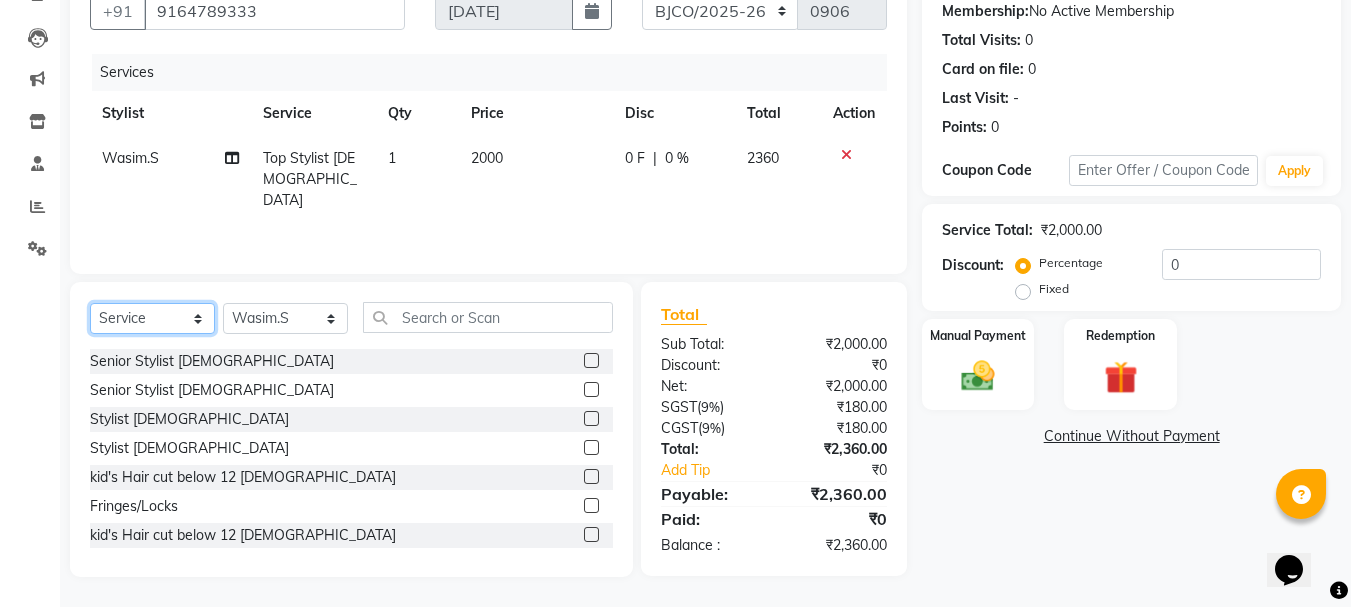 select on "product" 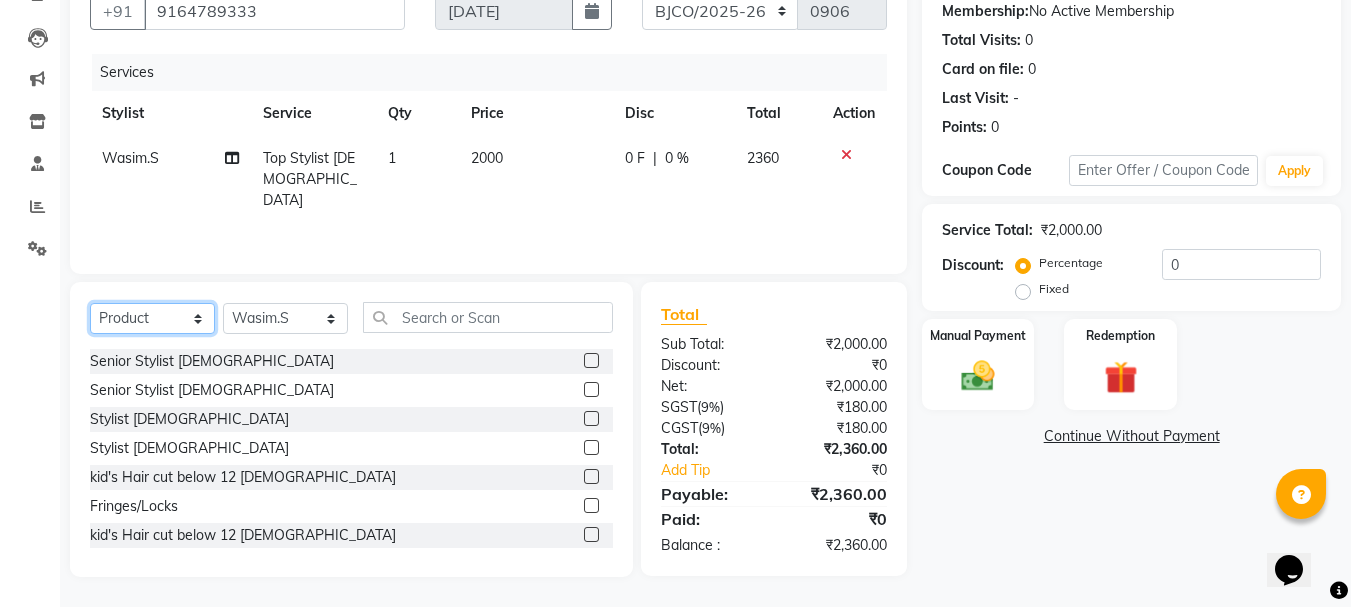 click on "Select  Service  Product  Membership  Package Voucher Prepaid Gift Card" 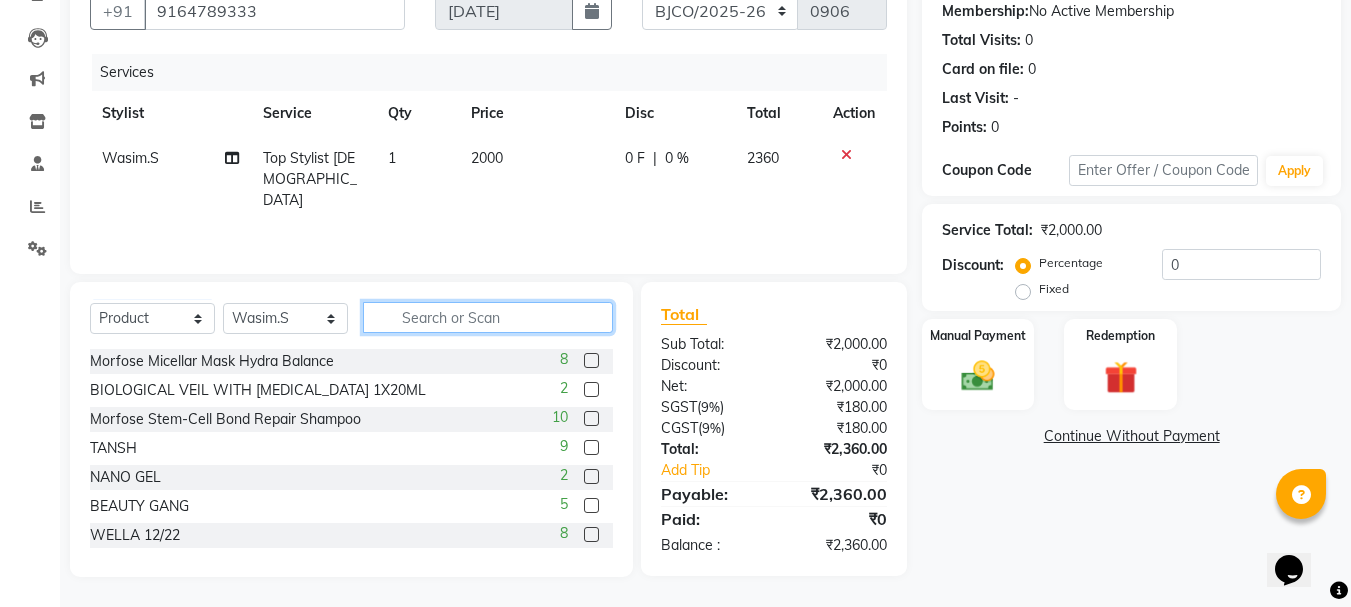click 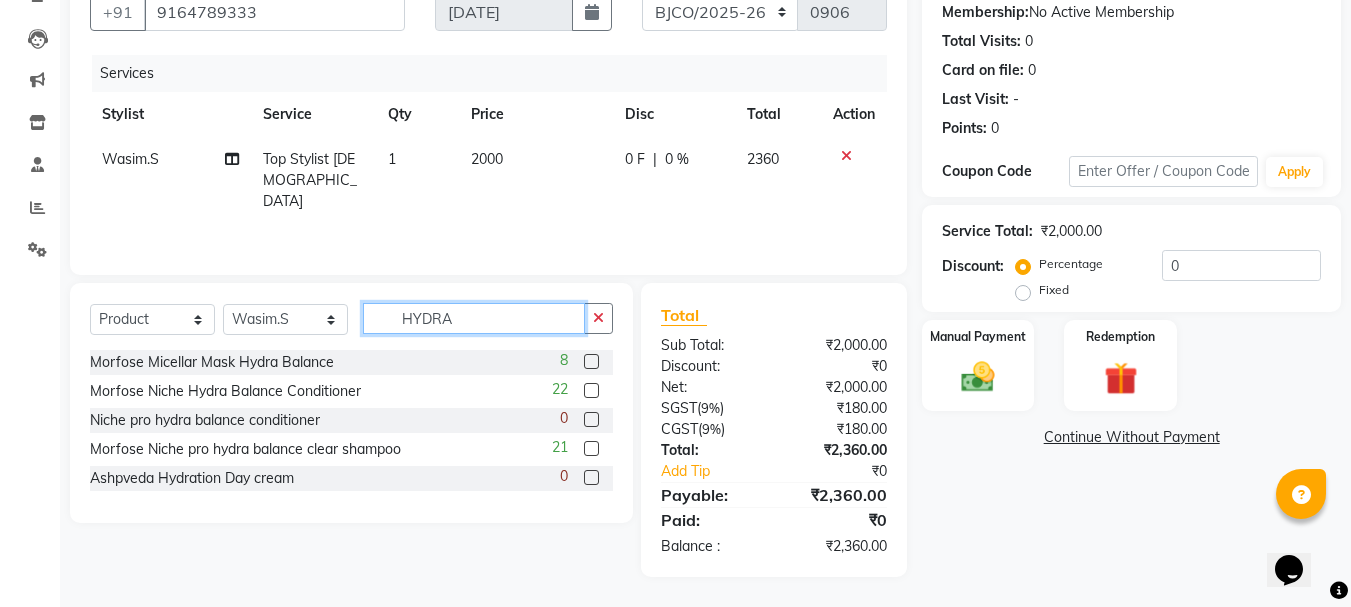 scroll, scrollTop: 193, scrollLeft: 0, axis: vertical 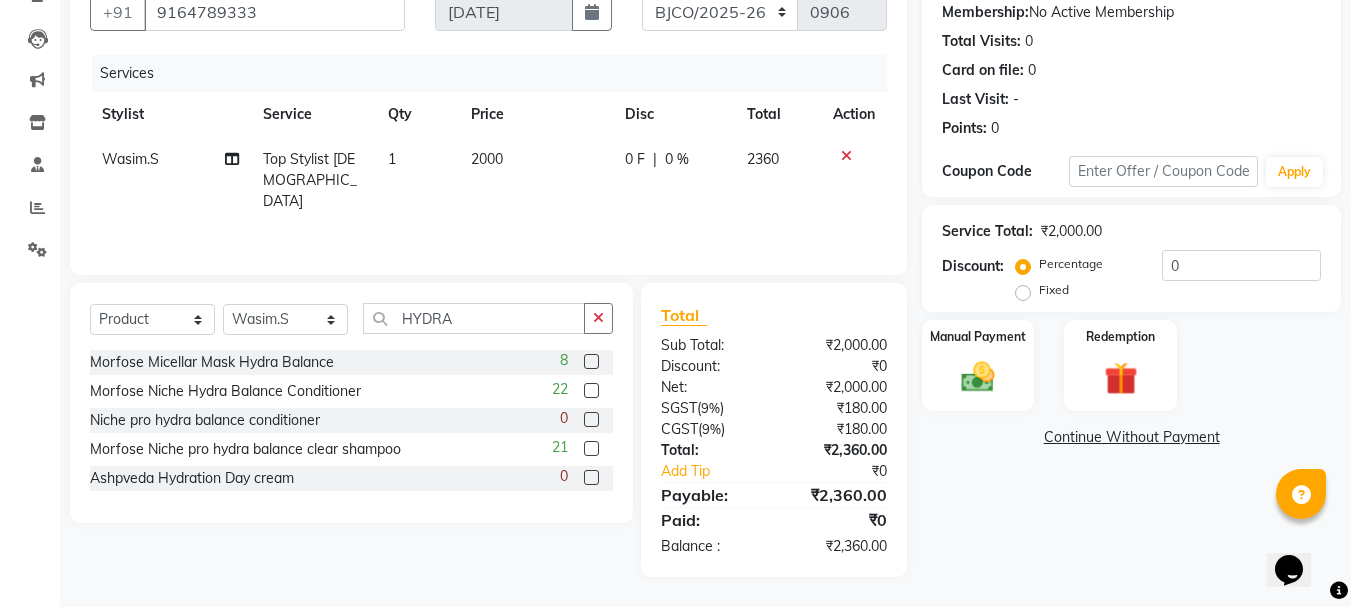click 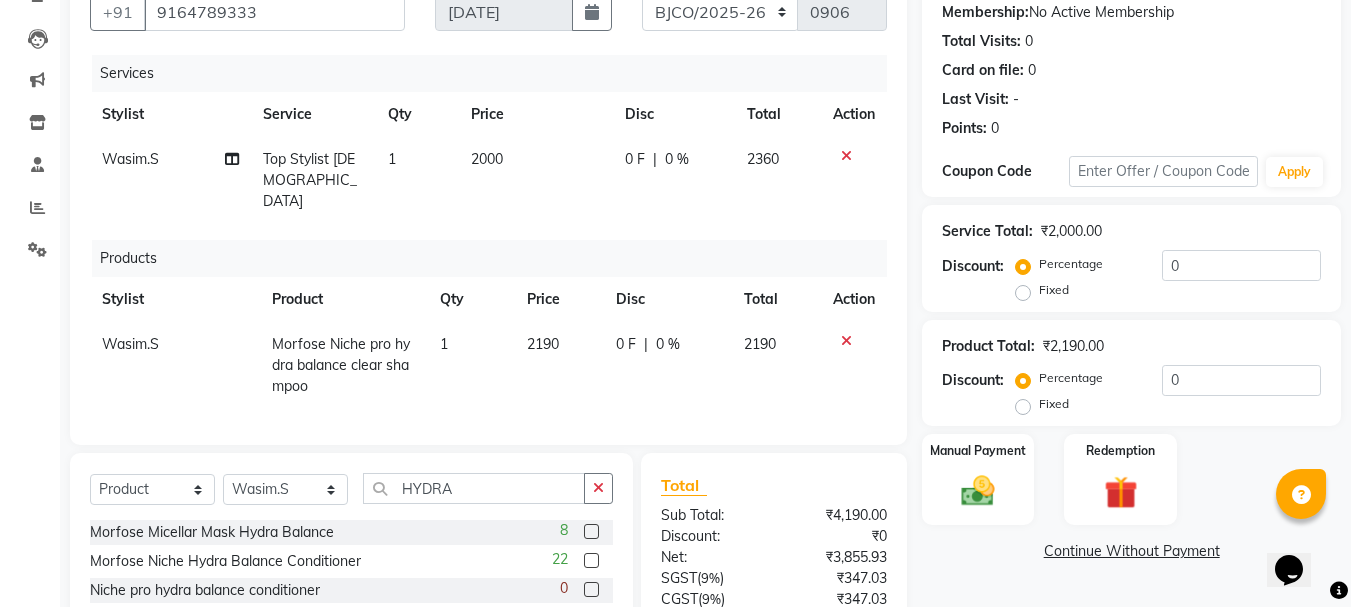 checkbox on "false" 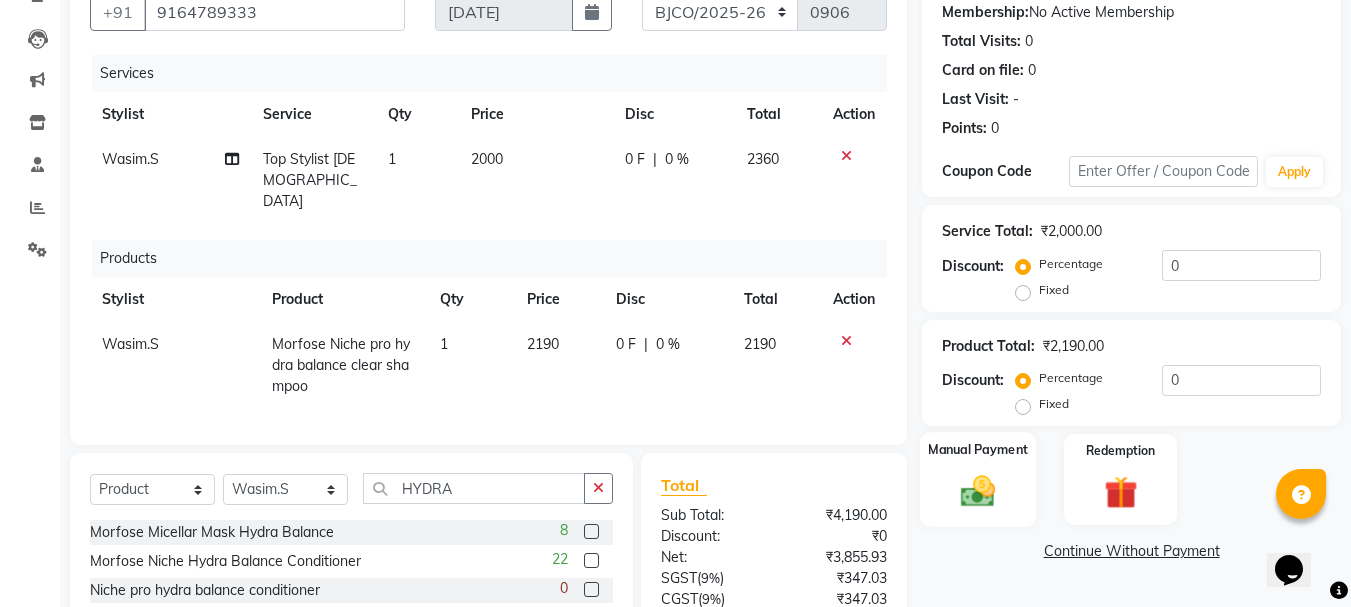 click 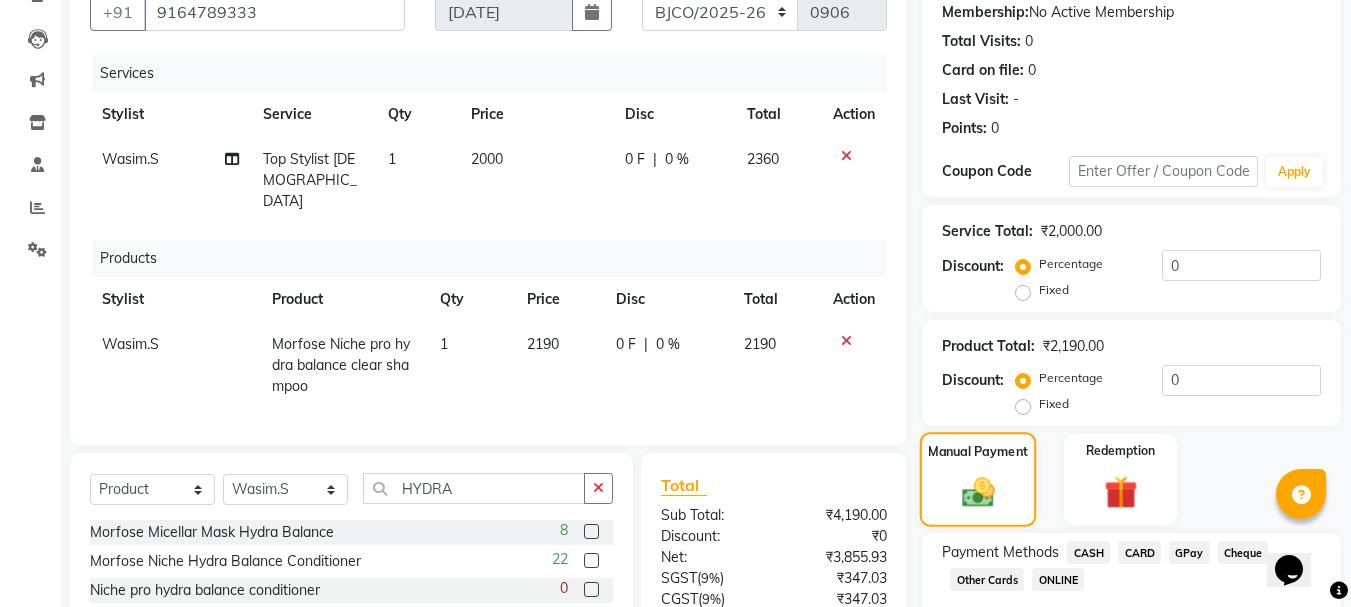scroll, scrollTop: 357, scrollLeft: 0, axis: vertical 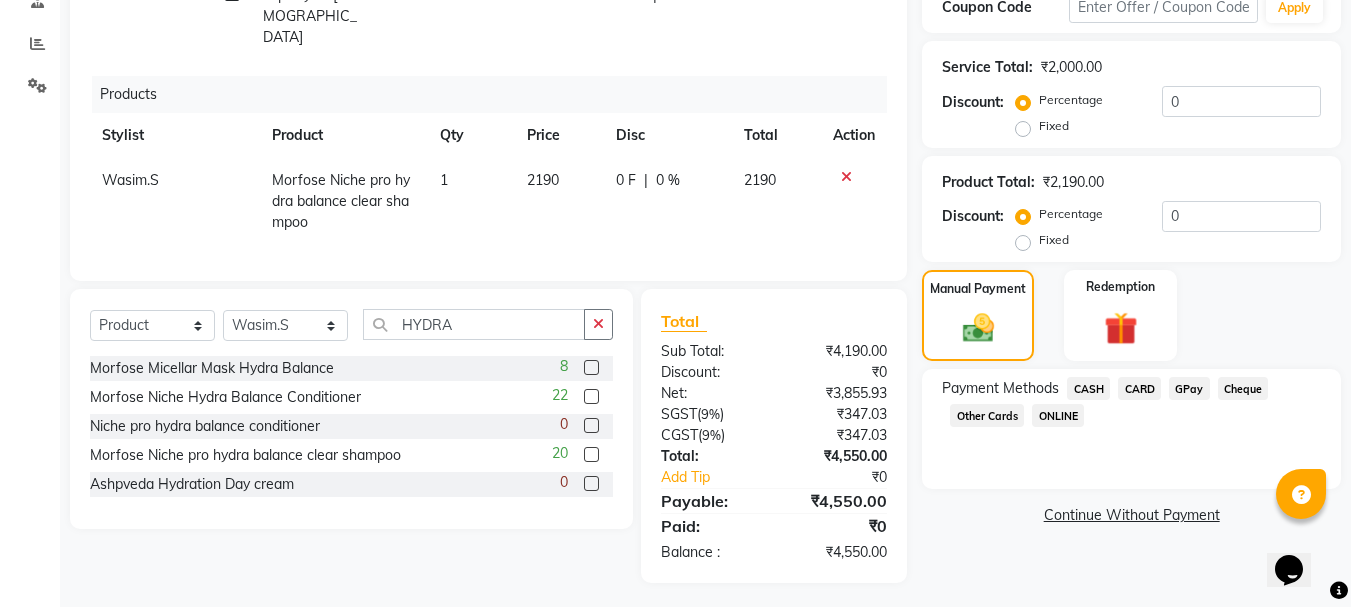 click on "CARD" 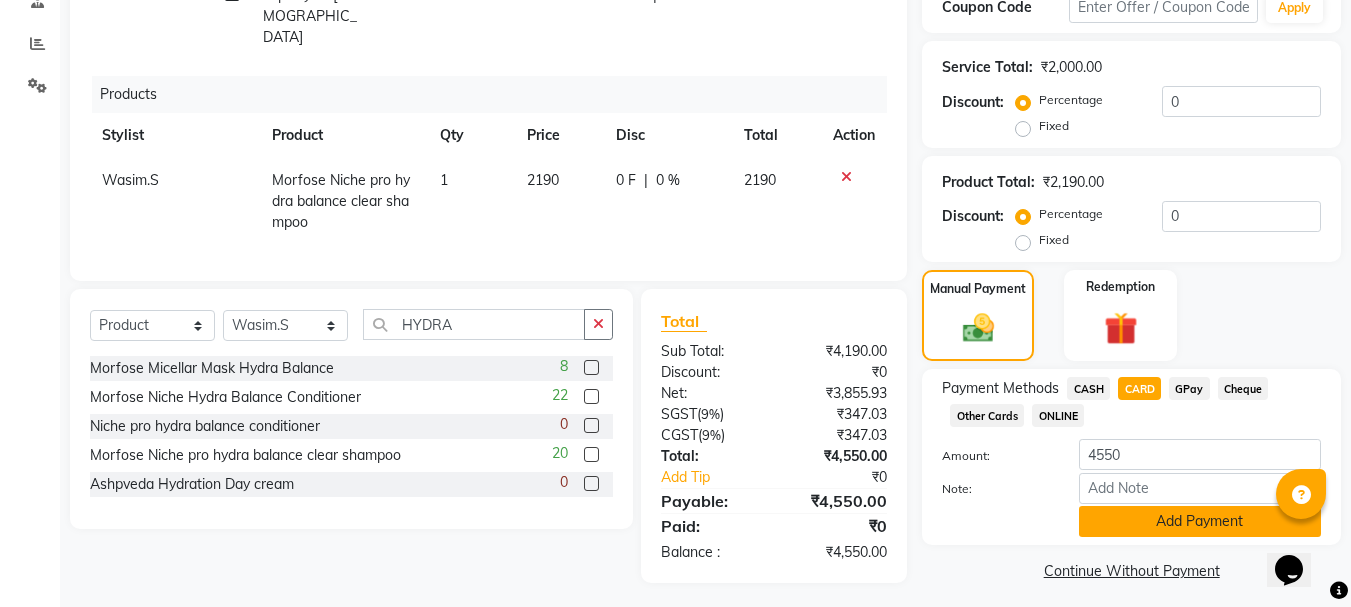 scroll, scrollTop: 366, scrollLeft: 0, axis: vertical 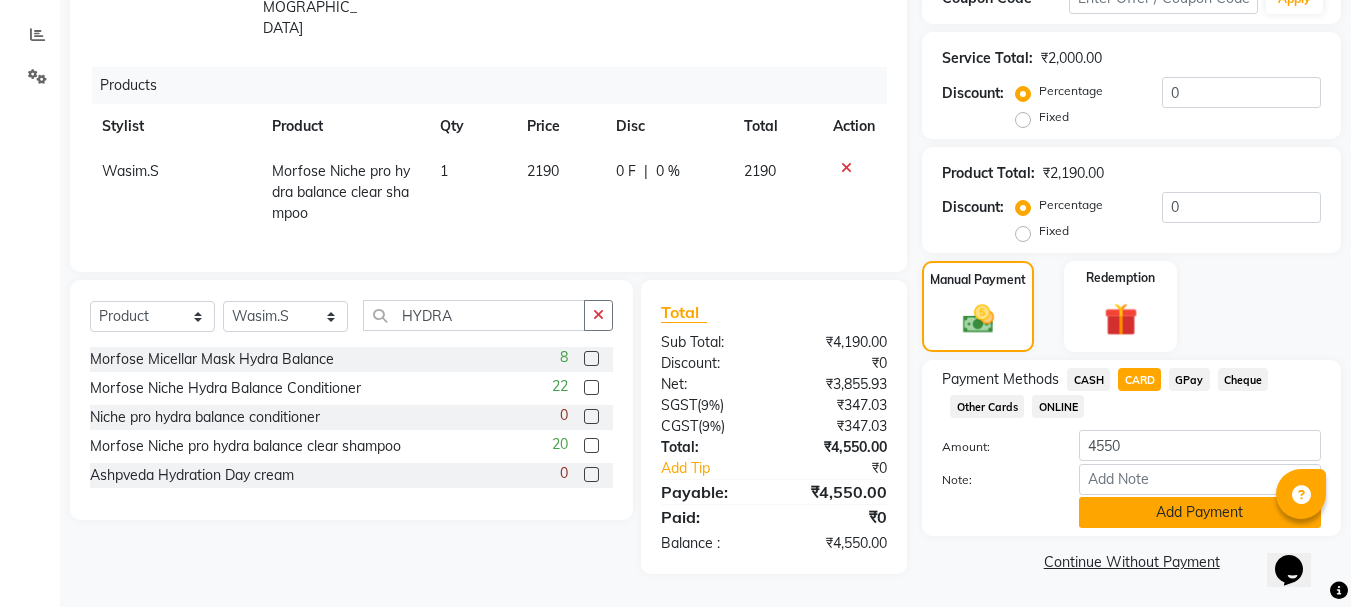 click on "Add Payment" 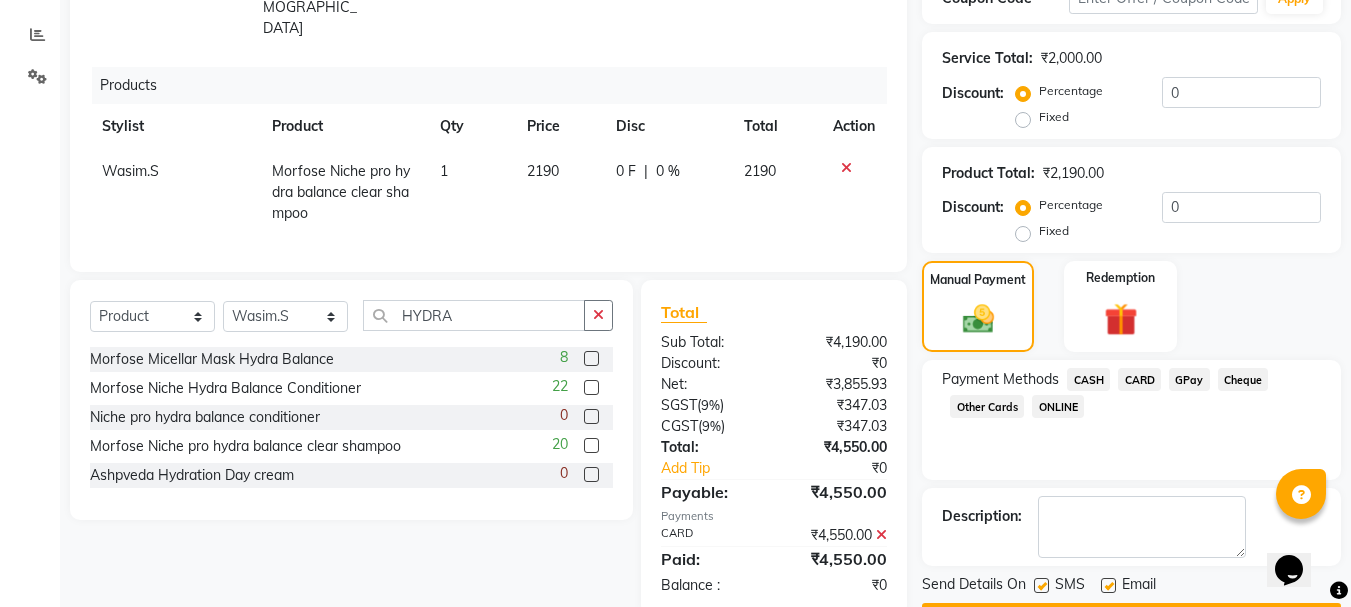 scroll, scrollTop: 423, scrollLeft: 0, axis: vertical 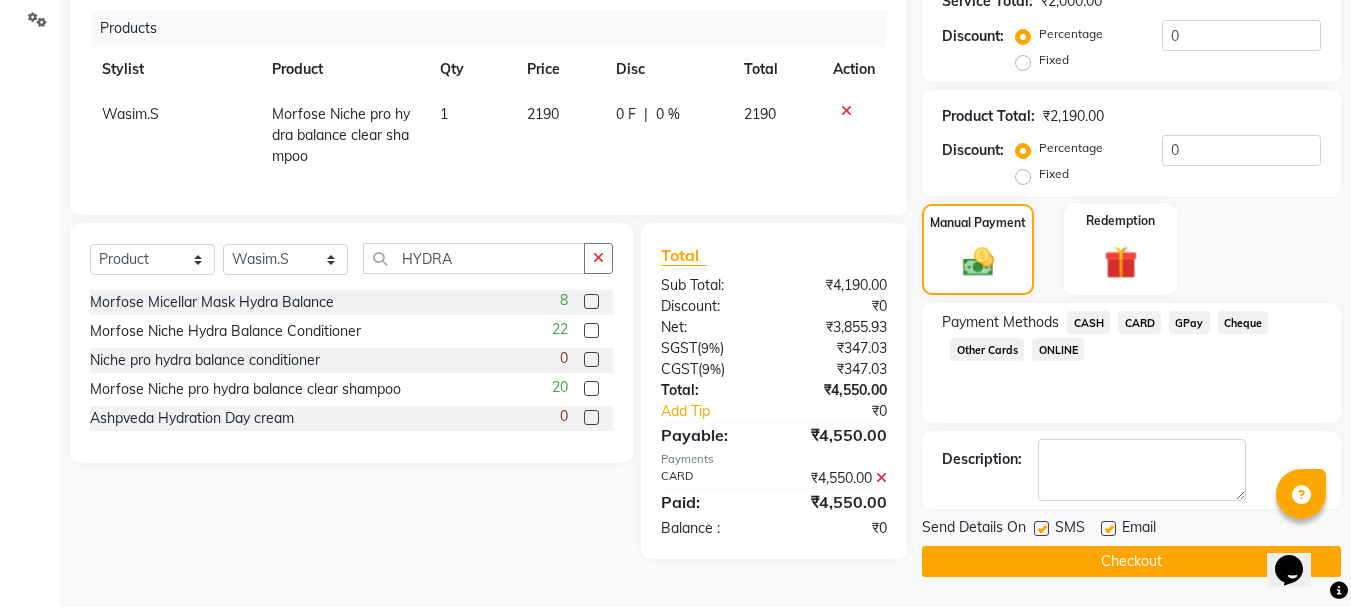 click 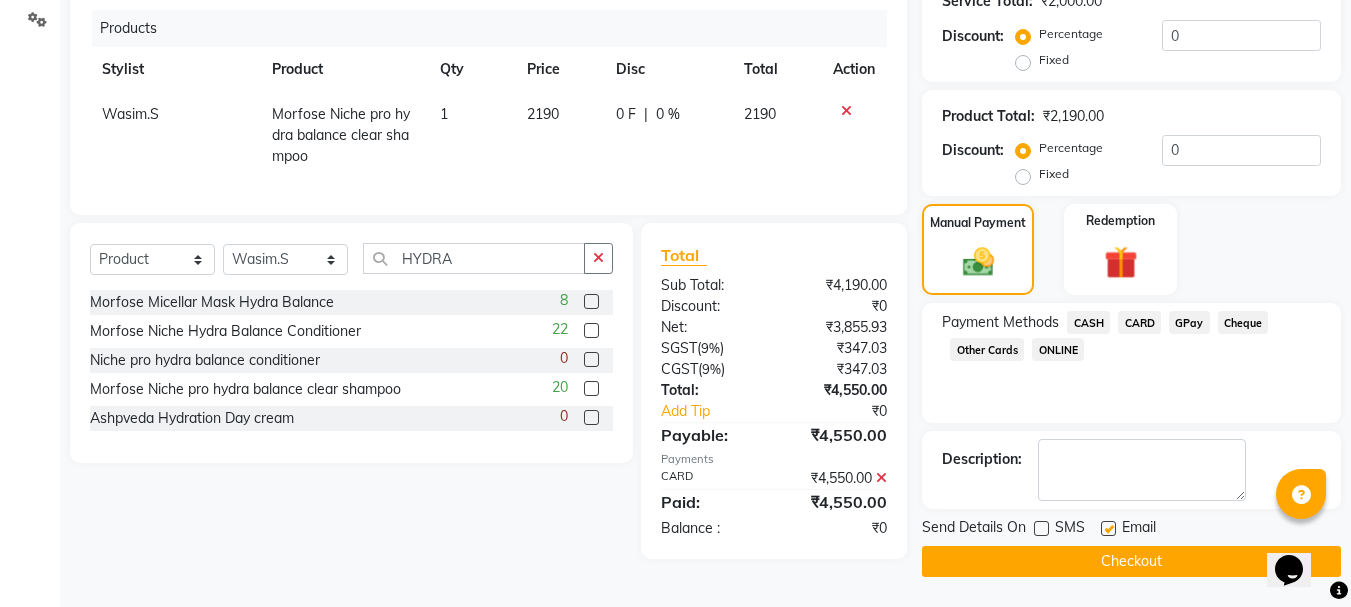 click 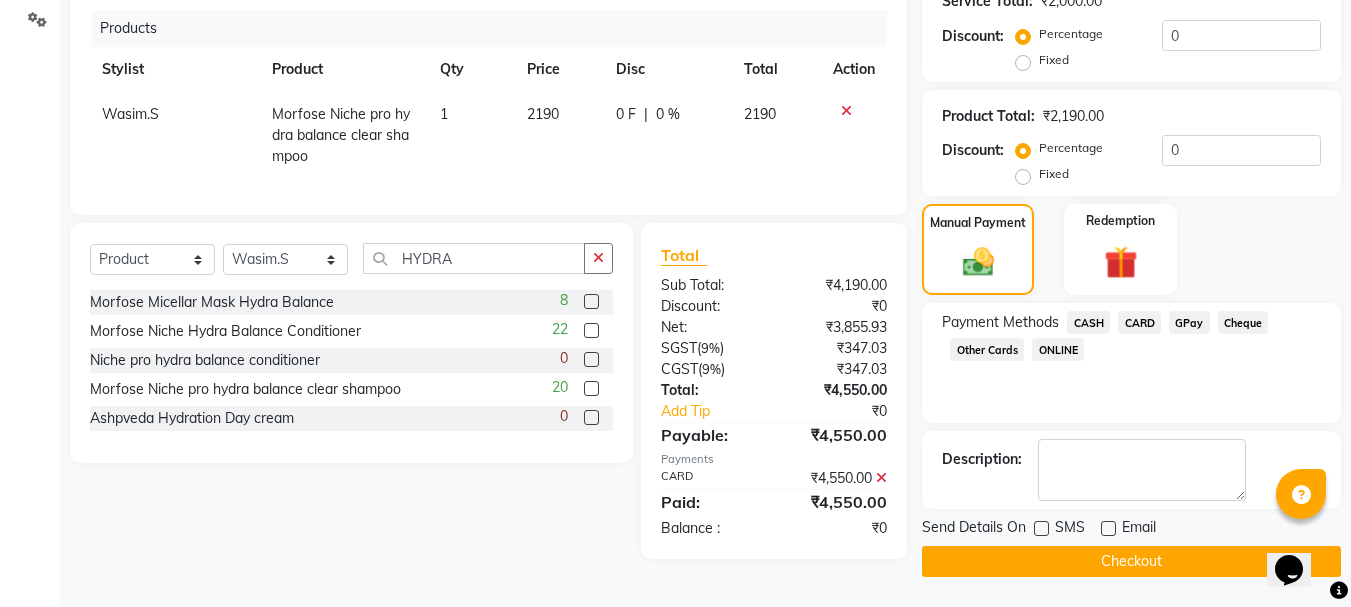 click on "Checkout" 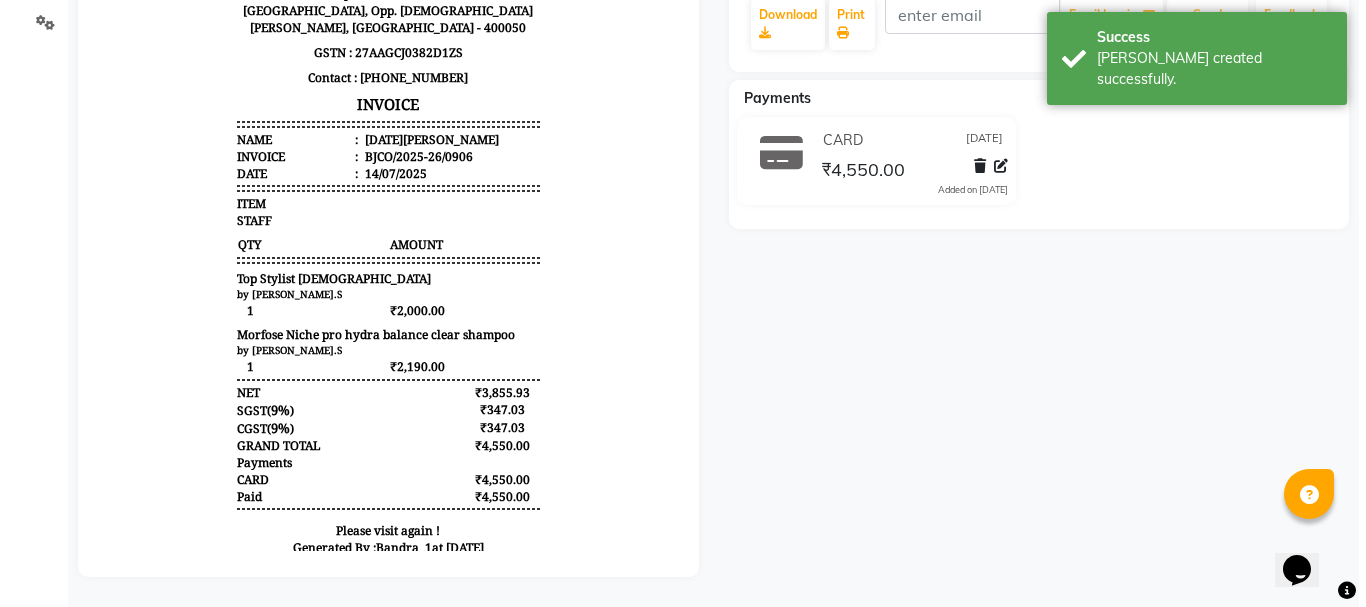 scroll, scrollTop: 0, scrollLeft: 0, axis: both 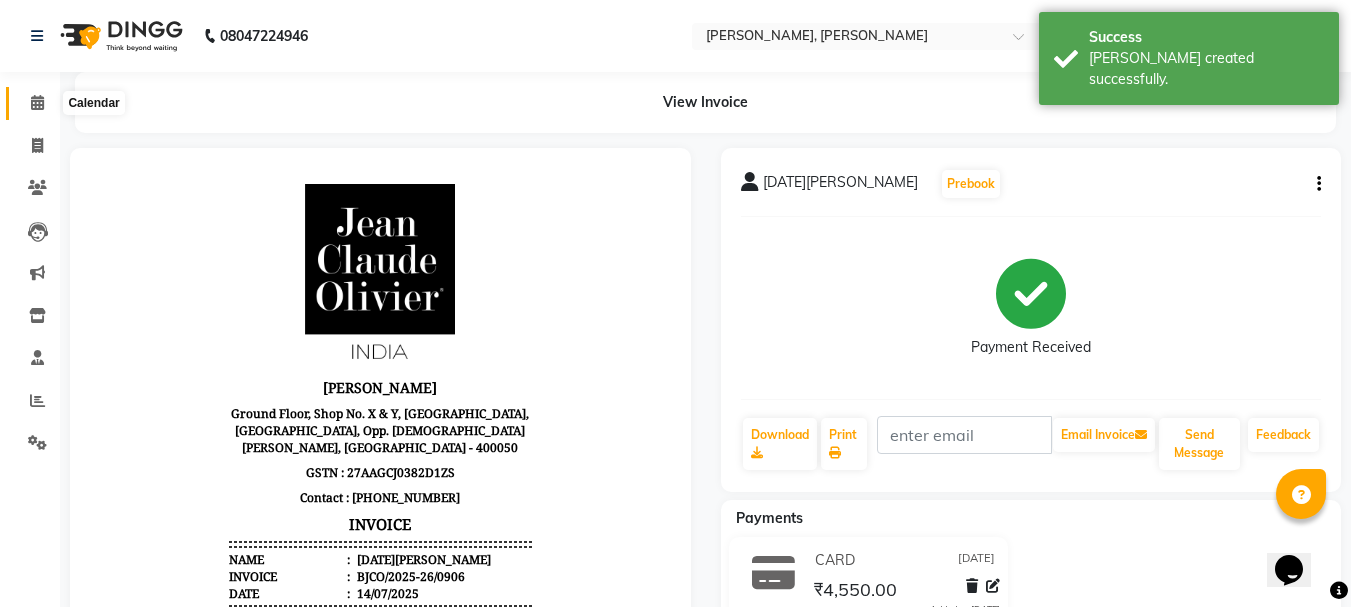 click 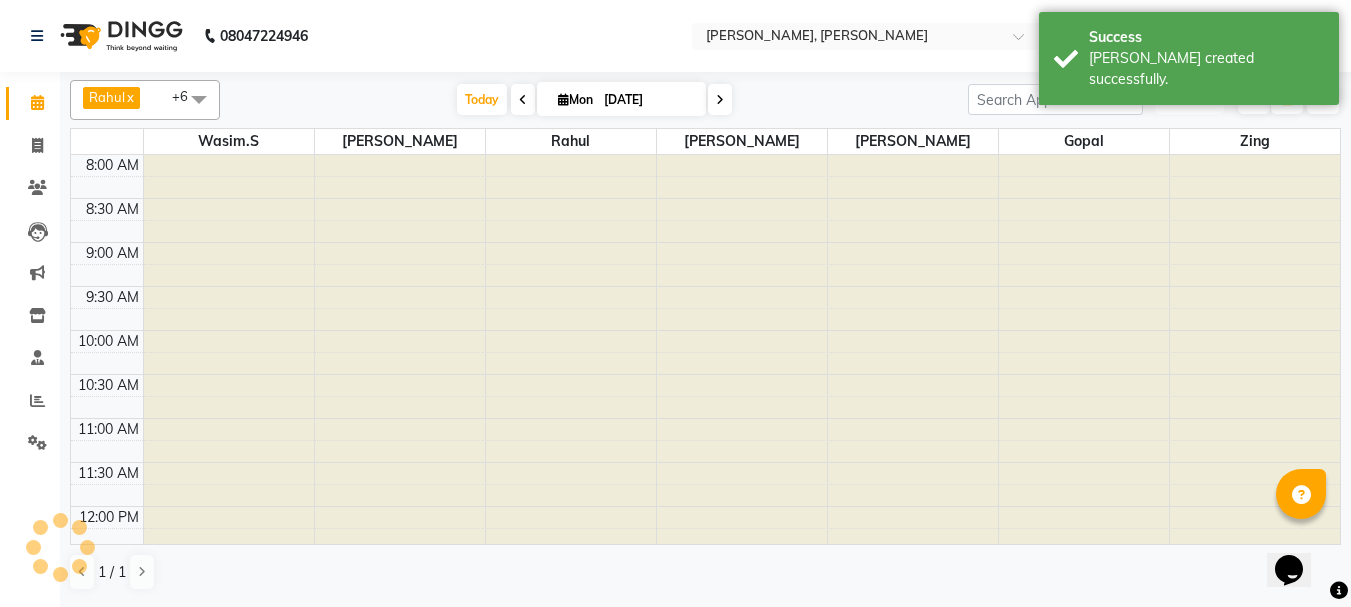 click on "ADD NEW" at bounding box center (1189, 99) 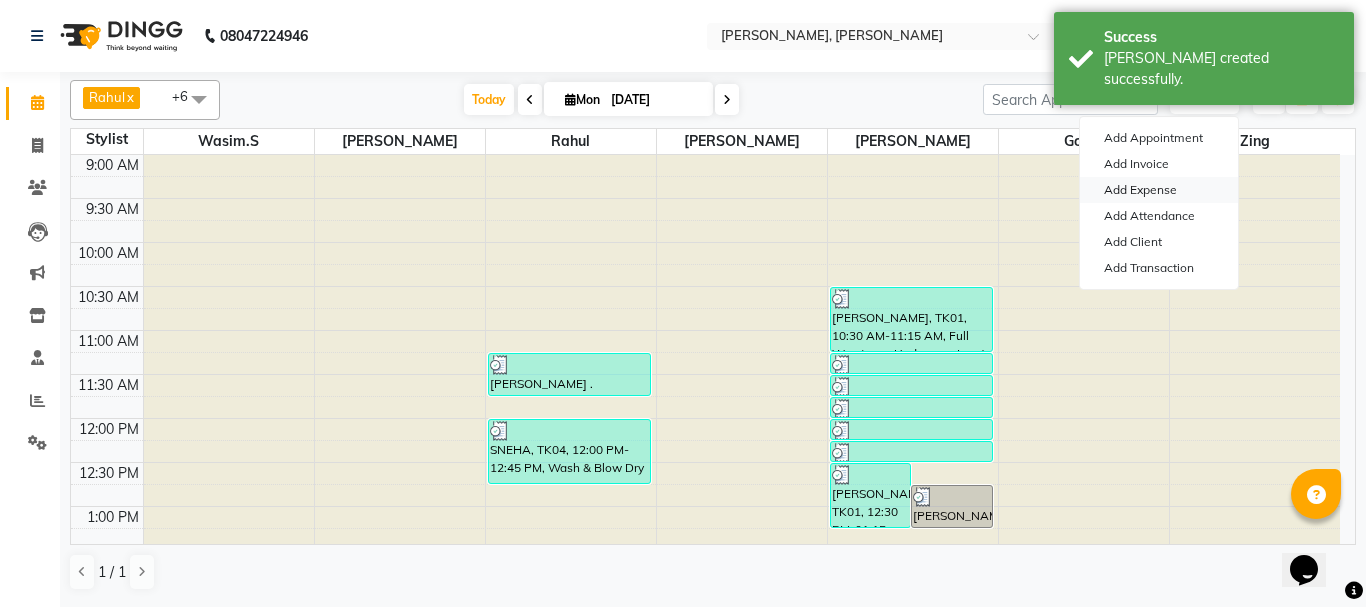 click on "Add Expense" at bounding box center [1159, 190] 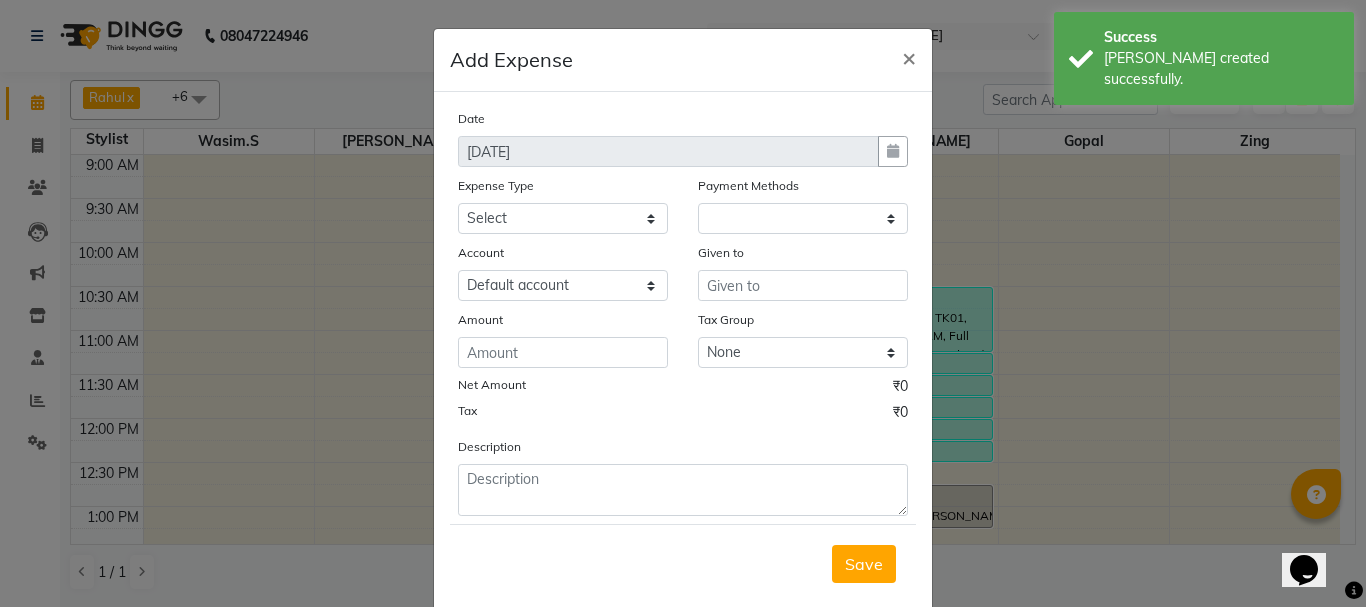select on "1" 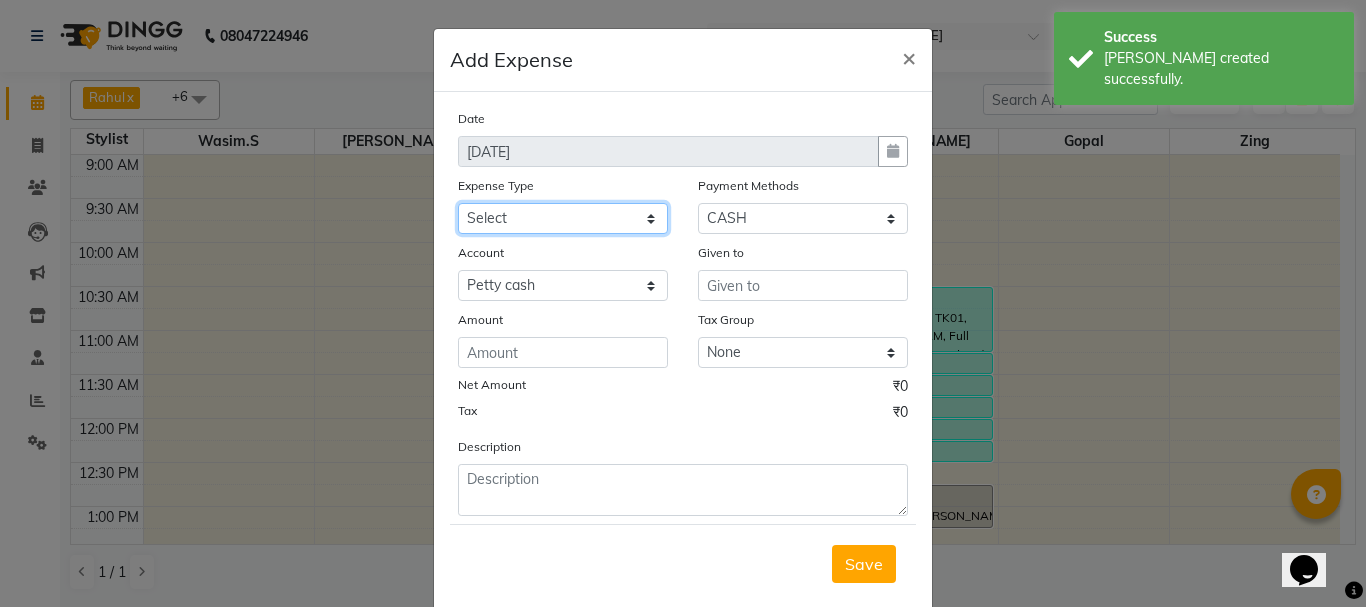 click on "Select Advance Salary Amazon B M C Cash transfer to bank Cash transfer to hub Chemist Client Snacks Clinical charges Conveyence Courier Donation Equipment free lancer commission Fuel Goregaon Salon Govt fee Incentive Laundry Loan Repayment Maintenance Make Up Products Marketing Miscellaneous Mobile Bill Other over time Pantry Product Product incentive puja items Rent Salary Staff Commission. Staff Snacks Stationery Tax Tea & Refreshment Telephone Tips Travelling allowance Utilities W Fast" 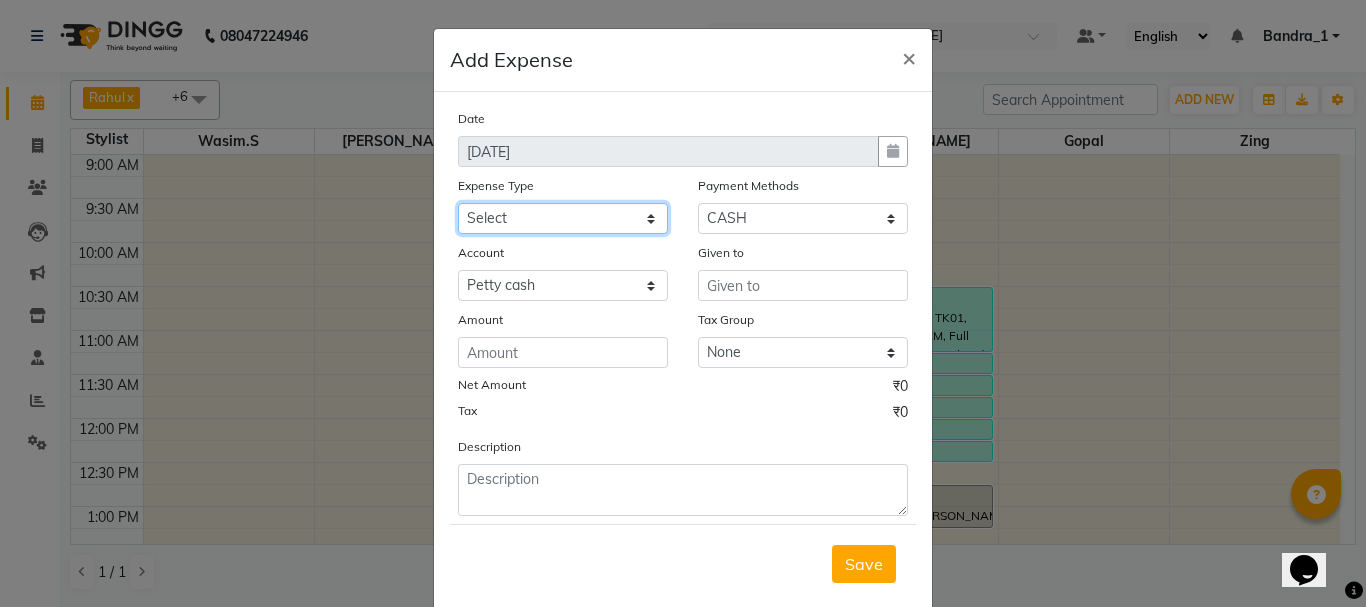 select on "513" 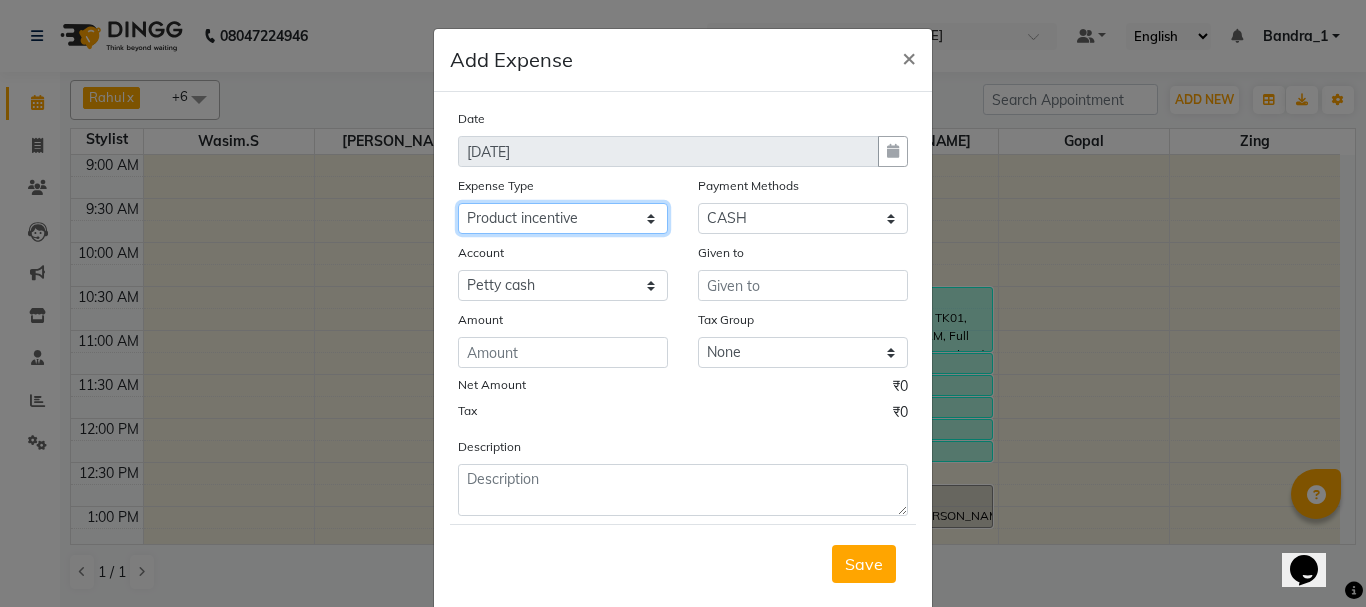 click on "Select Advance Salary Amazon B M C Cash transfer to bank Cash transfer to hub Chemist Client Snacks Clinical charges Conveyence Courier Donation Equipment free lancer commission Fuel Goregaon Salon Govt fee Incentive Laundry Loan Repayment Maintenance Make Up Products Marketing Miscellaneous Mobile Bill Other over time Pantry Product Product incentive puja items Rent Salary Staff Commission. Staff Snacks Stationery Tax Tea & Refreshment Telephone Tips Travelling allowance Utilities W Fast" 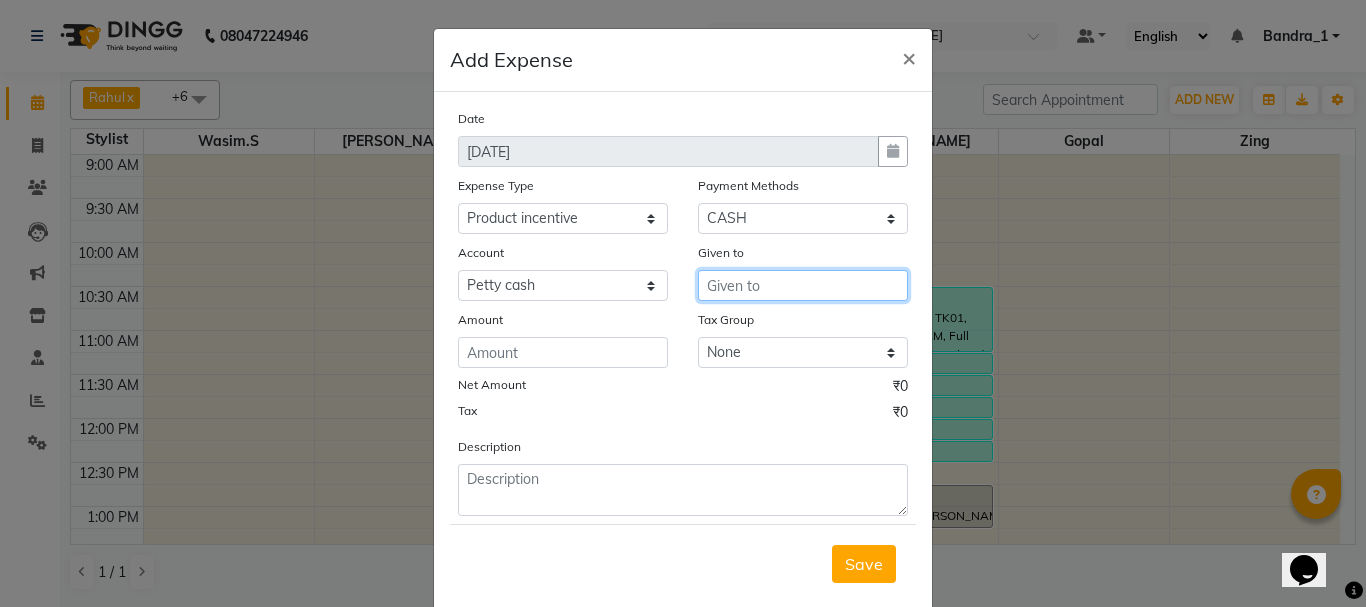 click at bounding box center [803, 285] 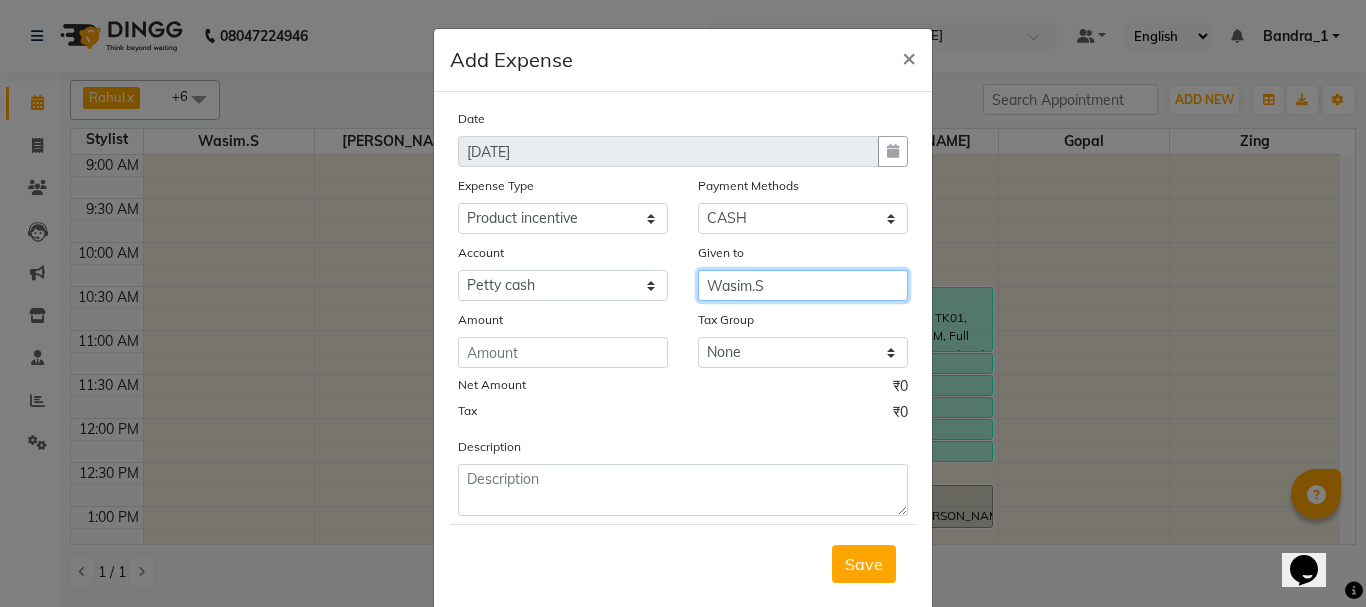 type on "Wasim.S" 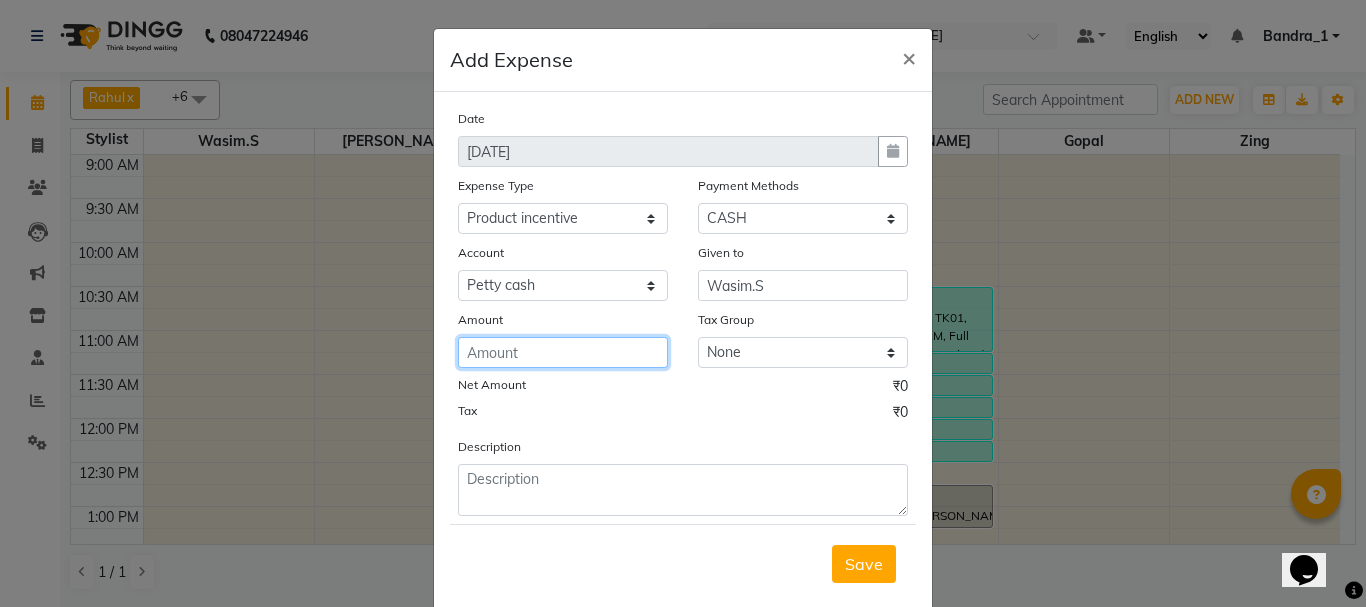 click 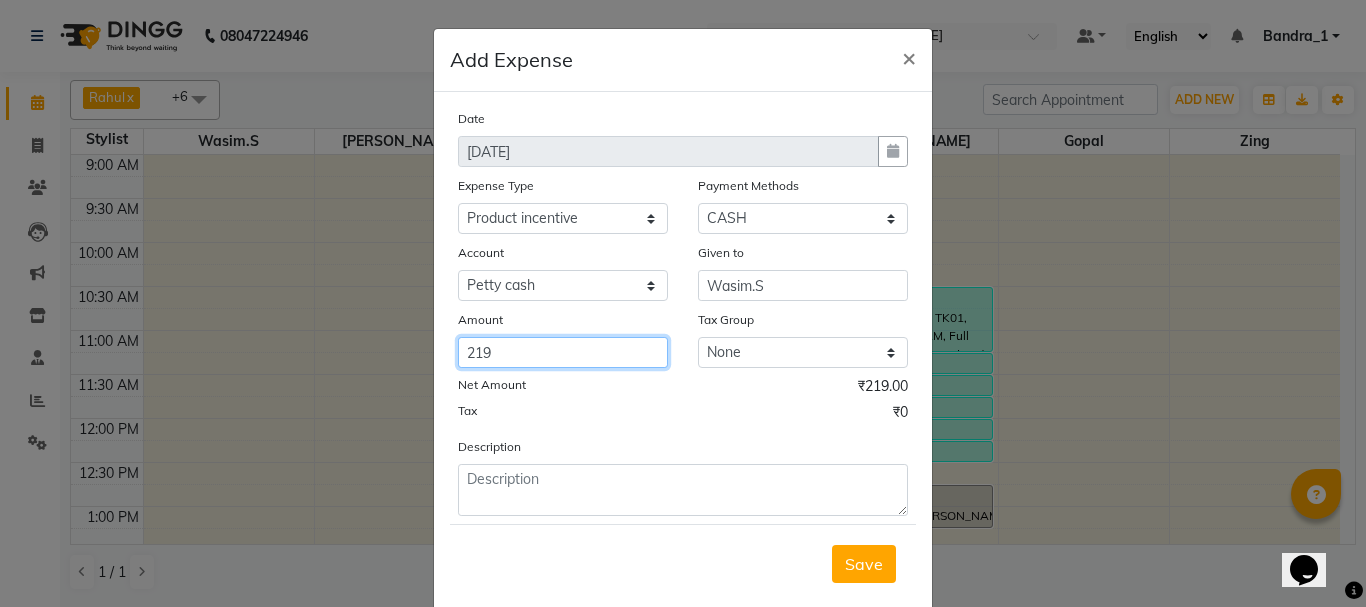 type on "219" 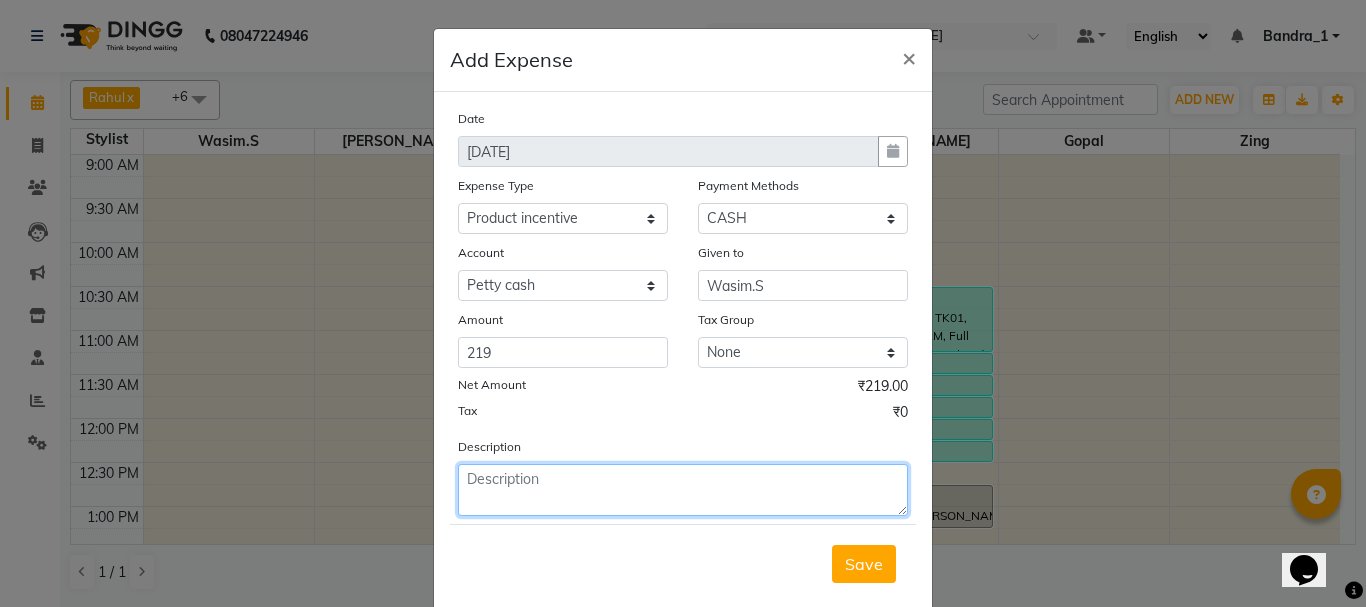 click 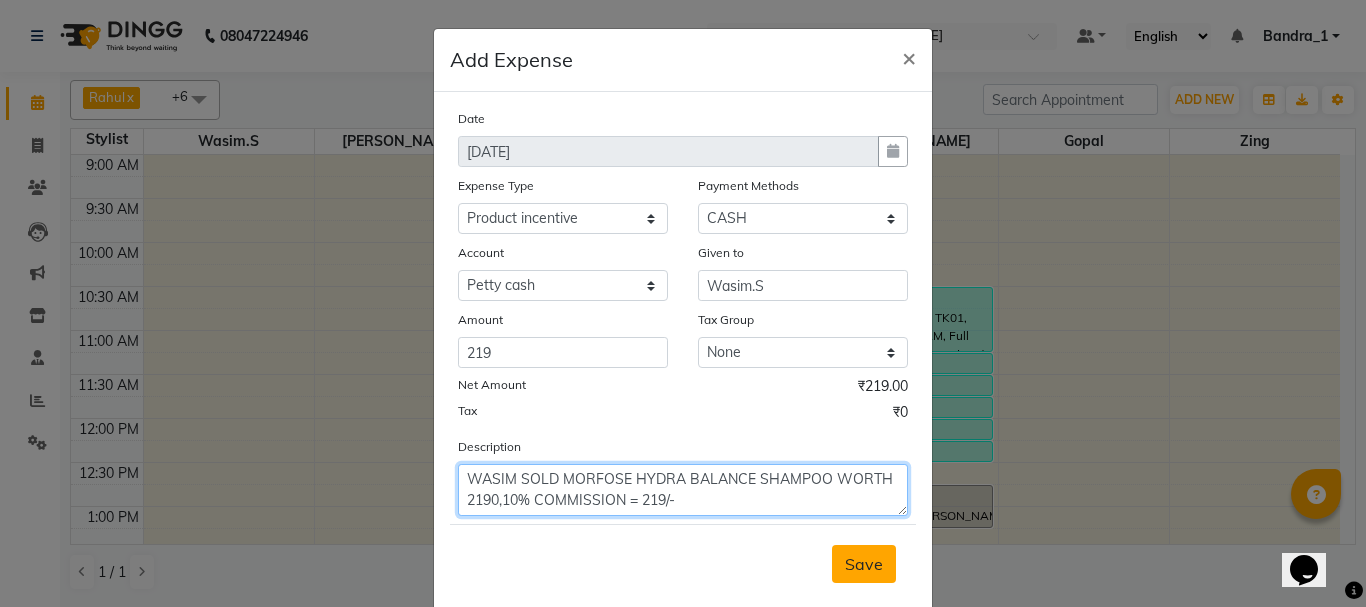 type on "WASIM SOLD MORFOSE HYDRA BALANCE SHAMPOO WORTH 2190,10% COMMISSION = 219/-" 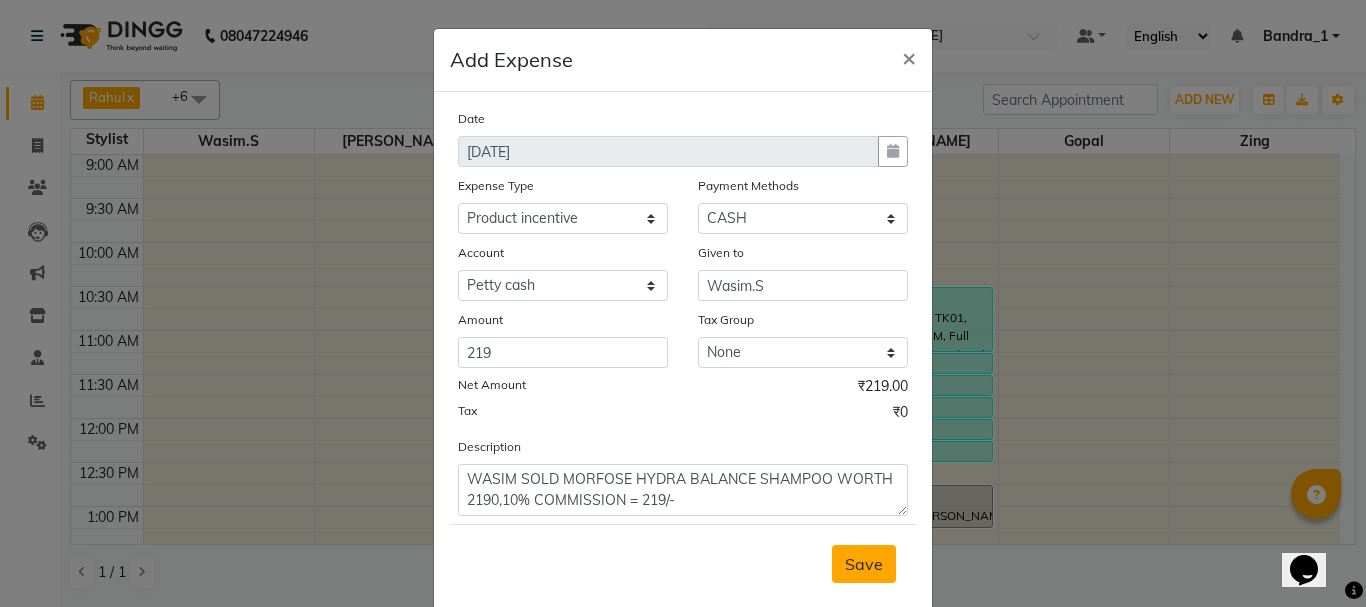 click on "Save" at bounding box center (864, 564) 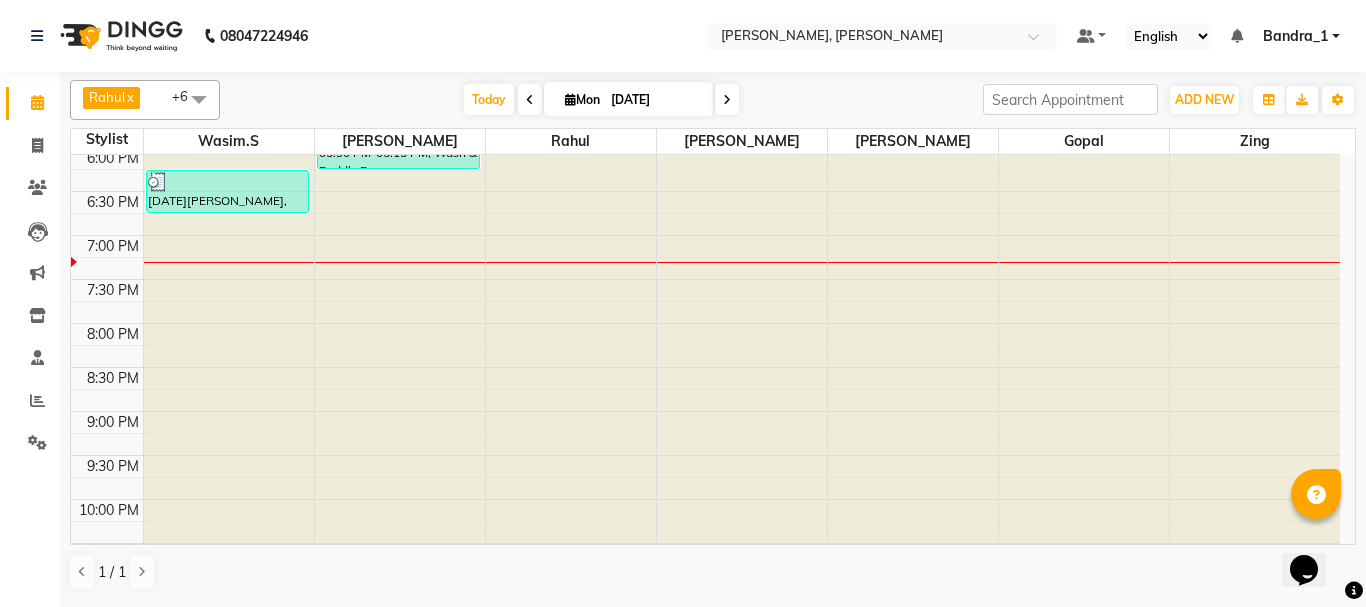 scroll, scrollTop: 800, scrollLeft: 0, axis: vertical 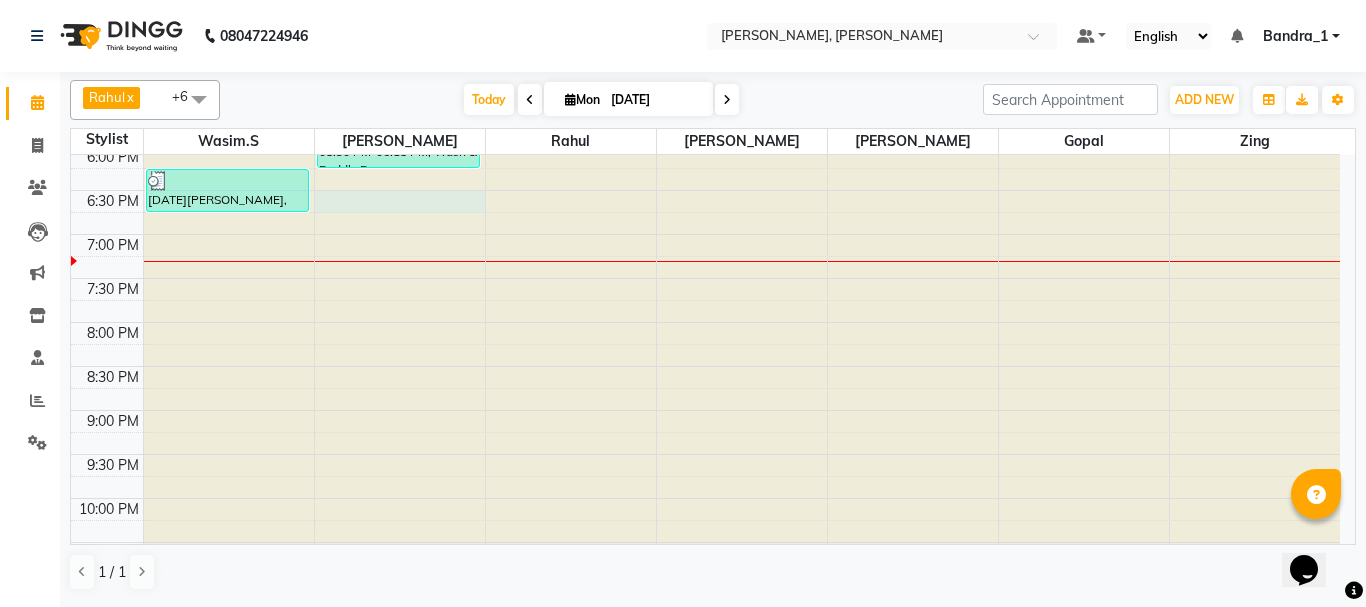 click at bounding box center [400, -645] 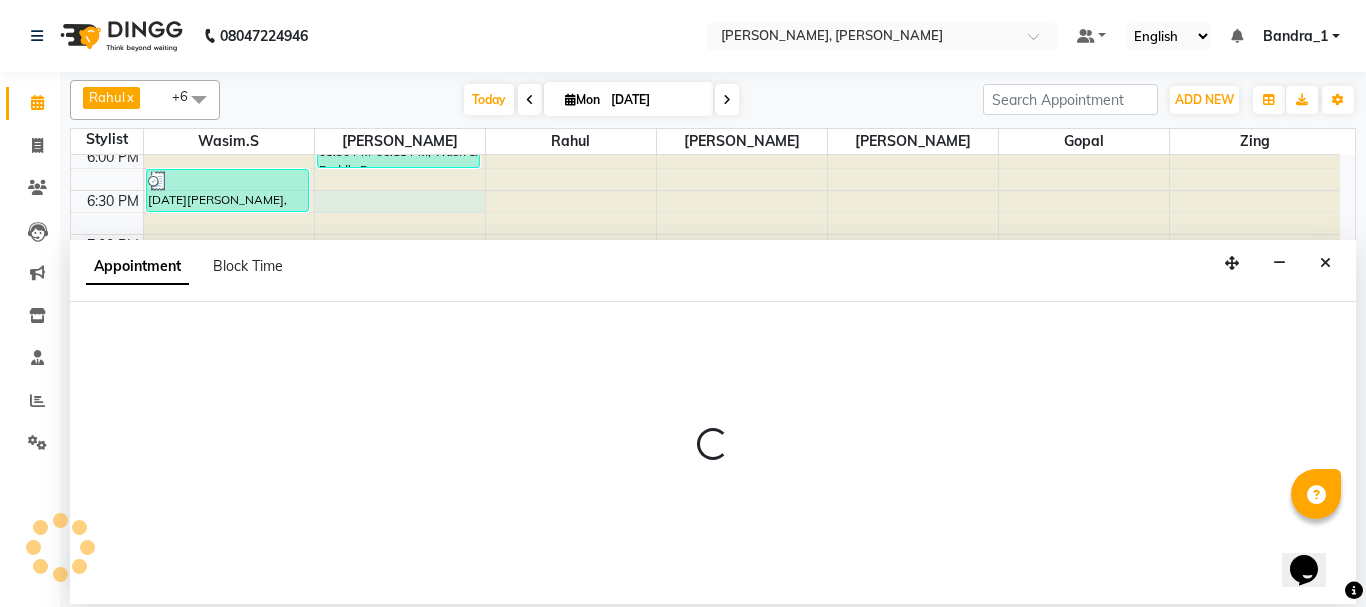 select on "72175" 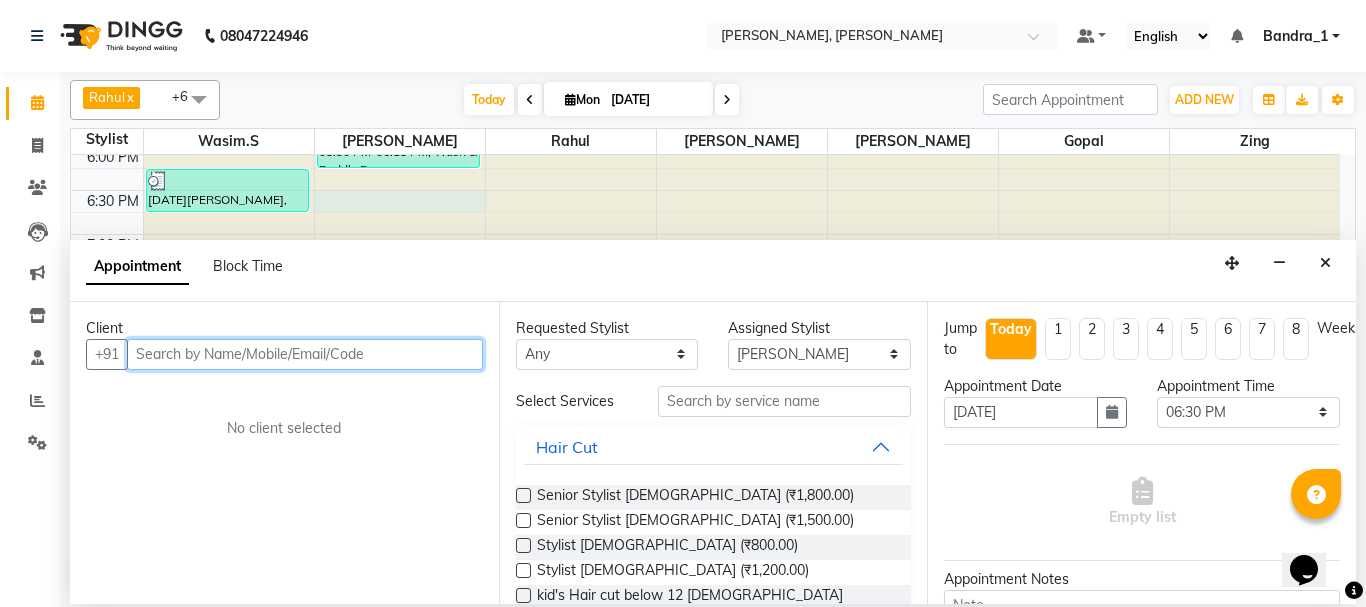 type on "=" 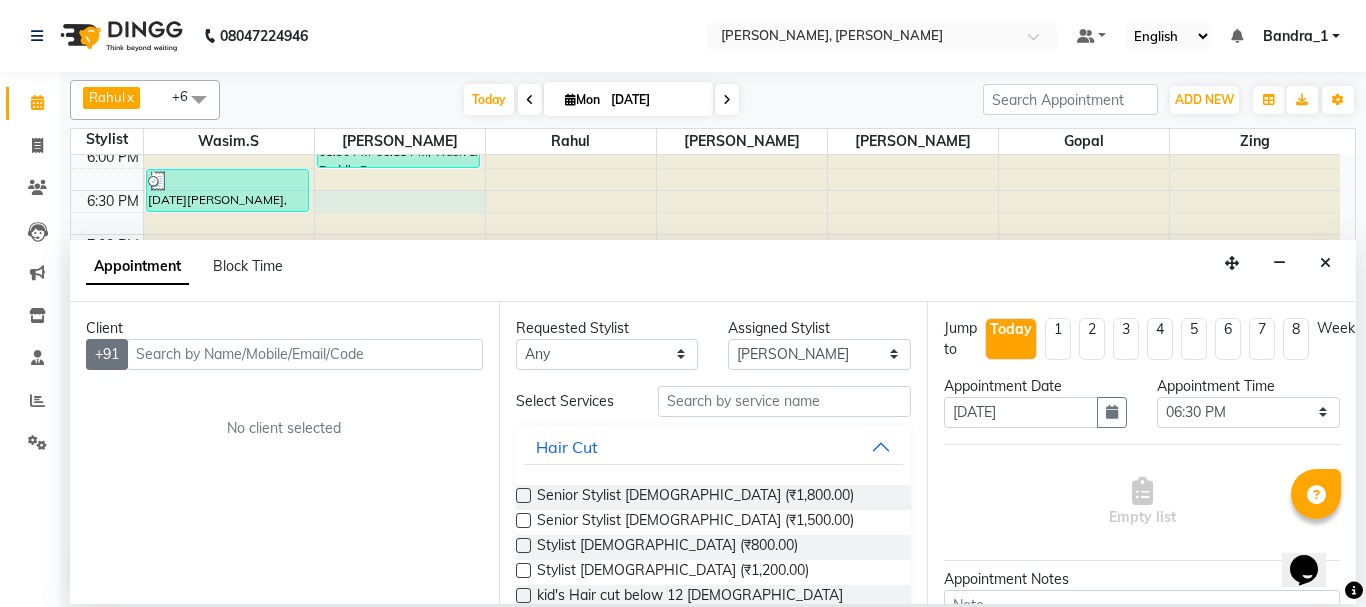 click on "+91" at bounding box center [107, 354] 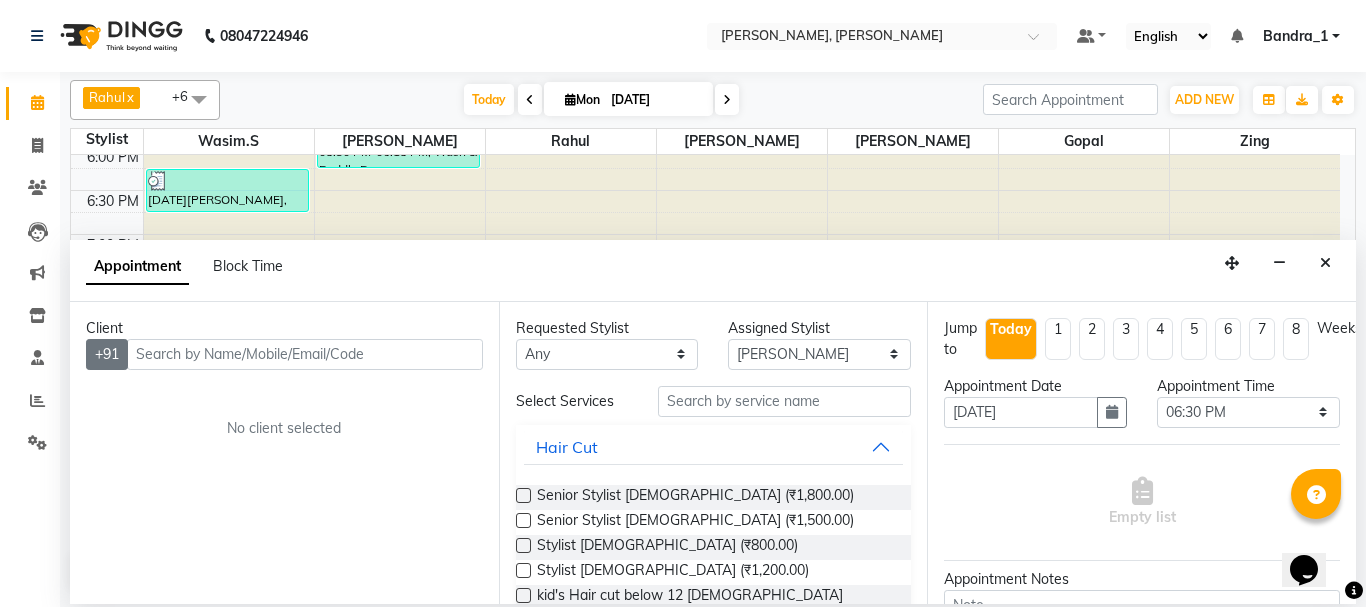 click on "+91" at bounding box center [107, 354] 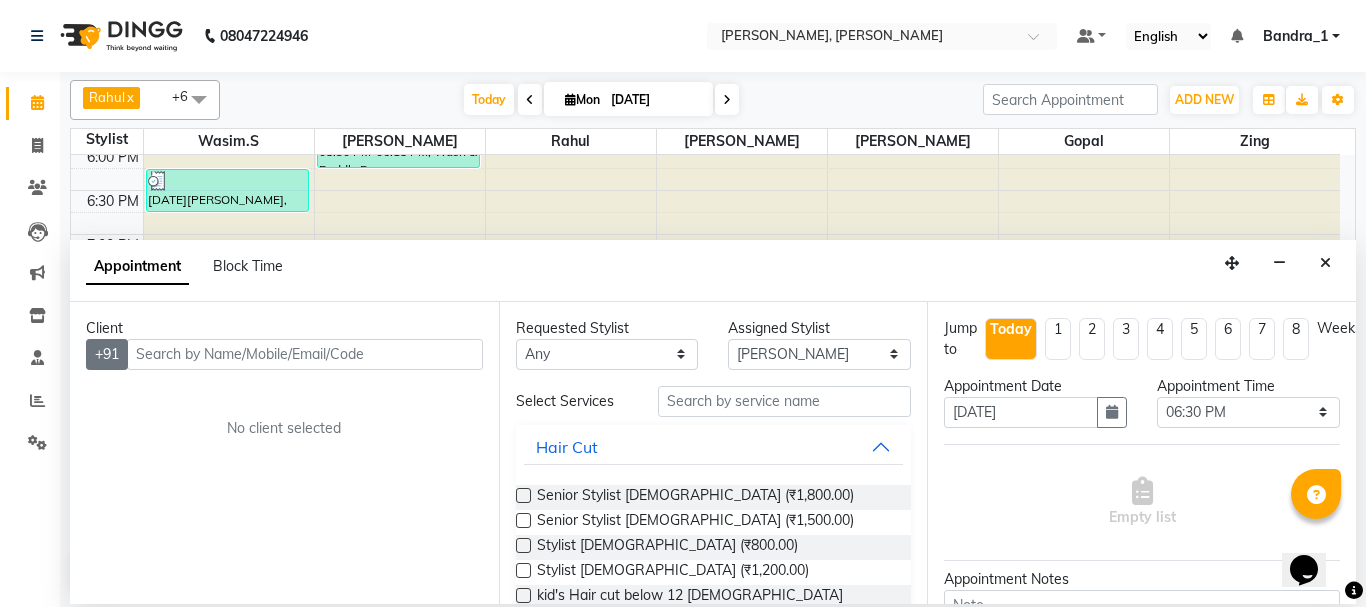 click on "+91" at bounding box center (107, 354) 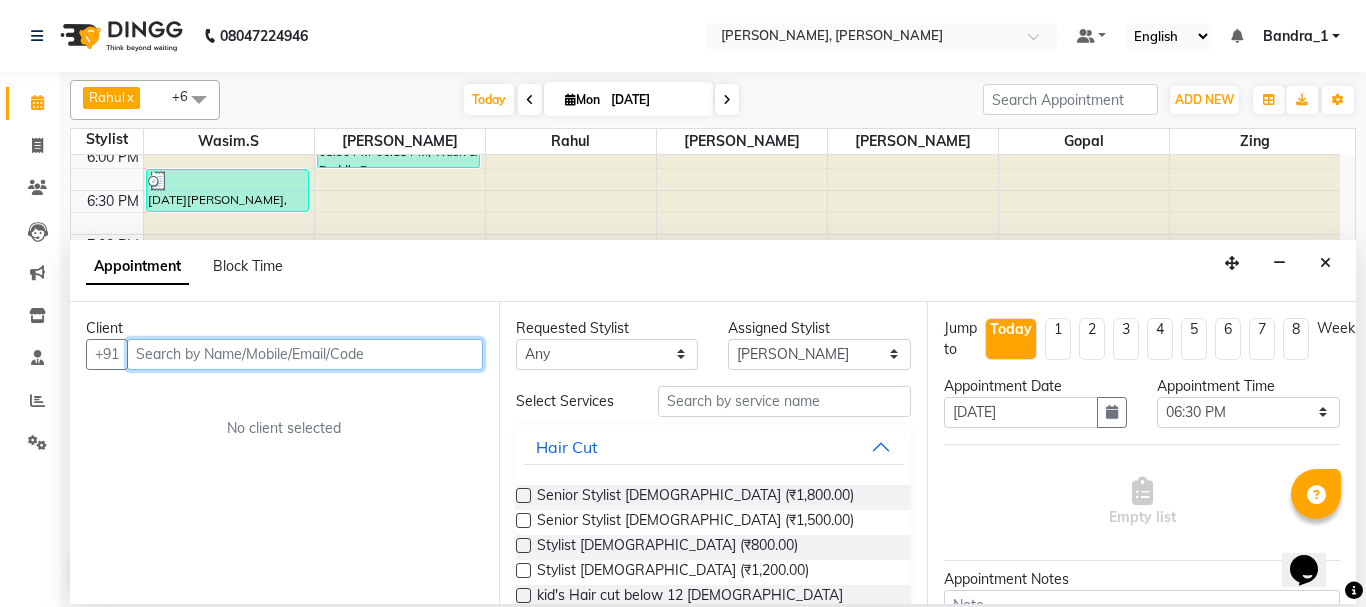 click at bounding box center [305, 354] 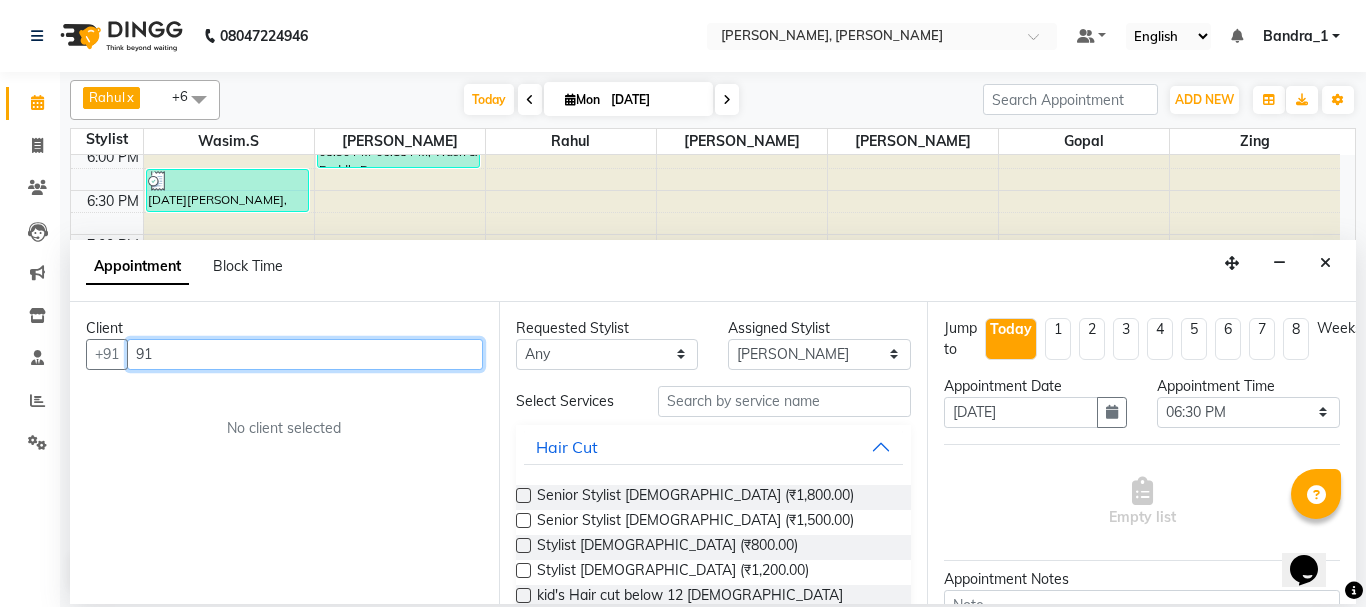 type on "9" 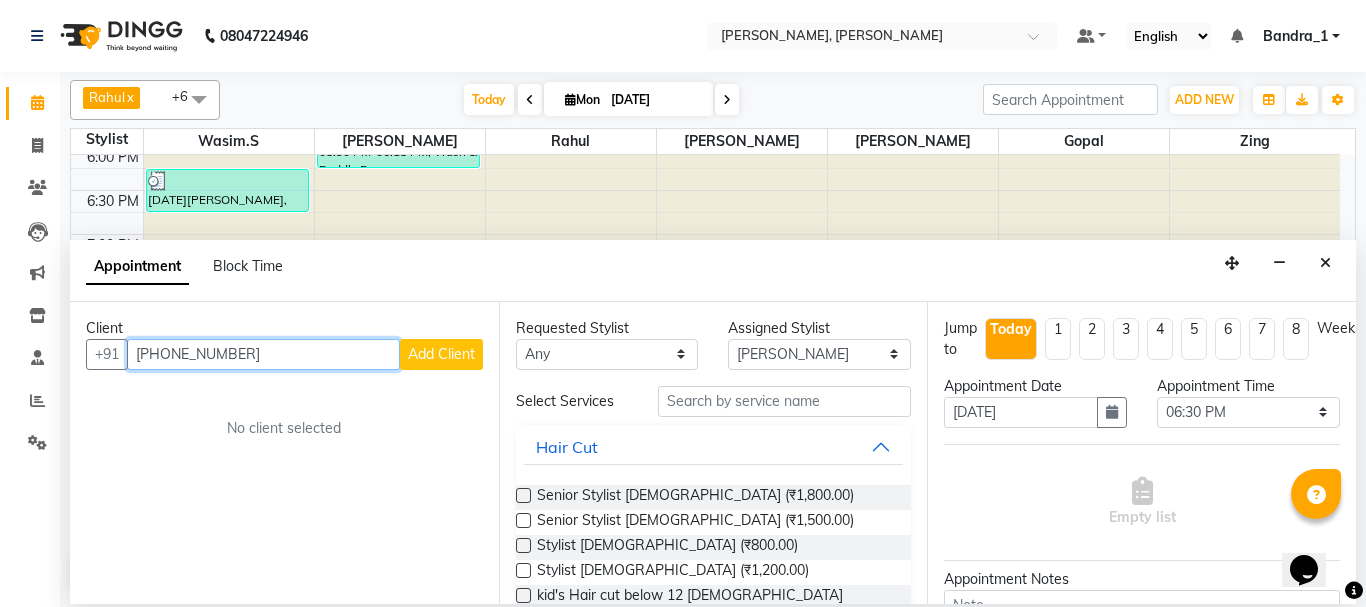 type on "[PHONE_NUMBER]" 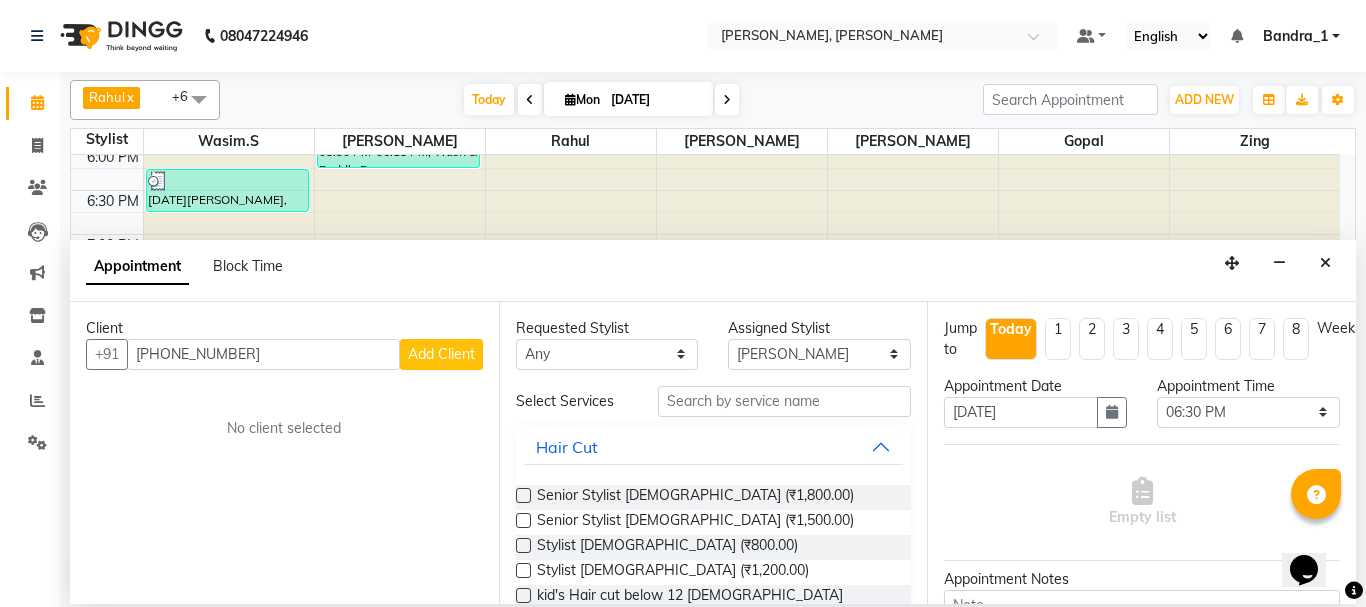 click on "Add Client" at bounding box center (441, 354) 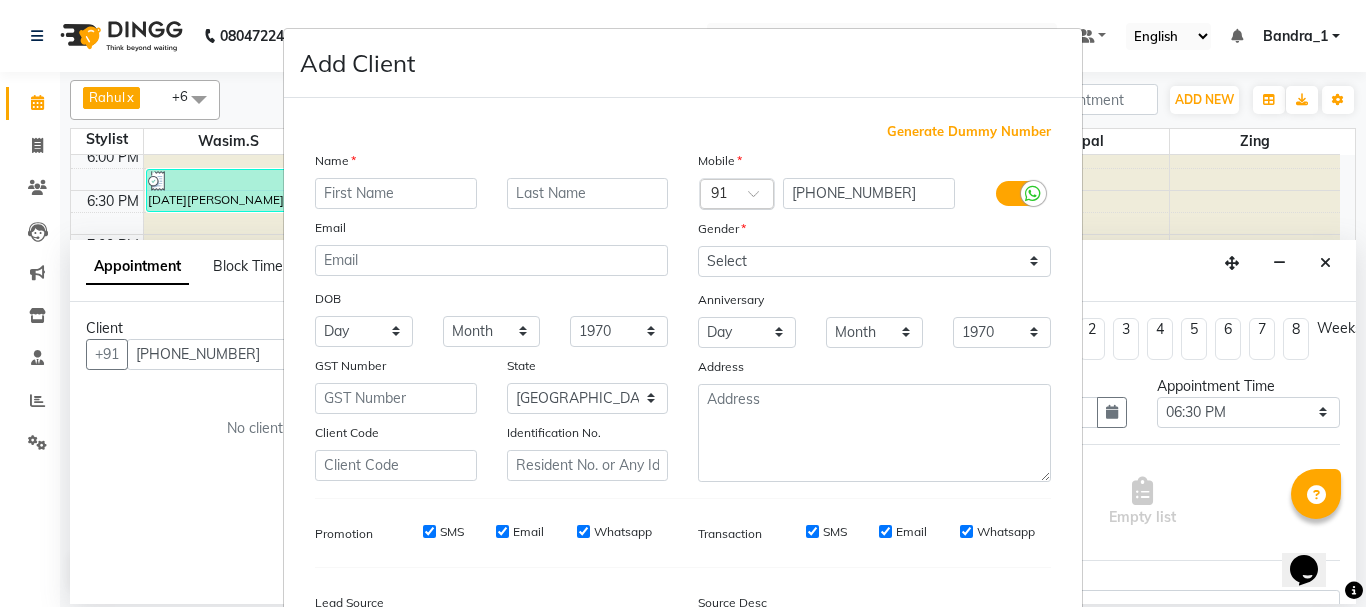 click at bounding box center (737, 195) 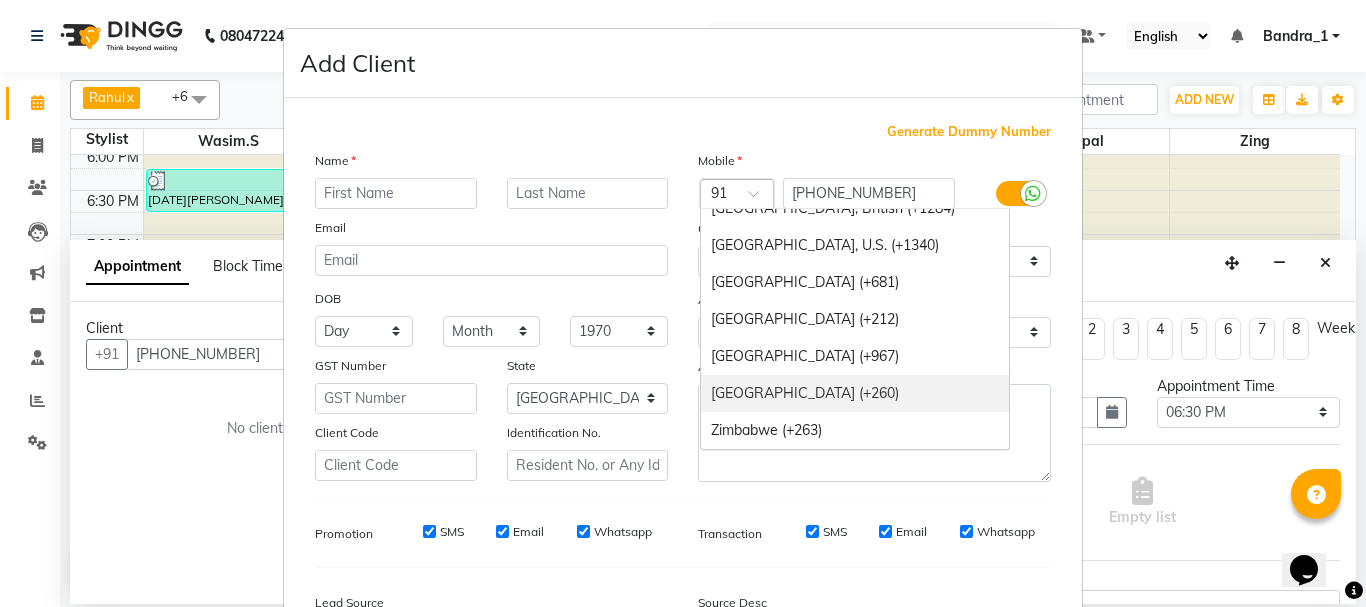 scroll, scrollTop: 8203, scrollLeft: 0, axis: vertical 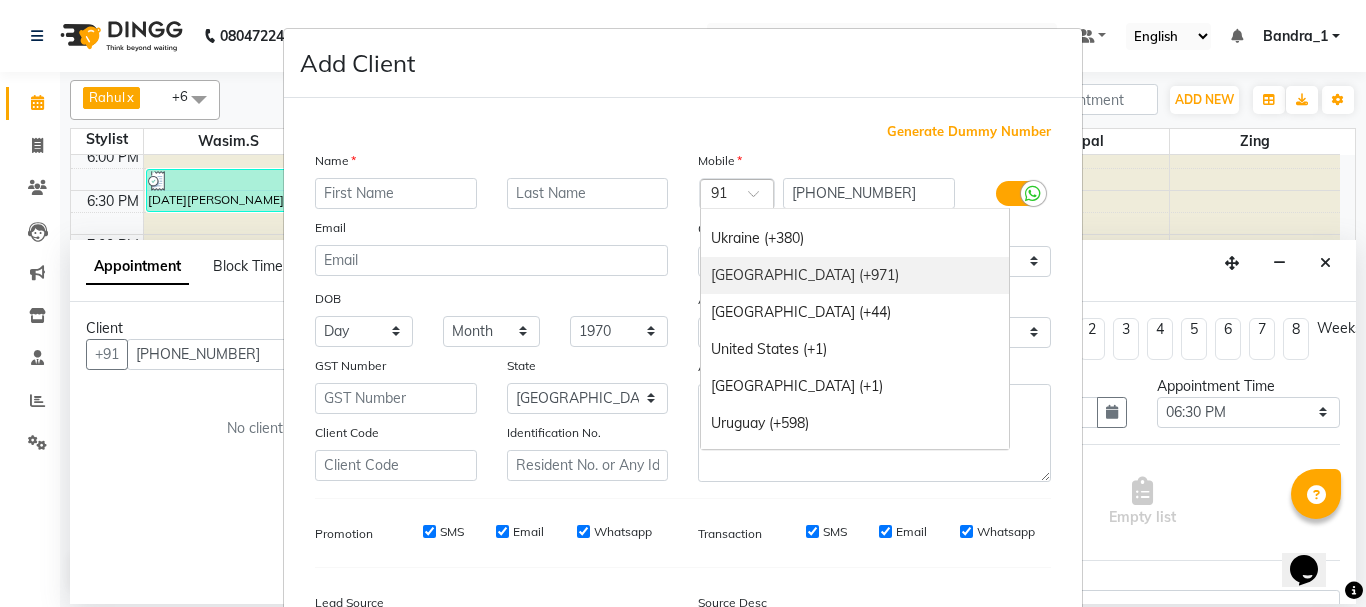 click on "[GEOGRAPHIC_DATA] (+971)" at bounding box center (855, 275) 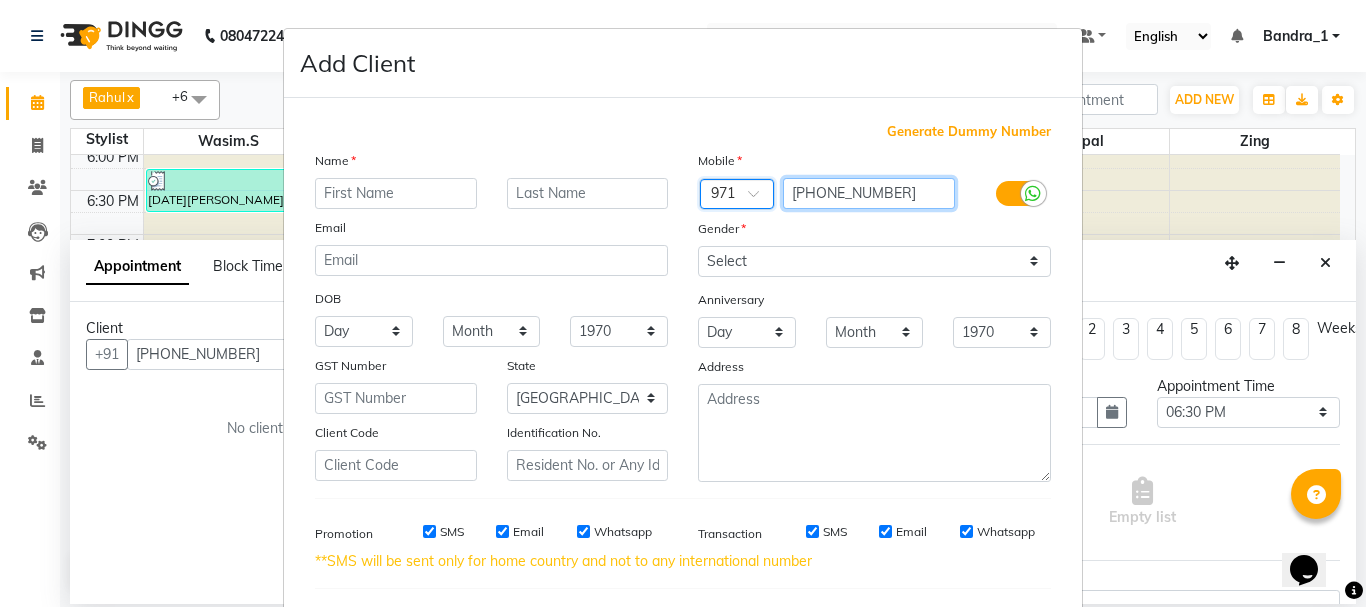 click on "[PHONE_NUMBER]" at bounding box center (869, 193) 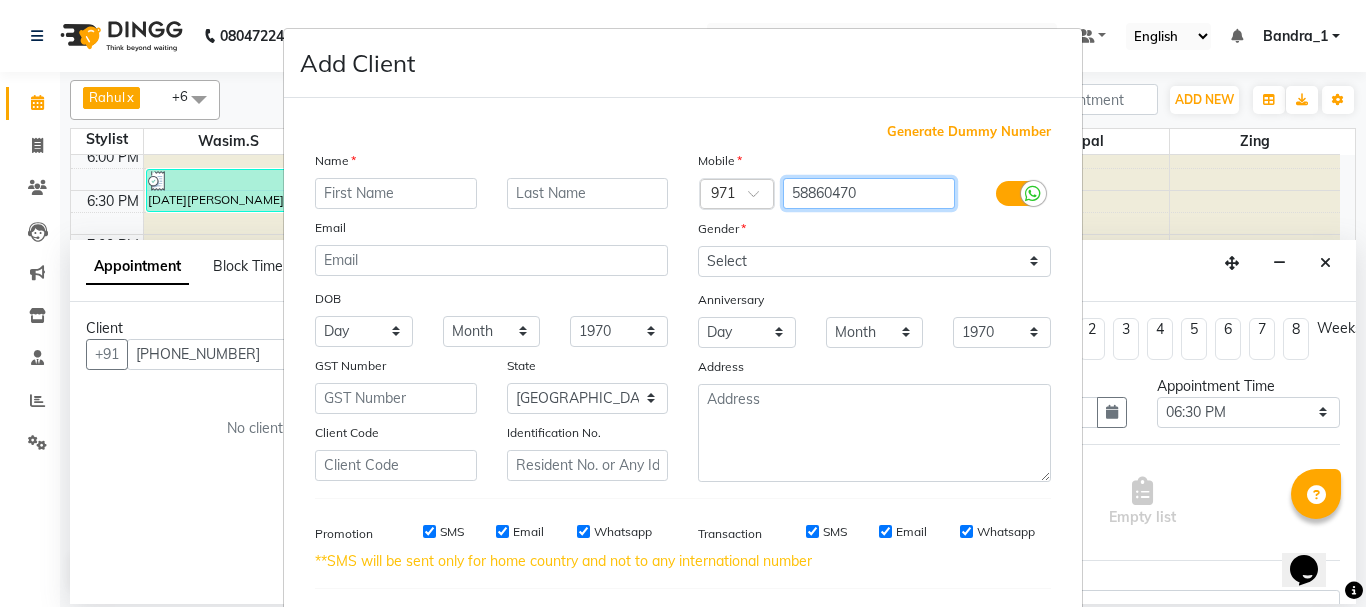 type on "58860470" 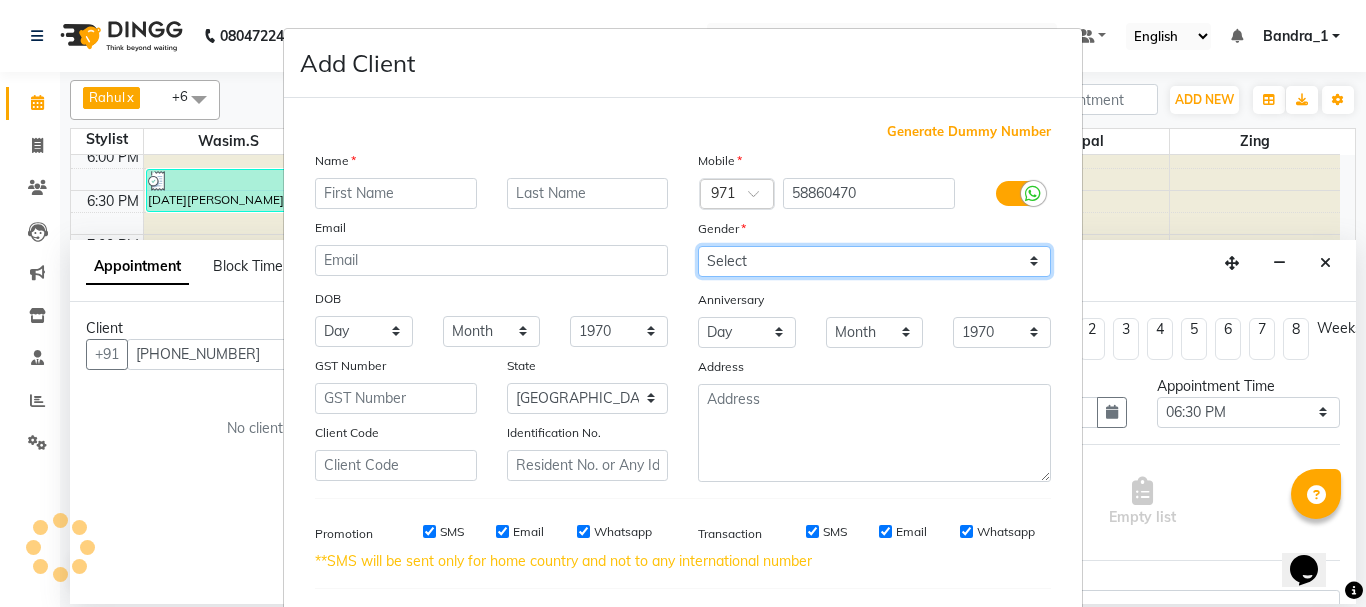 click on "Select [DEMOGRAPHIC_DATA] [DEMOGRAPHIC_DATA] Other Prefer Not To Say" at bounding box center (874, 261) 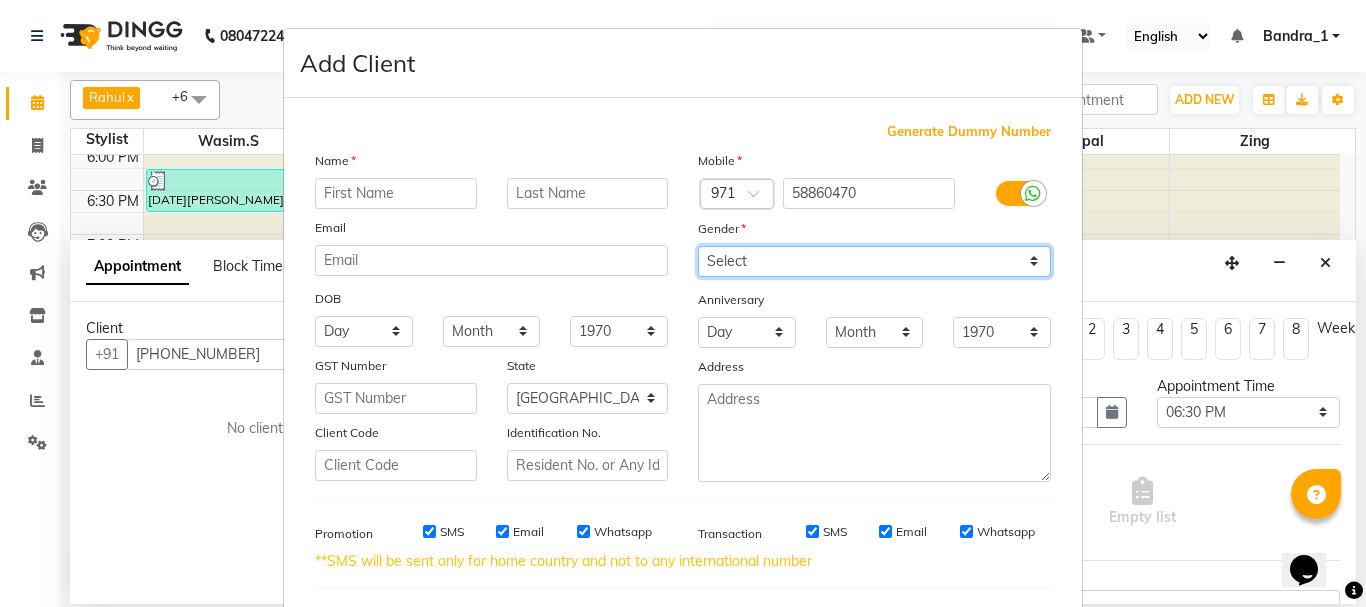 select on "[DEMOGRAPHIC_DATA]" 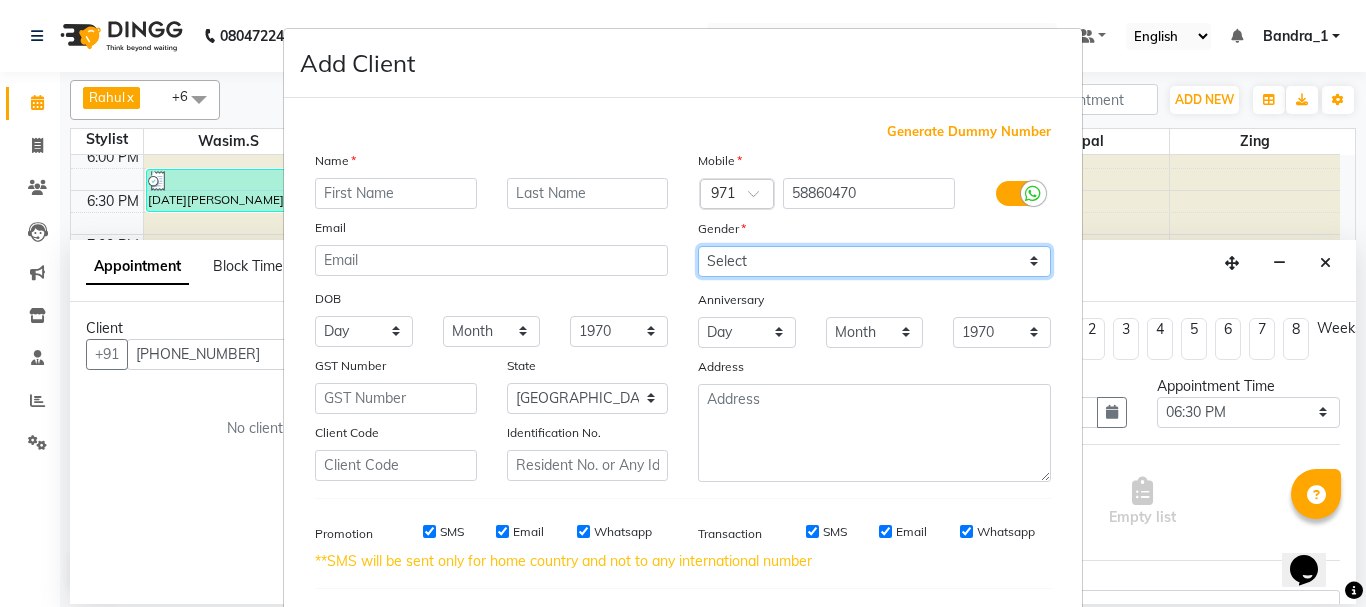 click on "Select [DEMOGRAPHIC_DATA] [DEMOGRAPHIC_DATA] Other Prefer Not To Say" at bounding box center [874, 261] 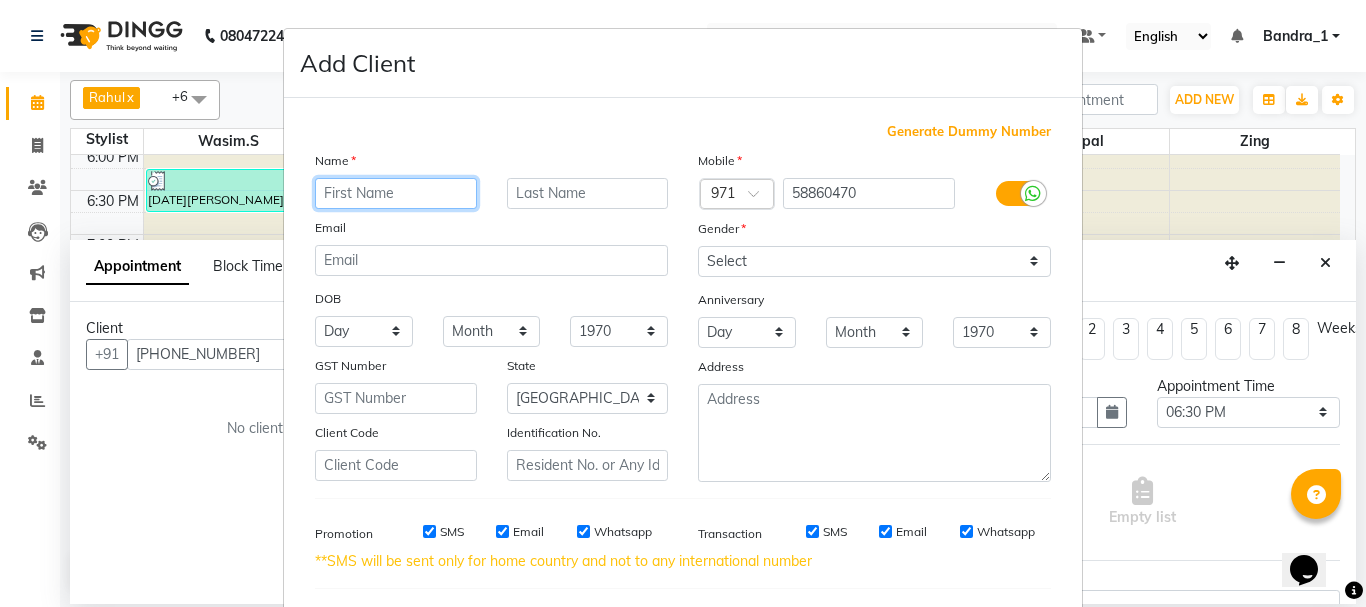 click at bounding box center (396, 193) 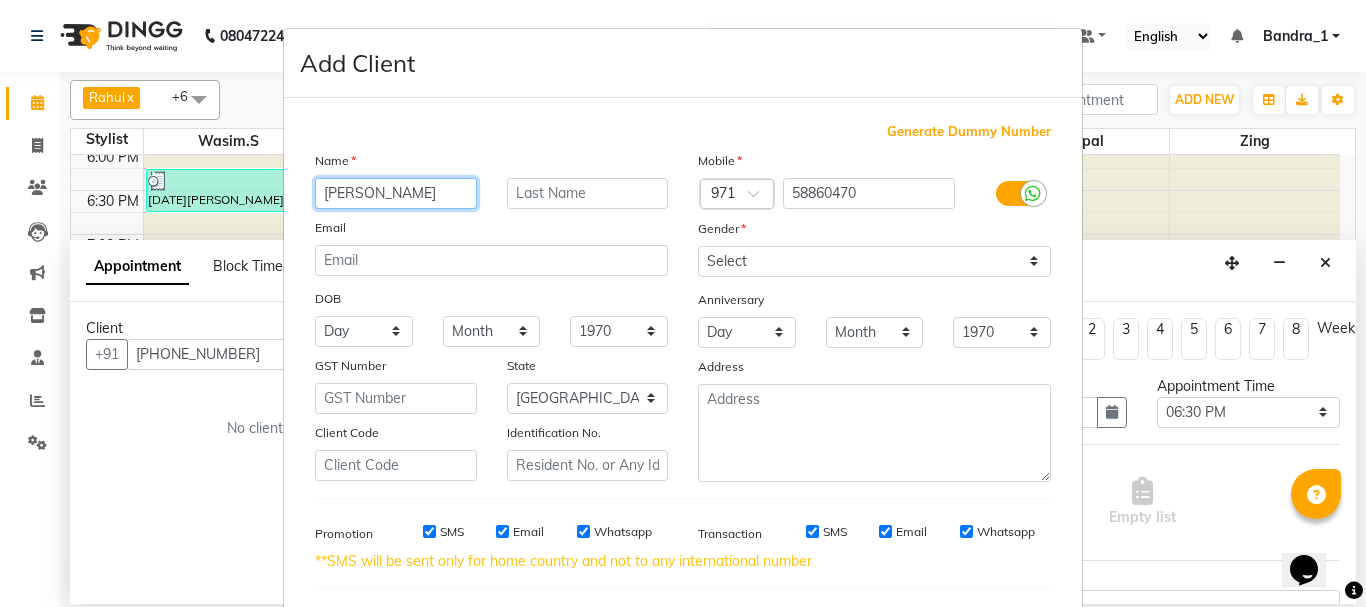 type on "[PERSON_NAME]" 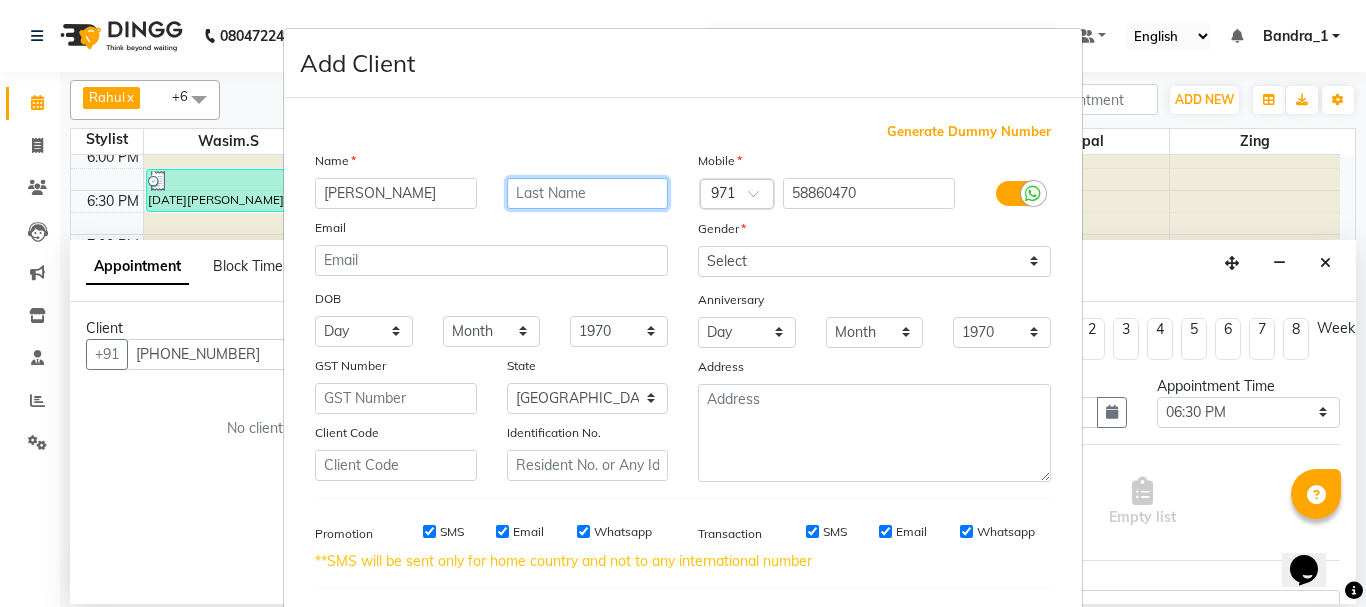 click at bounding box center (588, 193) 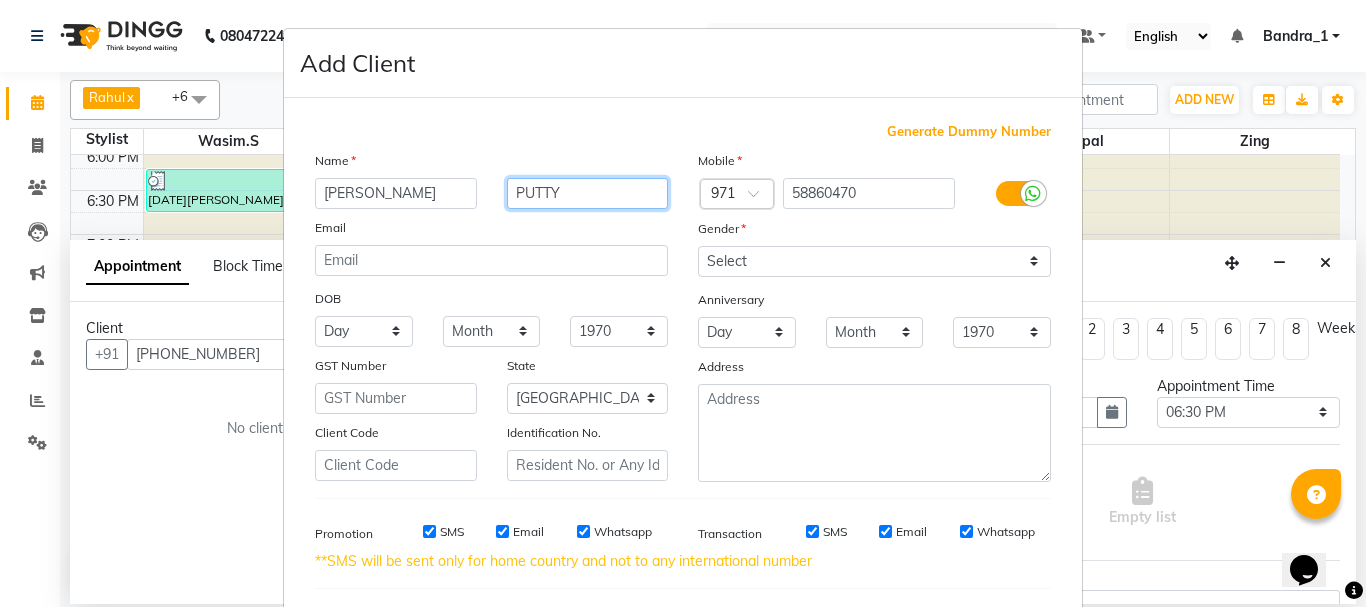 type on "PUTTY" 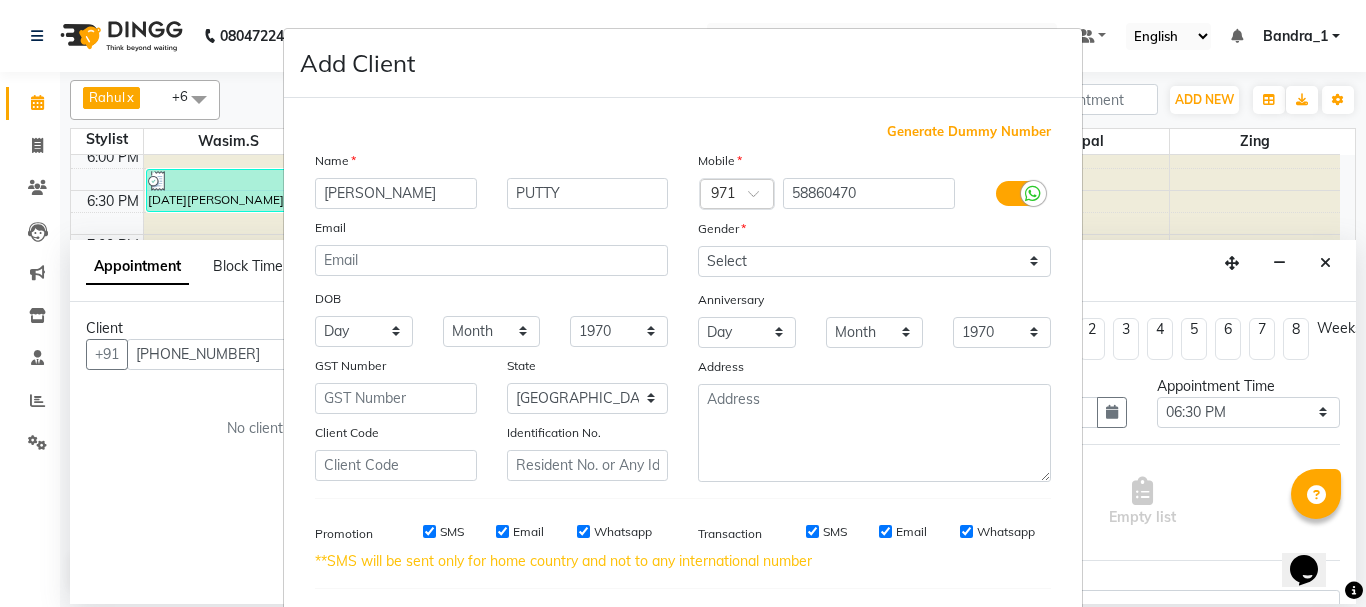 click on "SMS" at bounding box center (429, 531) 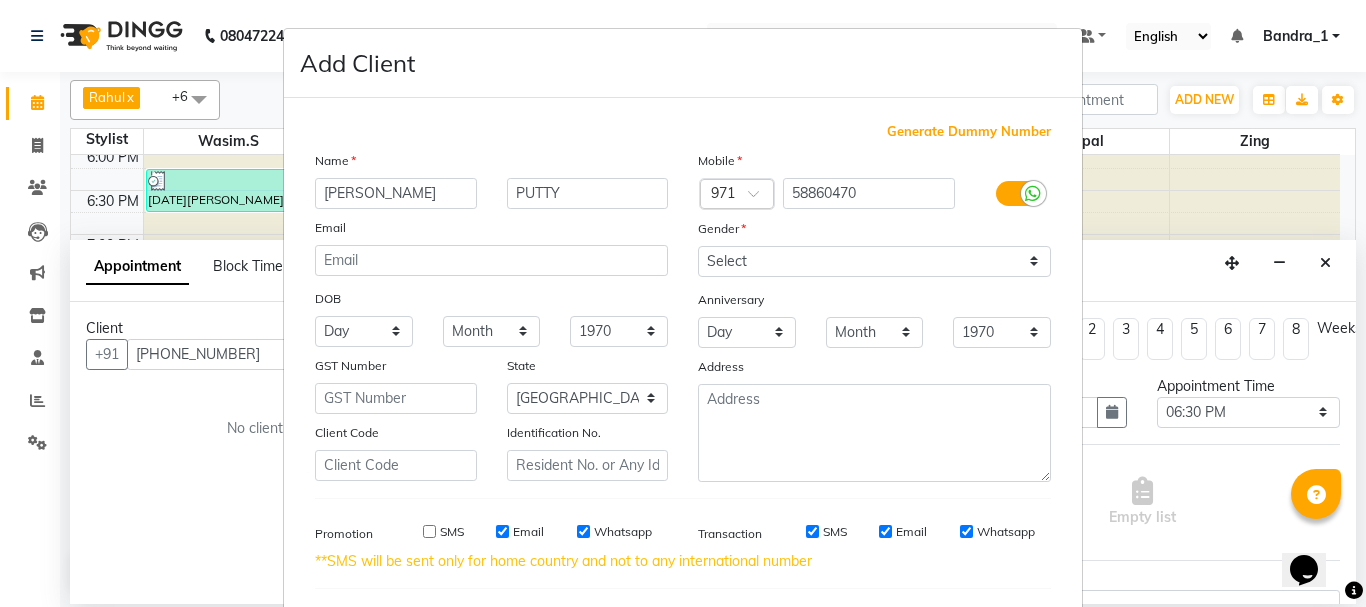 click on "Email" at bounding box center [502, 531] 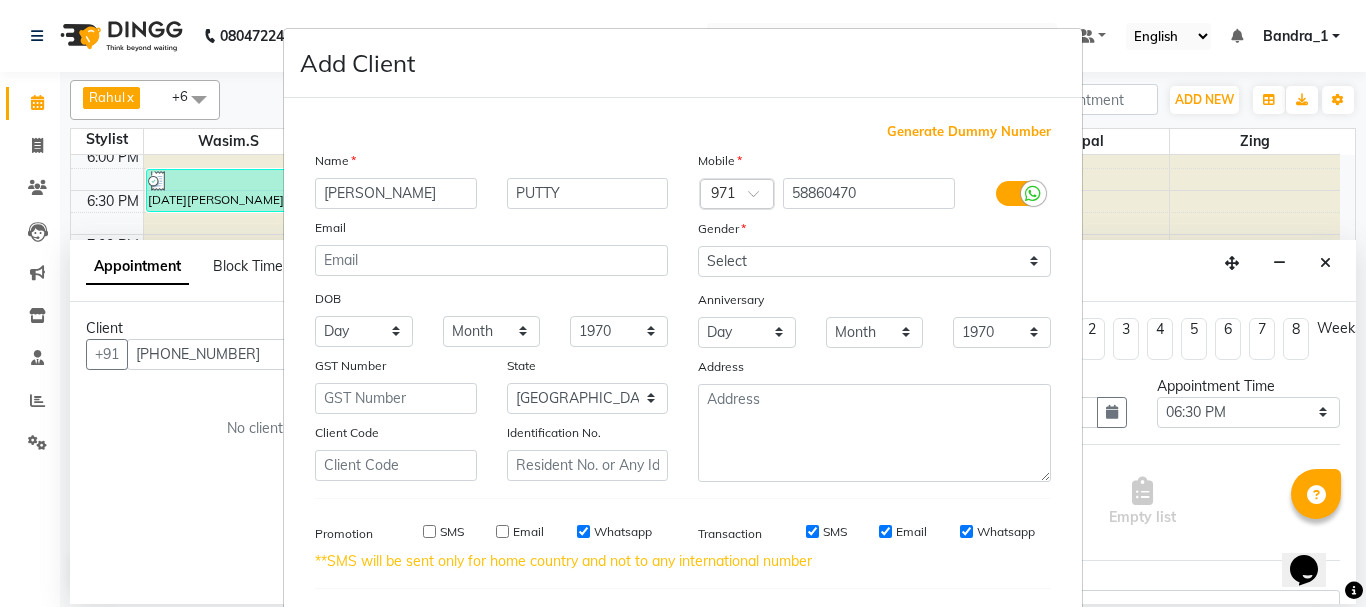 click on "Whatsapp" at bounding box center (583, 531) 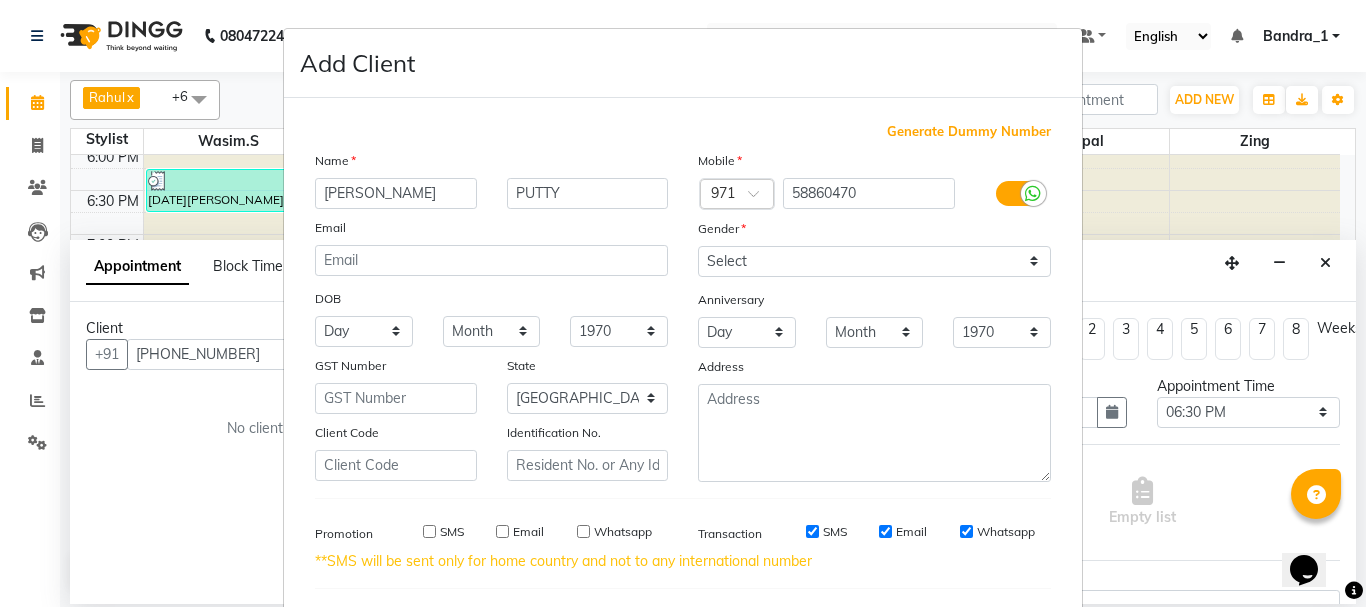 click on "SMS" at bounding box center [812, 531] 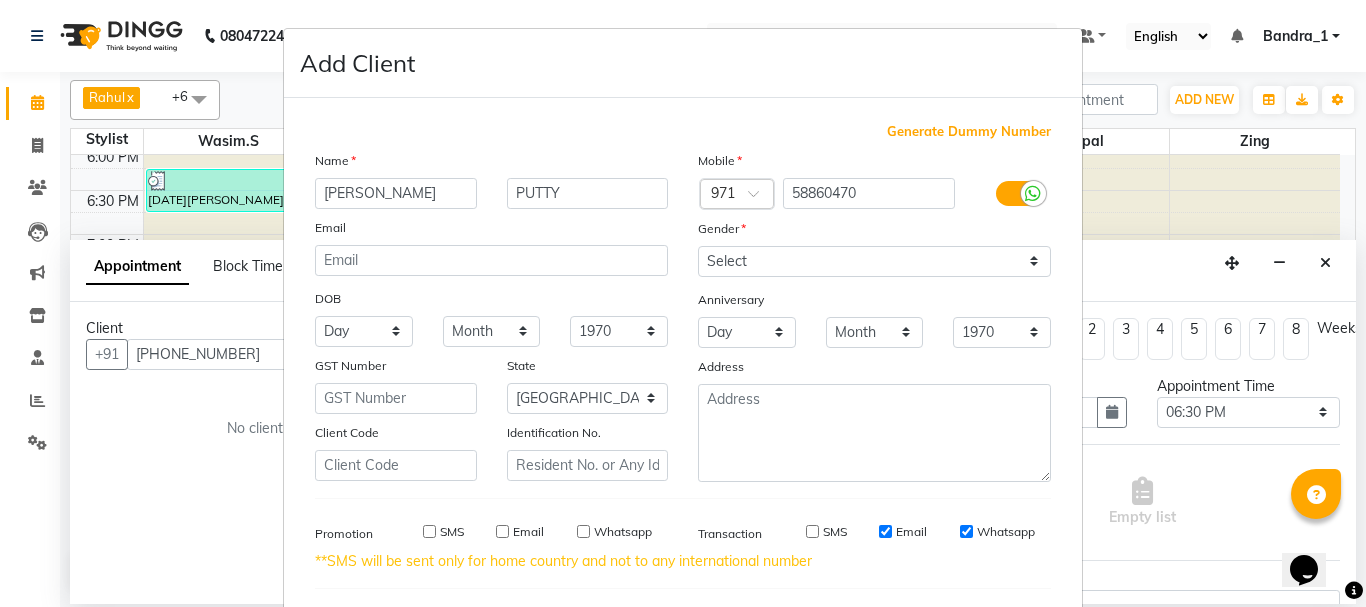 click on "Email" at bounding box center [885, 531] 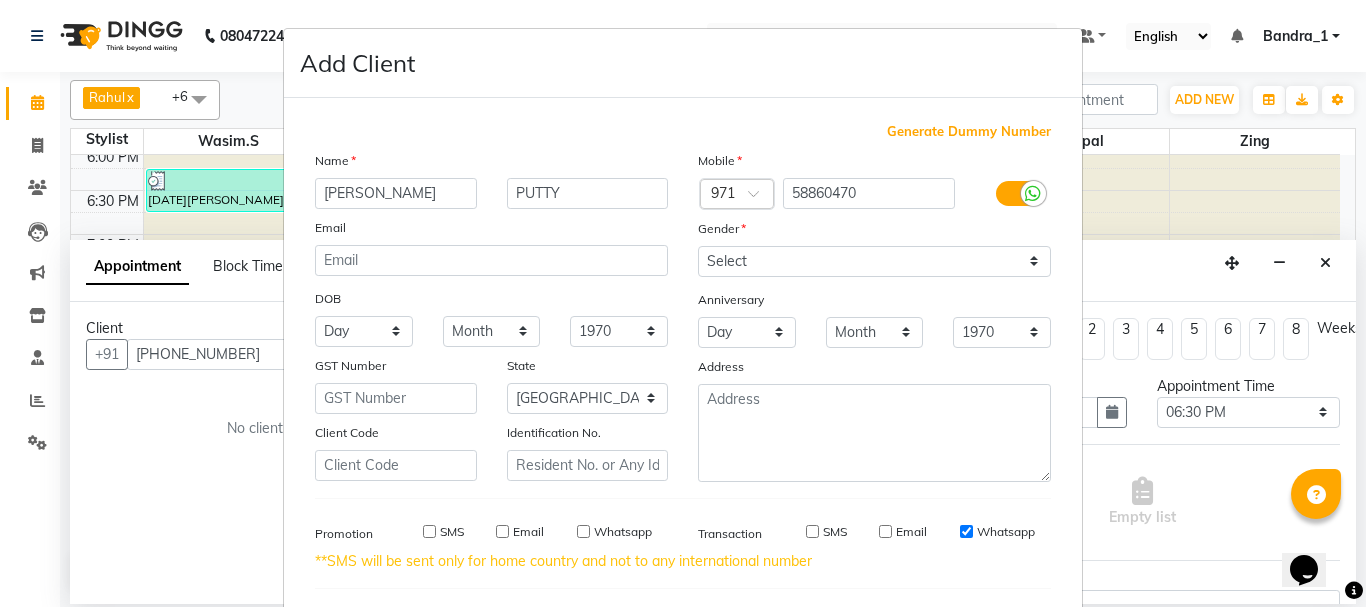 click on "Whatsapp" at bounding box center (966, 531) 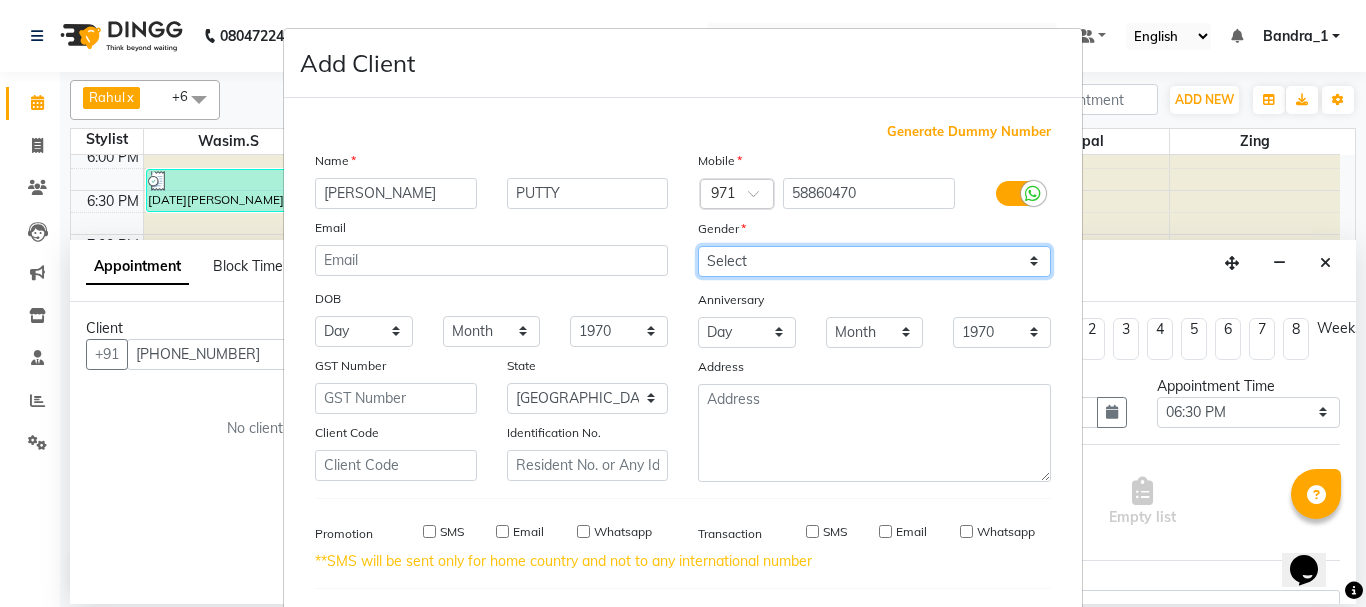 click on "Select [DEMOGRAPHIC_DATA] [DEMOGRAPHIC_DATA] Other Prefer Not To Say" at bounding box center [874, 261] 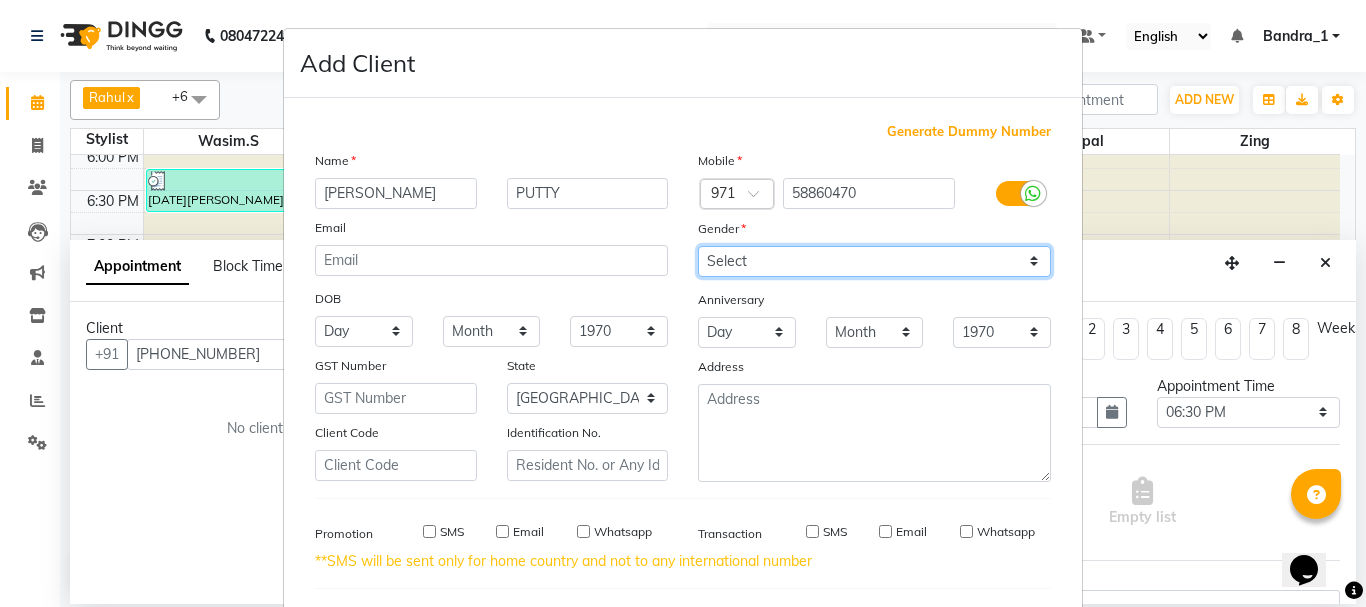 click on "Select [DEMOGRAPHIC_DATA] [DEMOGRAPHIC_DATA] Other Prefer Not To Say" at bounding box center [874, 261] 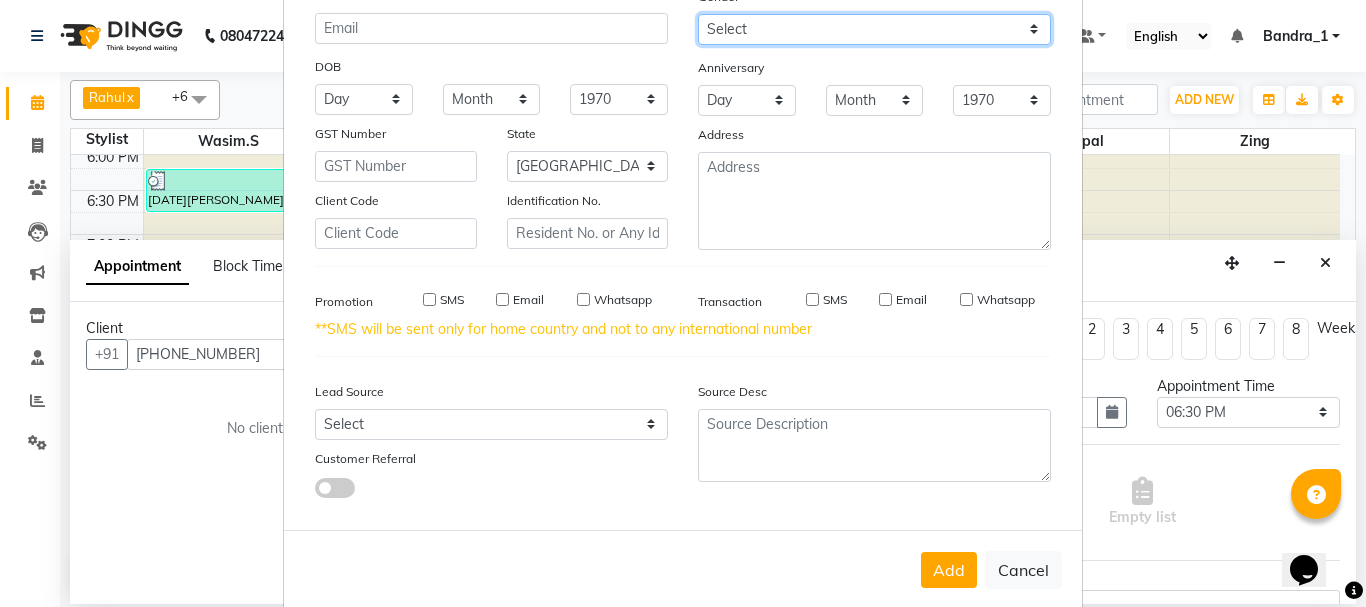 scroll, scrollTop: 263, scrollLeft: 0, axis: vertical 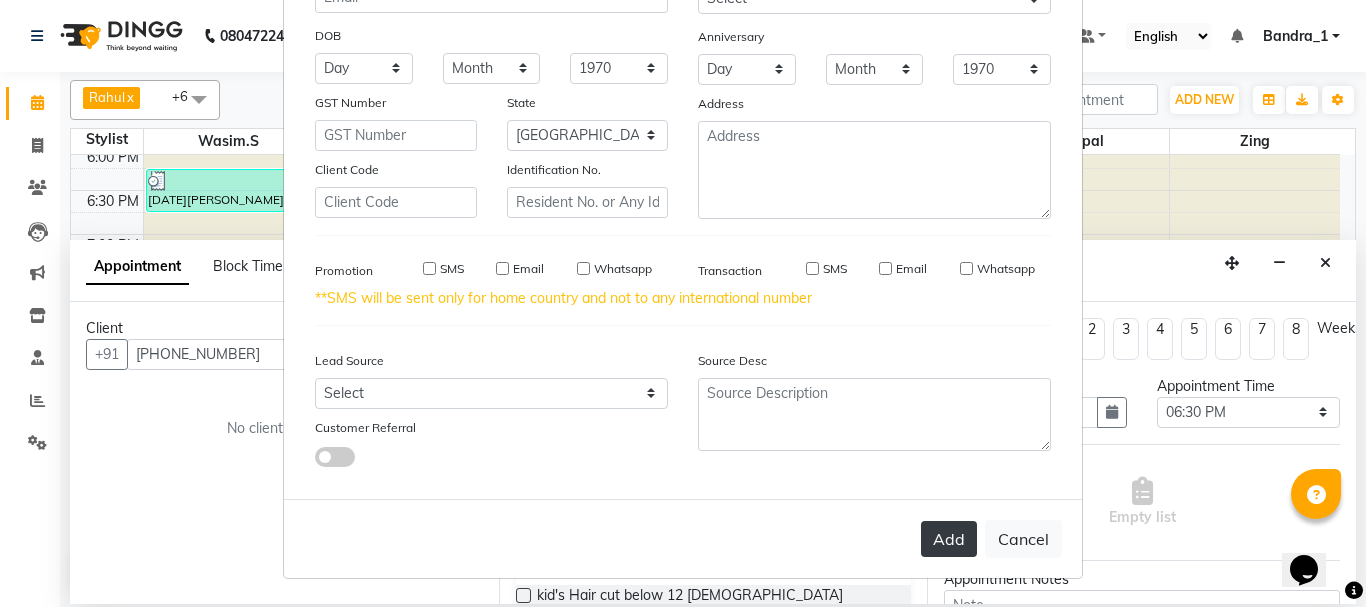 click on "Add" at bounding box center (949, 539) 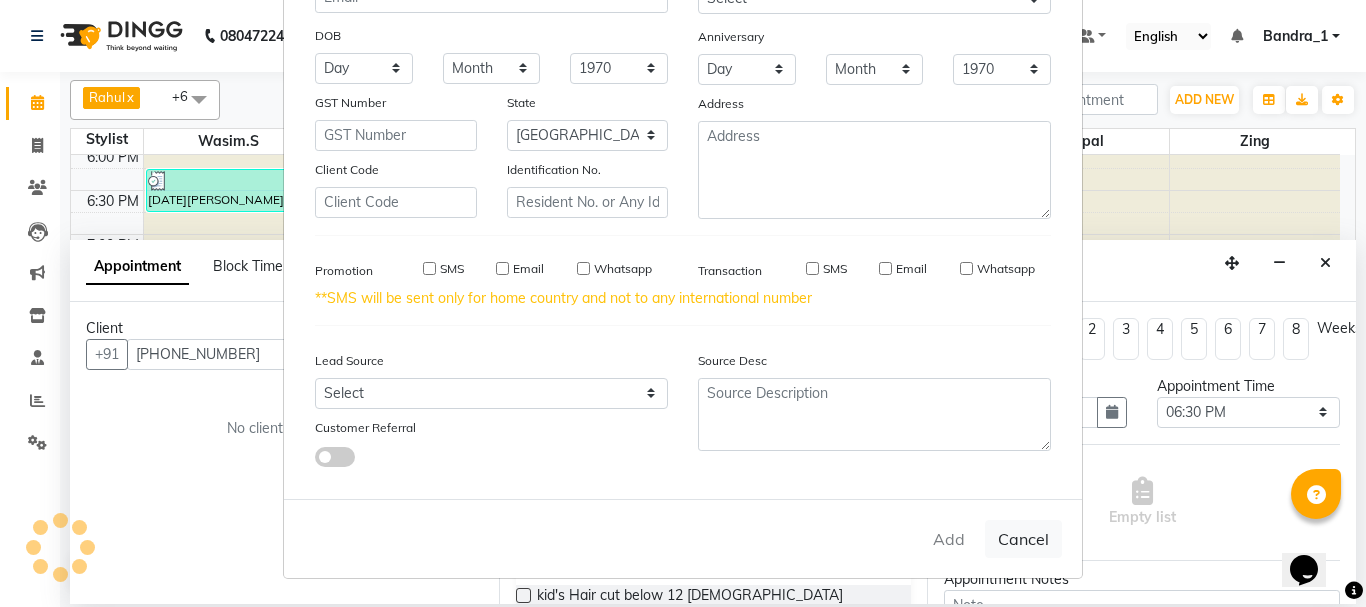 type on "58860470" 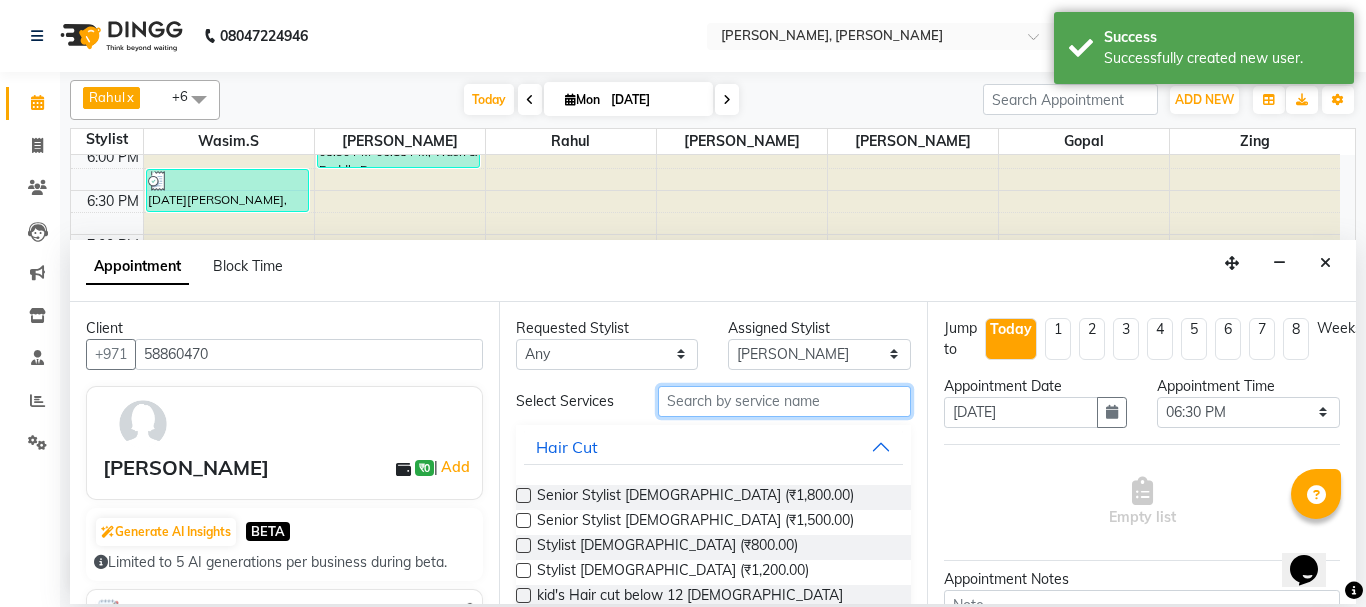 click at bounding box center (785, 401) 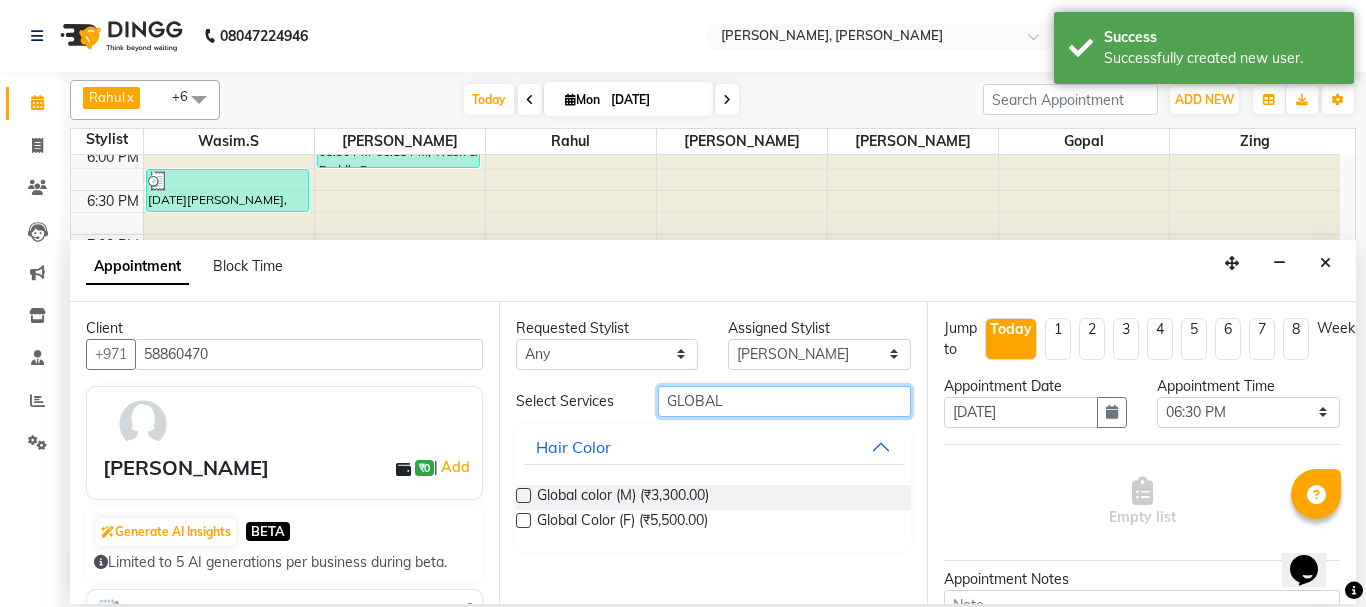 type on "GLOBAL" 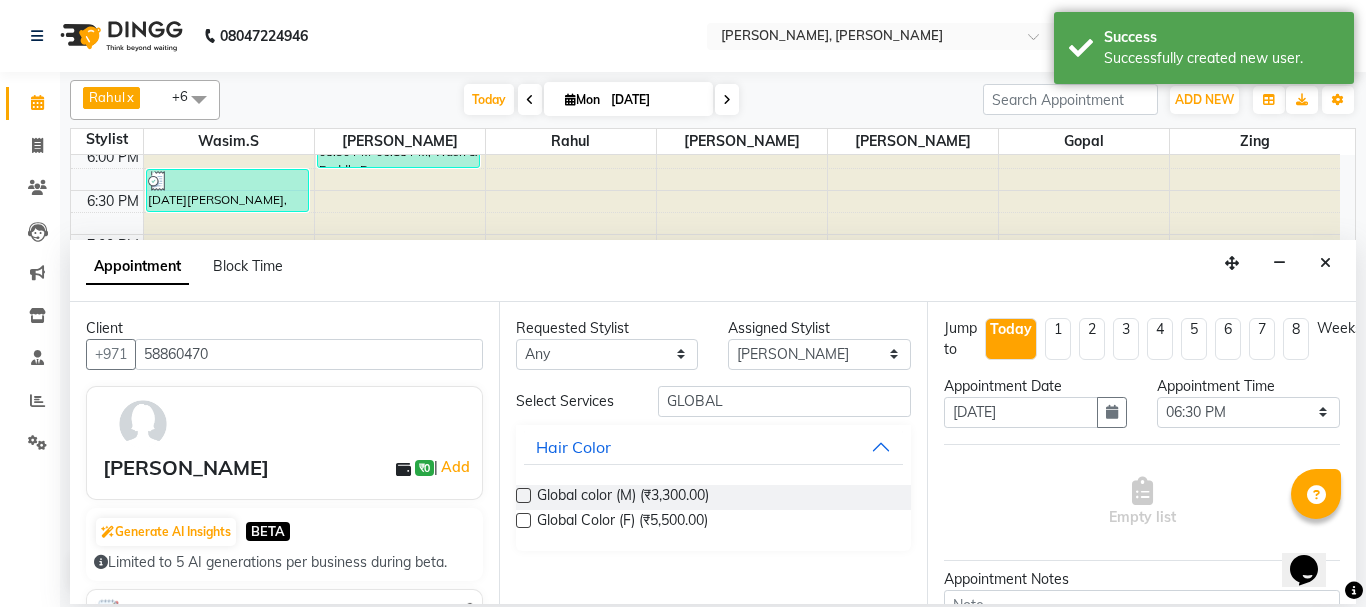 click at bounding box center [523, 520] 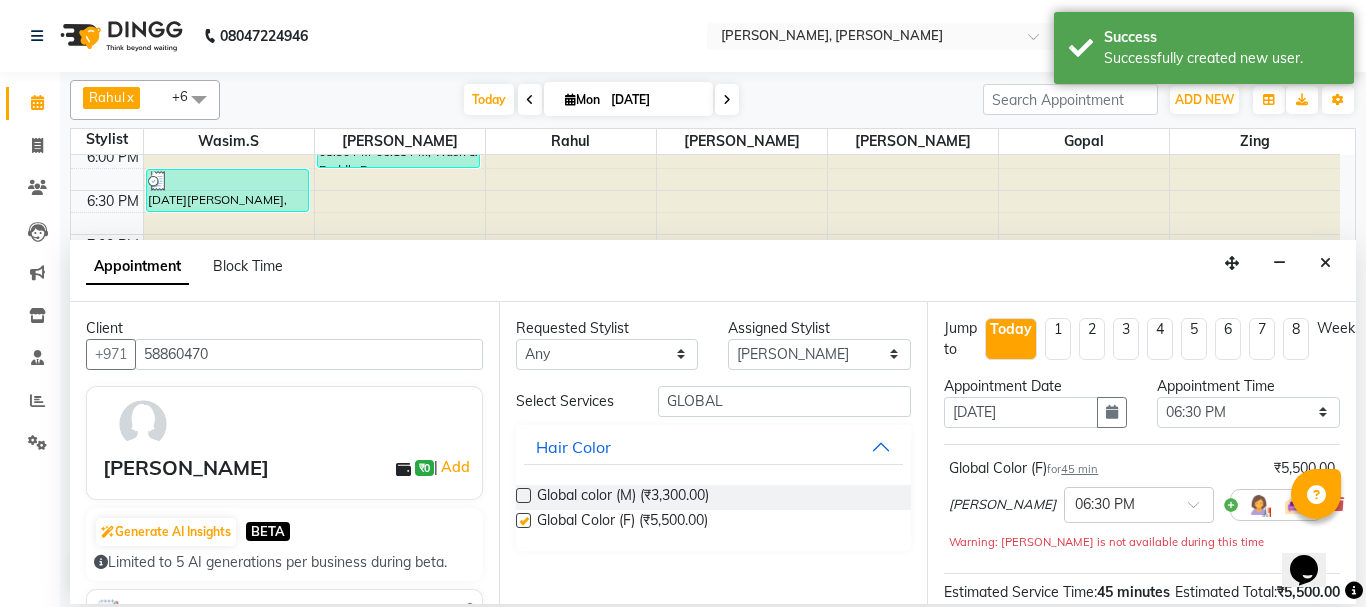 checkbox on "false" 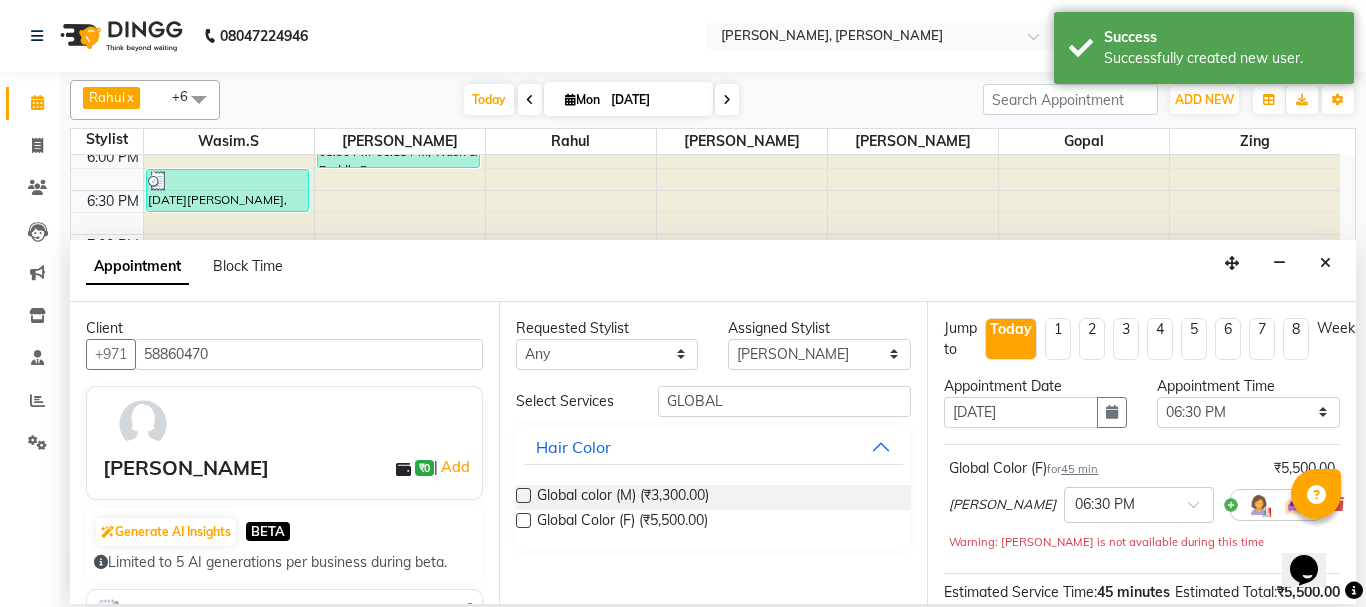 scroll, scrollTop: 281, scrollLeft: 0, axis: vertical 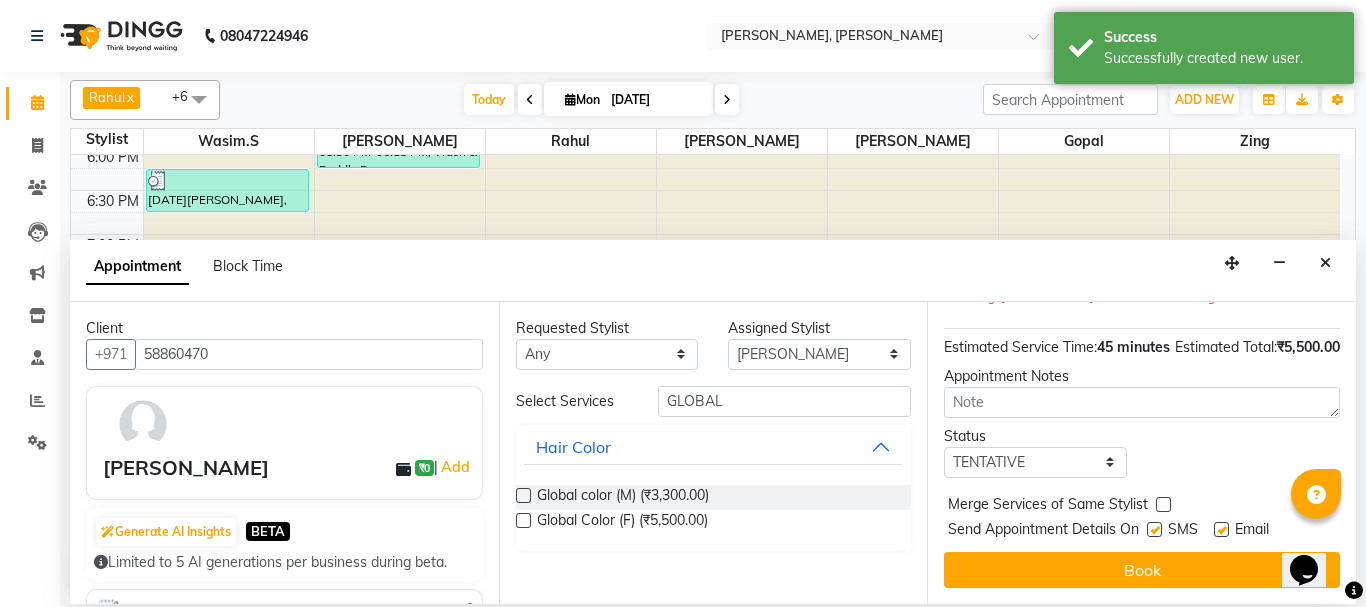 click at bounding box center [1154, 529] 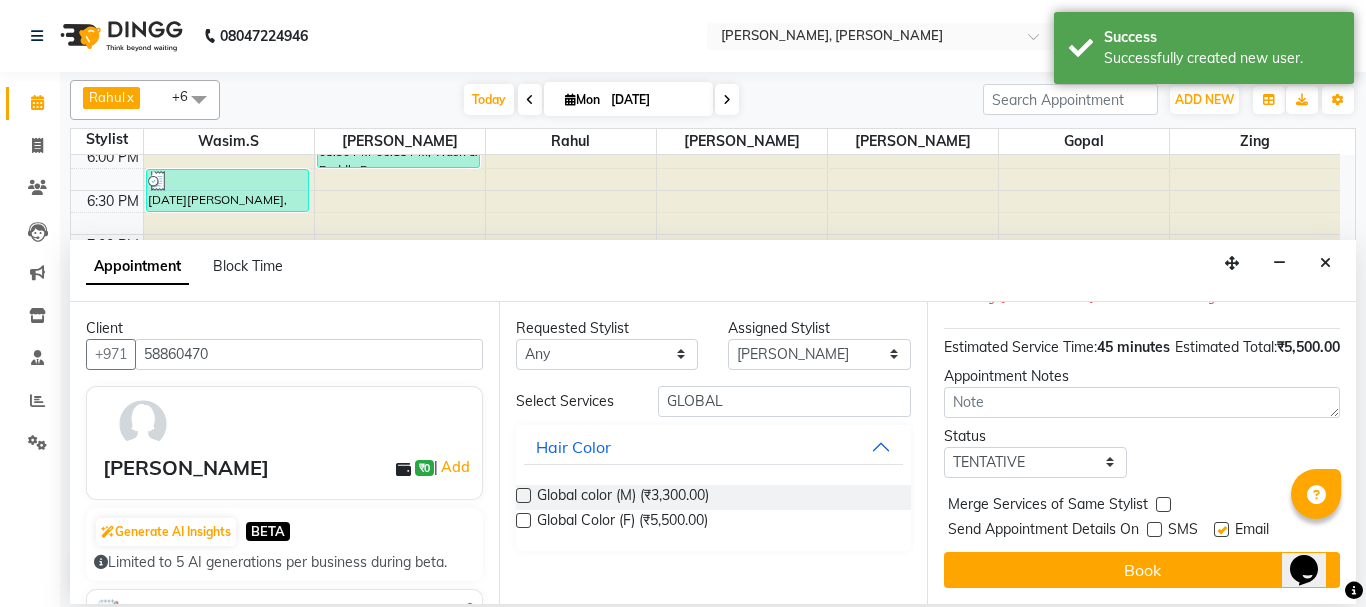 click at bounding box center [1221, 529] 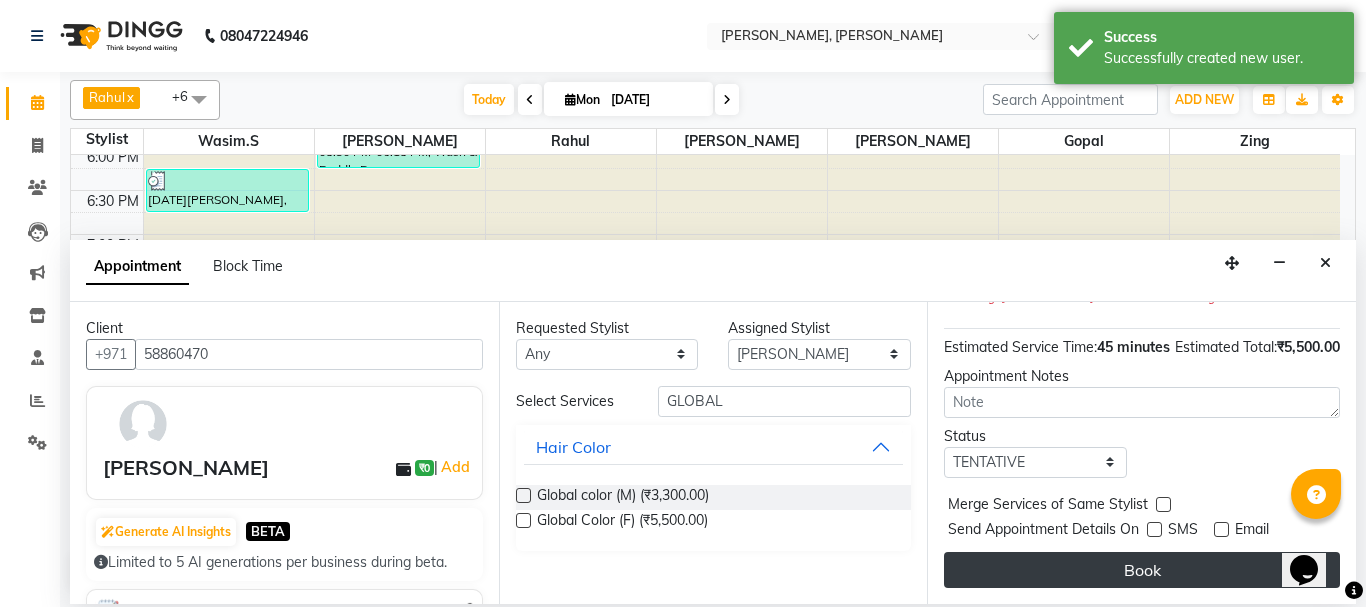 click on "Book" at bounding box center (1142, 570) 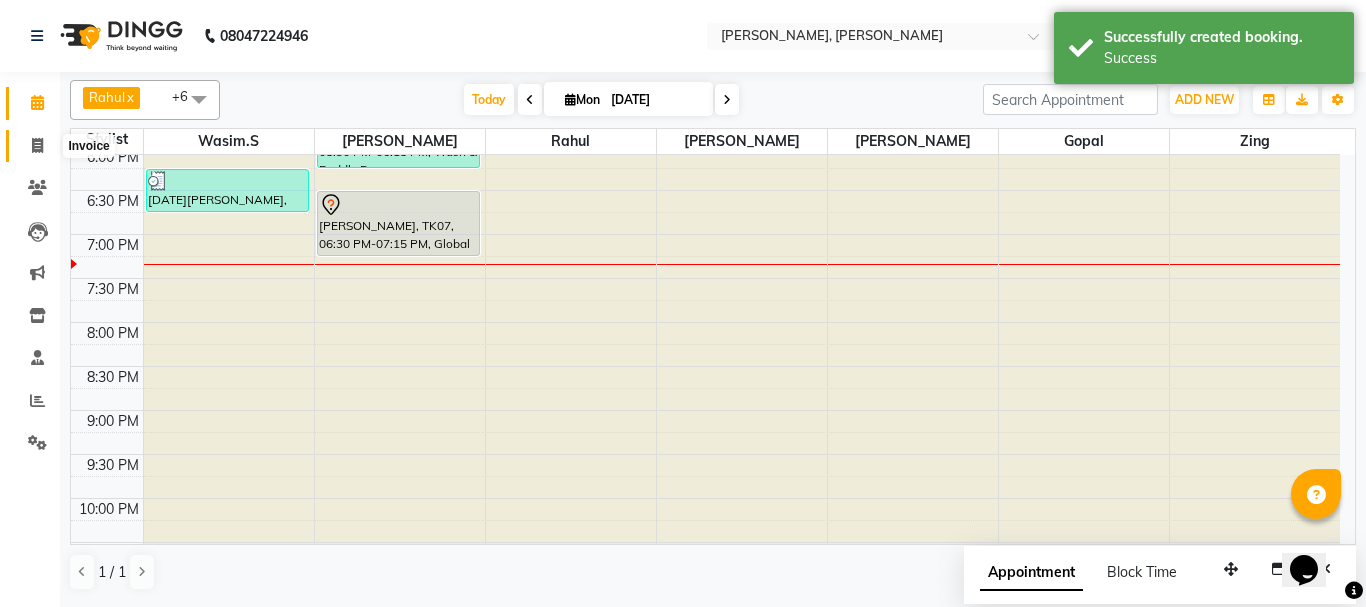 click 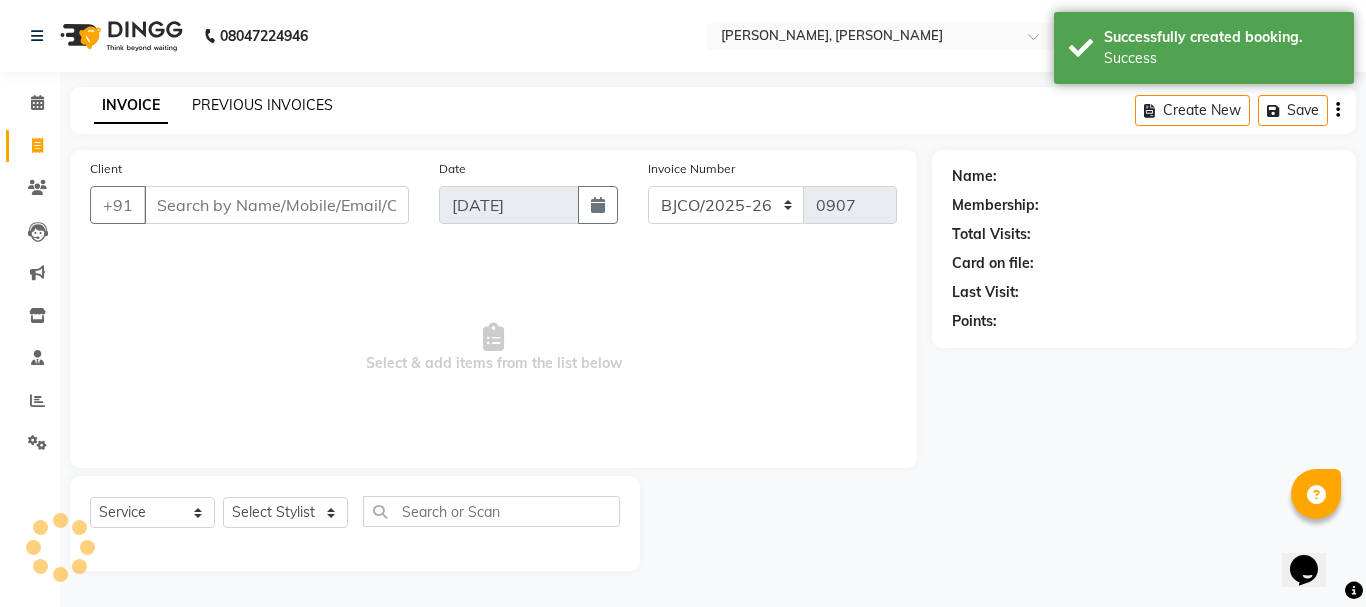 click on "PREVIOUS INVOICES" 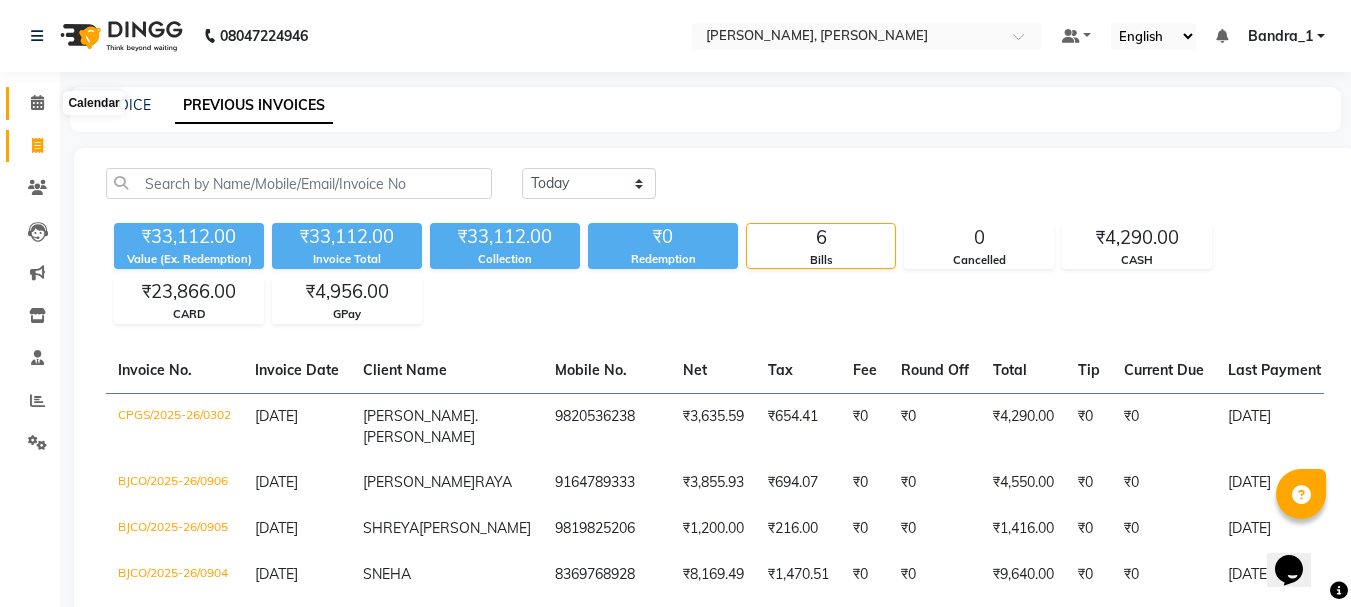click 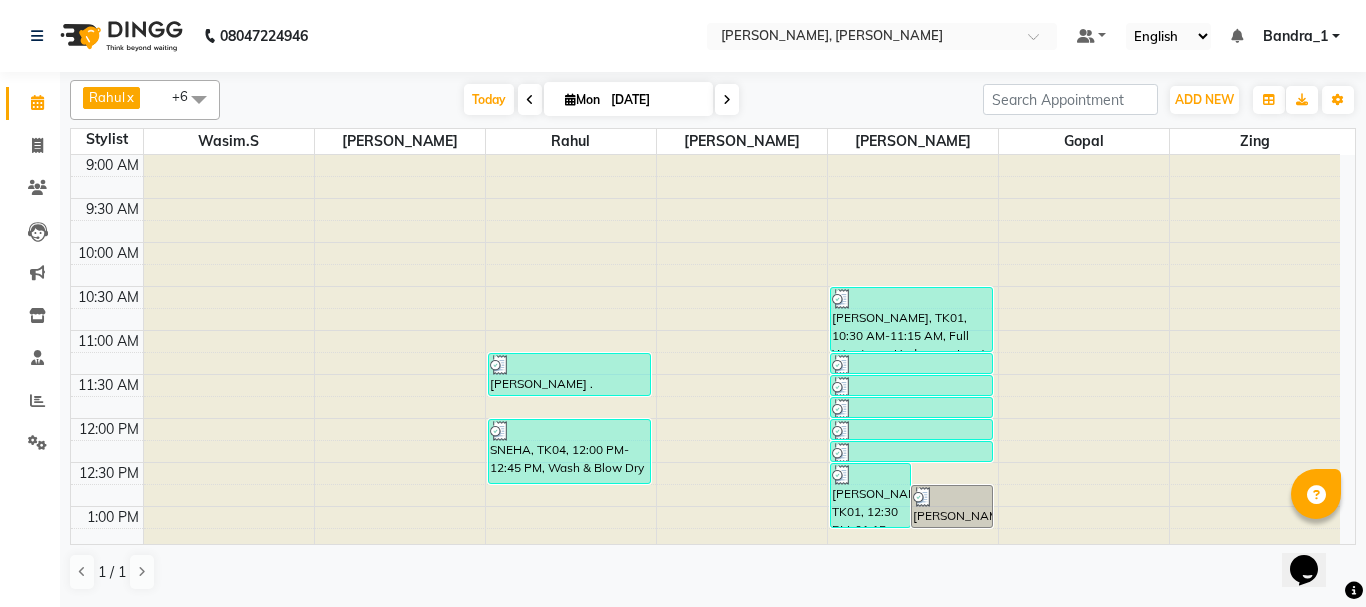 scroll, scrollTop: 0, scrollLeft: 0, axis: both 